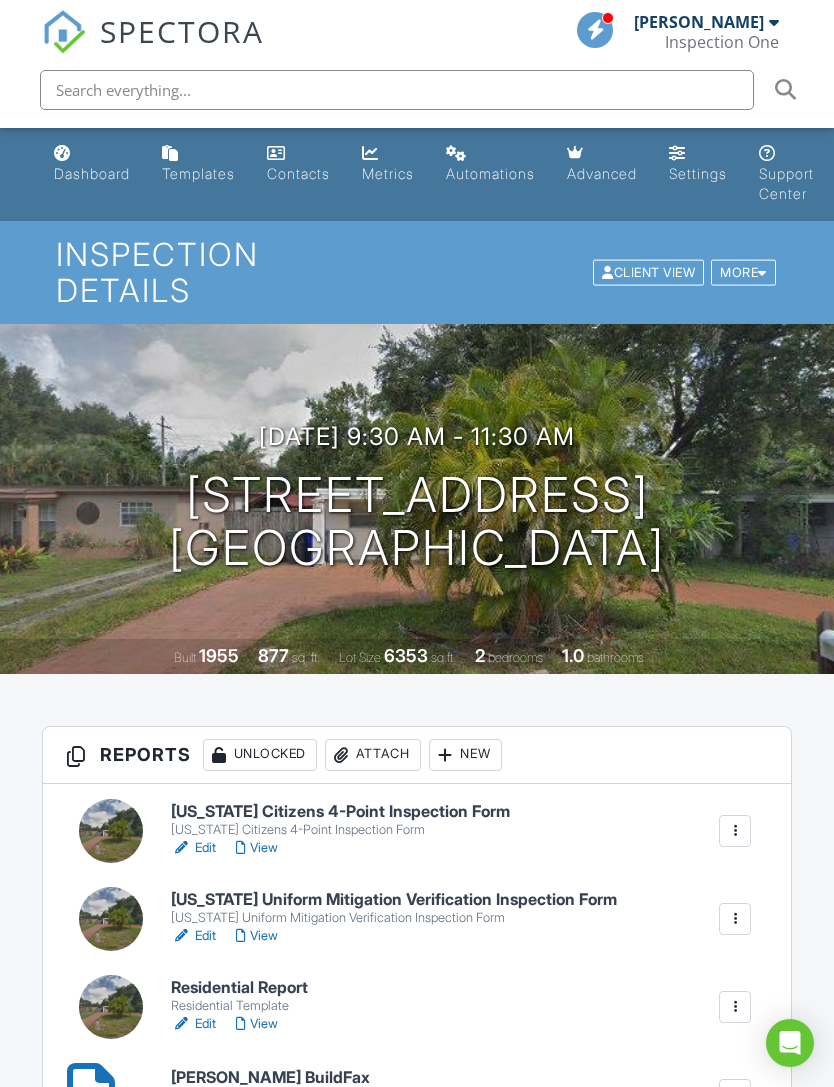 scroll, scrollTop: 543, scrollLeft: 0, axis: vertical 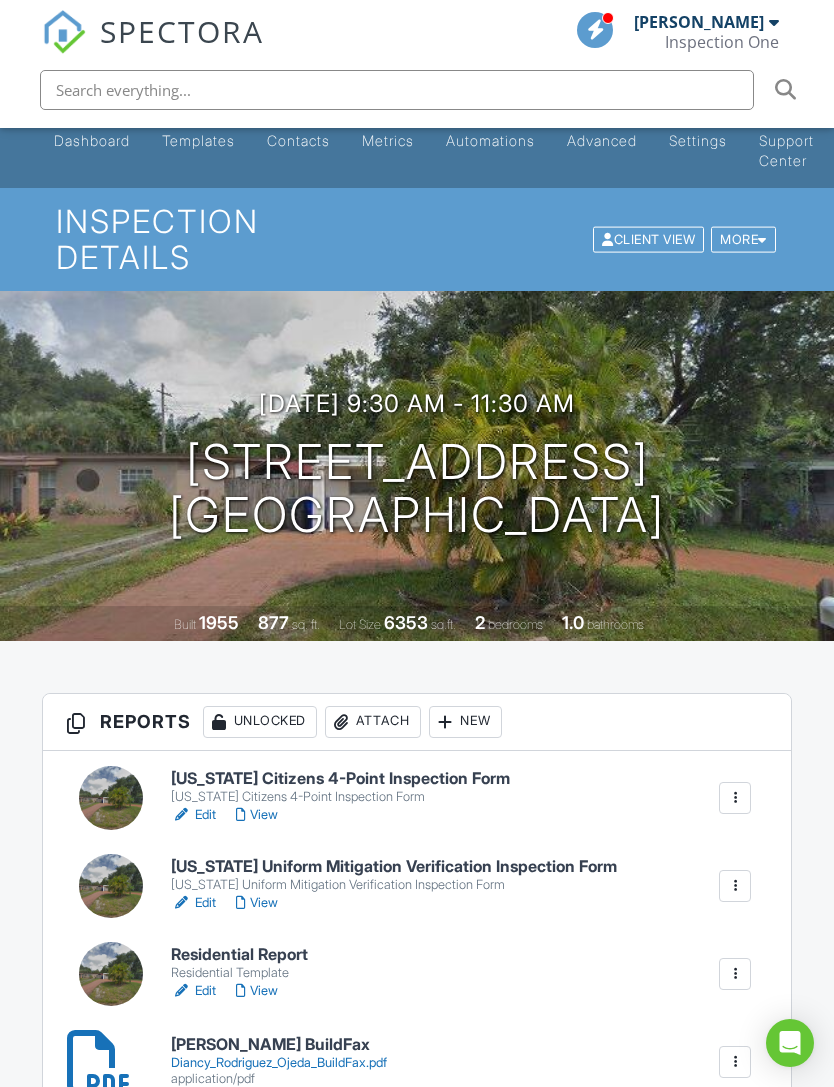 click on "[US_STATE] Citizens 4-Point Inspection Form" at bounding box center (340, 779) 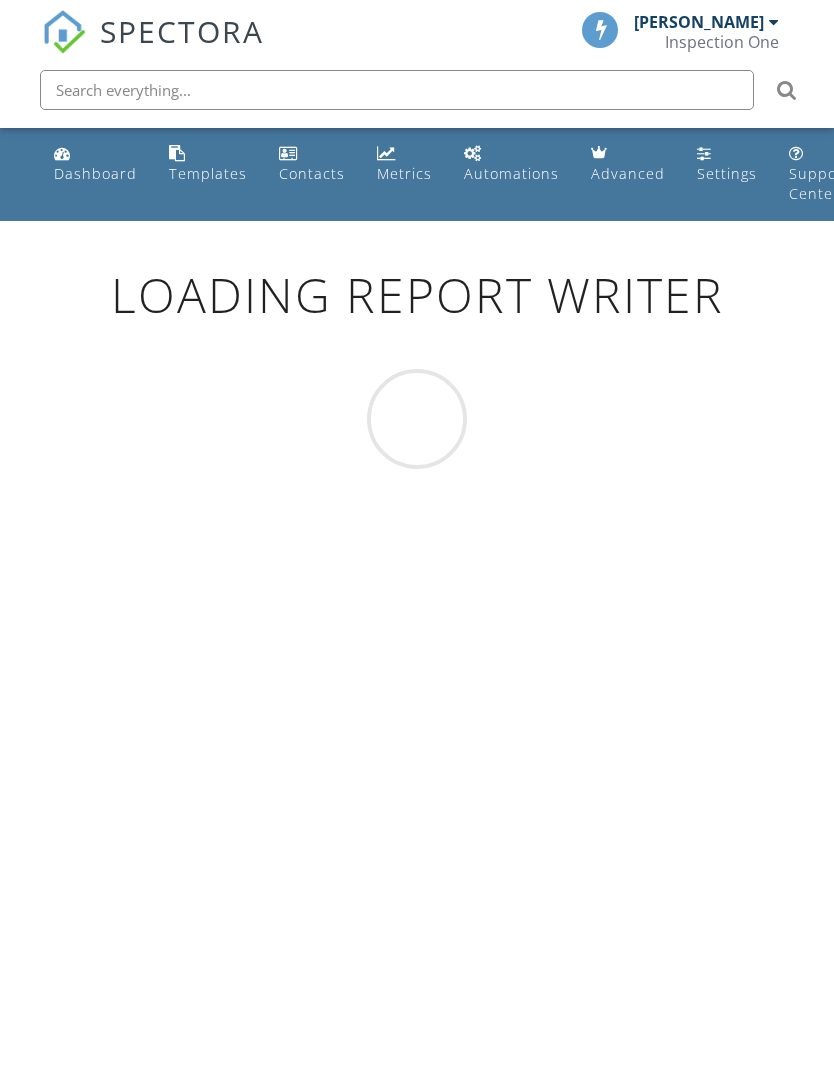scroll, scrollTop: 0, scrollLeft: 0, axis: both 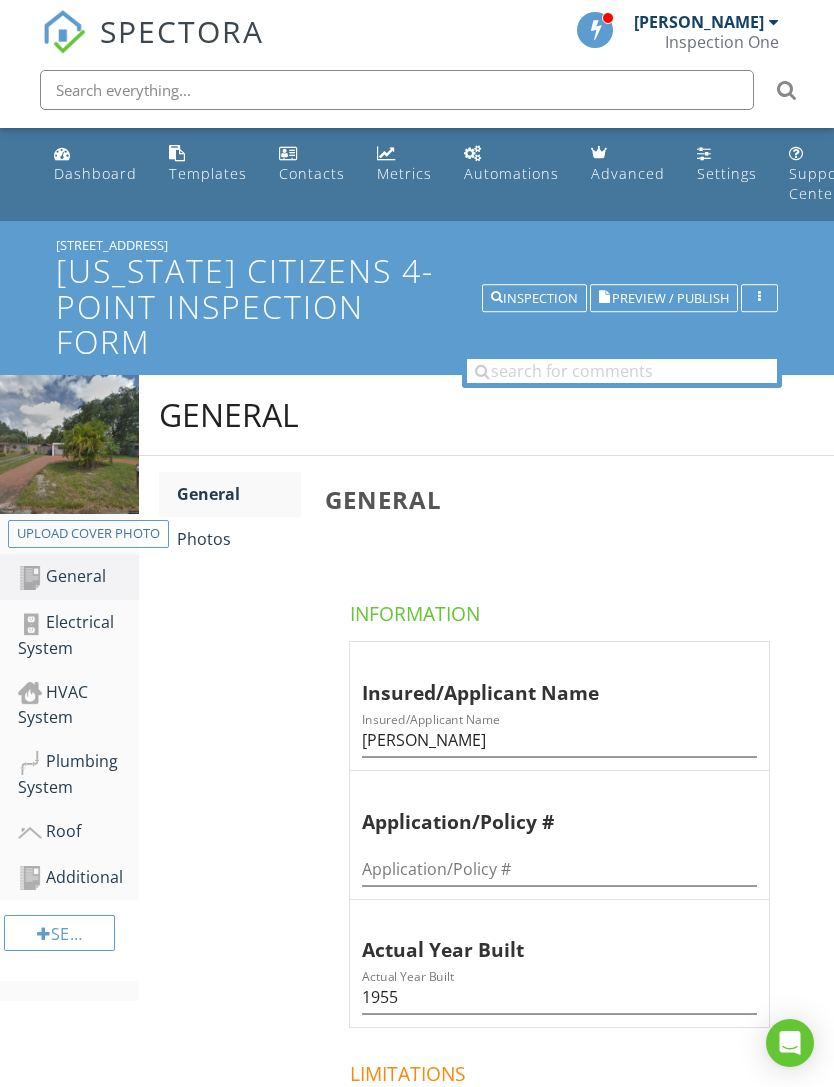 click on "Photos" at bounding box center (239, 539) 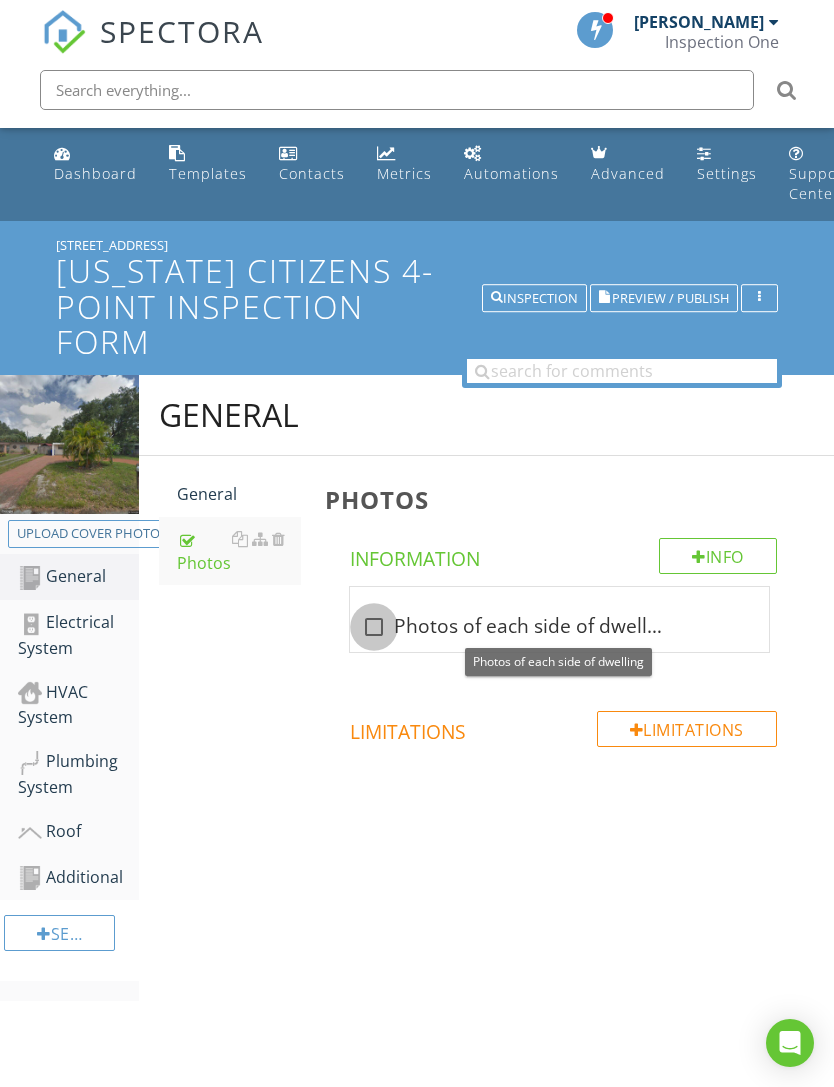 click at bounding box center (374, 627) 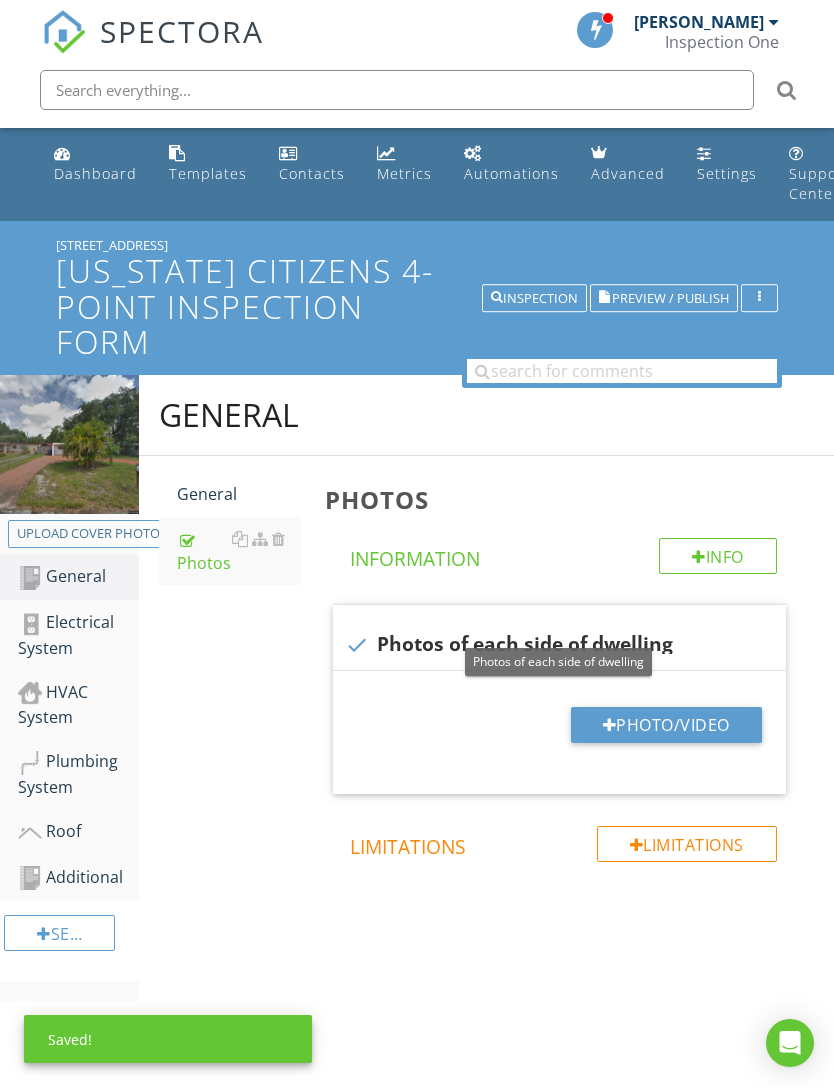 click on "Photo/Video" at bounding box center (666, 725) 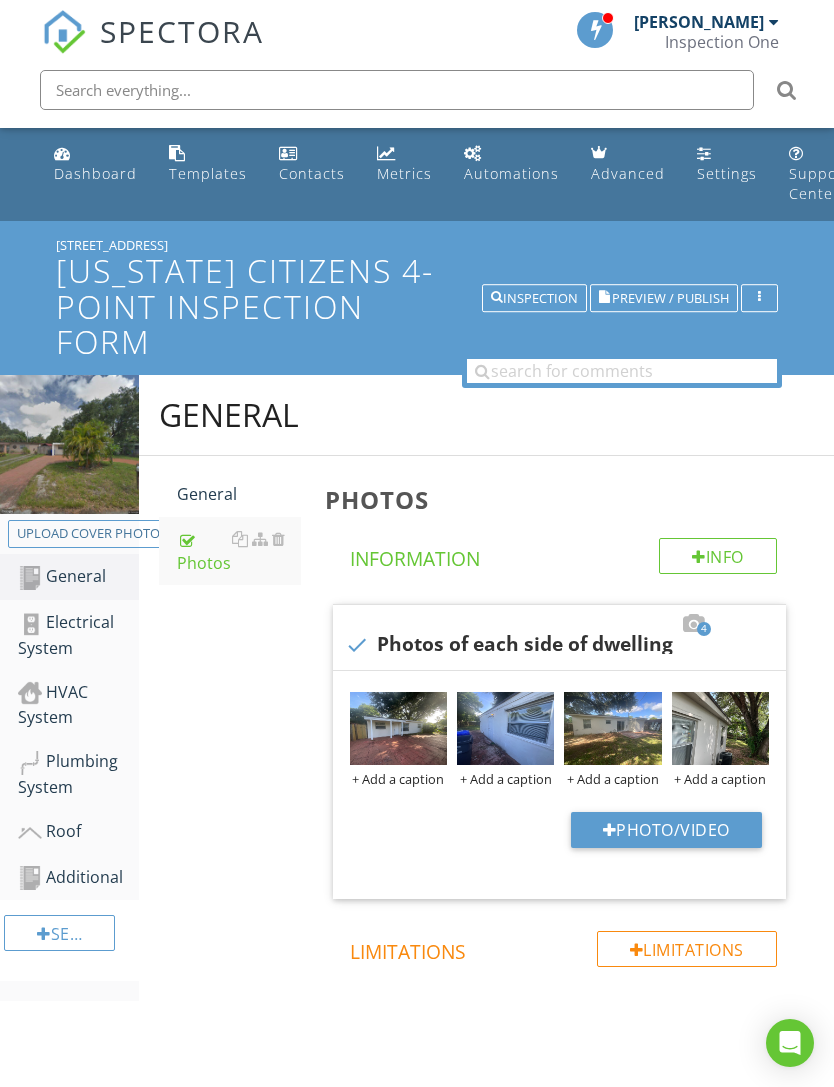 click at bounding box center (720, 728) 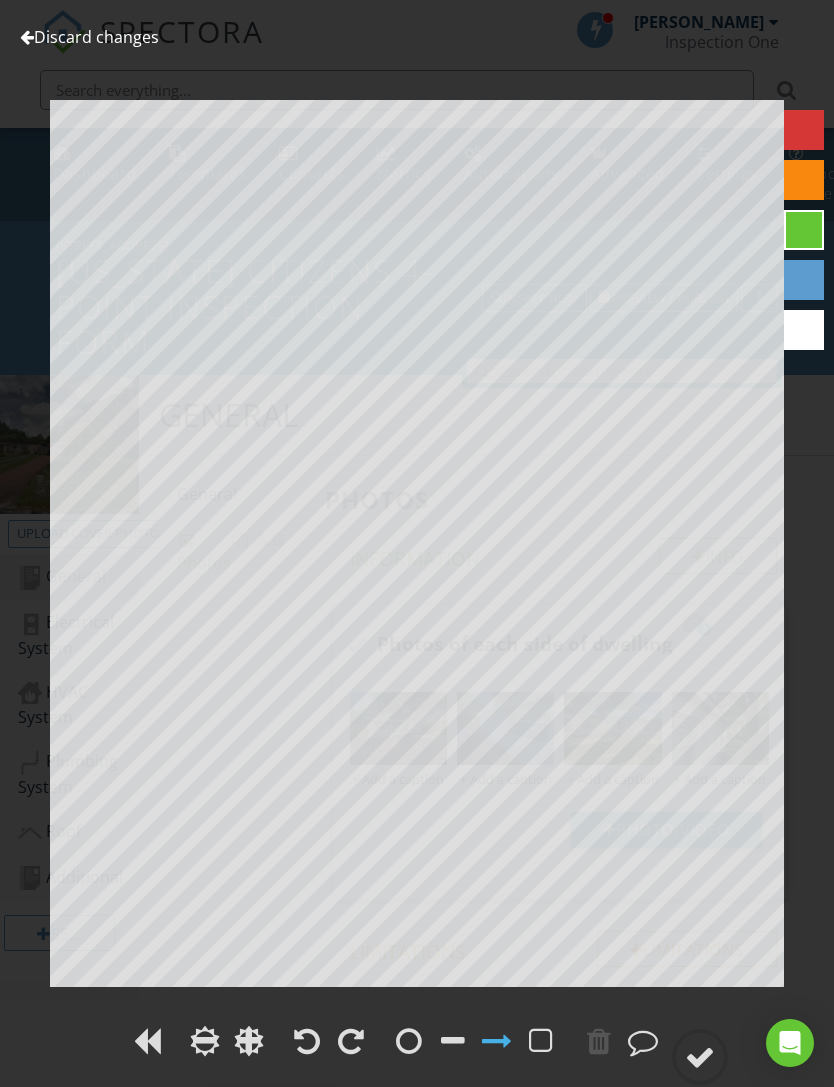 click at bounding box center [27, 37] 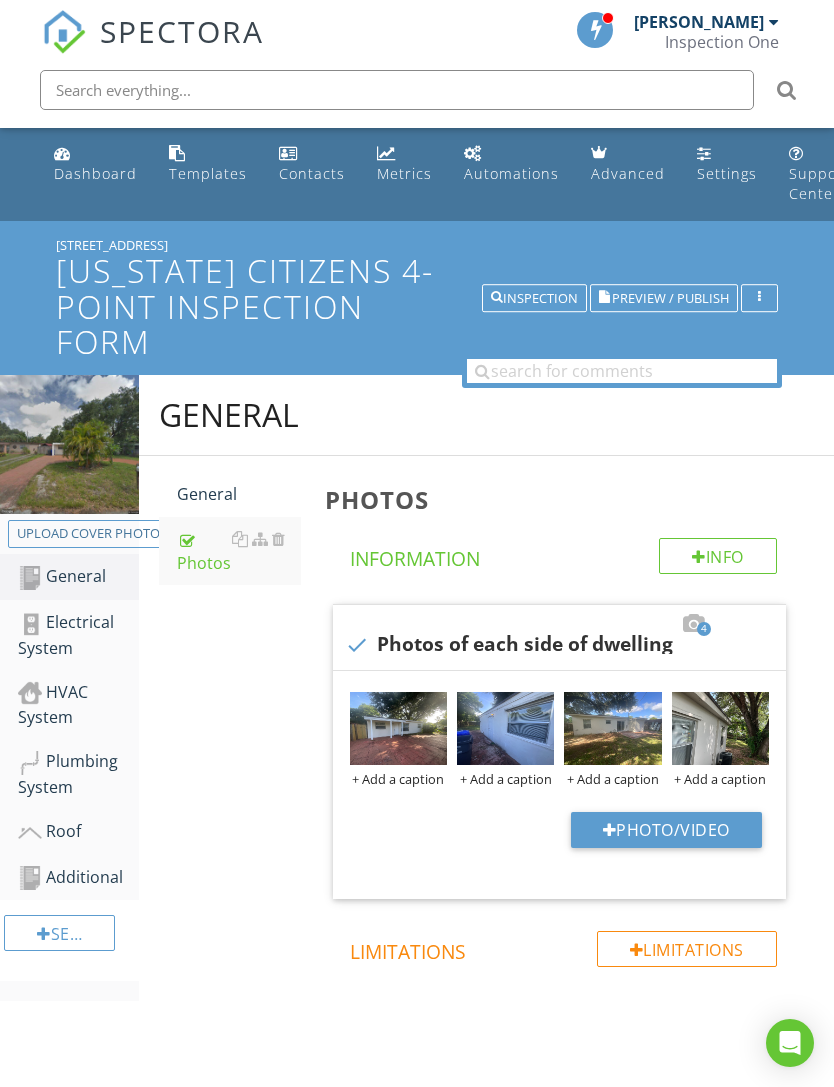 click at bounding box center [0, 0] 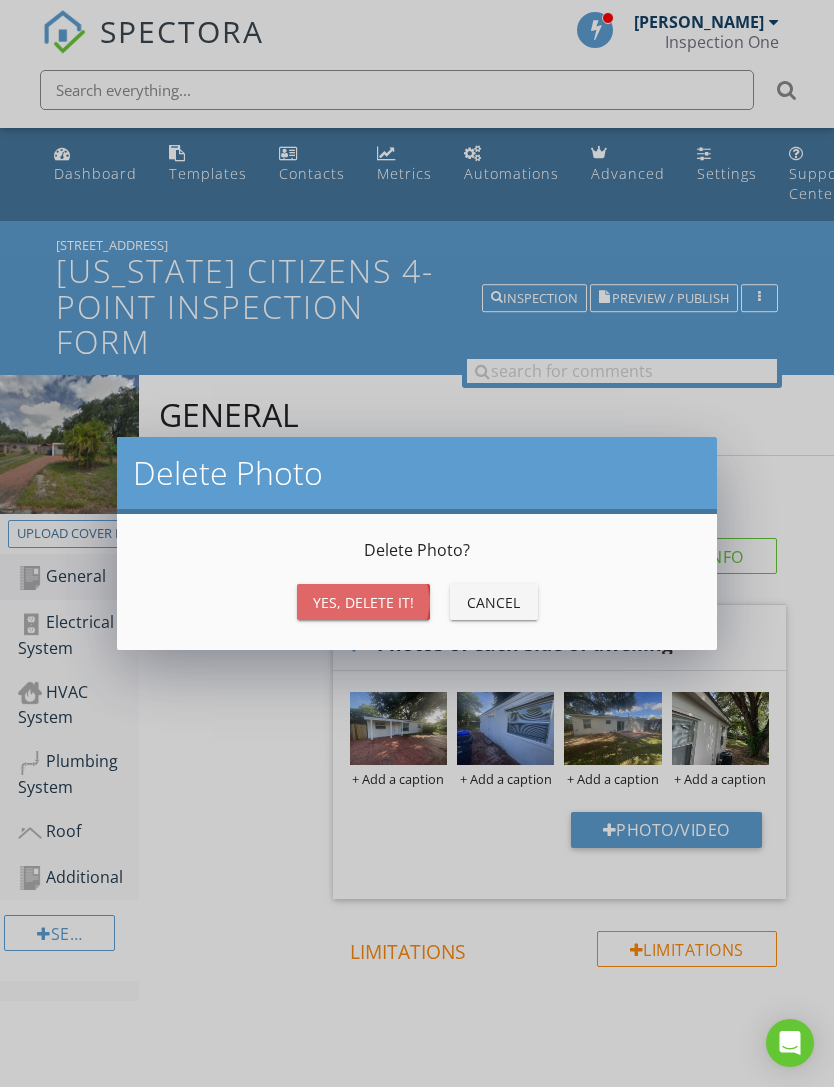 click on "Yes, Delete it!" at bounding box center [363, 602] 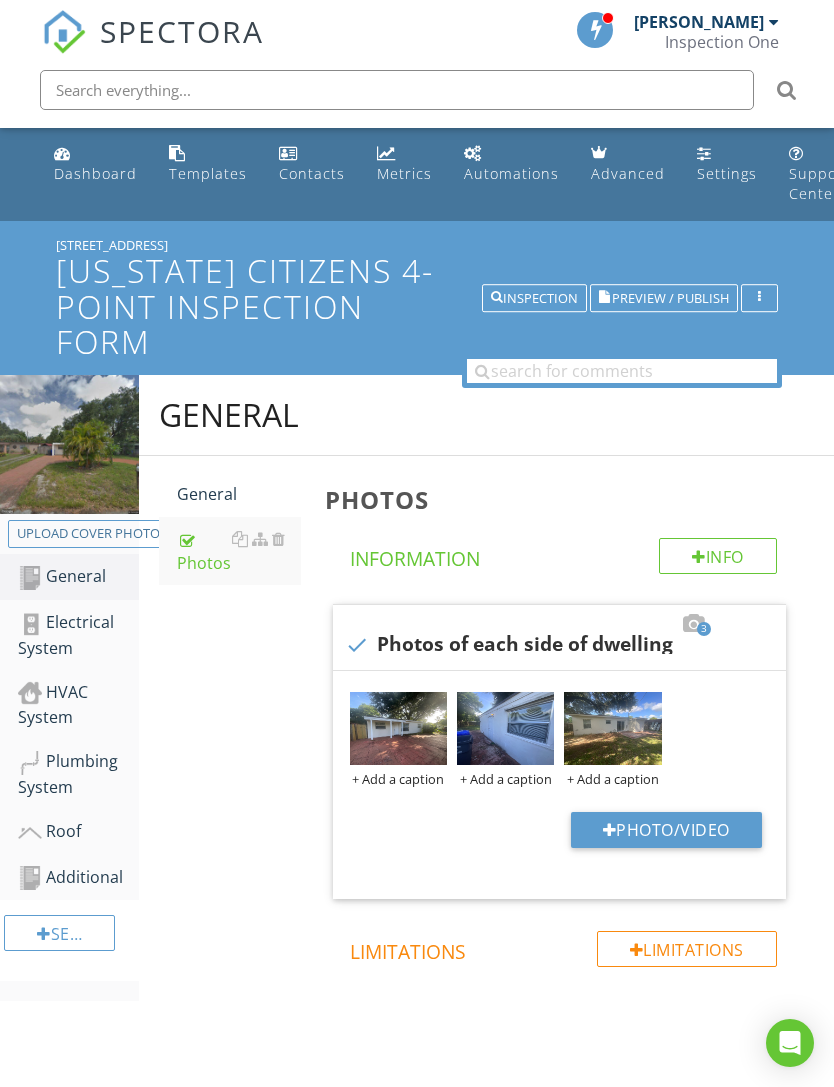 click on "Photo/Video" at bounding box center [666, 830] 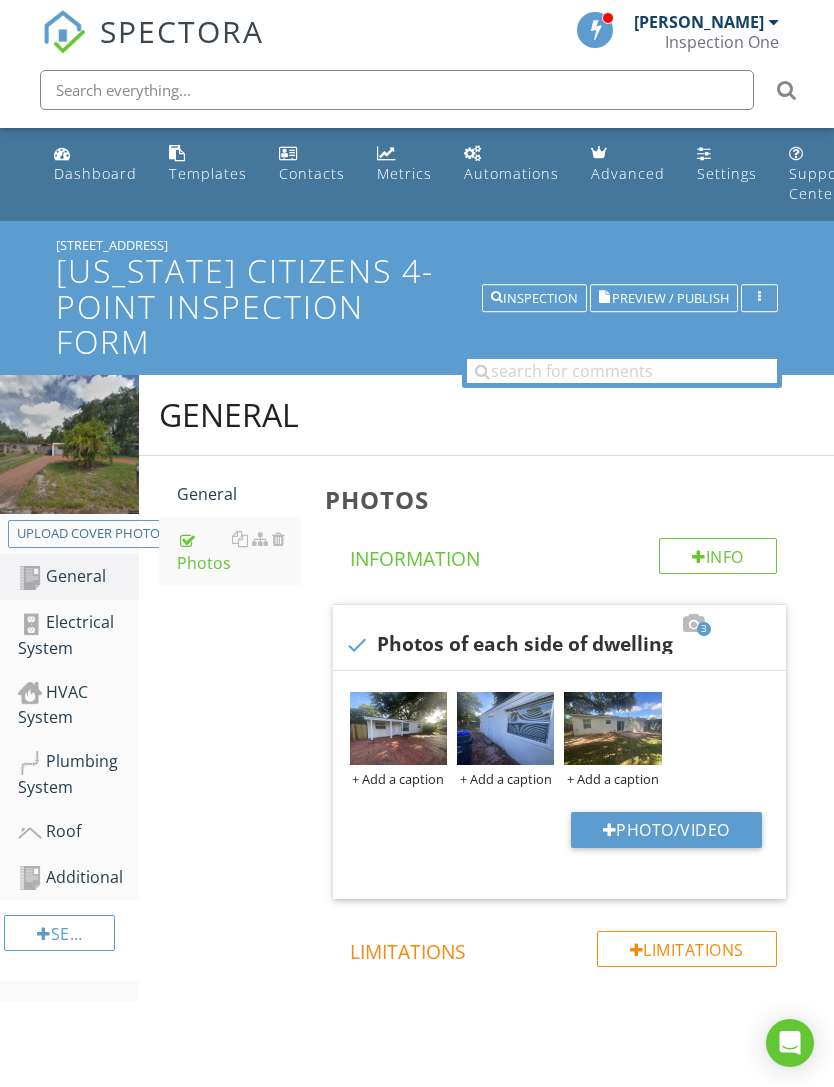 type on "C:\fakepath\IMG_0243.jpeg" 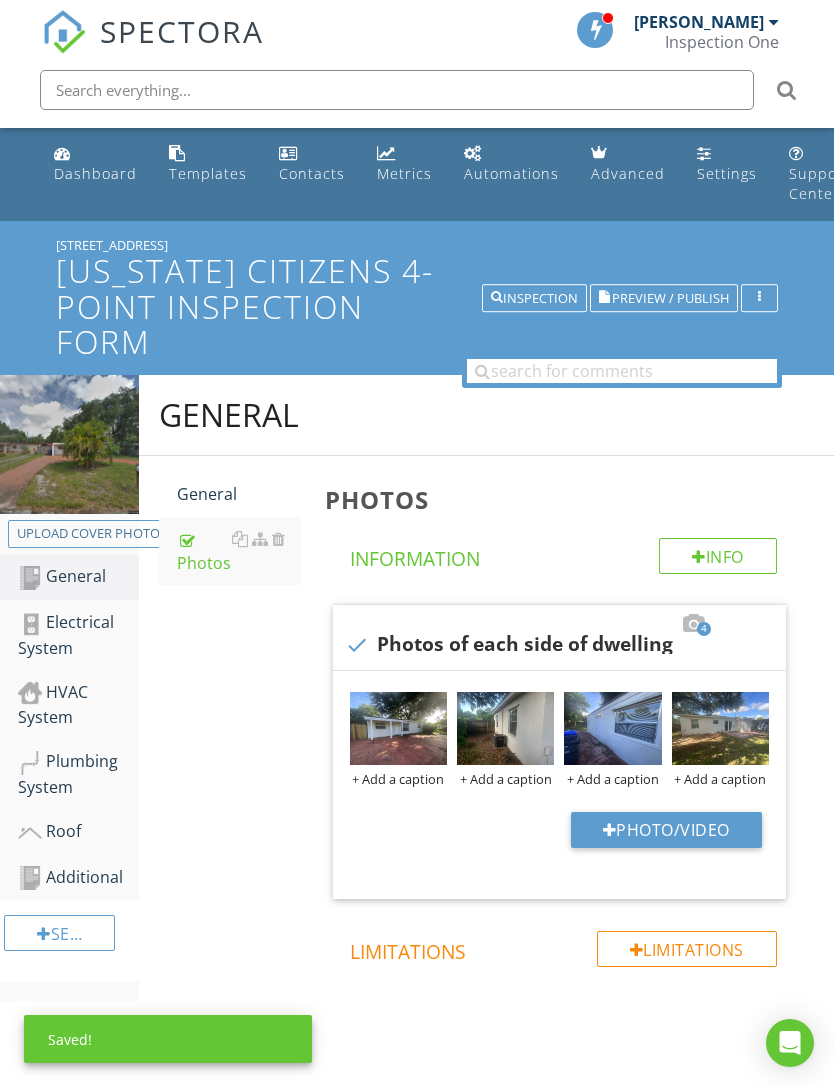 click on "+ Add a caption" at bounding box center [505, 779] 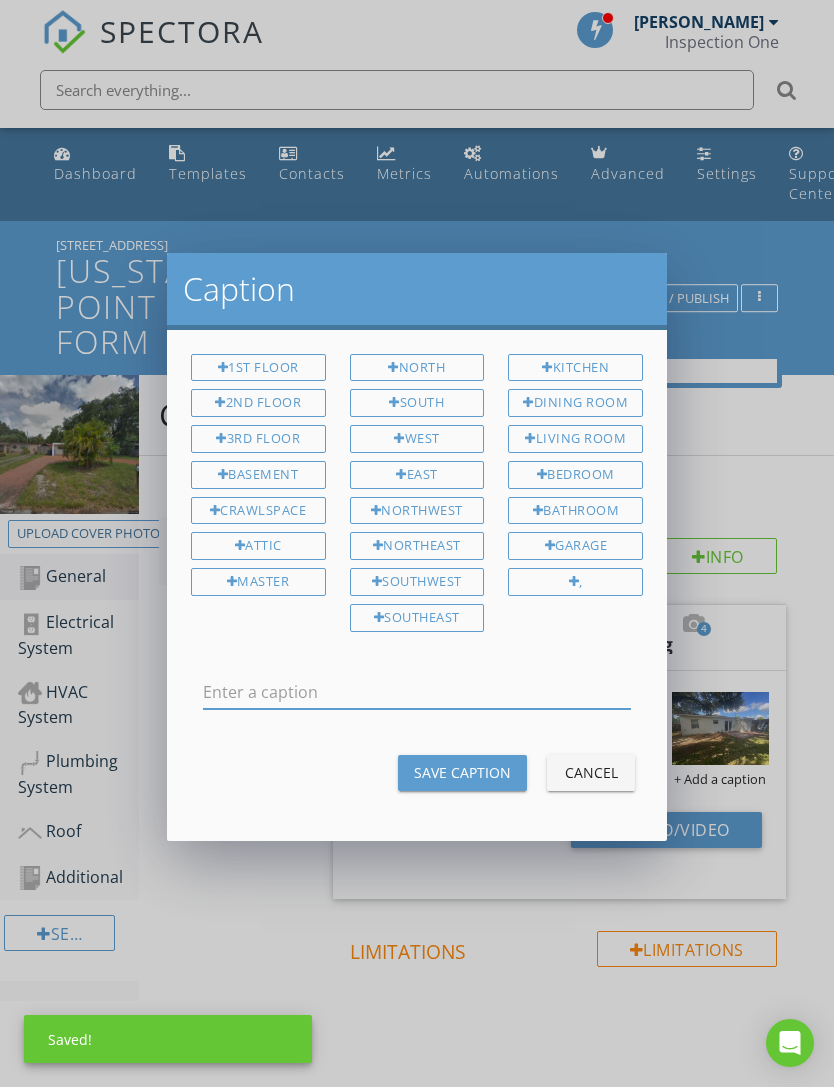 click at bounding box center [417, 692] 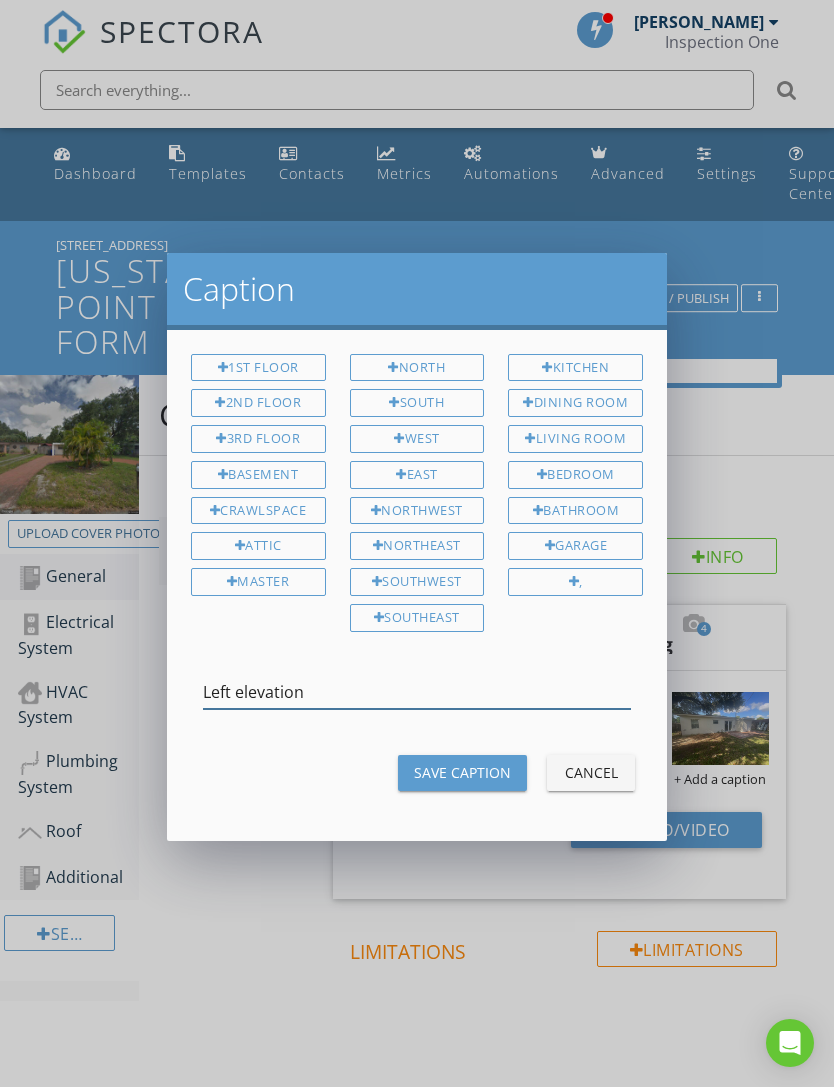 type on "Left elevation" 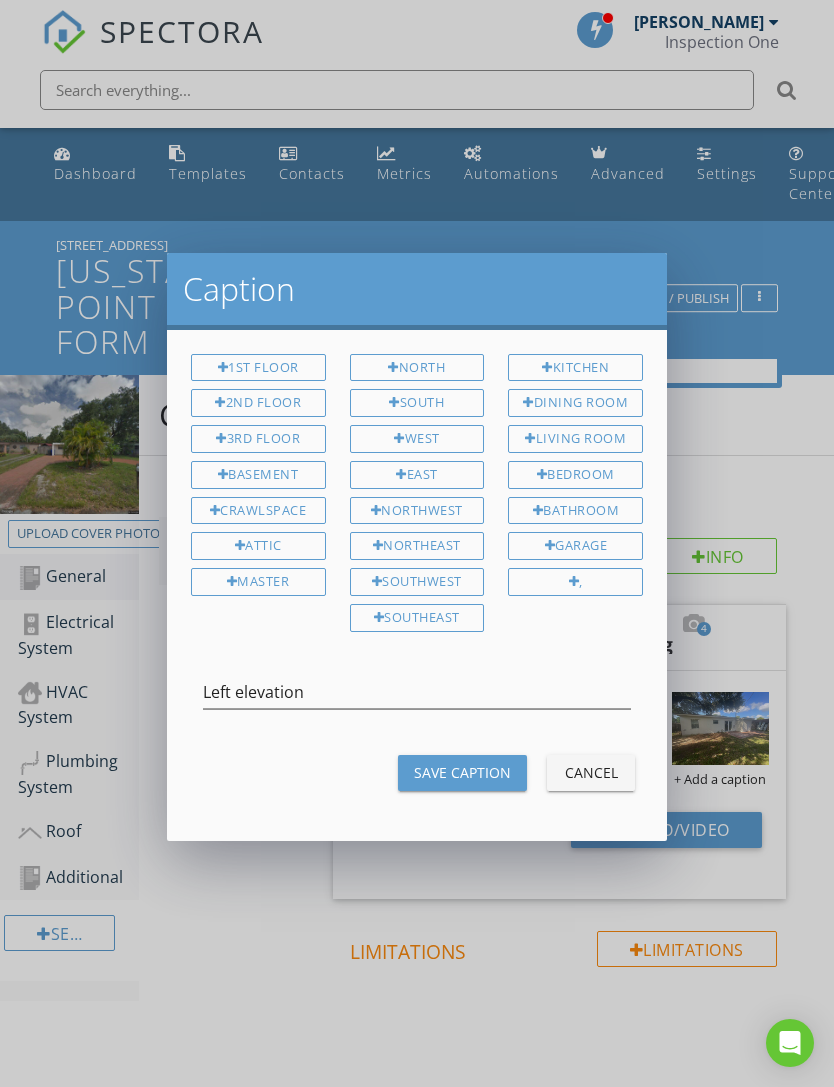 click on "Save Caption" at bounding box center [462, 772] 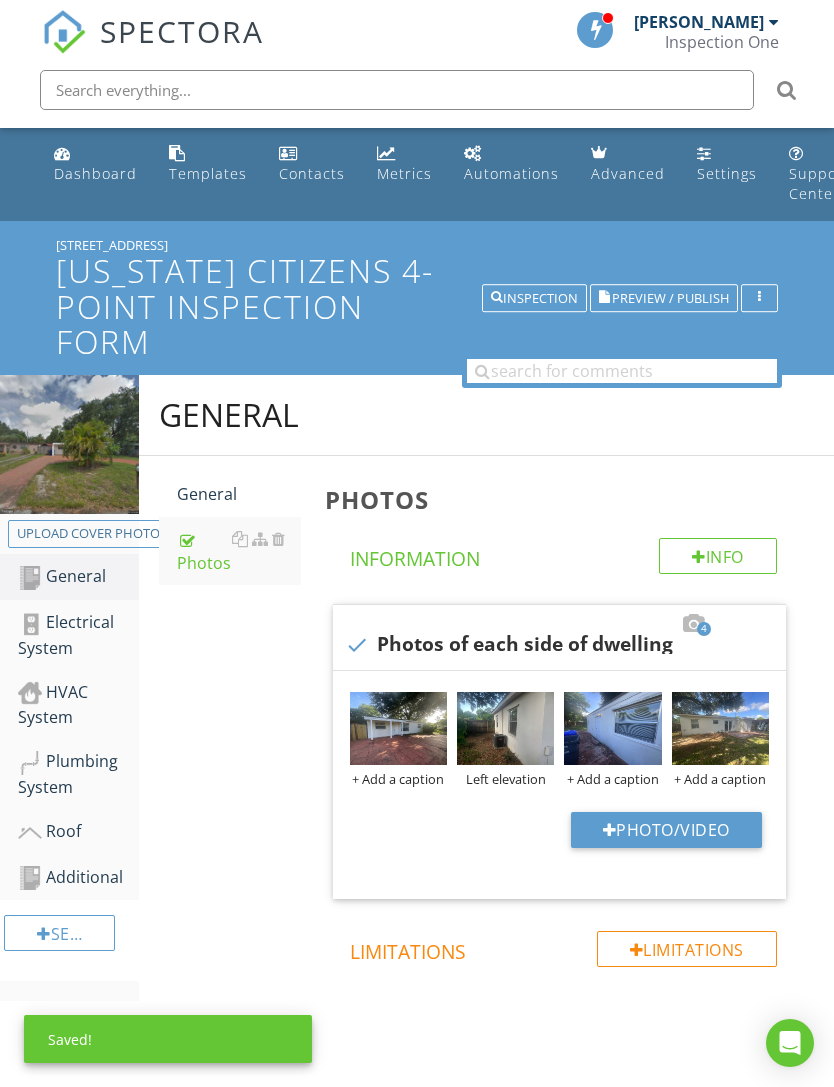click on "+ Add a caption" at bounding box center [398, 779] 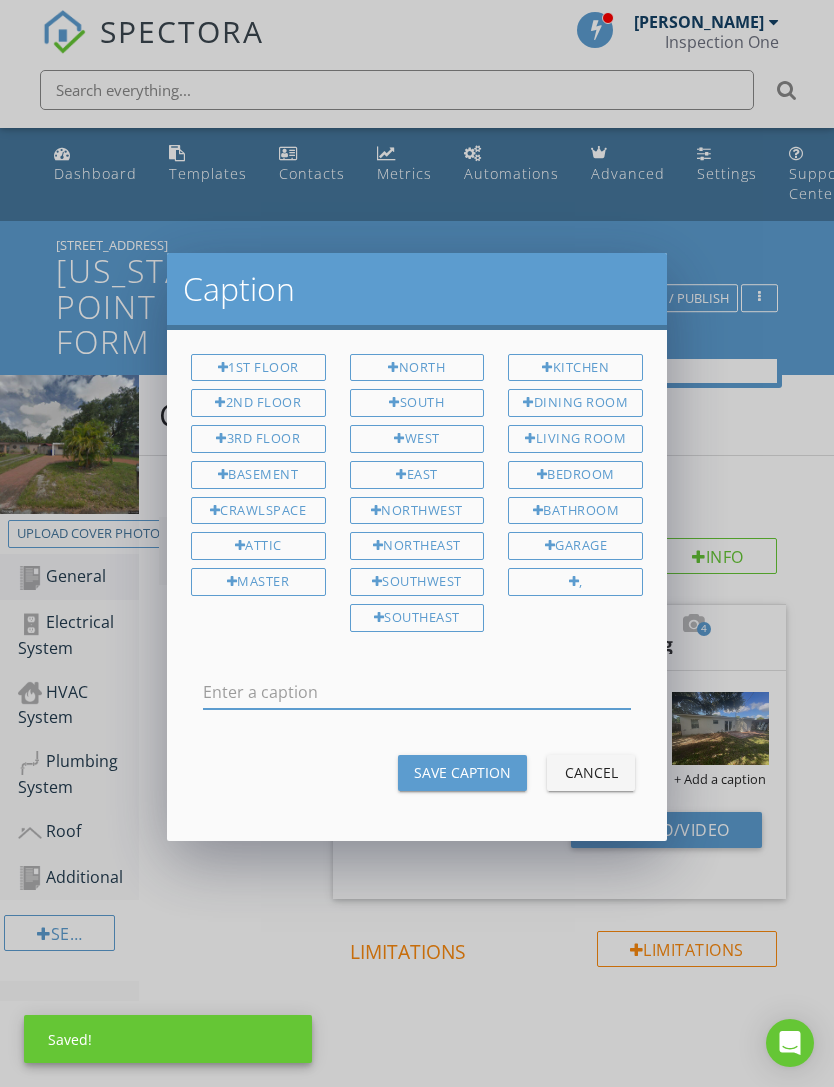 click at bounding box center [417, 692] 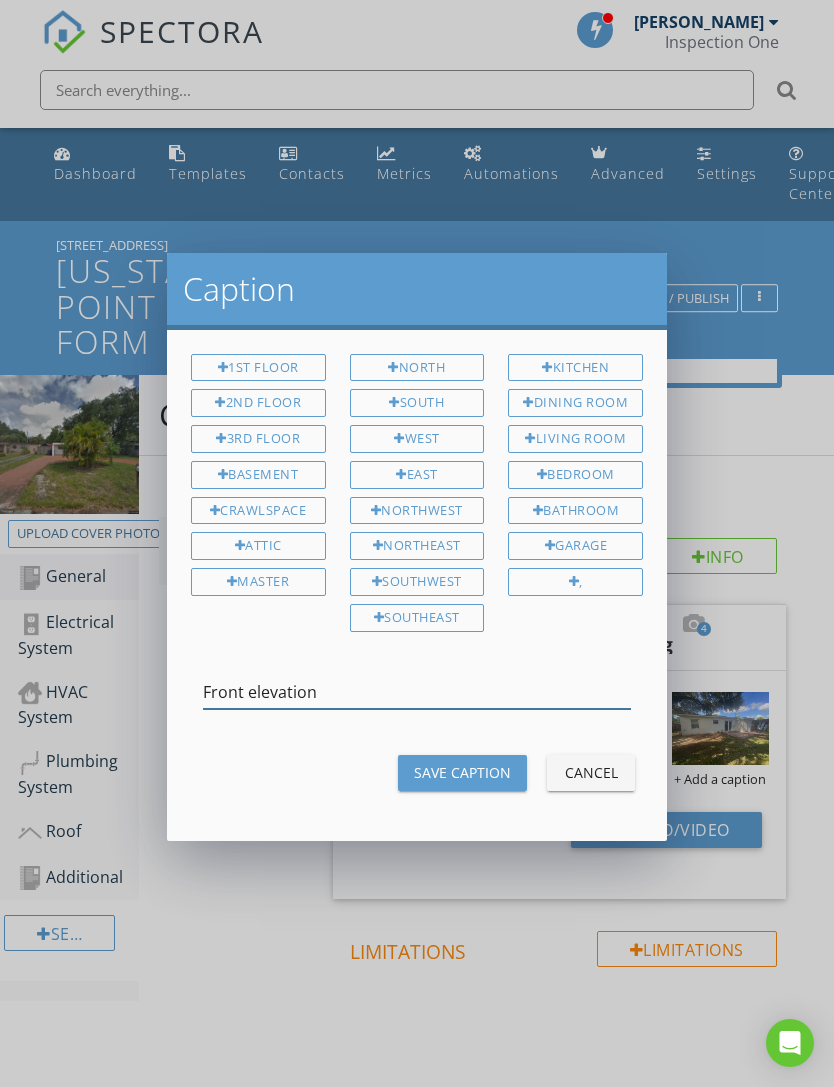 type on "Front elevation" 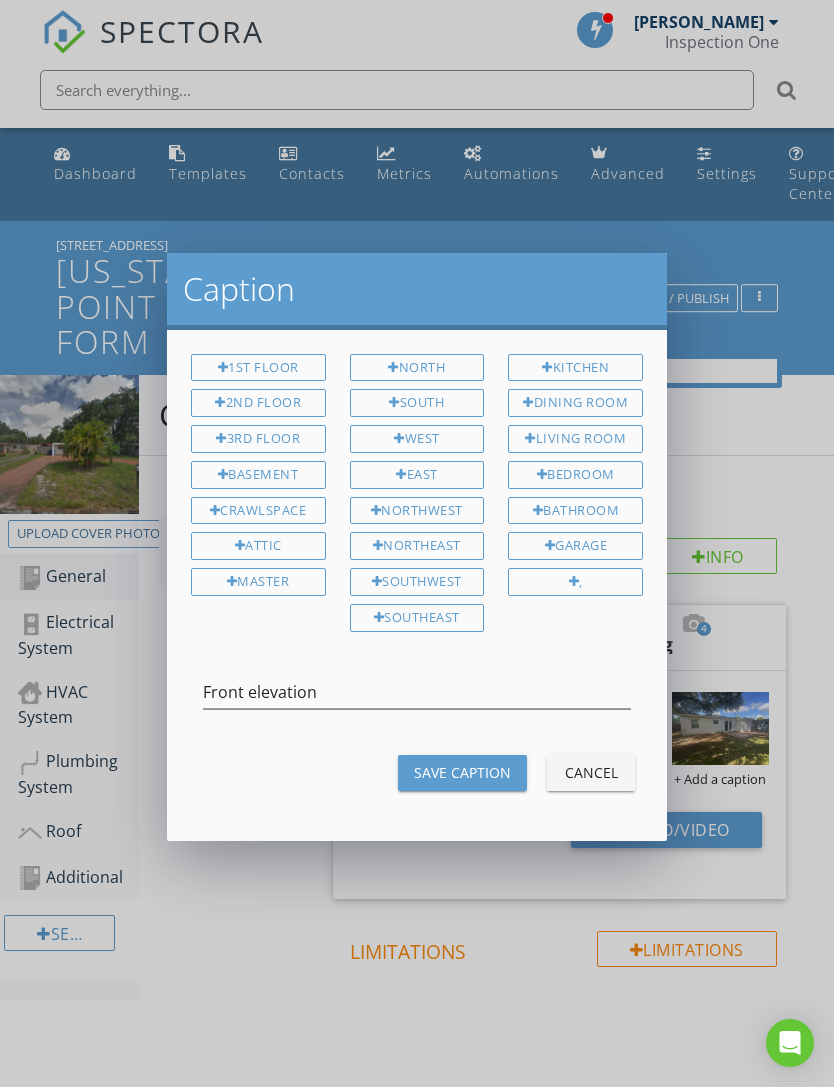click on "Save Caption" at bounding box center (462, 772) 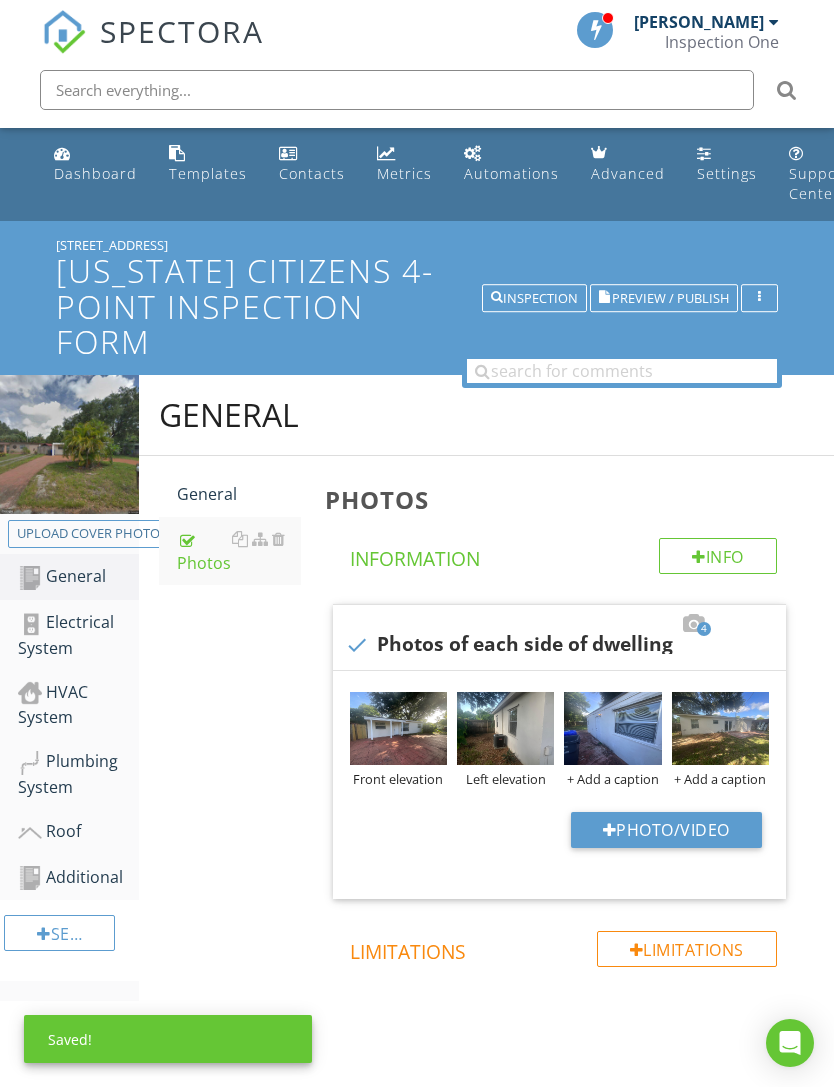 click on "+ Add a caption" at bounding box center (612, 779) 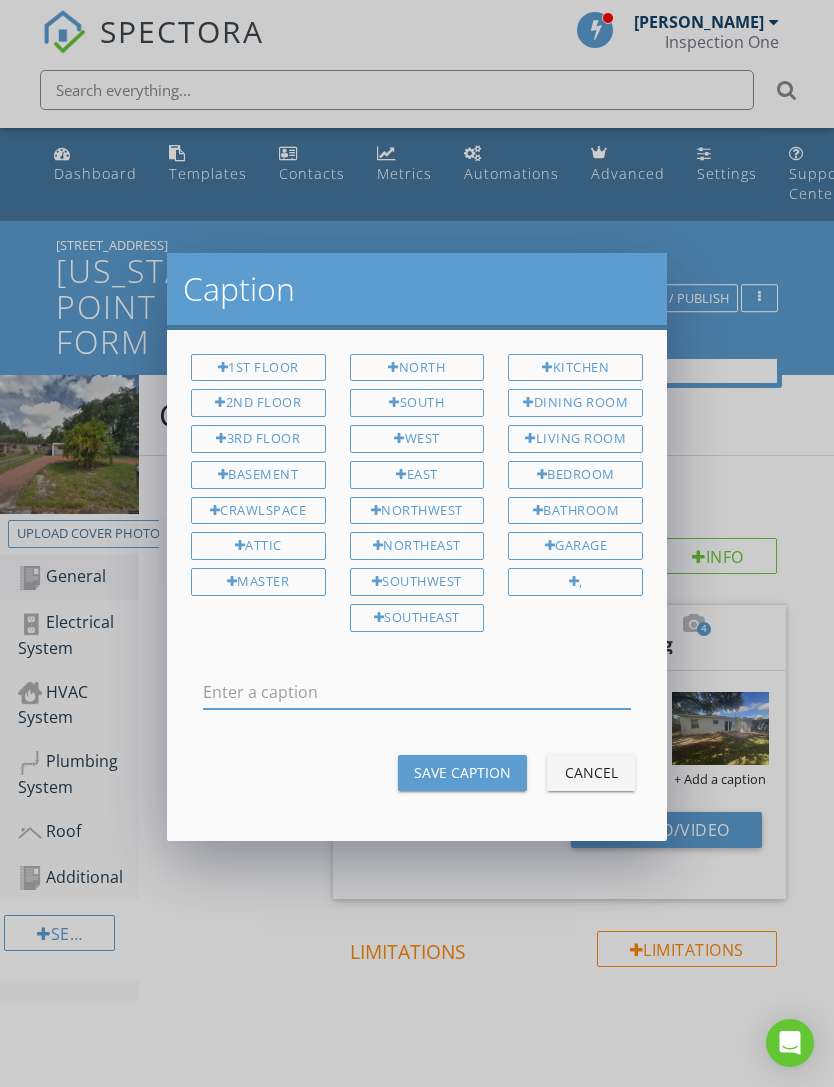 click at bounding box center [417, 692] 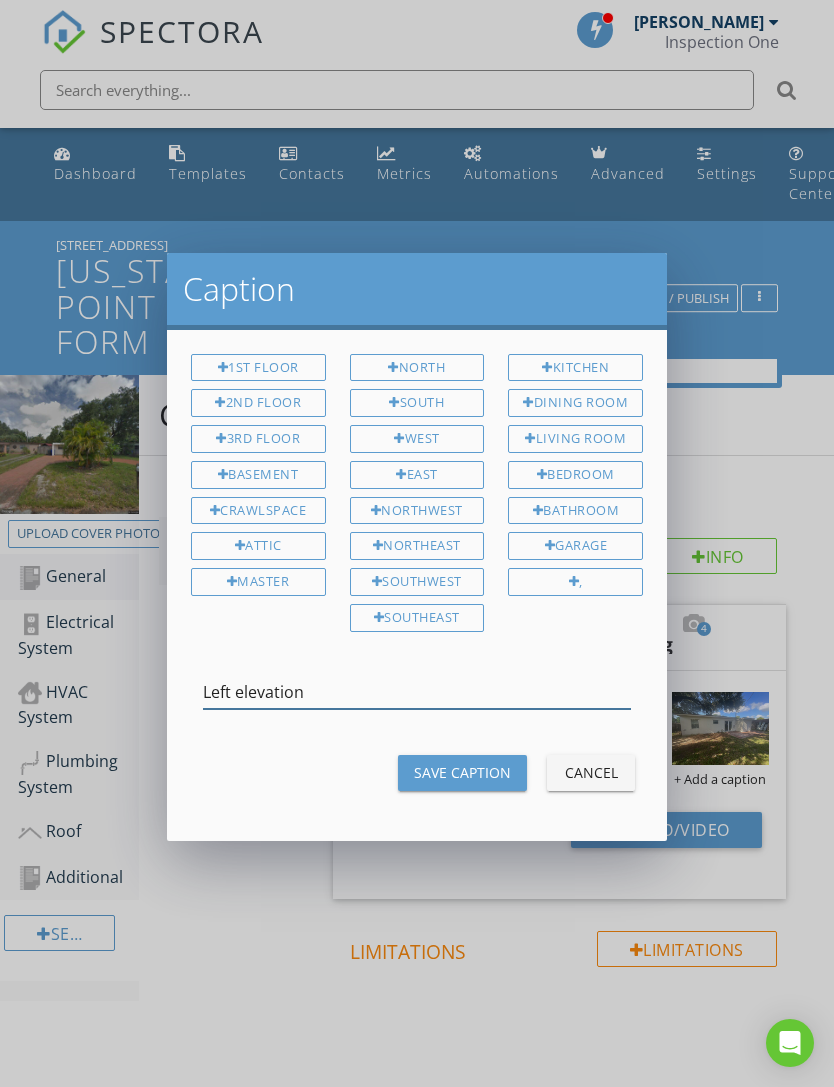 type on "Left elevation" 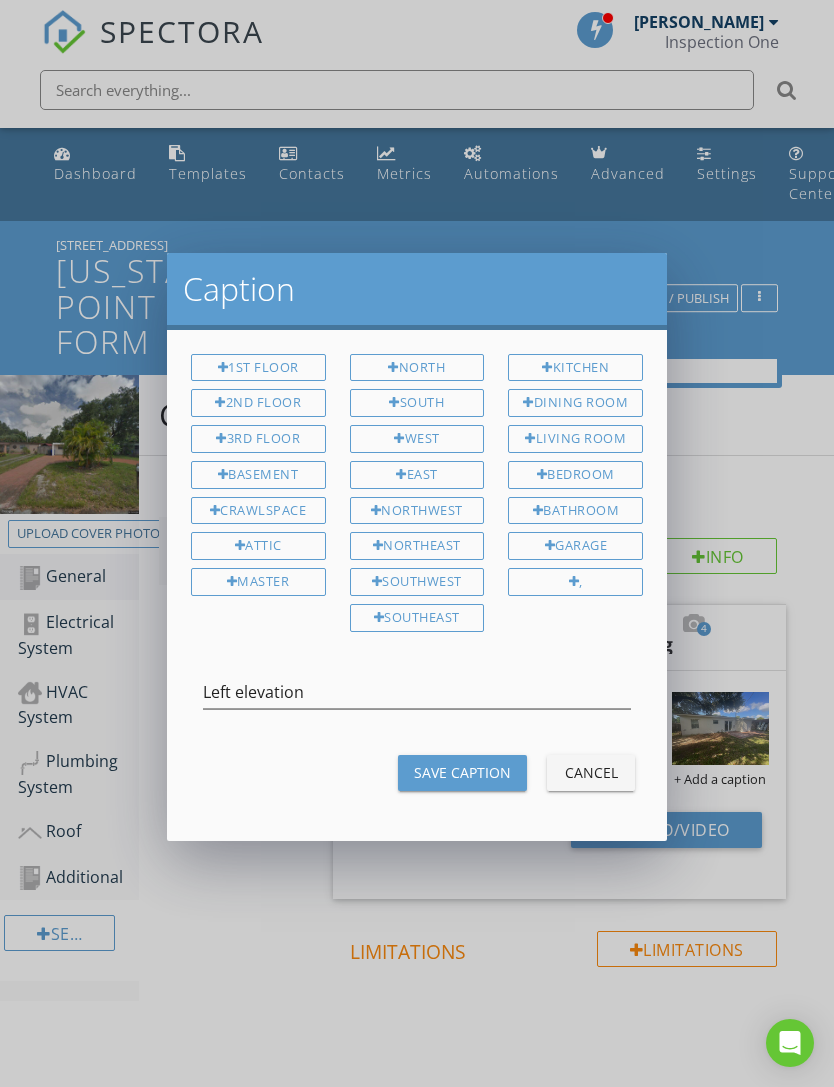 click on "Save Caption" at bounding box center [462, 772] 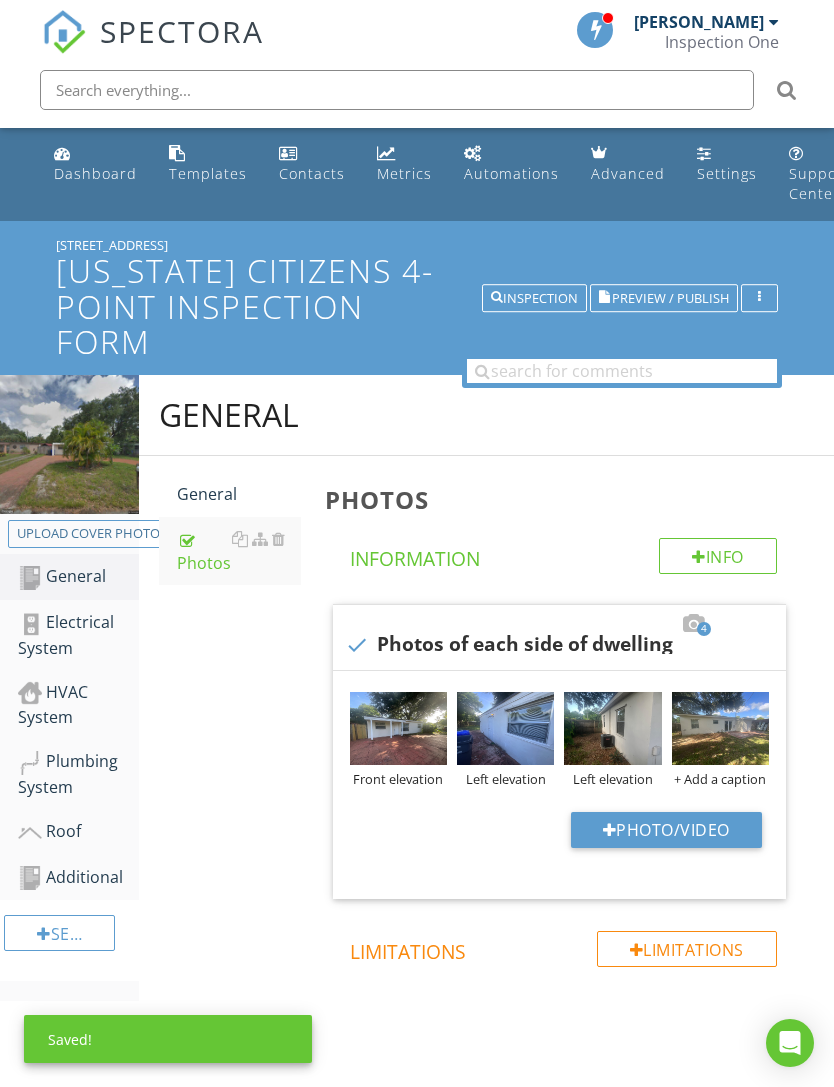 click on "Left elevation" at bounding box center (612, 779) 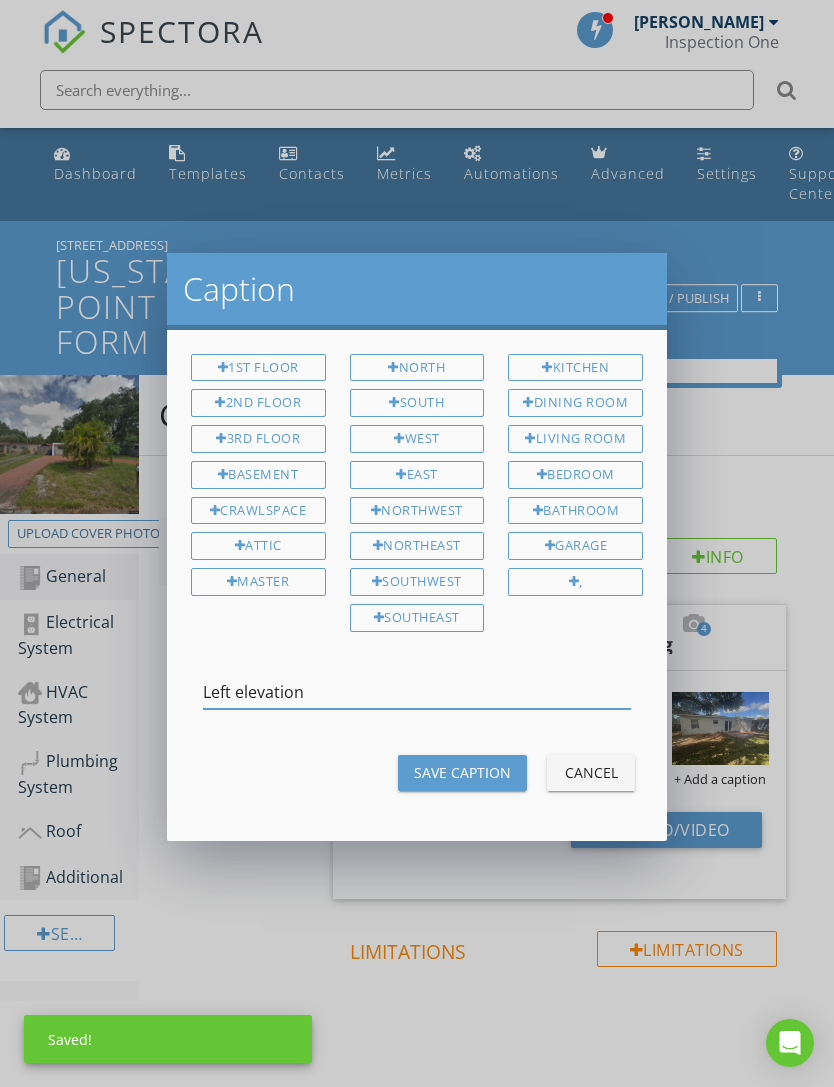 click on "Left elevation" at bounding box center [417, 692] 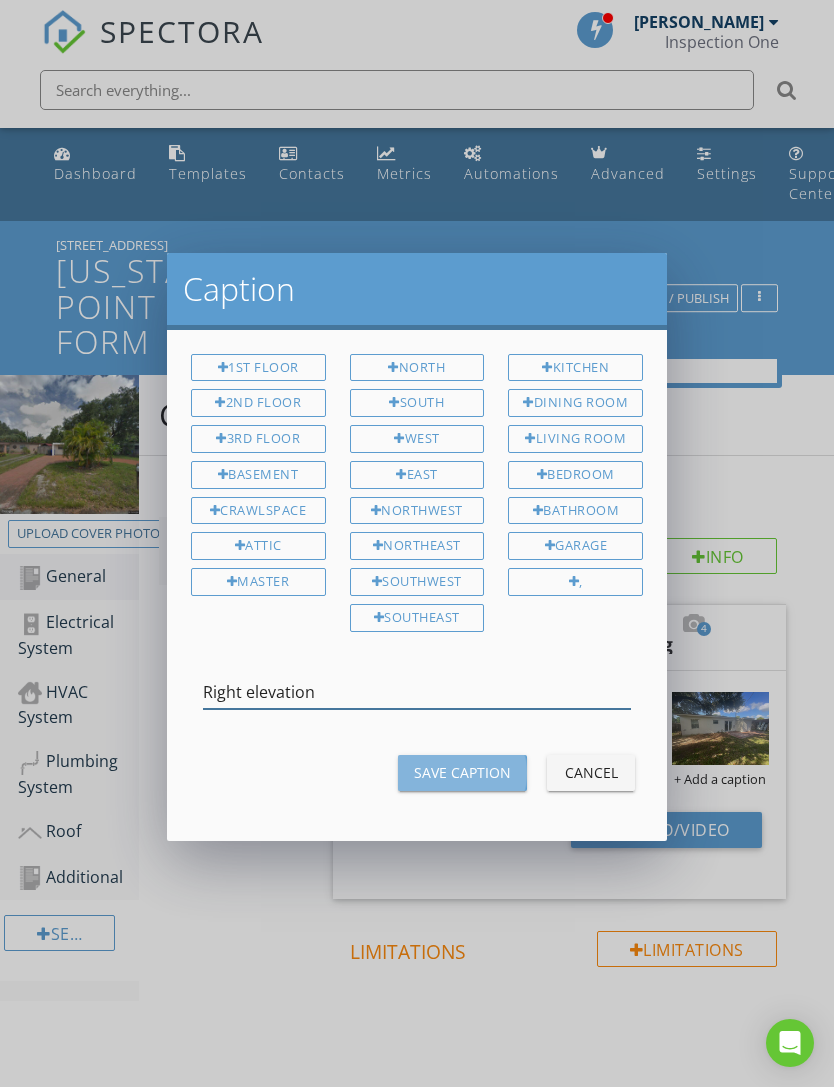 type on "Right elevation" 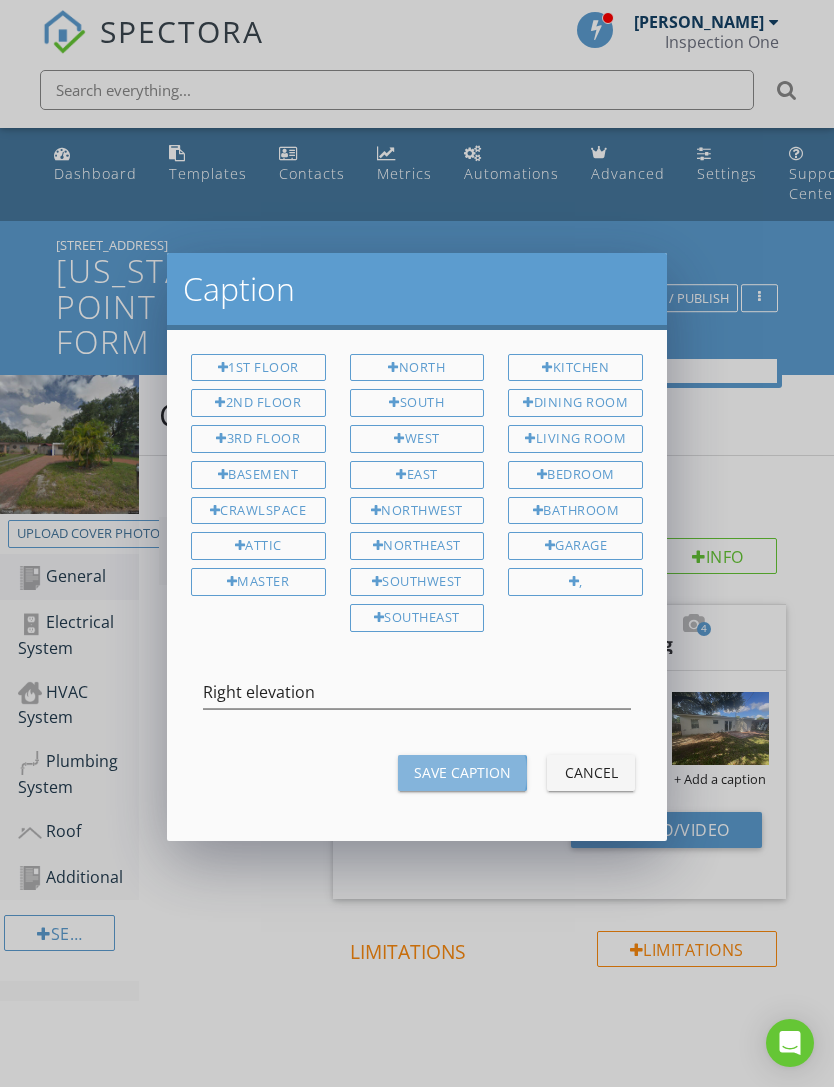 click on "Save Caption" at bounding box center [462, 772] 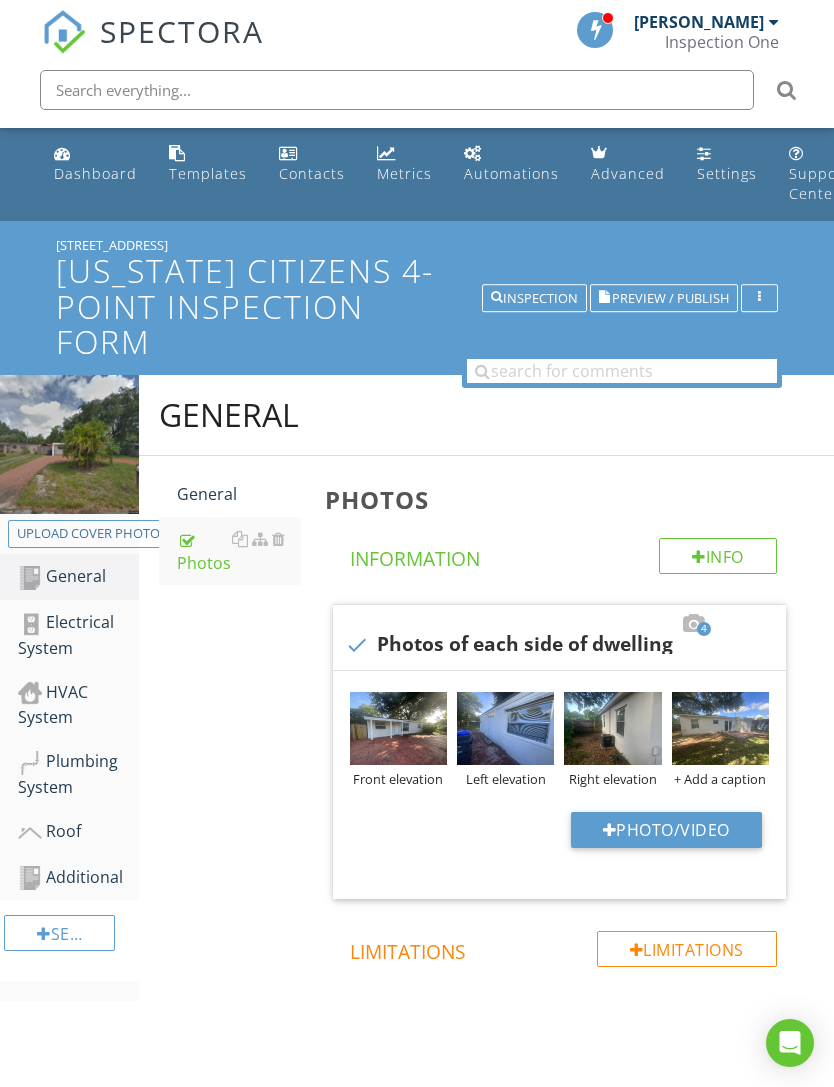 click on "+ Add a caption" at bounding box center [720, 779] 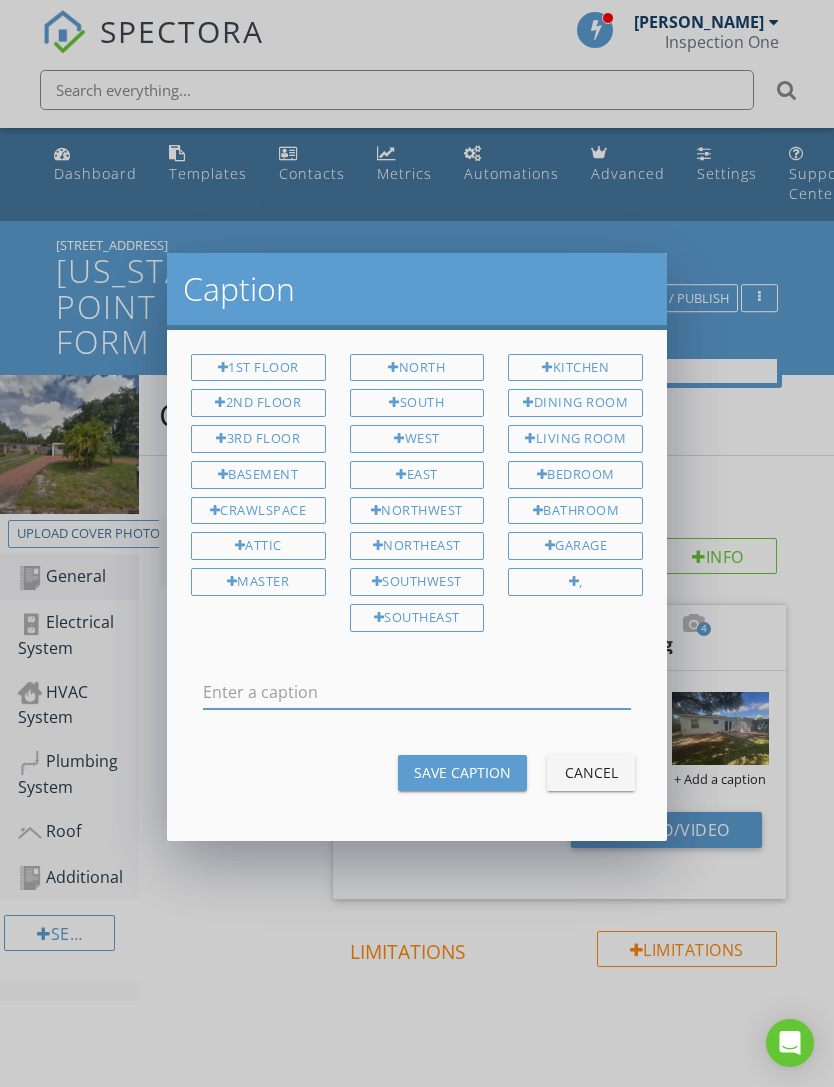 click at bounding box center (417, 692) 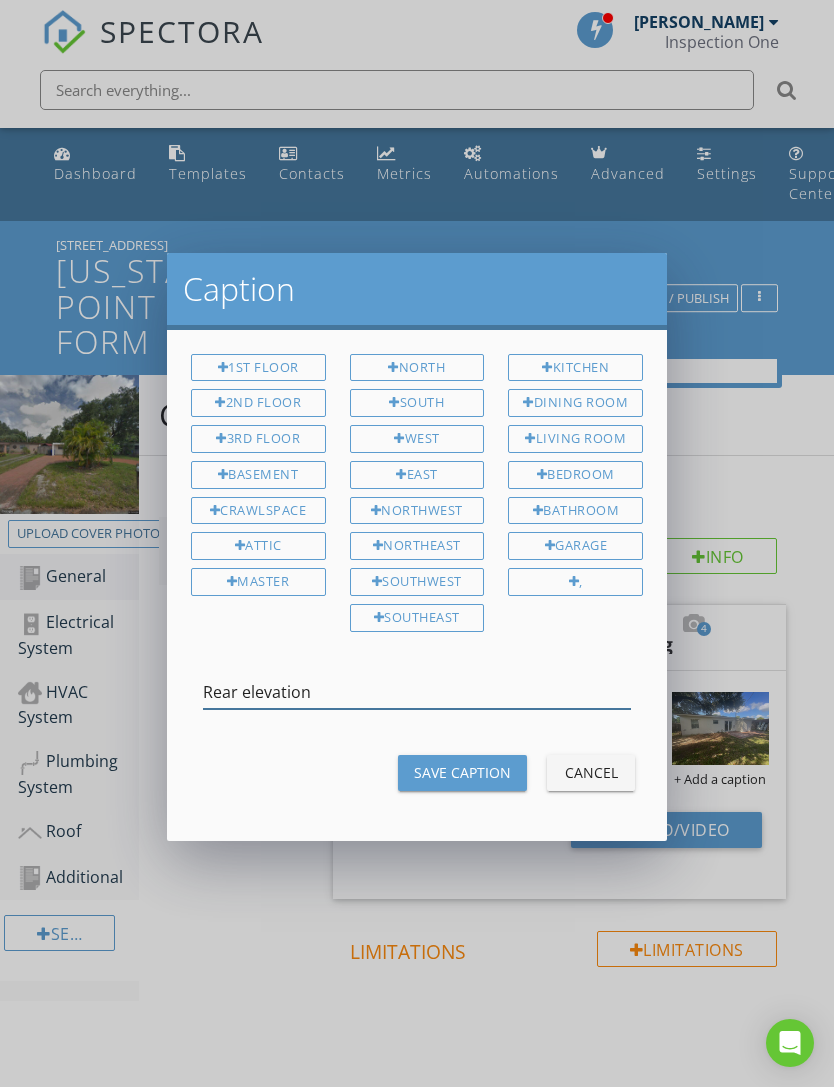 type on "Rear elevation" 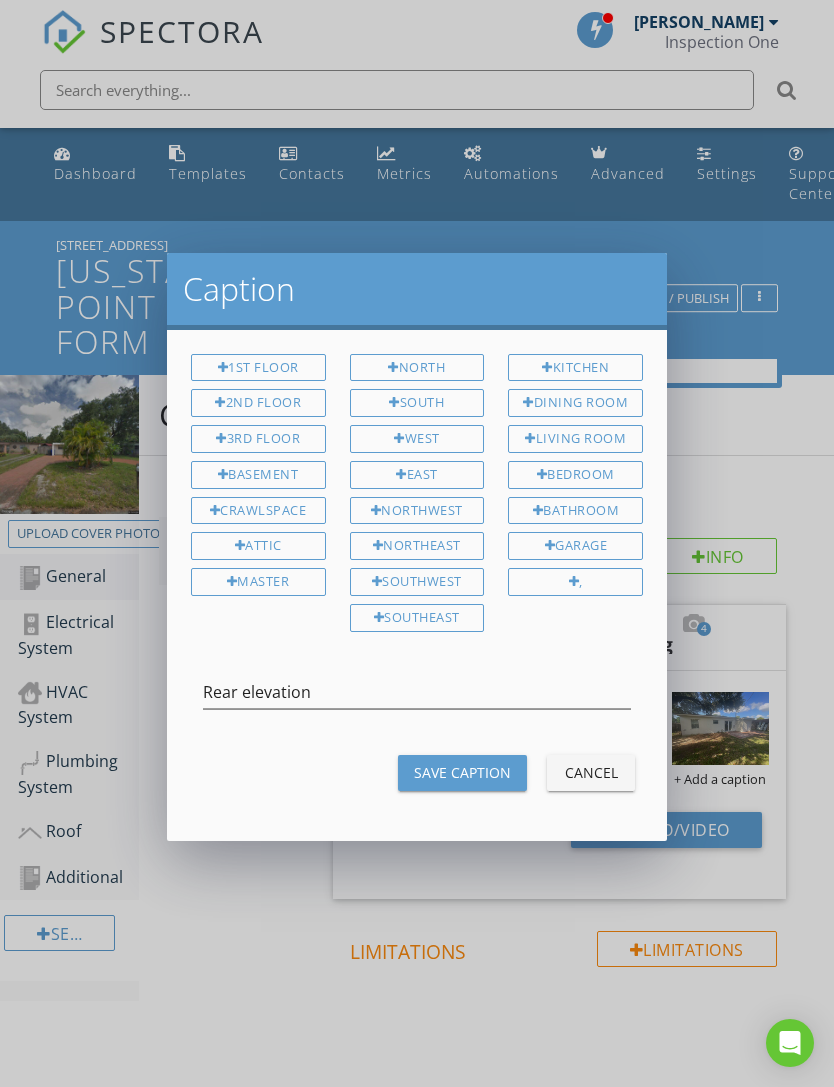 click on "Save Caption" at bounding box center (462, 772) 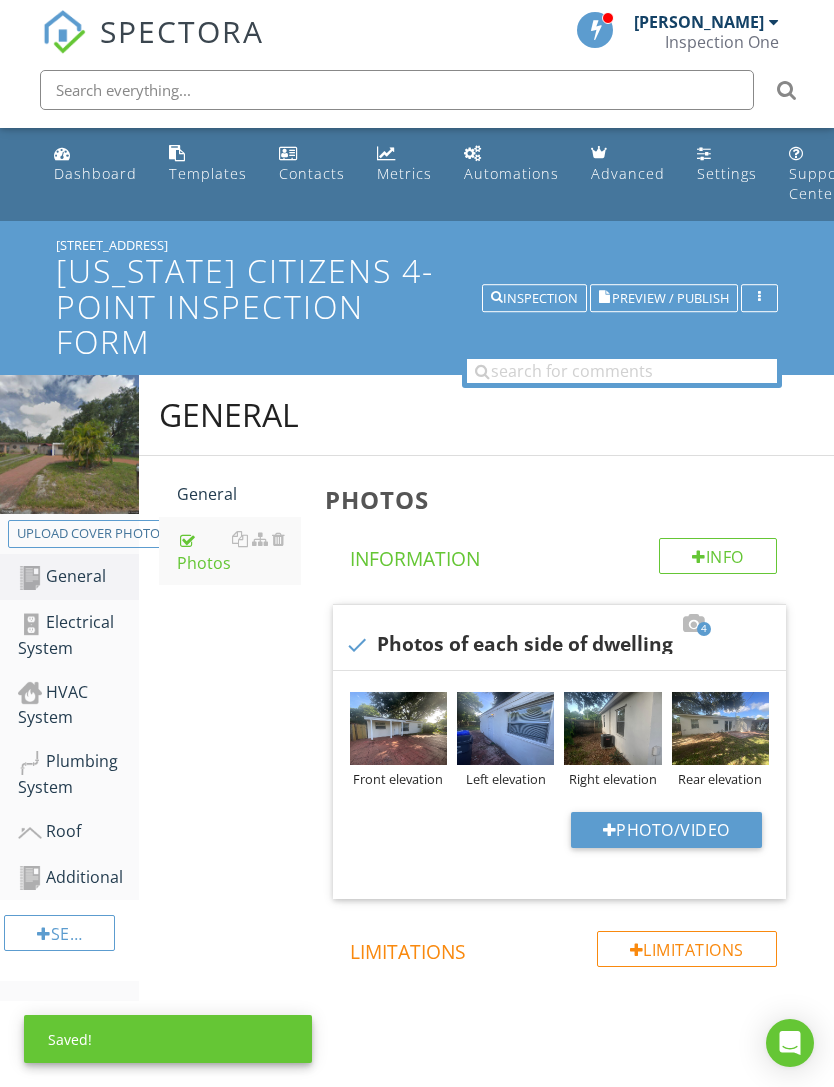 click on "Electrical System" at bounding box center [78, 635] 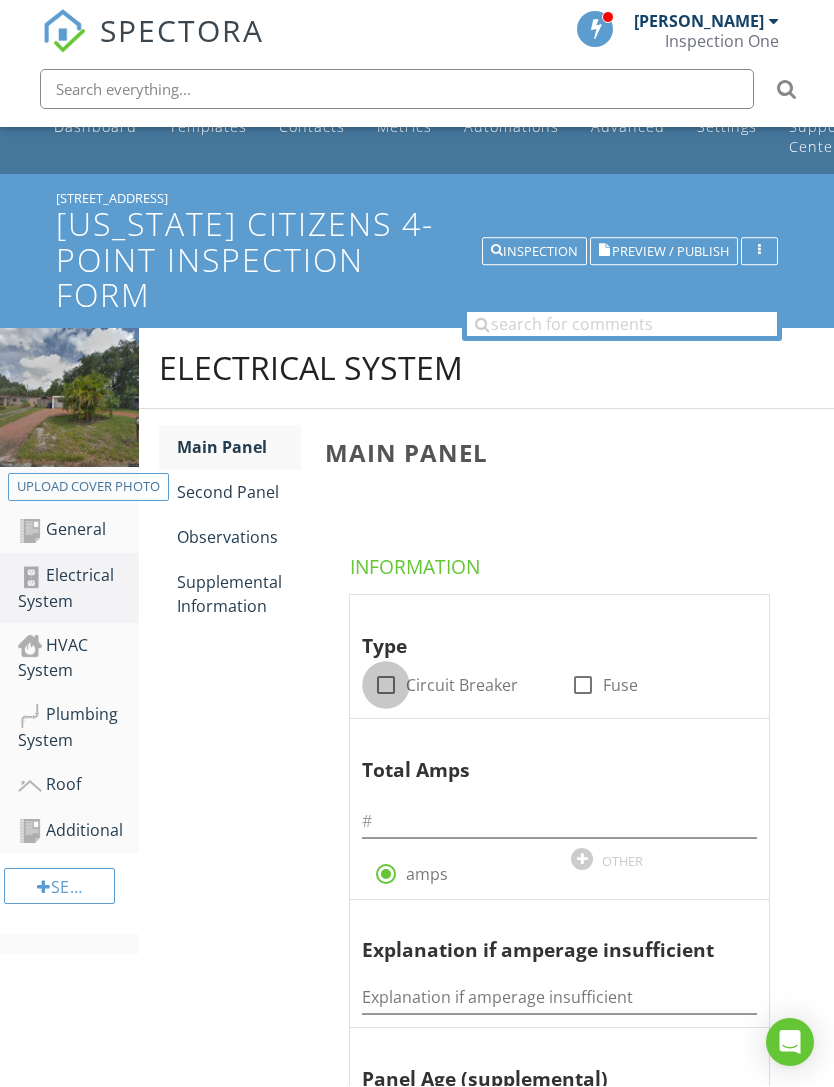 scroll, scrollTop: 47, scrollLeft: 0, axis: vertical 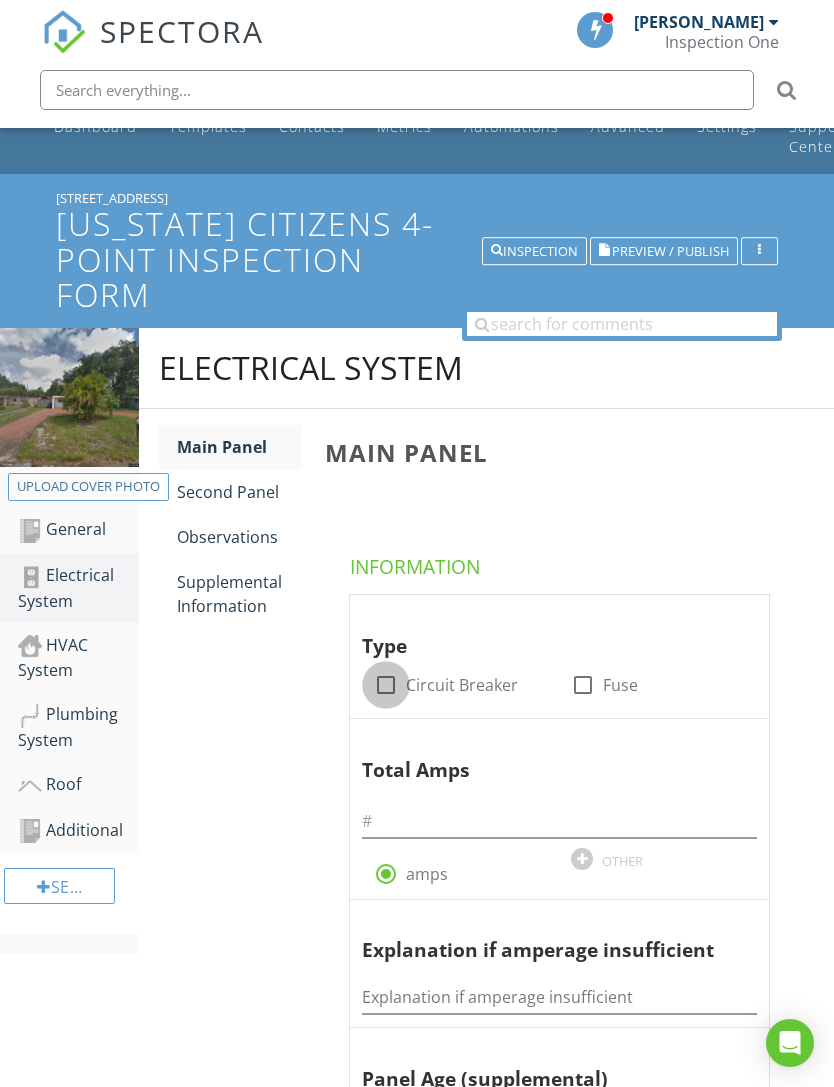 click at bounding box center [386, 685] 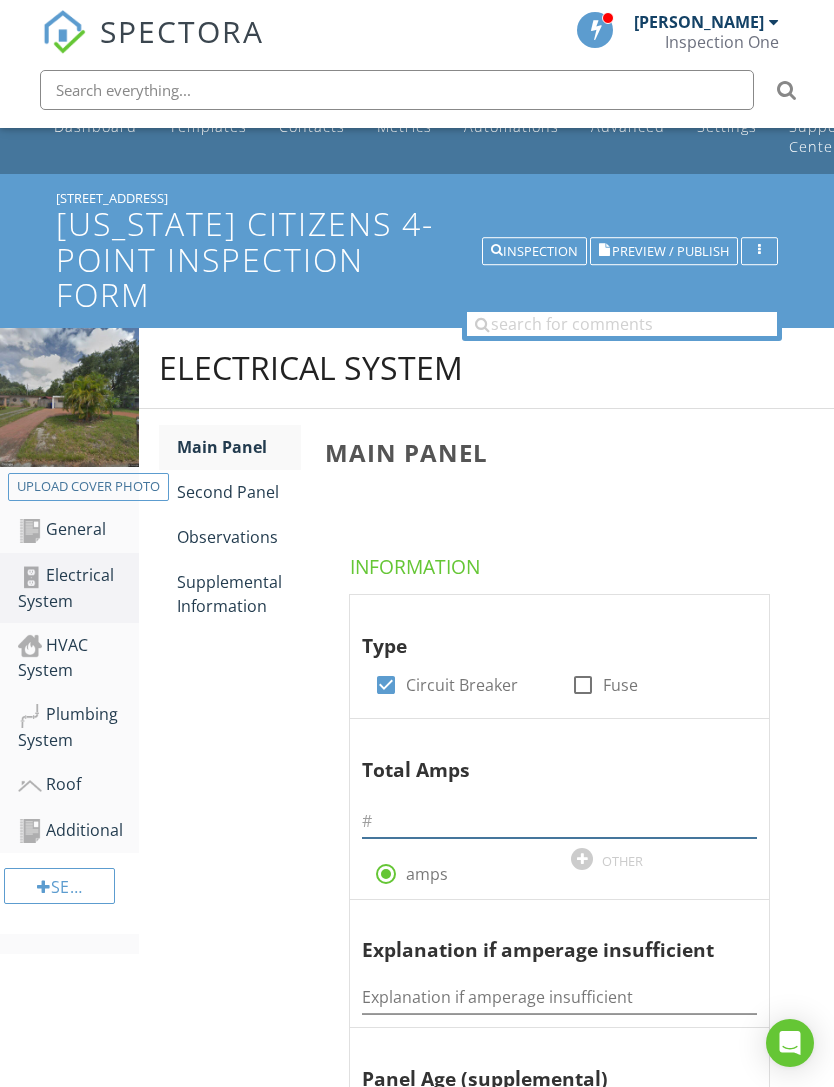 click at bounding box center [559, 821] 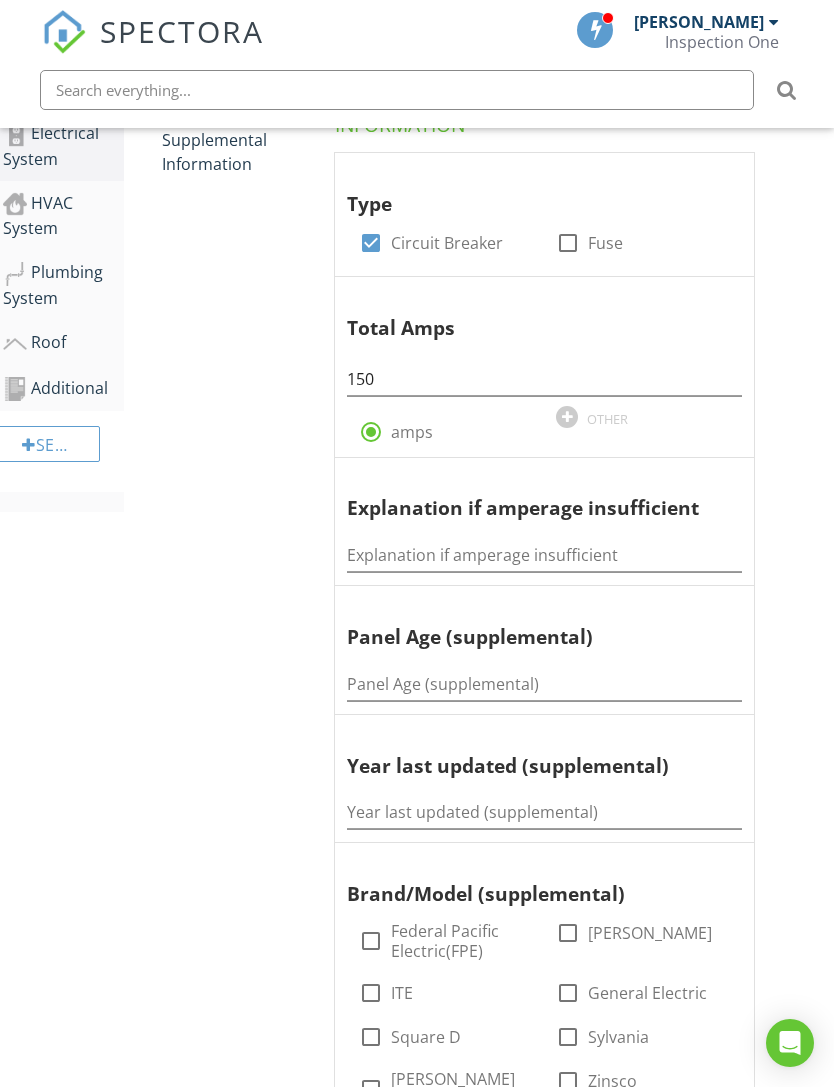 scroll, scrollTop: 500, scrollLeft: 15, axis: both 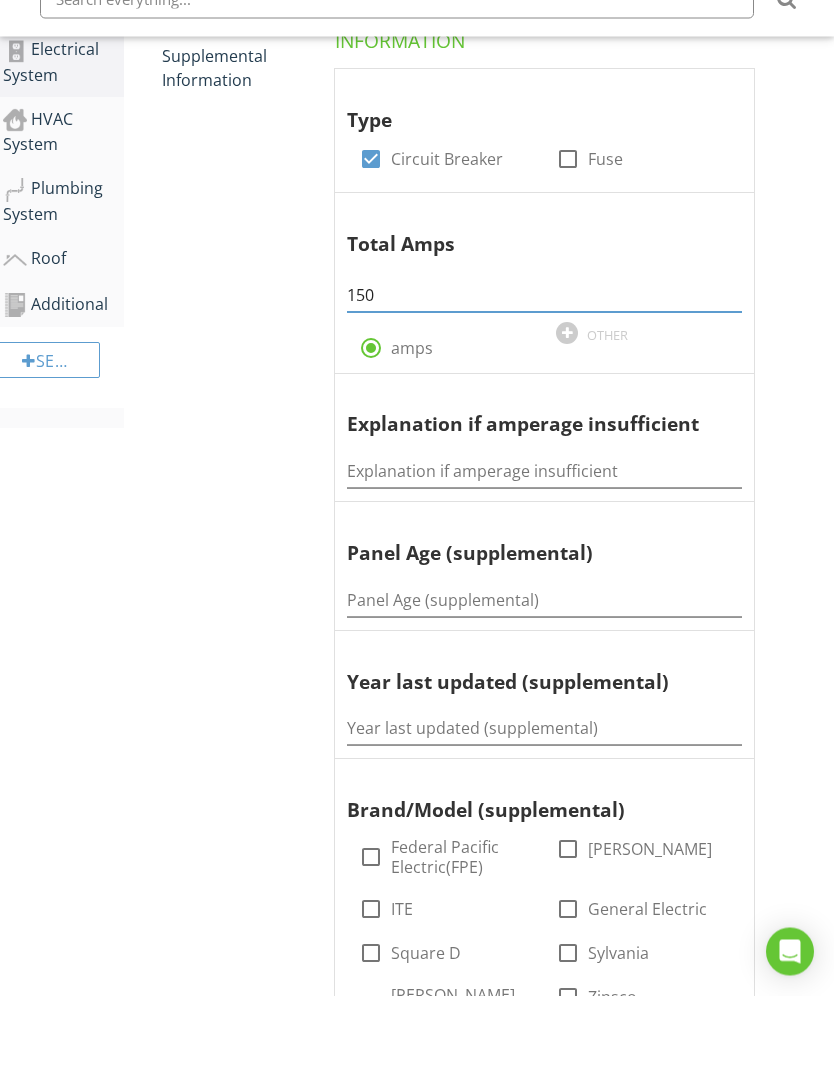 type on "150" 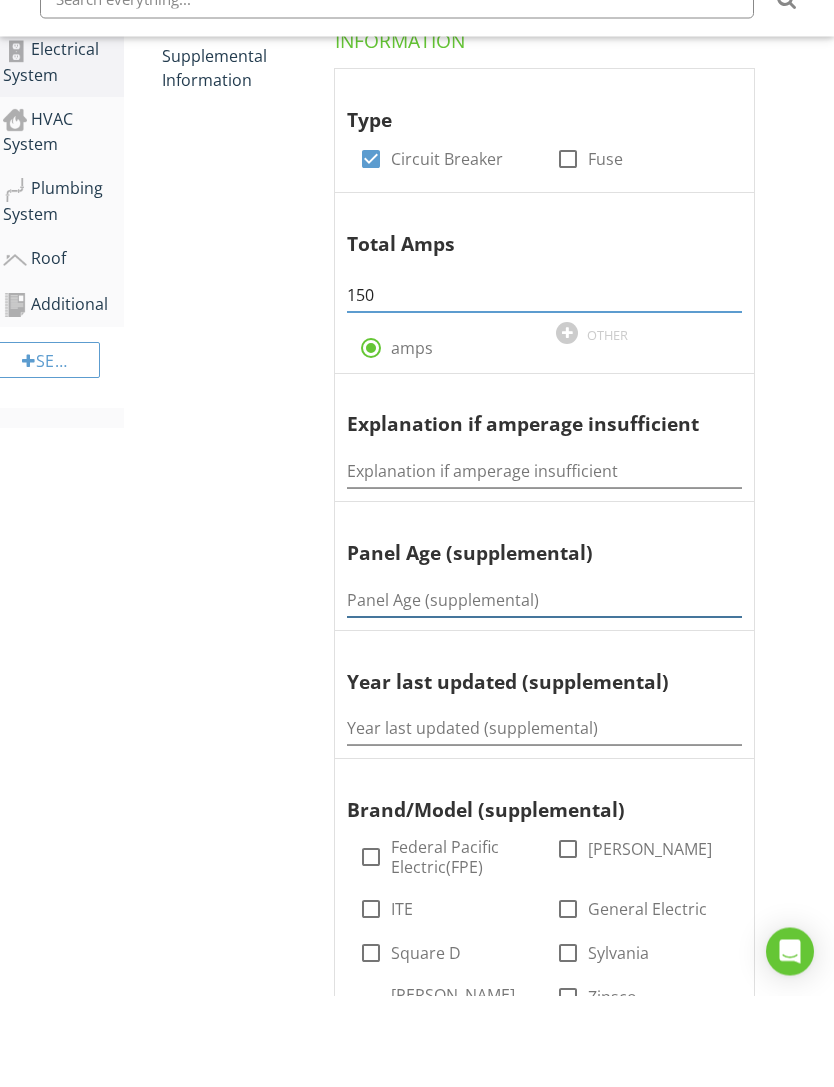 click at bounding box center (544, 692) 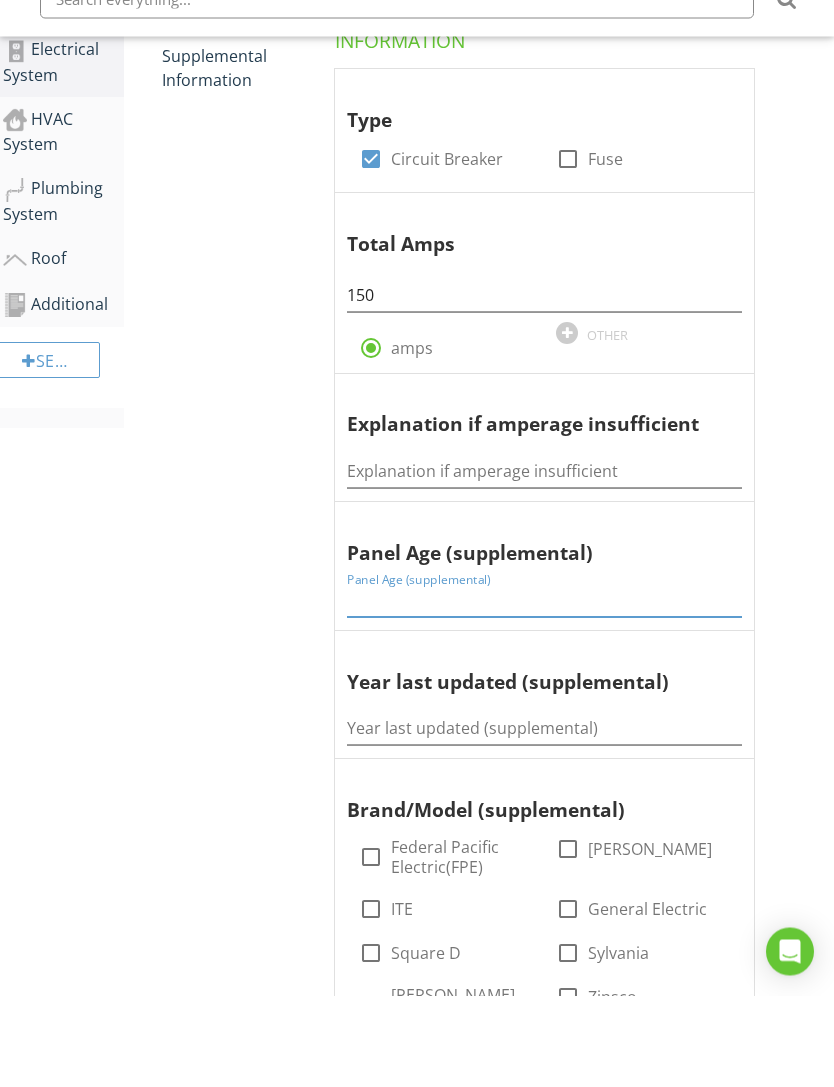 click at bounding box center [544, 692] 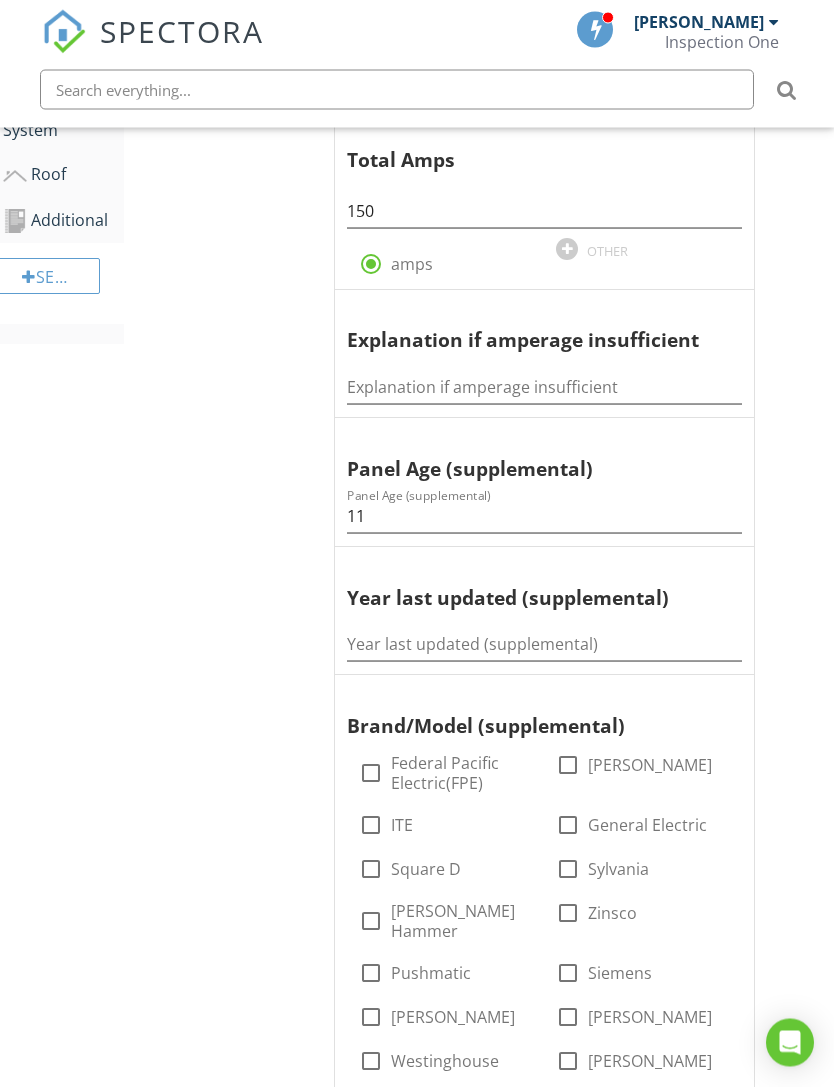 scroll, scrollTop: 715, scrollLeft: 15, axis: both 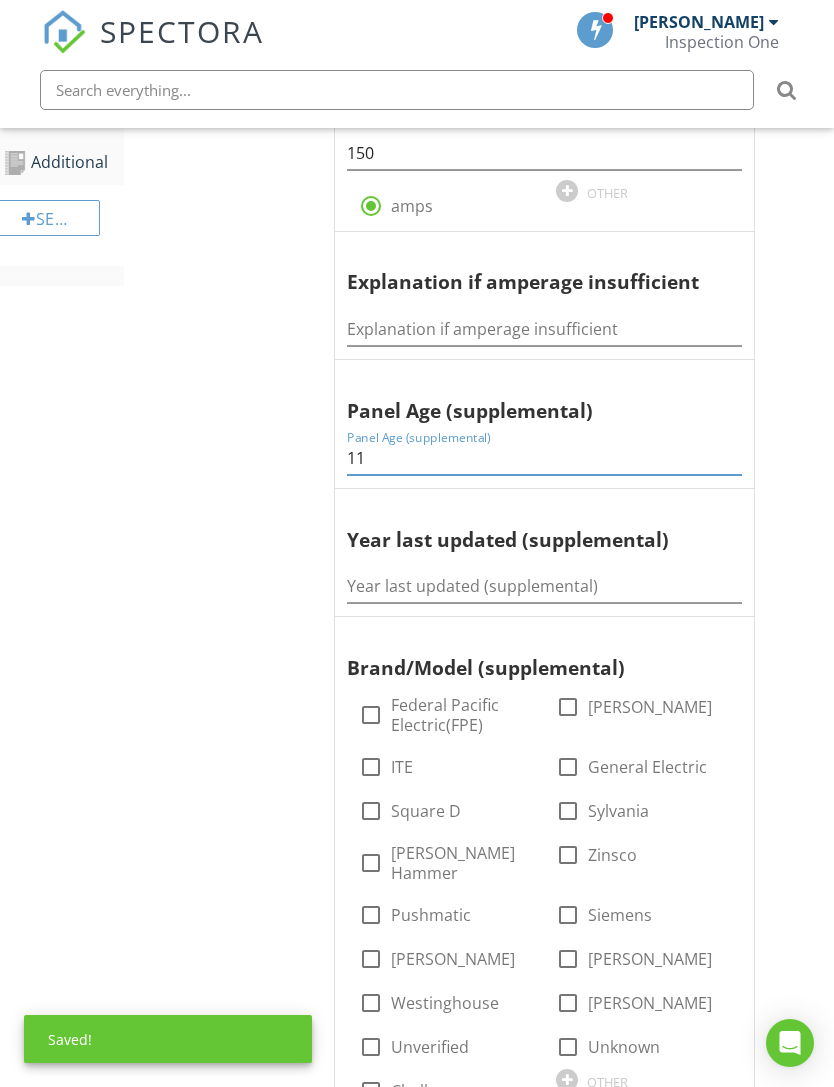 type on "11" 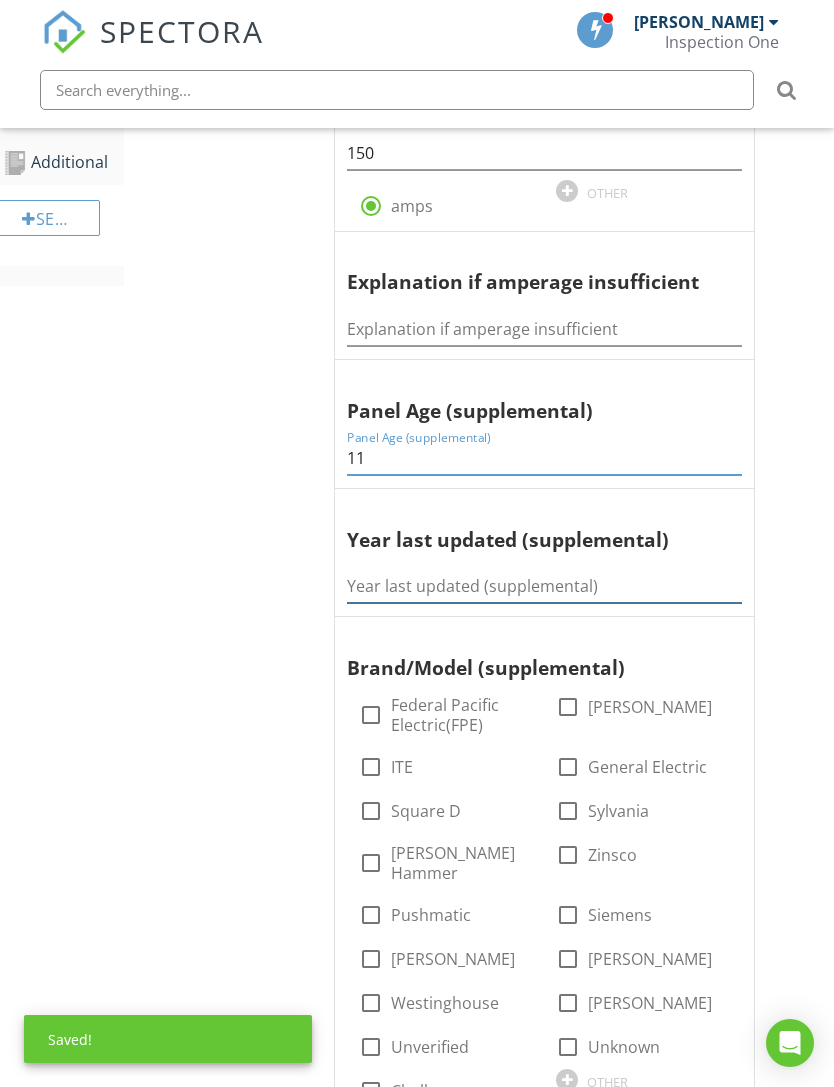 click at bounding box center (544, 586) 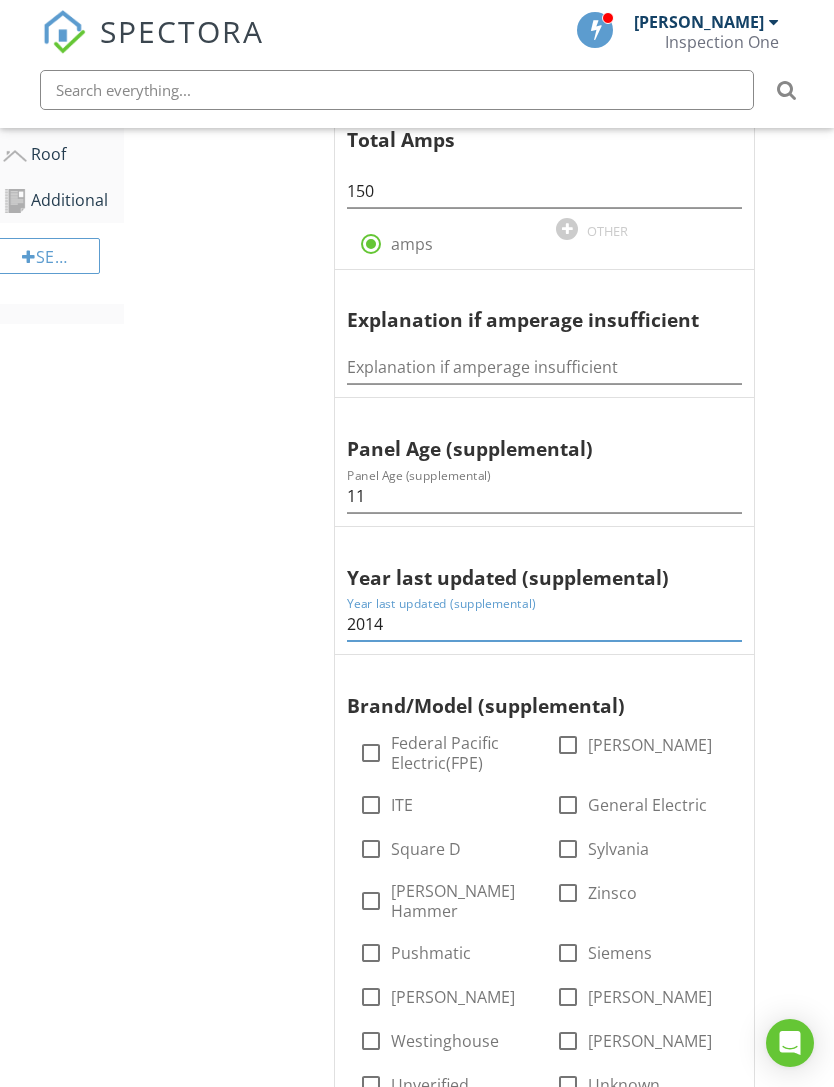 scroll, scrollTop: 674, scrollLeft: 15, axis: both 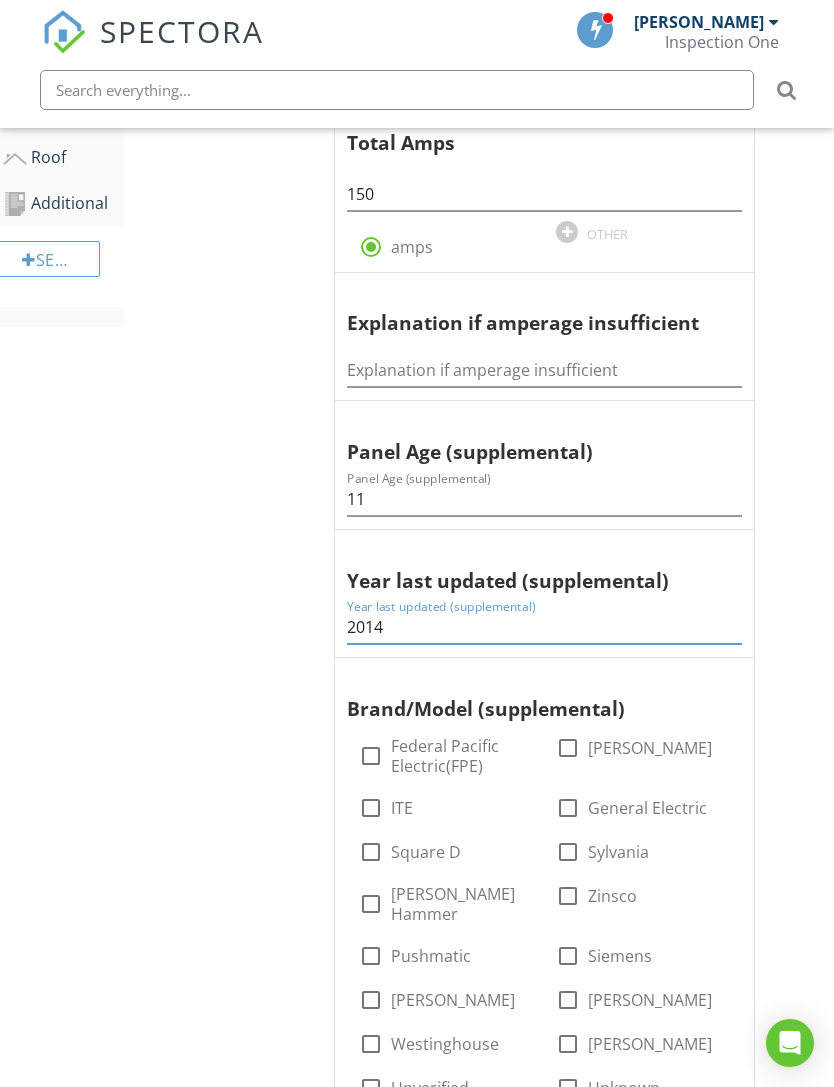 type on "2014" 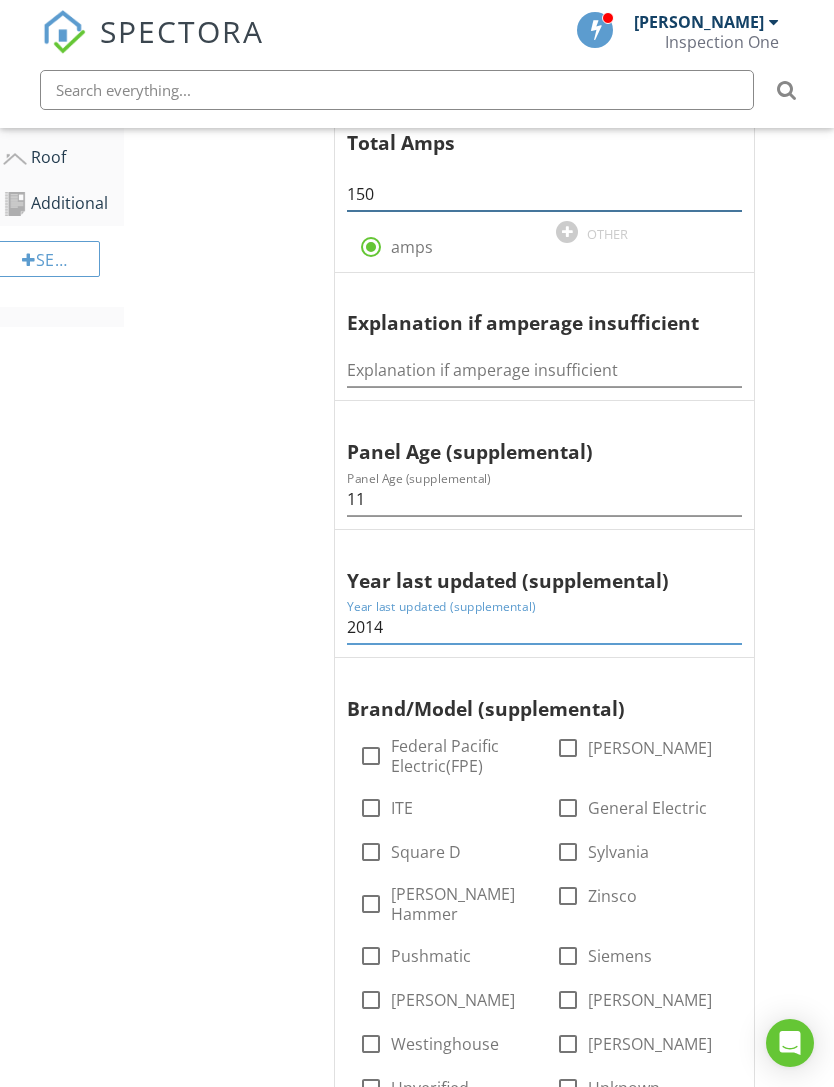 click on "150" at bounding box center [544, 194] 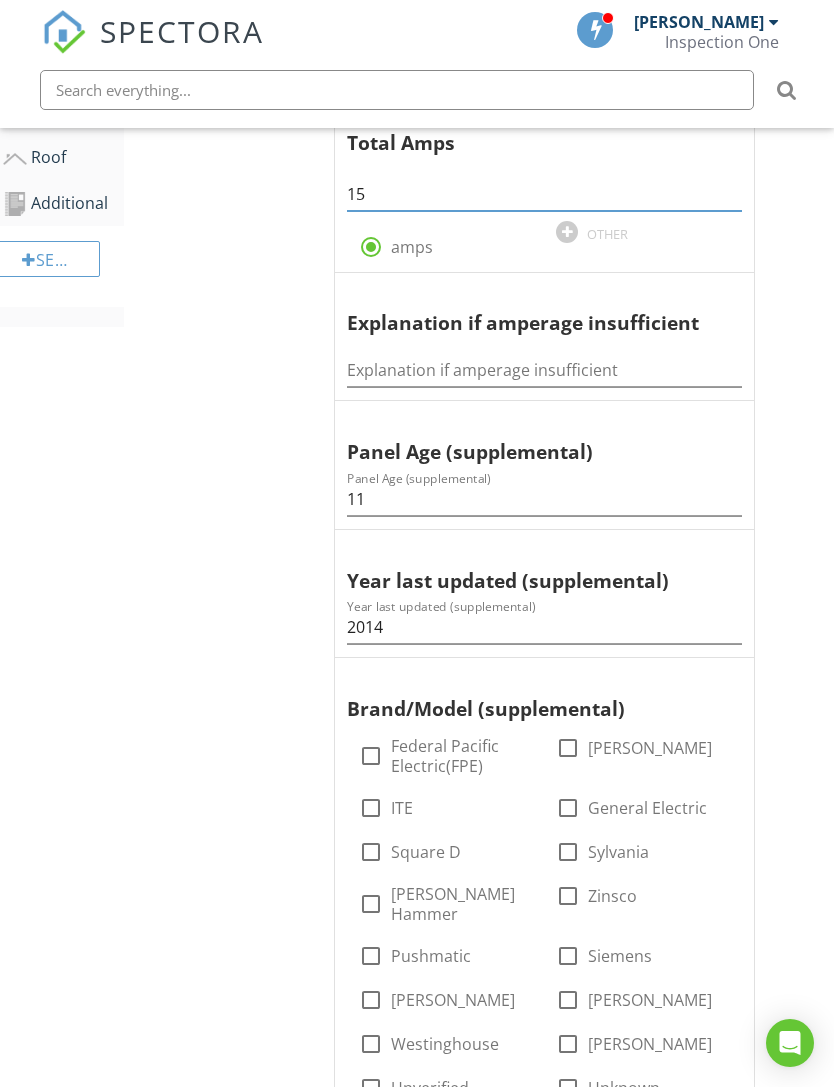 type on "1" 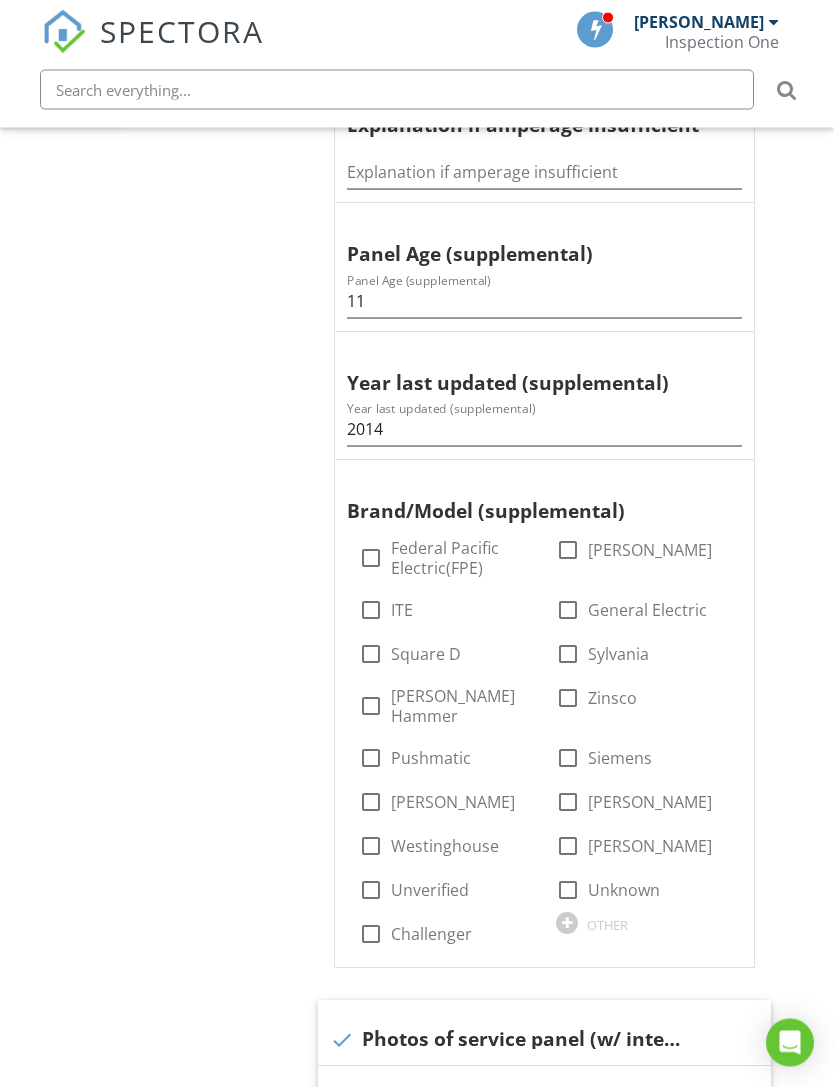 scroll, scrollTop: 872, scrollLeft: 15, axis: both 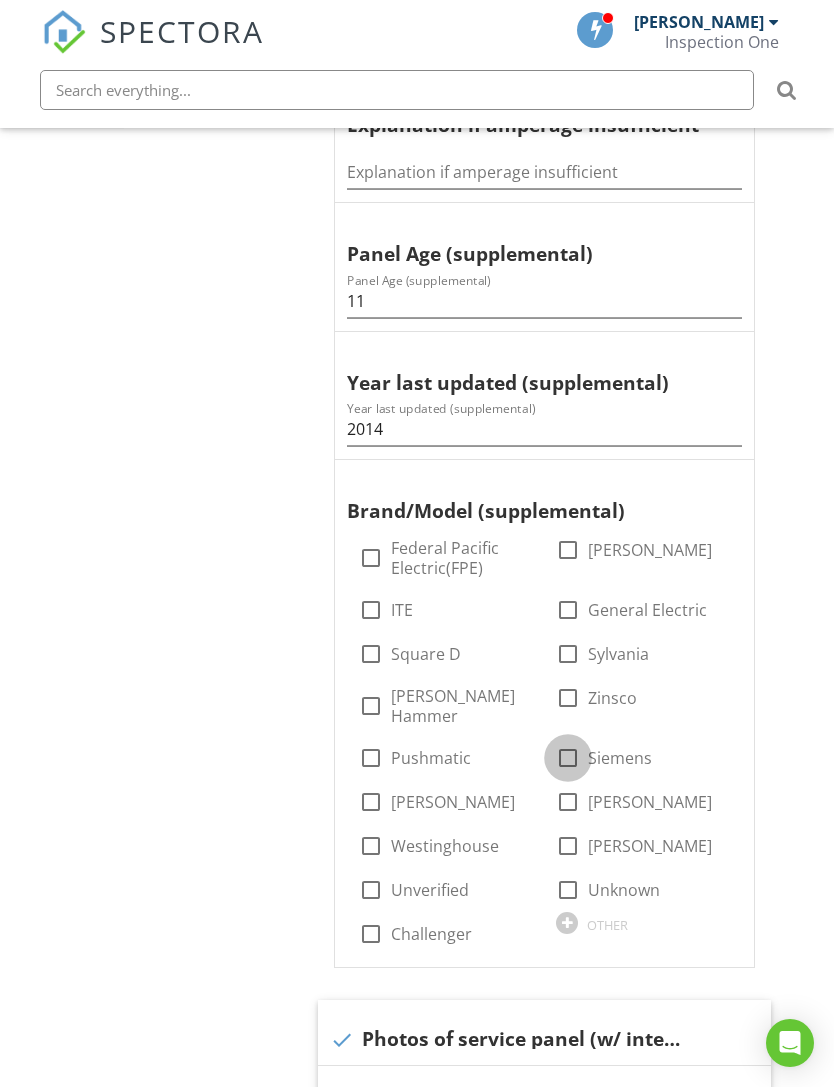 type on "125" 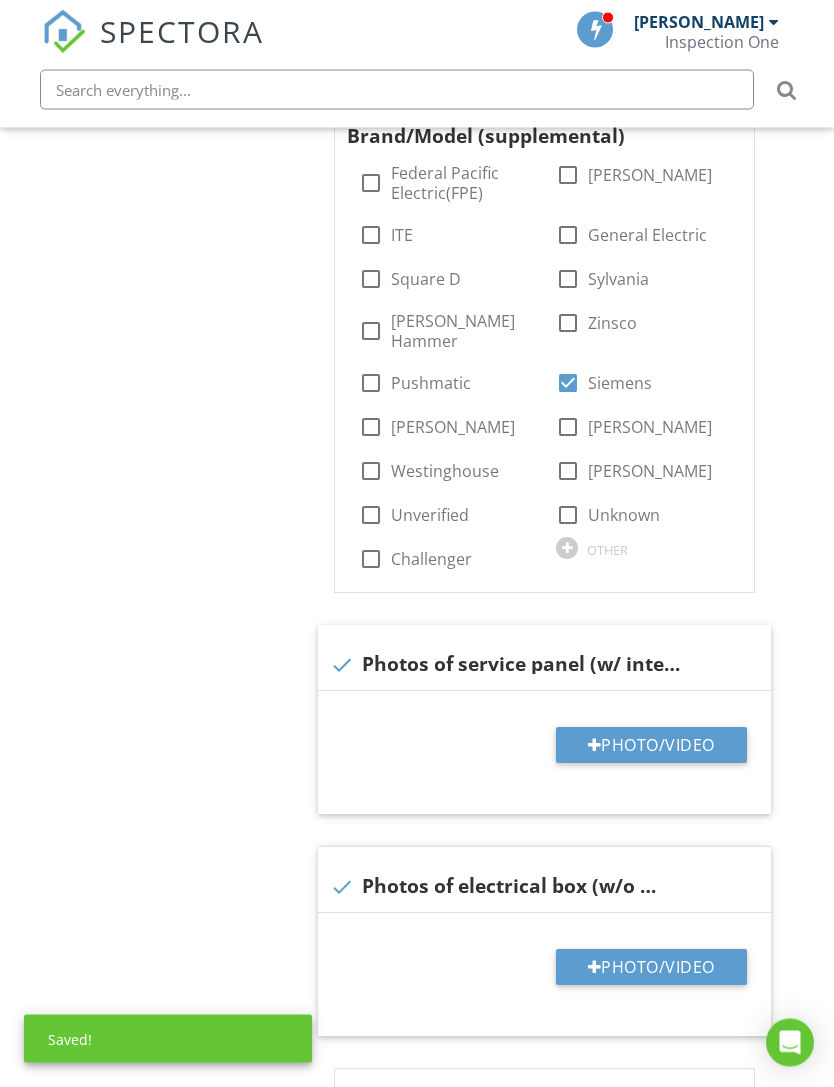 scroll, scrollTop: 1267, scrollLeft: 15, axis: both 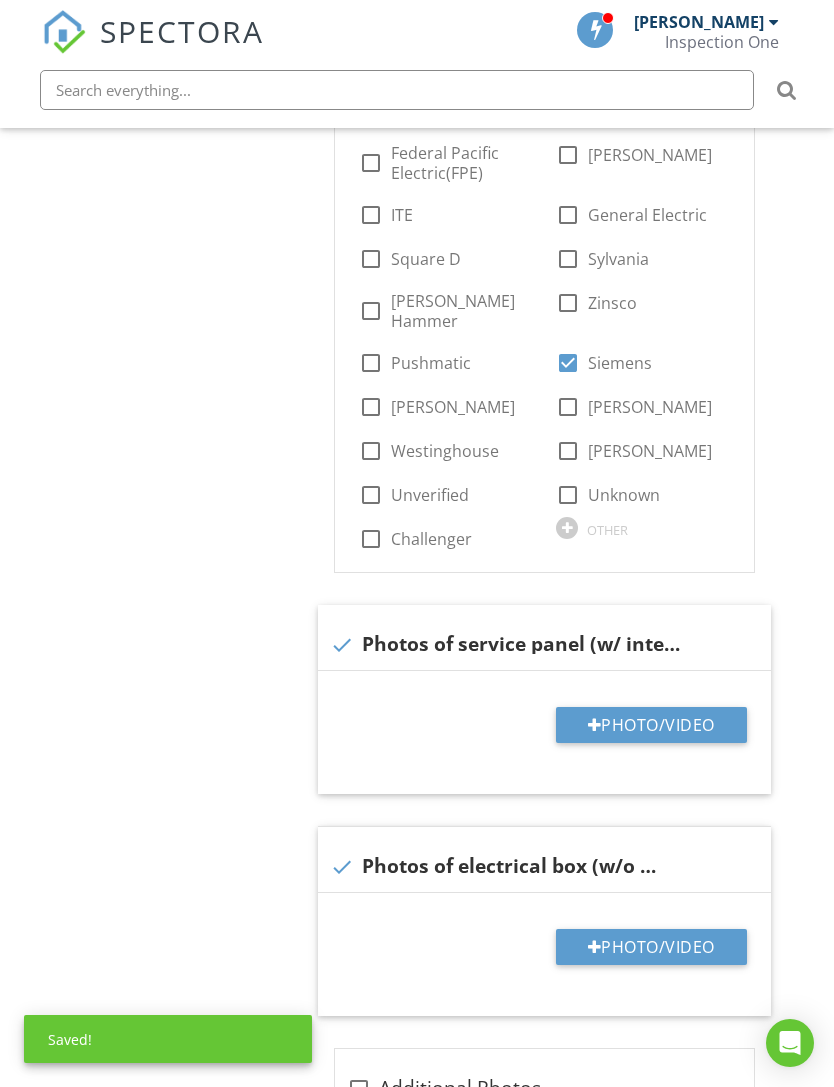 click on "Photo/Video" at bounding box center [651, 725] 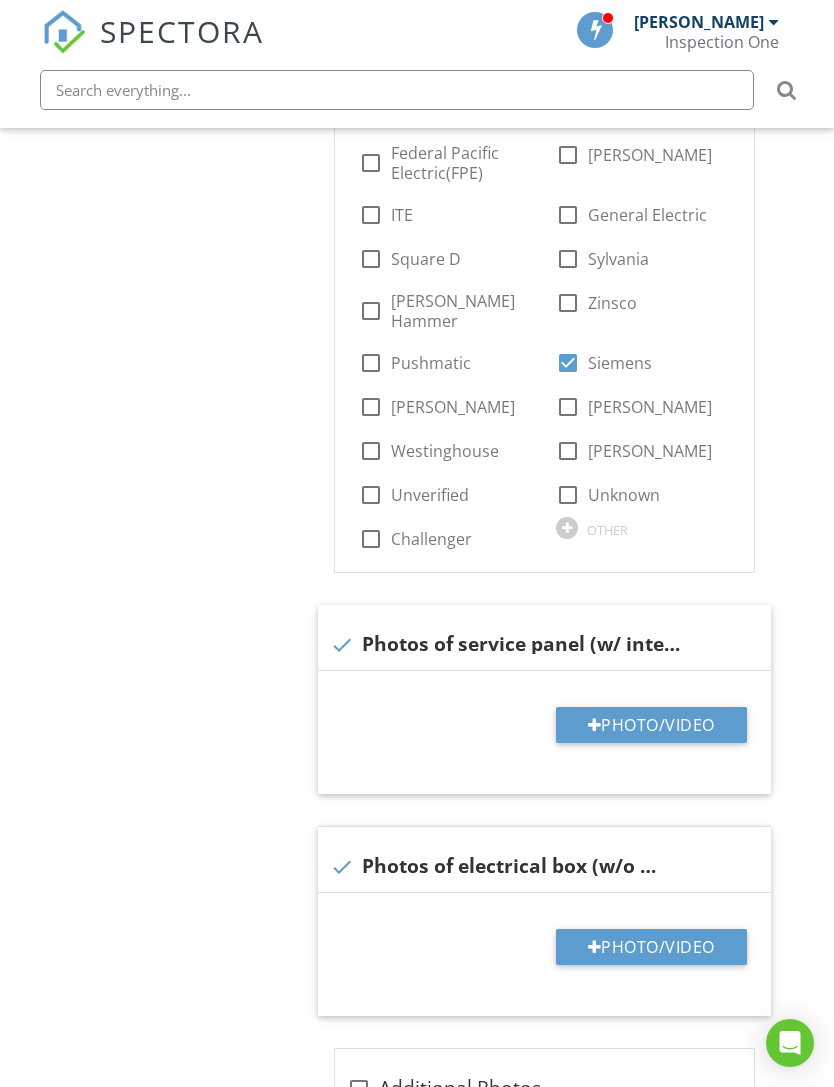 type on "C:\fakepath\IMG_0364.jpeg" 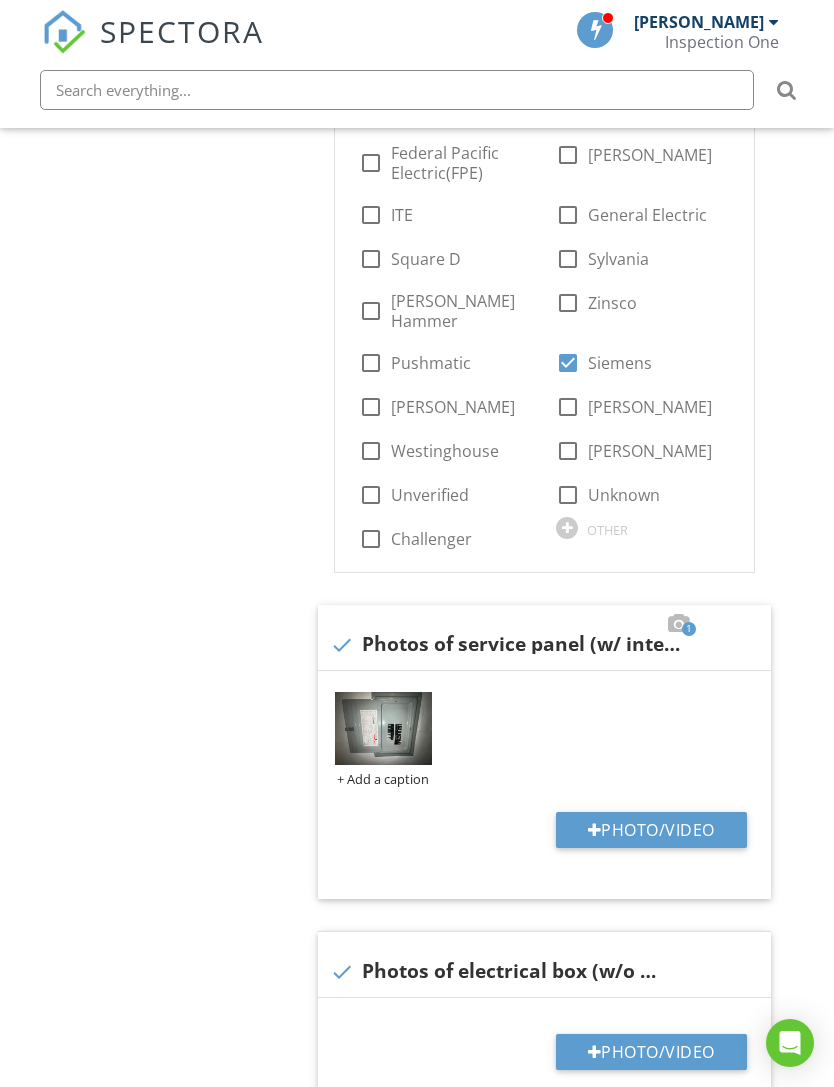 click on "Photo/Video" at bounding box center [651, 1052] 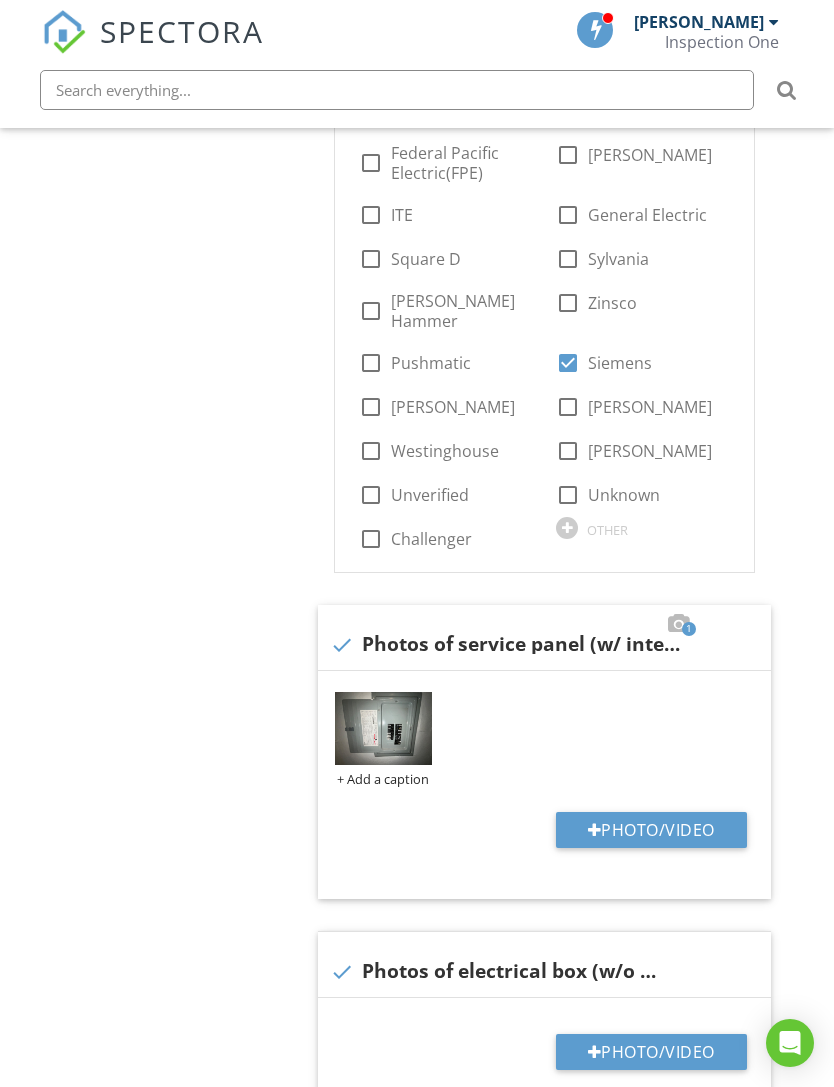 type on "C:\fakepath\IMG_0378.jpeg" 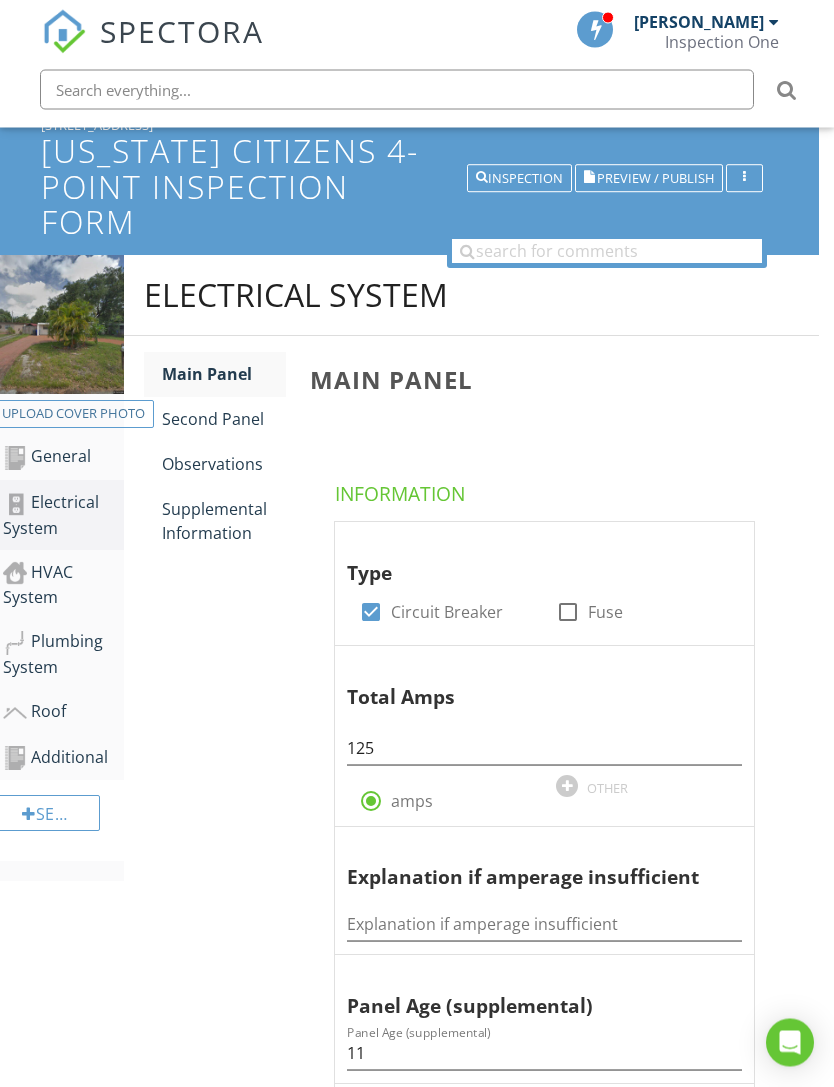 scroll, scrollTop: 0, scrollLeft: 15, axis: horizontal 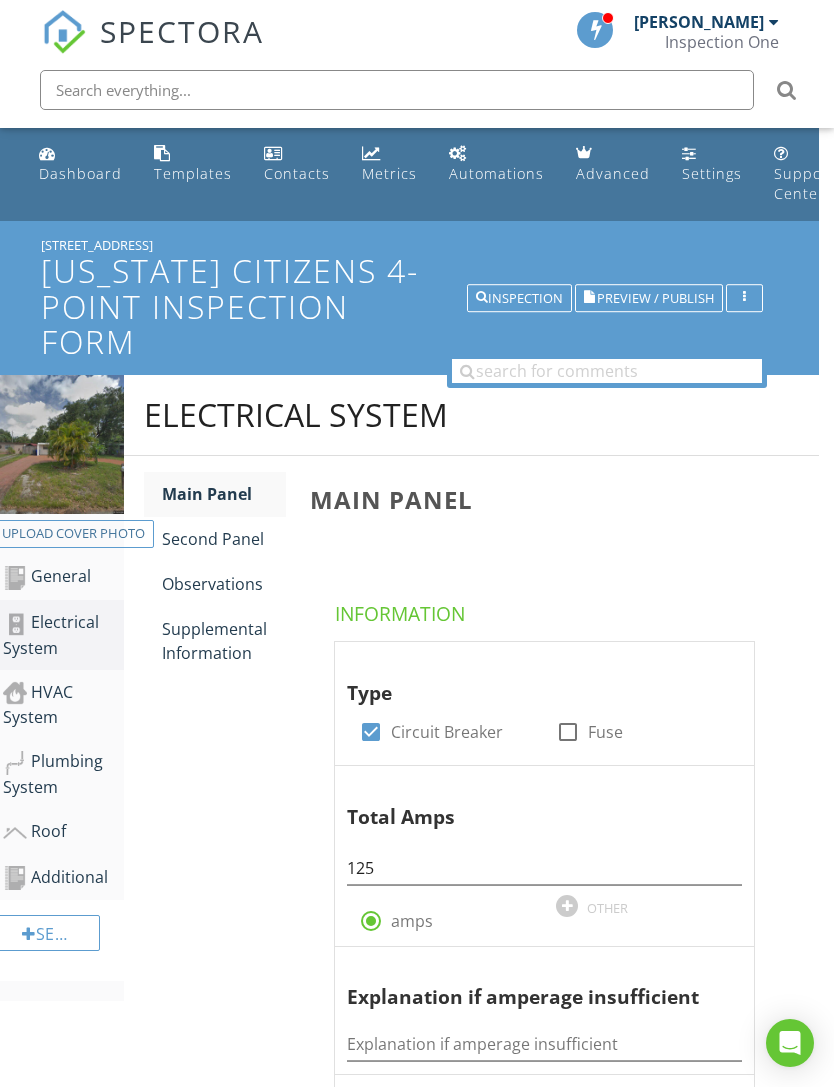 click on "Second Panel" at bounding box center [224, 539] 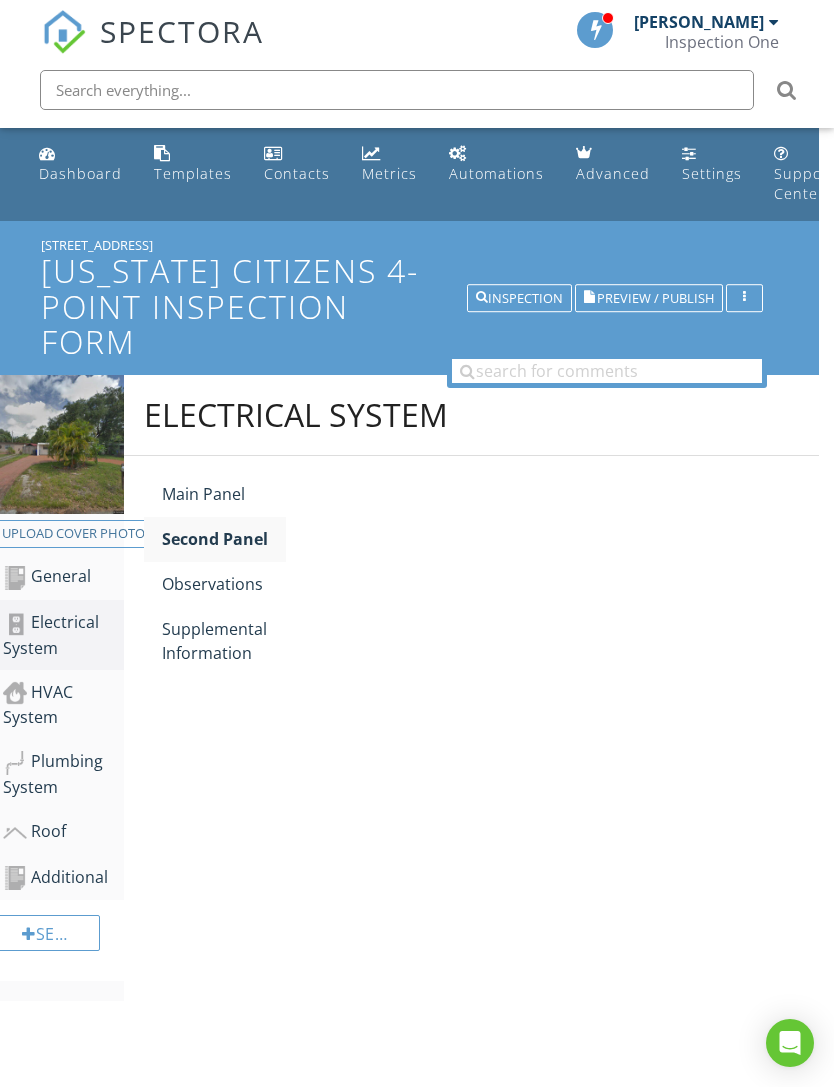 click on "Second Panel" at bounding box center (224, 539) 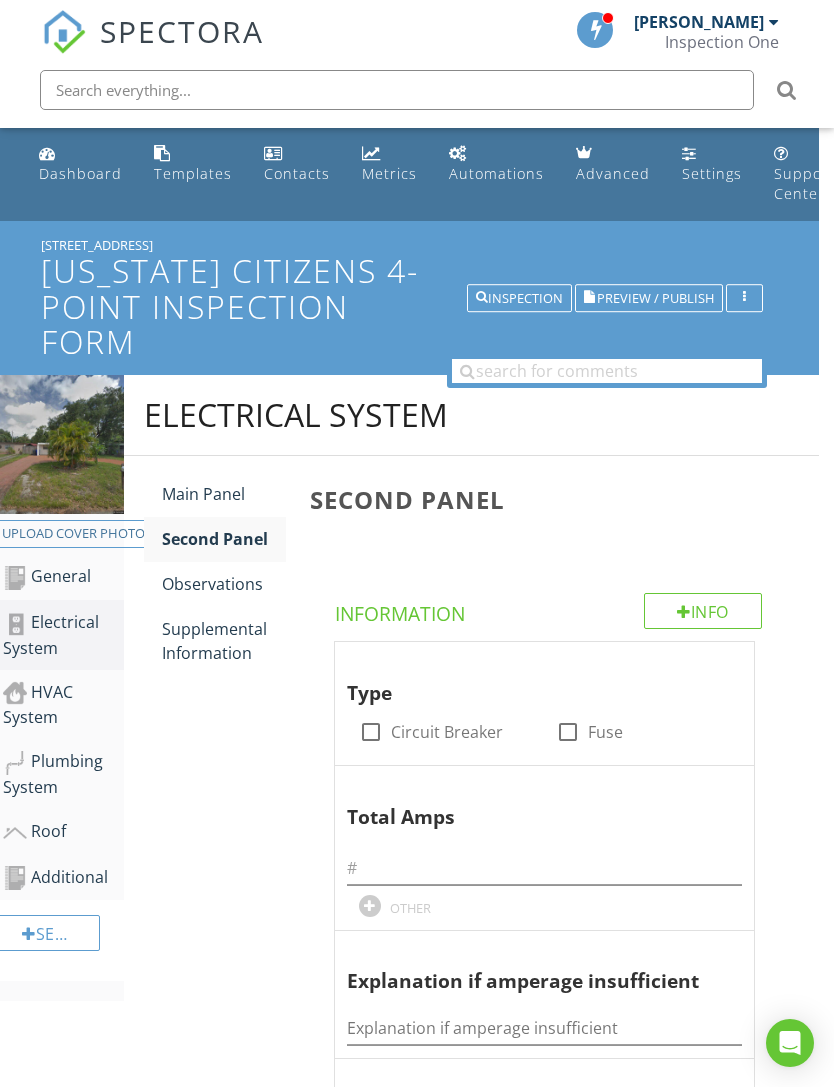click on "Observations" at bounding box center (224, 584) 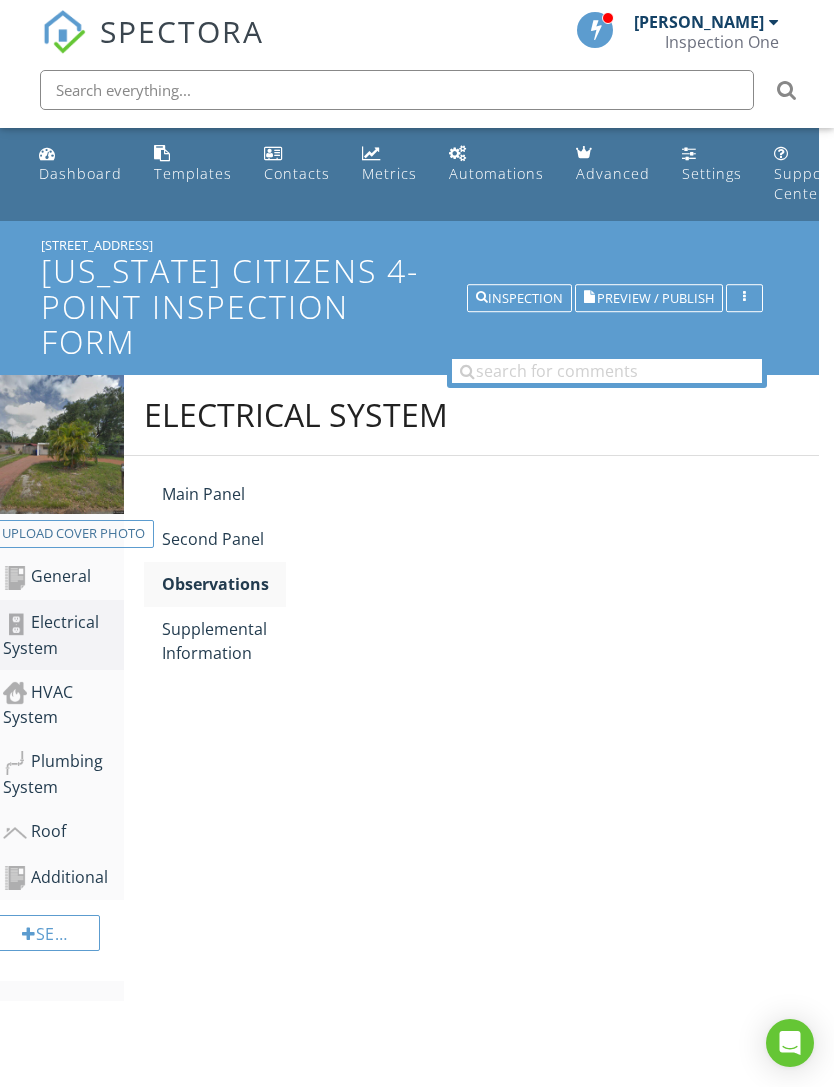 click on "Observations" at bounding box center [224, 584] 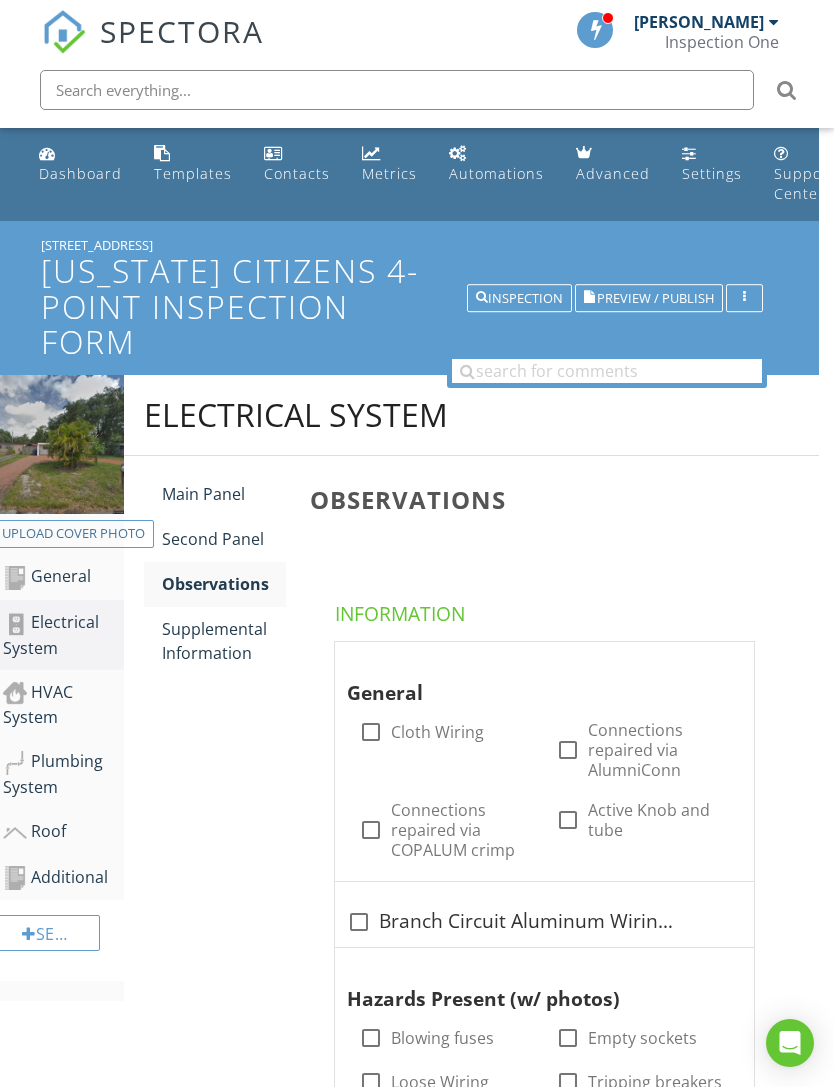 click on "Supplemental Information" at bounding box center [224, 641] 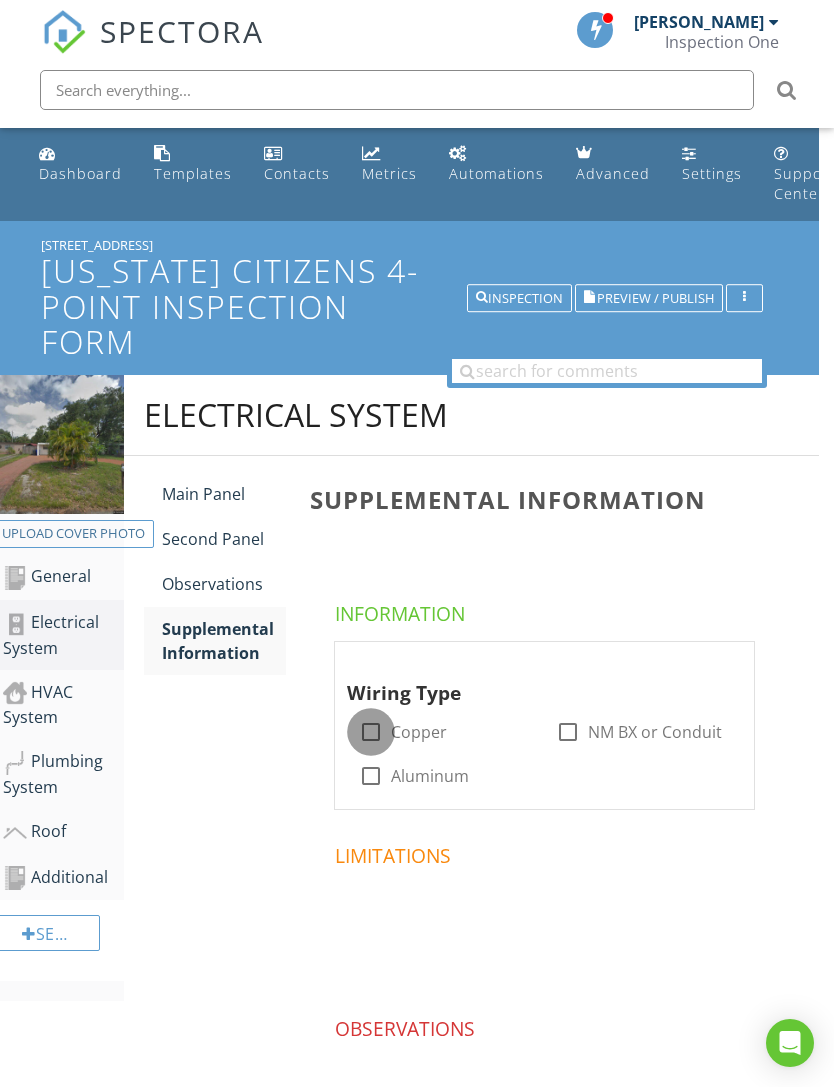 click at bounding box center (371, 732) 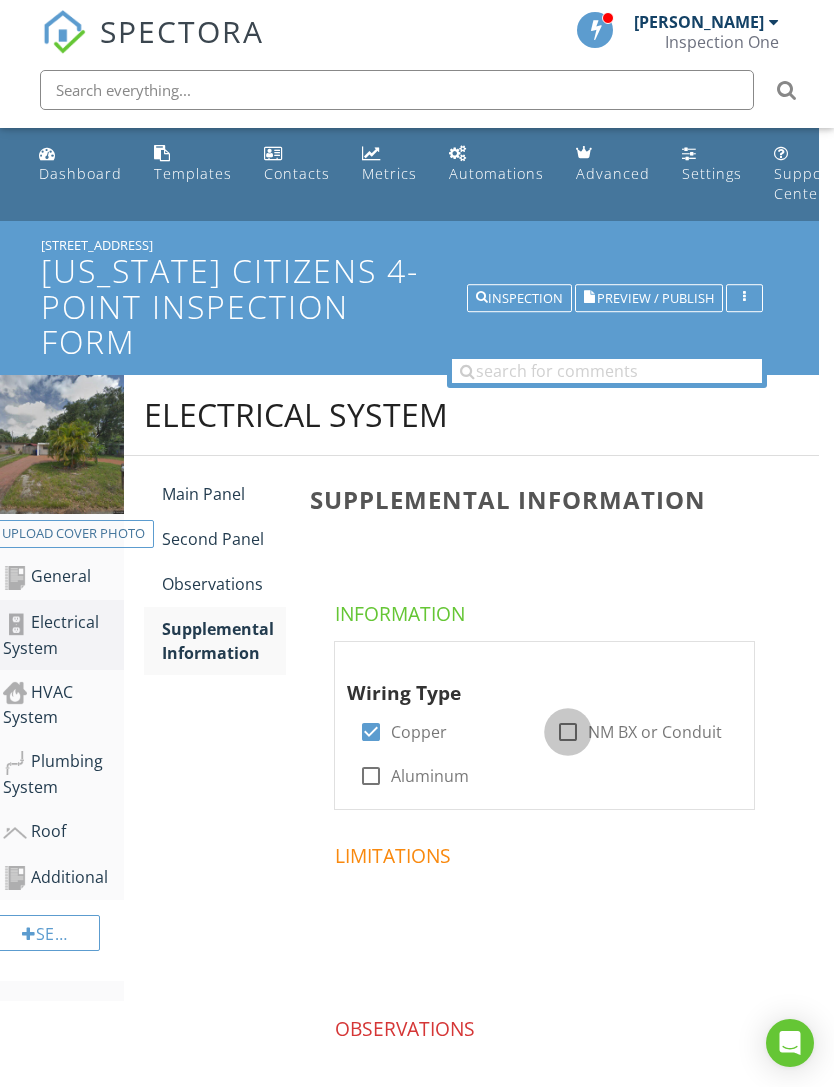 click at bounding box center (568, 732) 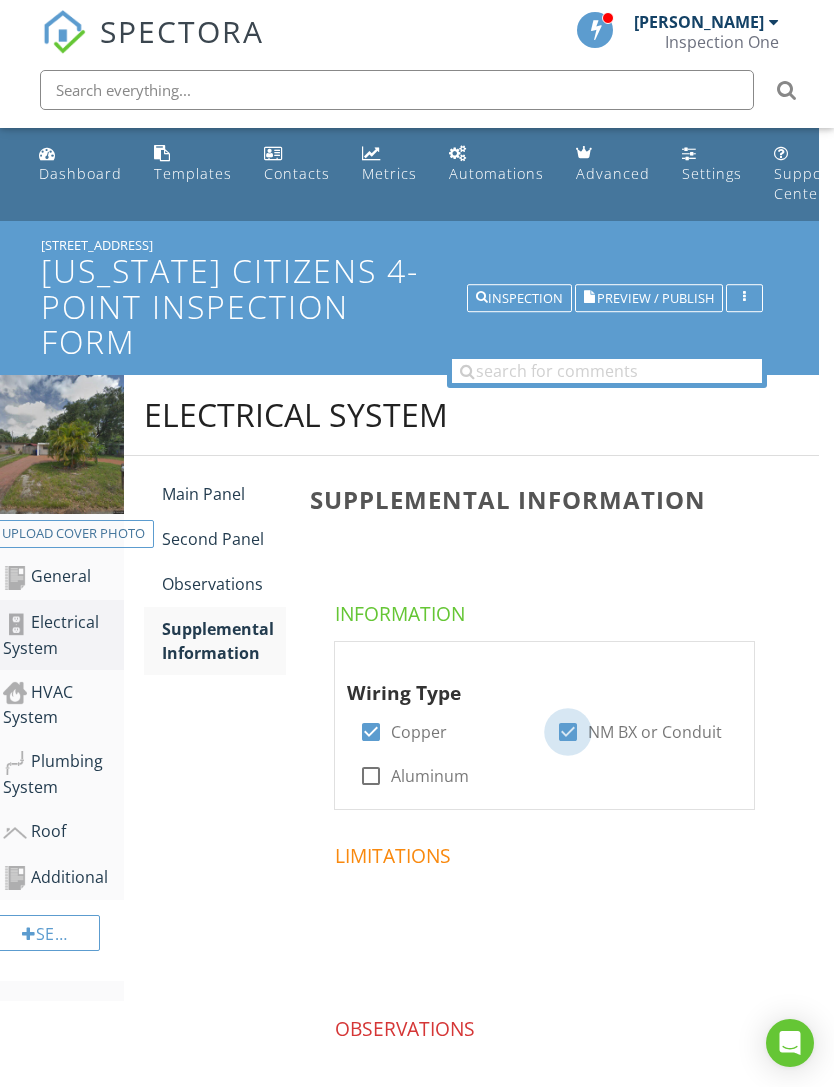 click at bounding box center [568, 732] 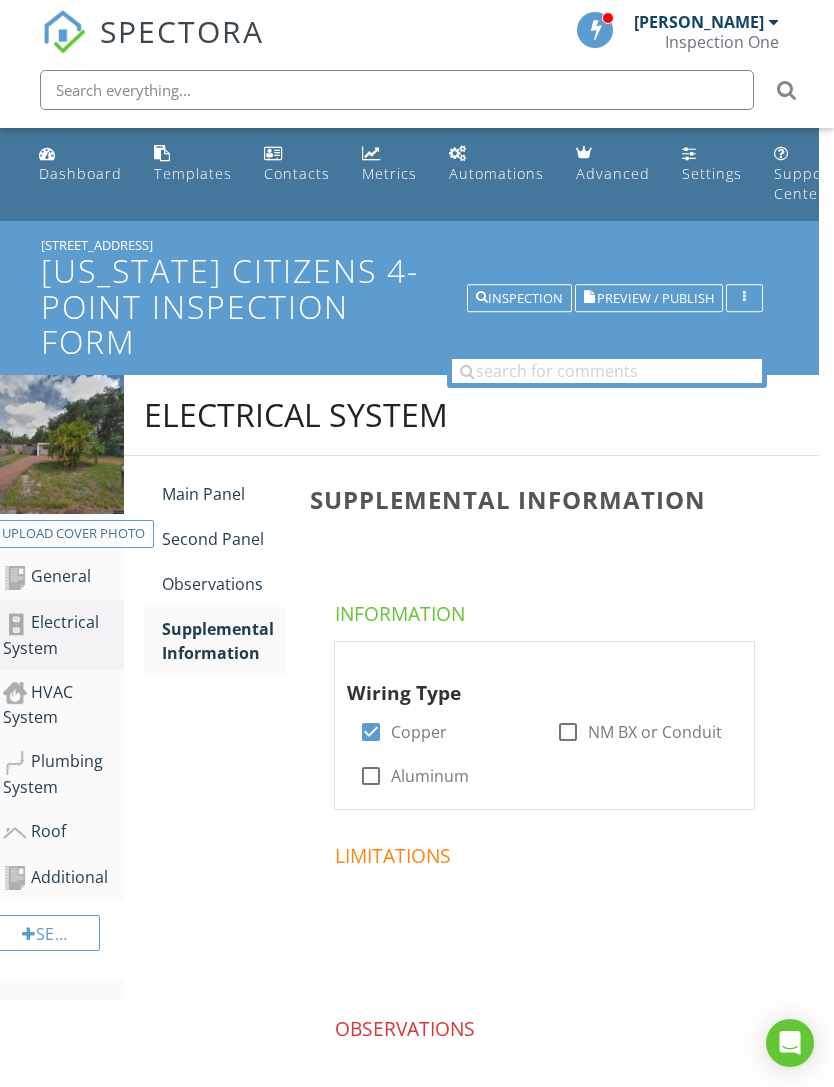 click at bounding box center (568, 732) 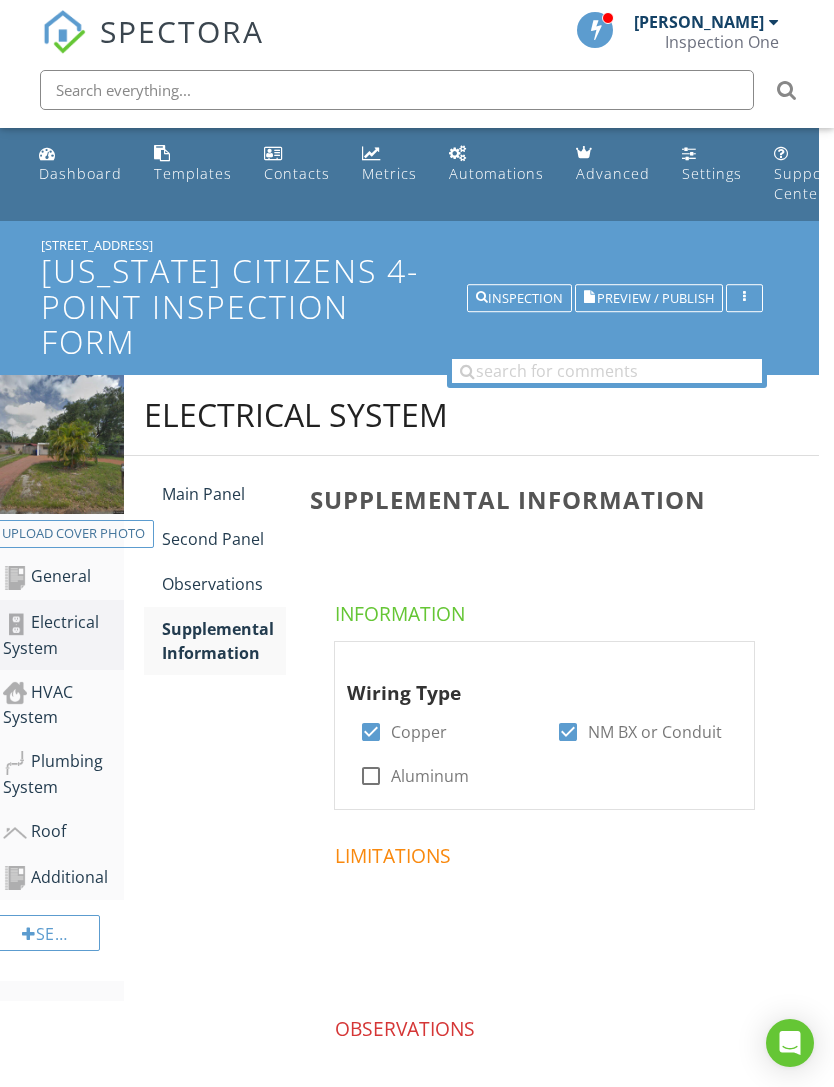 click on "HVAC System" at bounding box center [63, 705] 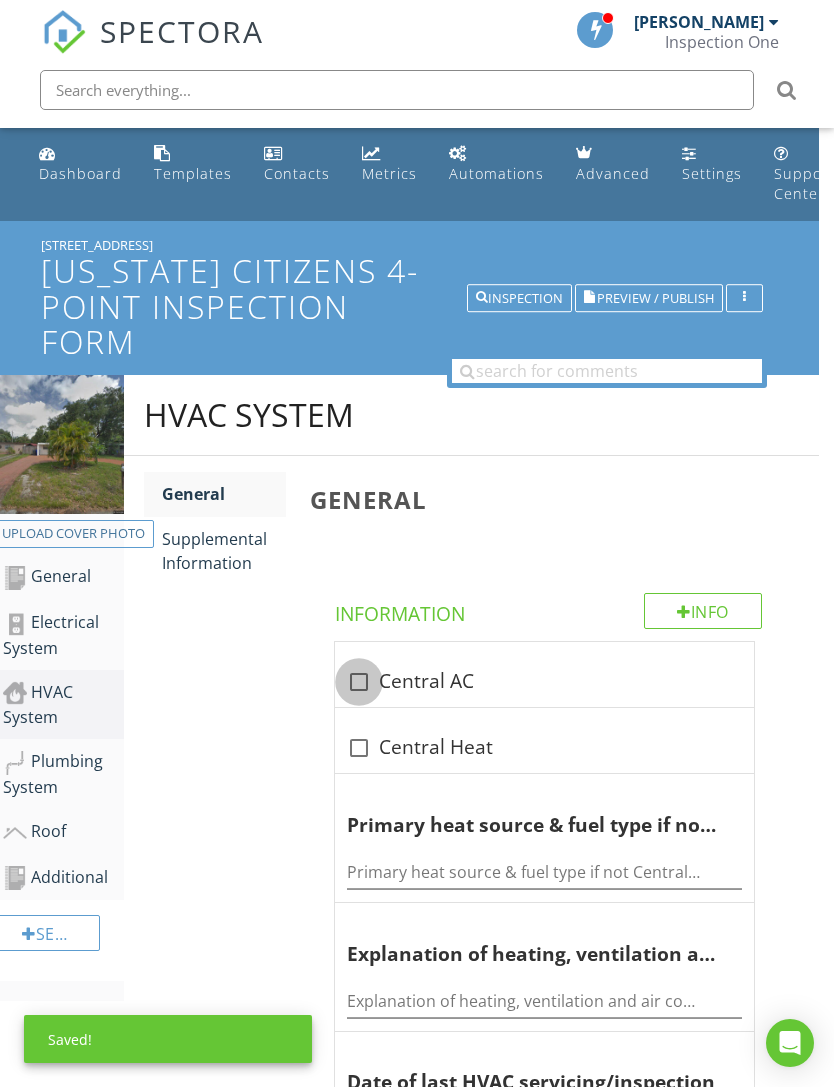 click at bounding box center [359, 682] 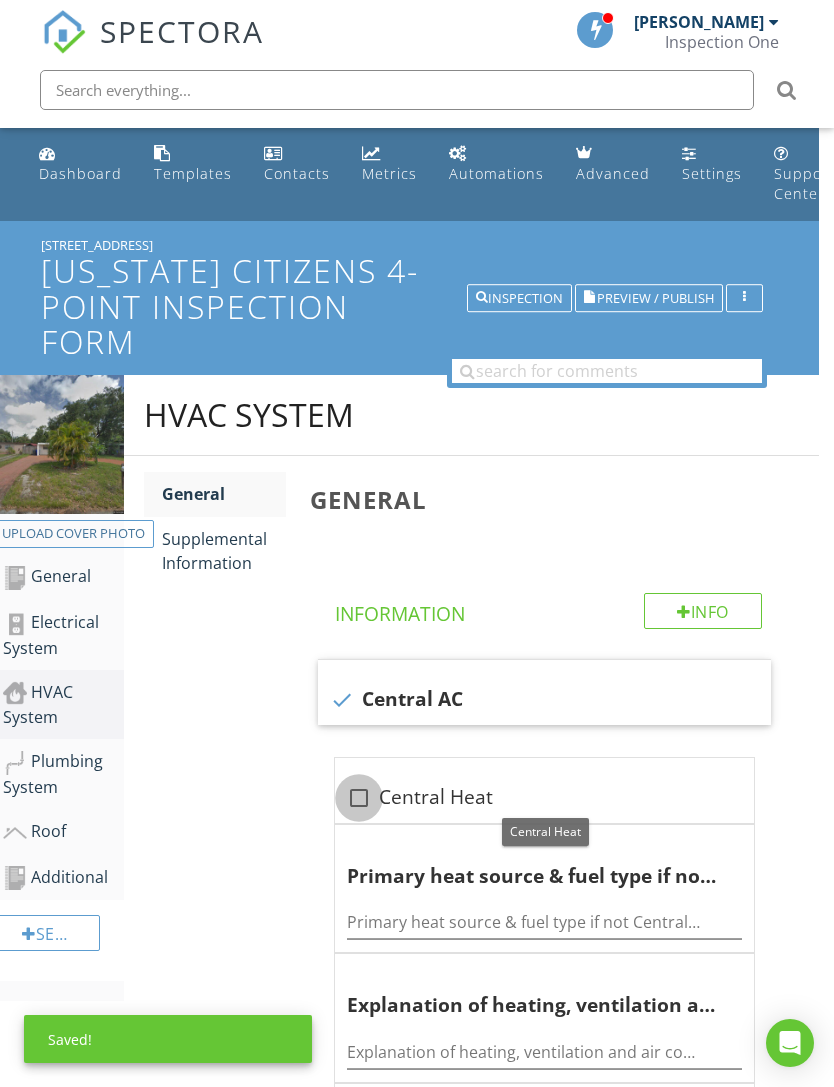 click at bounding box center [359, 798] 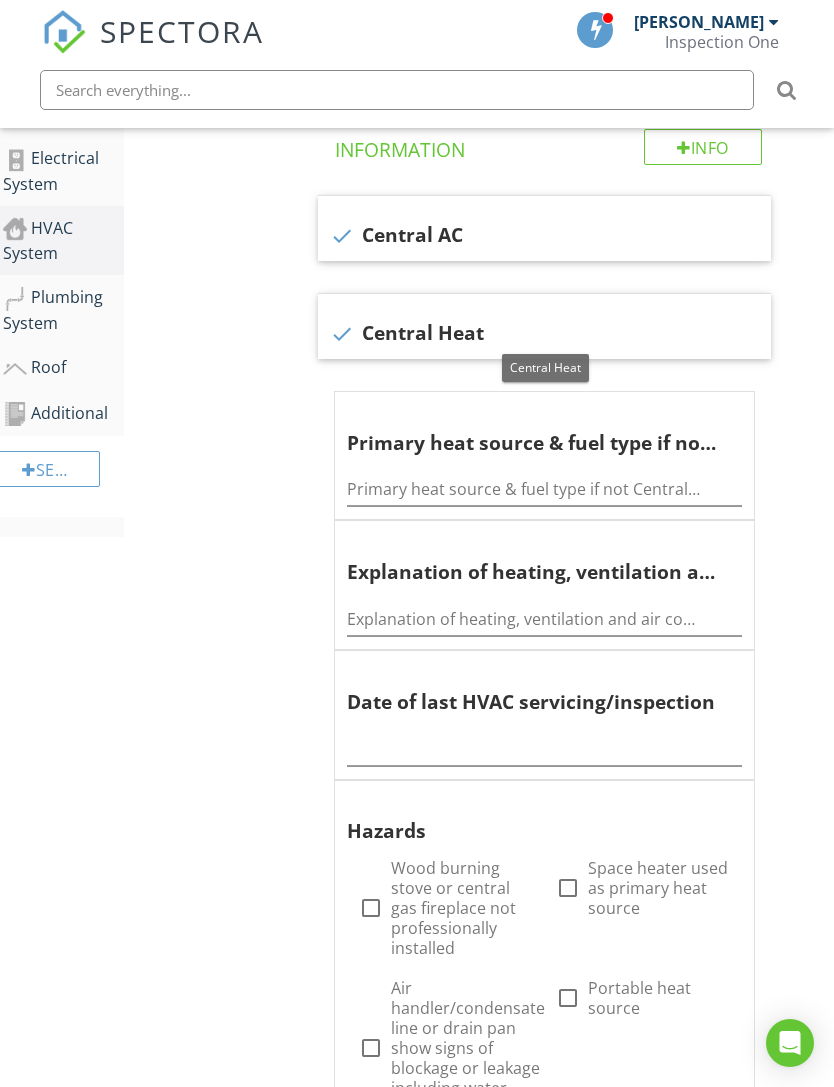 scroll, scrollTop: 498, scrollLeft: 15, axis: both 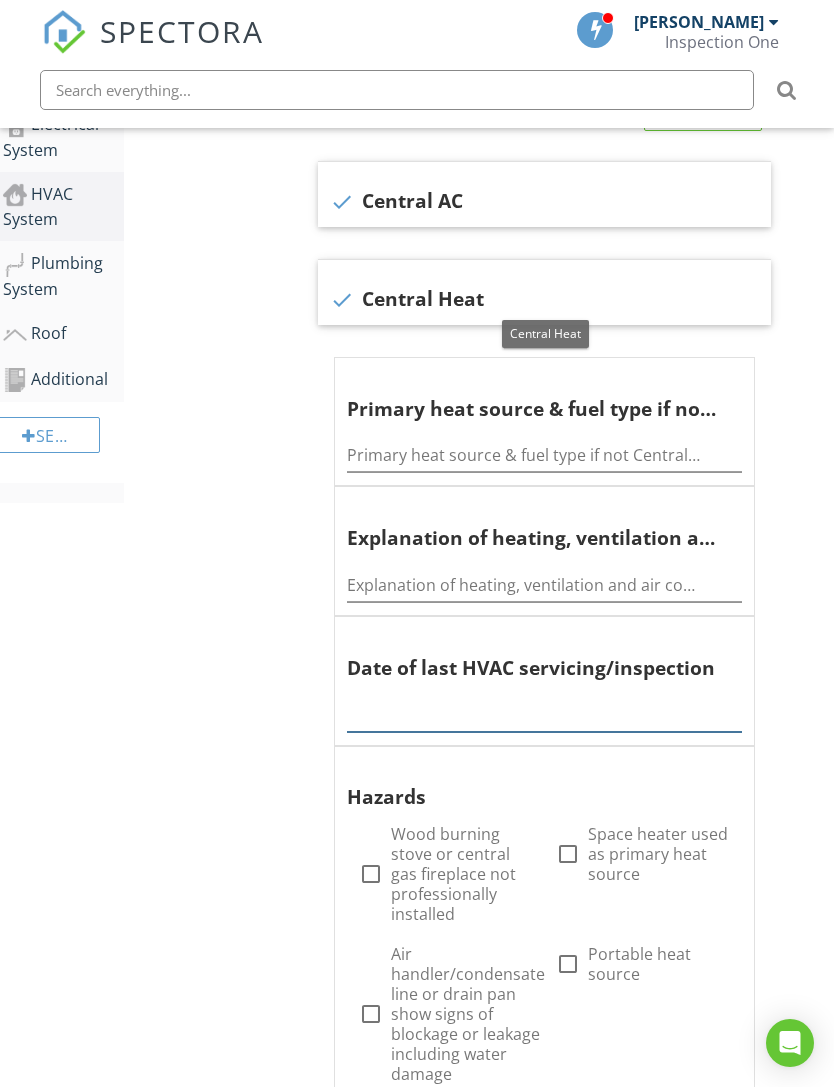 click at bounding box center [544, 715] 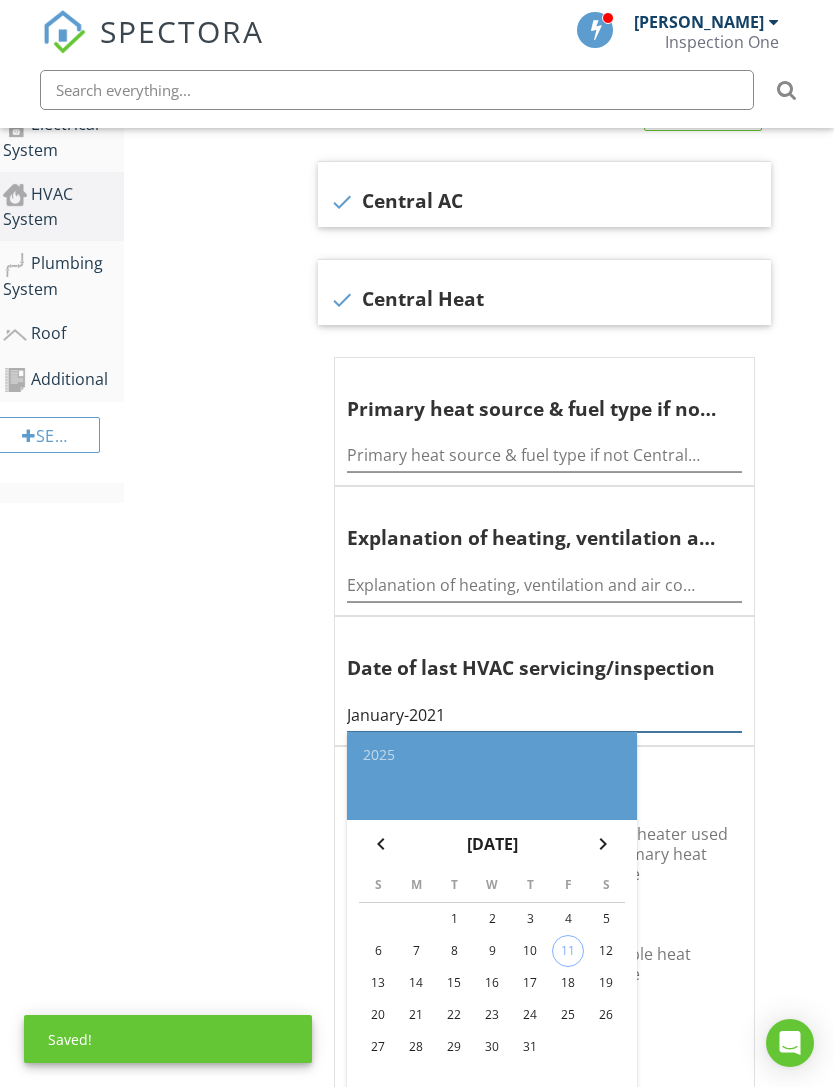 type on "January-2021" 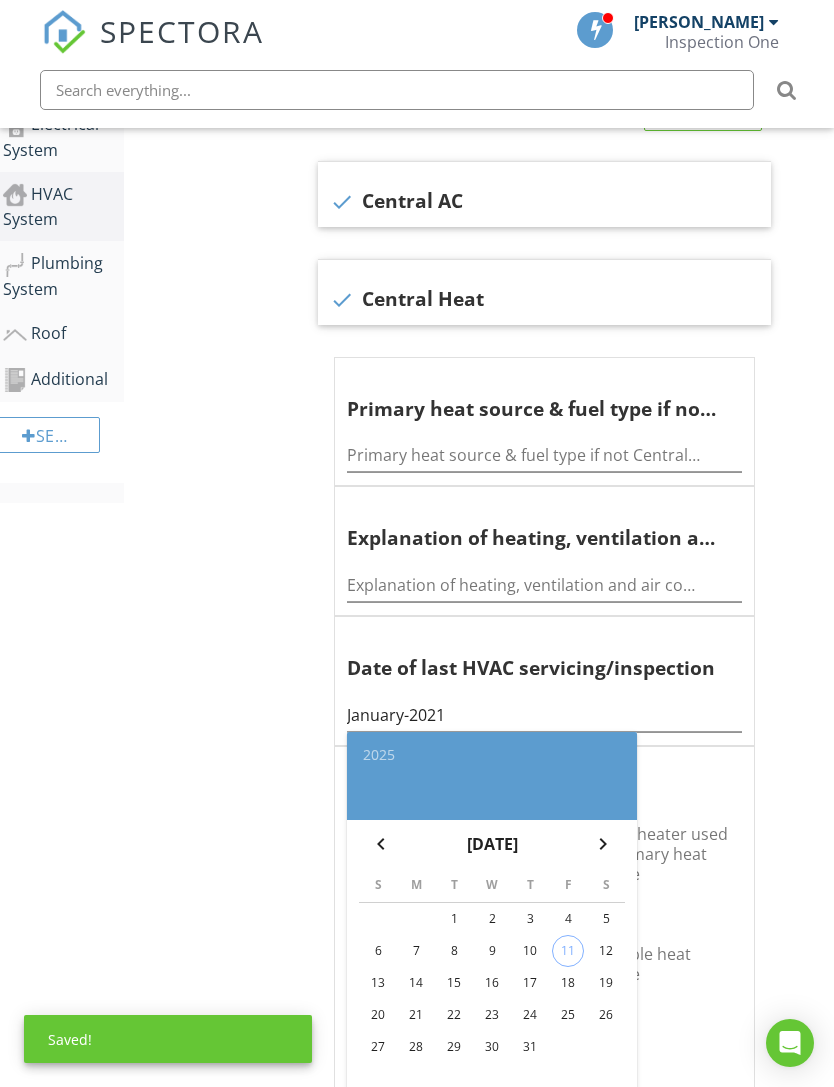 click on "Cancel" at bounding box center [585, 1135] 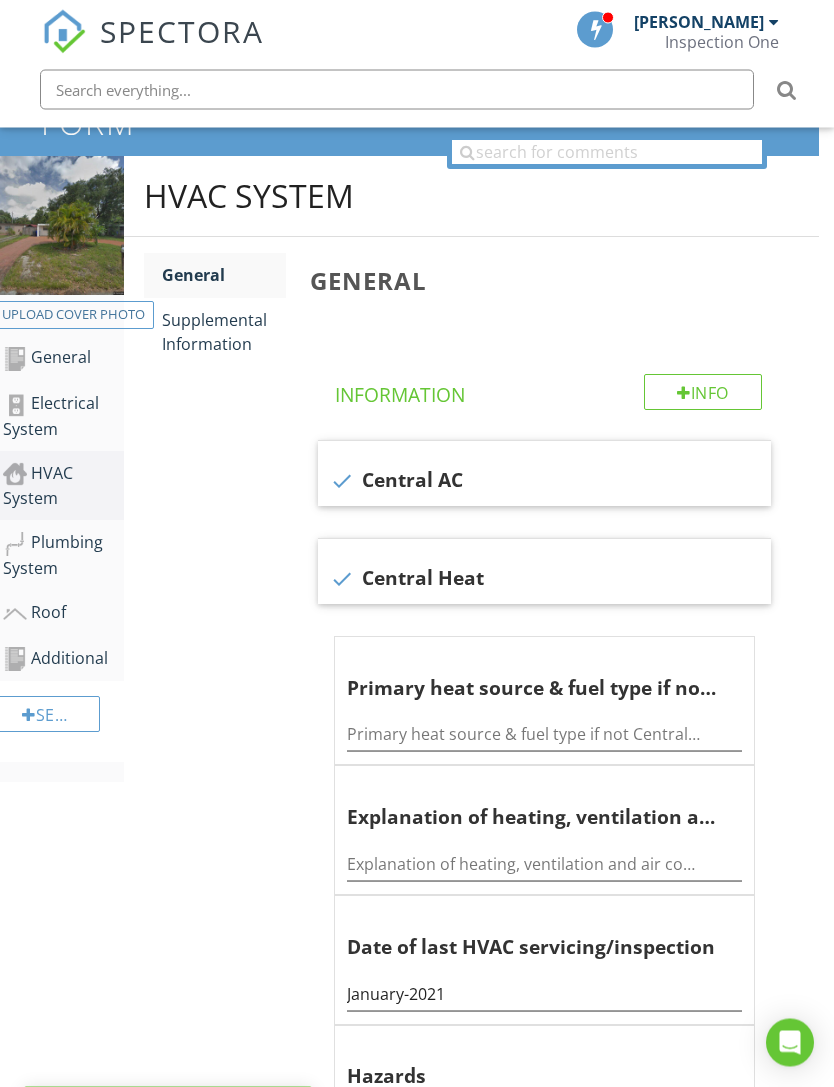 scroll, scrollTop: 219, scrollLeft: 15, axis: both 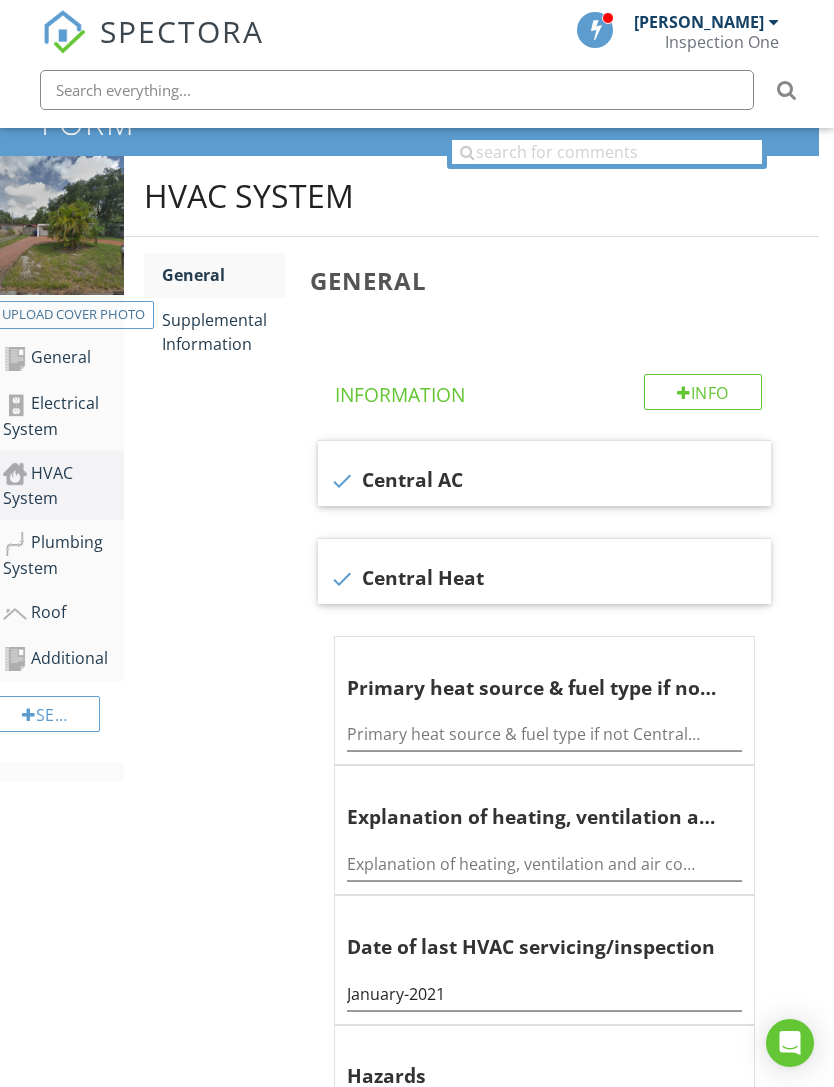 click on "Supplemental Information" at bounding box center [224, 332] 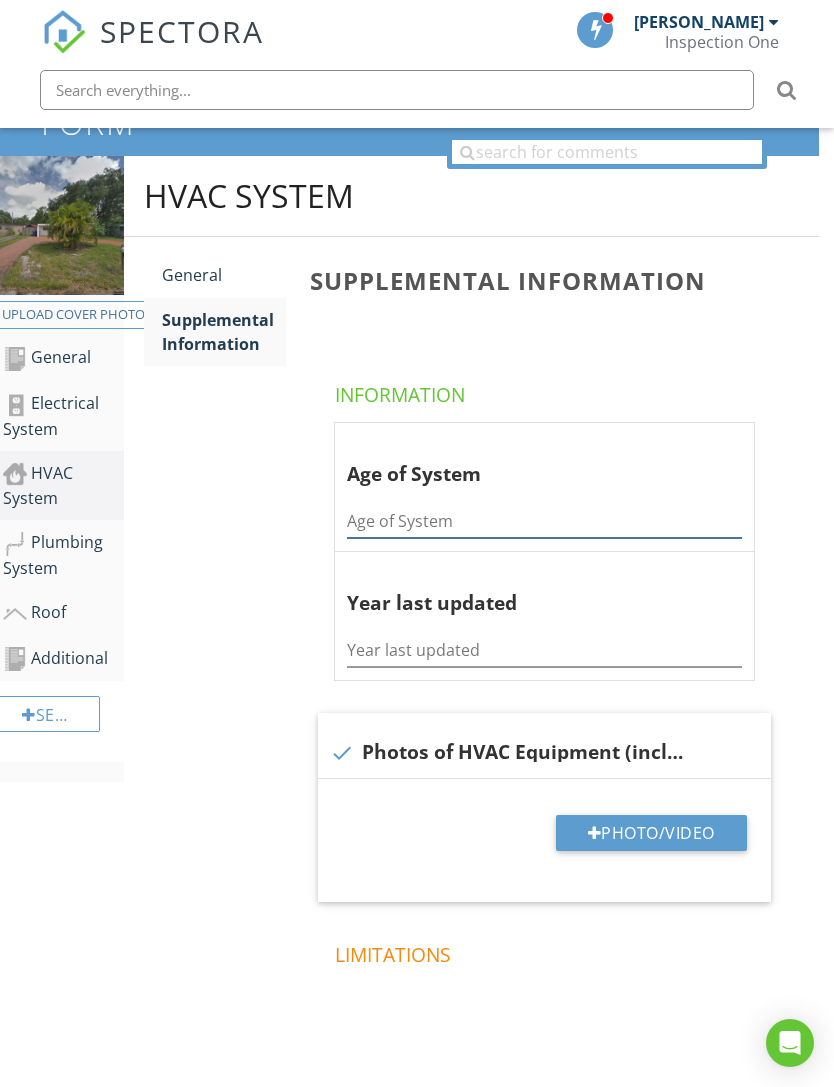 click at bounding box center (544, 521) 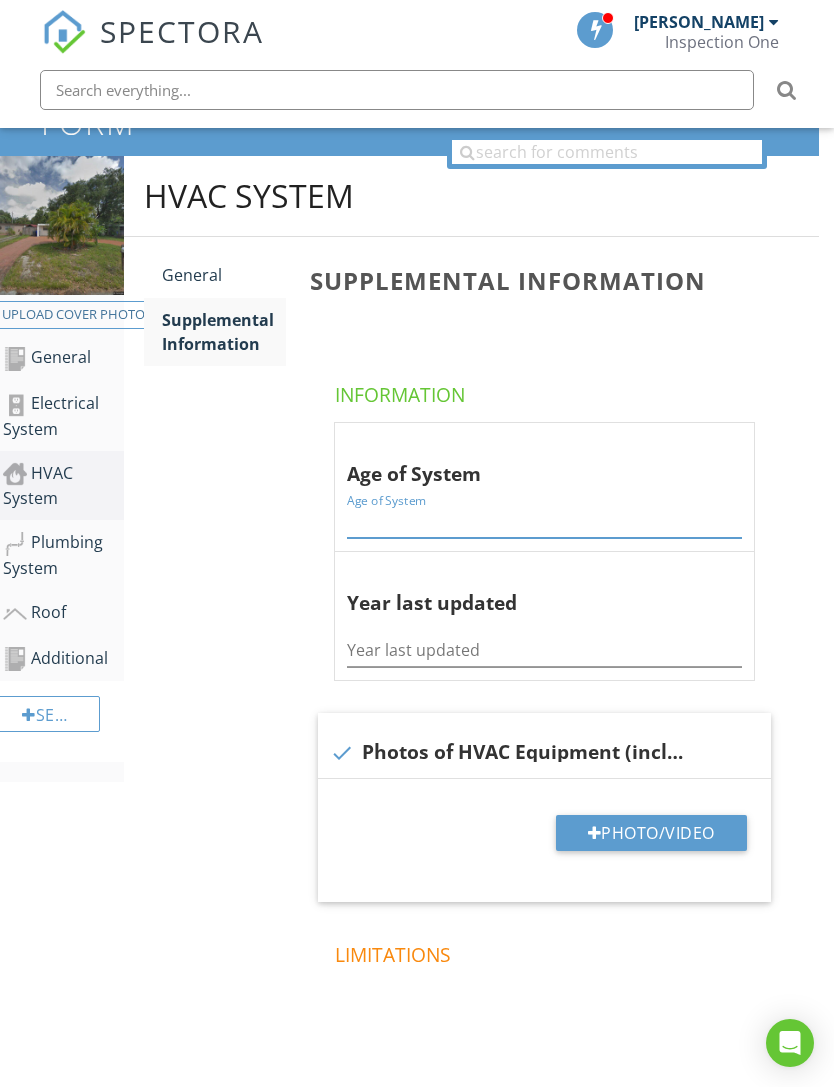 scroll, scrollTop: 218, scrollLeft: 15, axis: both 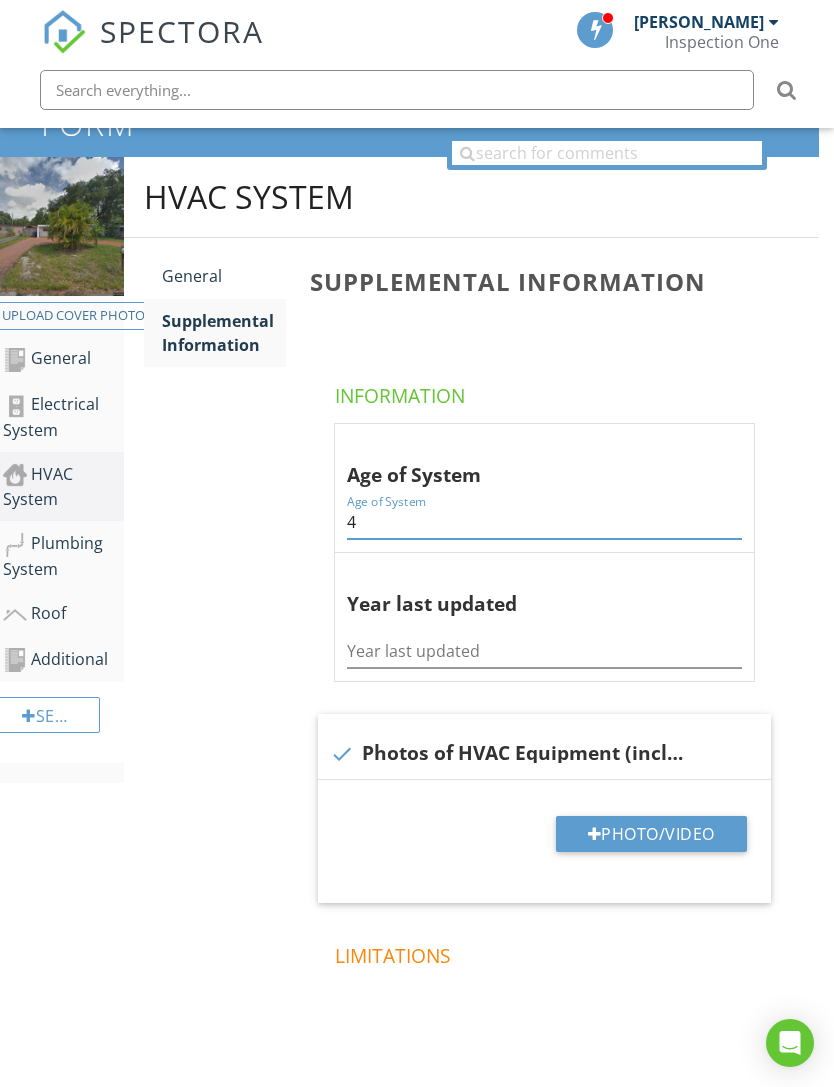type on "4" 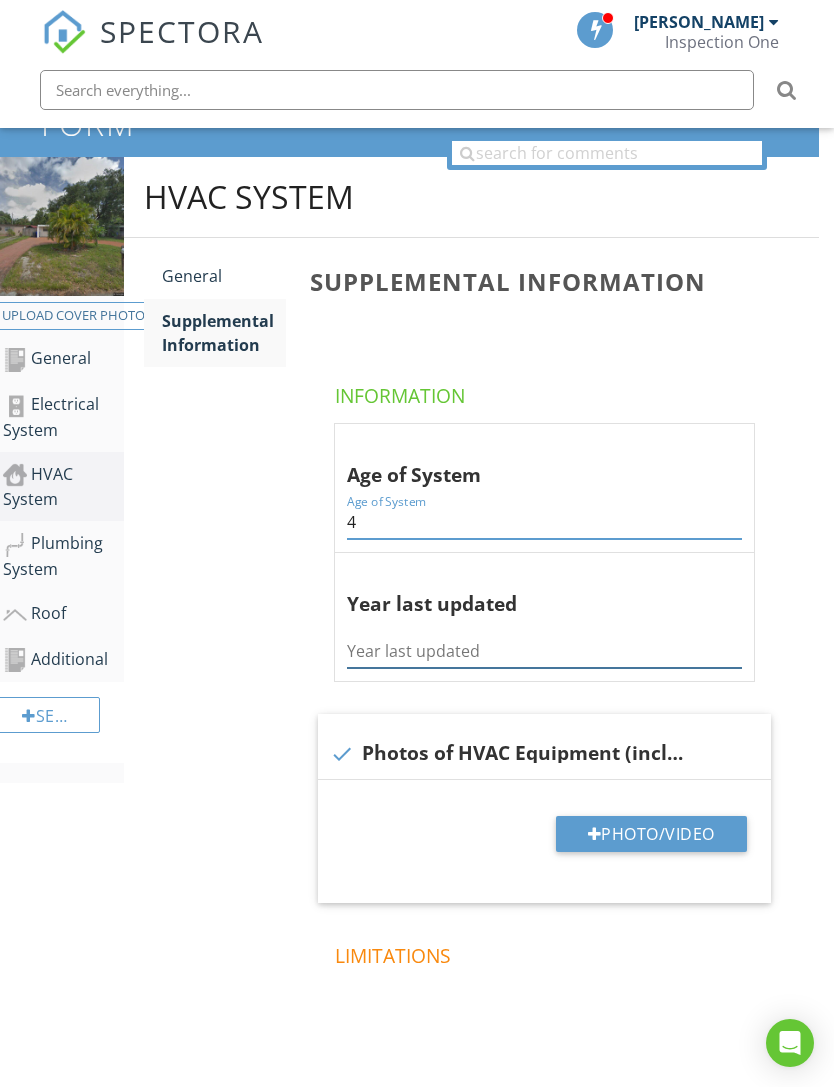 click at bounding box center [544, 651] 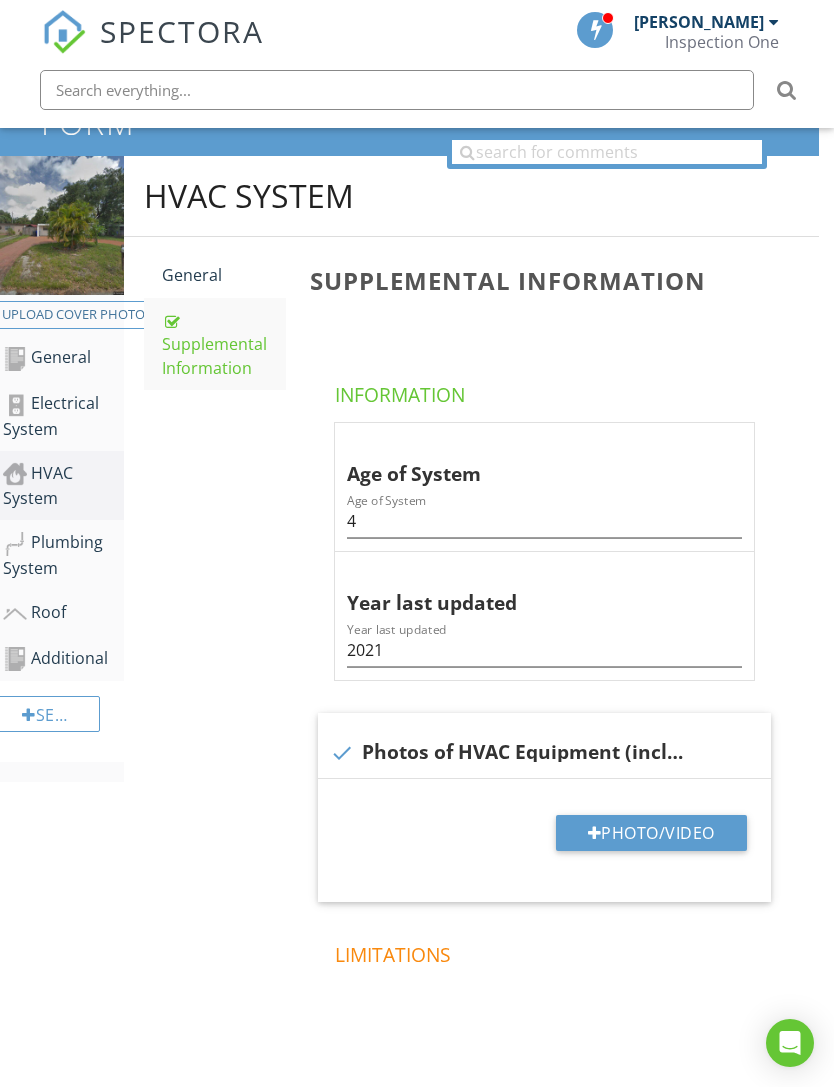 scroll, scrollTop: 0, scrollLeft: 0, axis: both 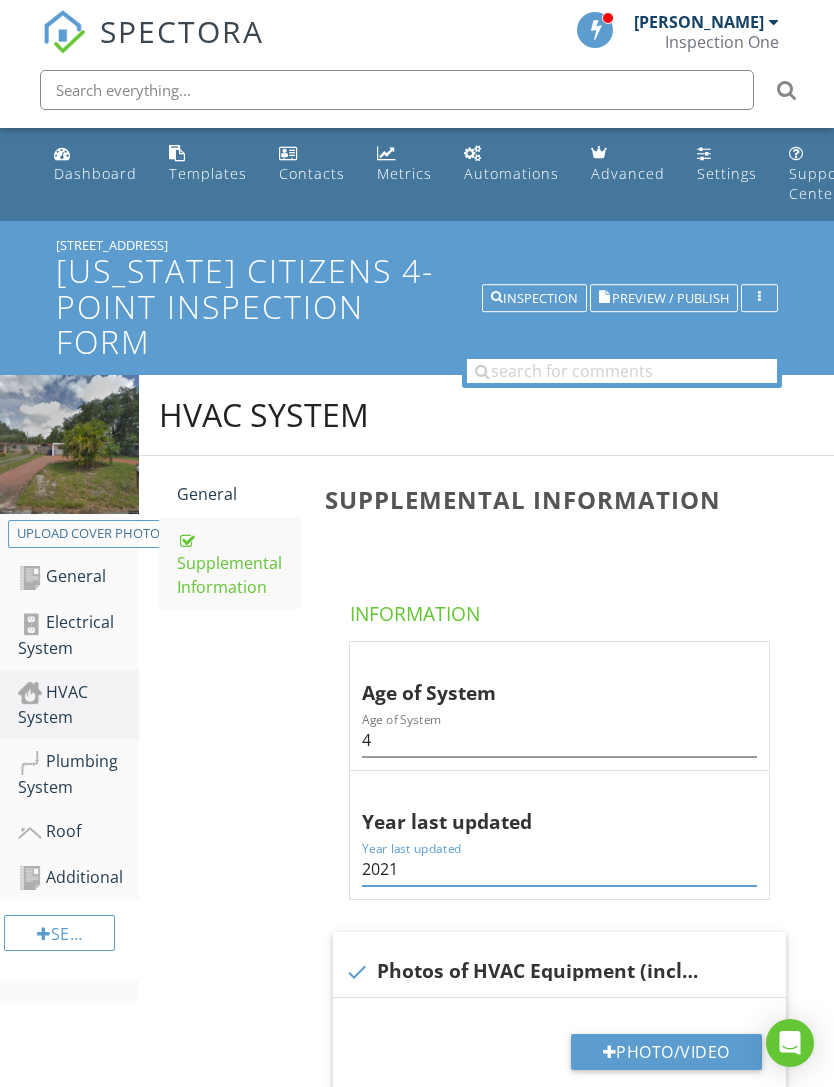 type on "2021" 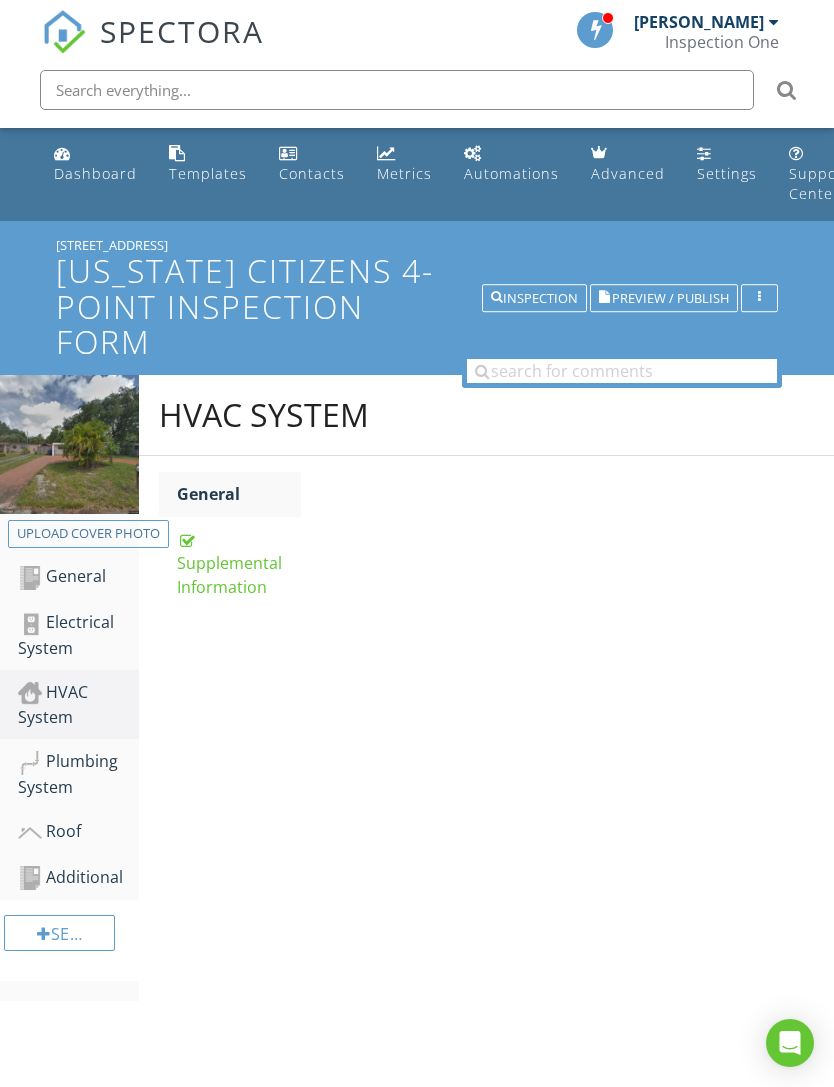 click on "General" at bounding box center (239, 494) 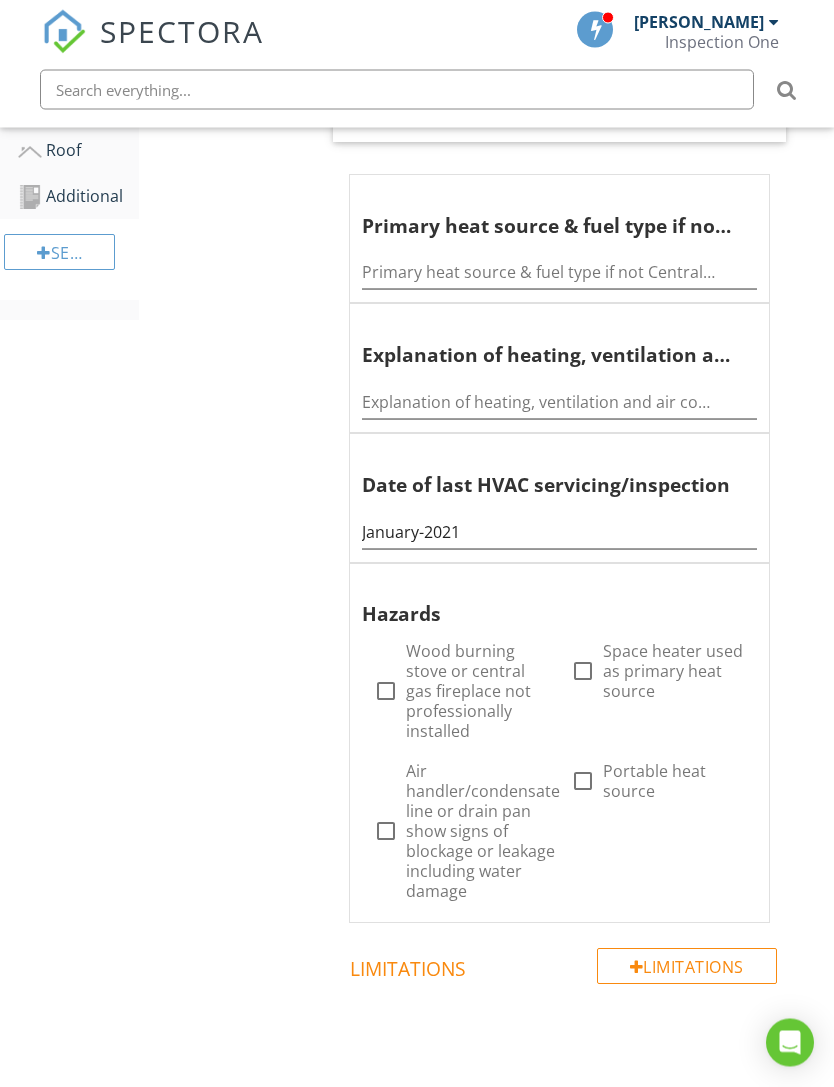 scroll, scrollTop: 680, scrollLeft: 0, axis: vertical 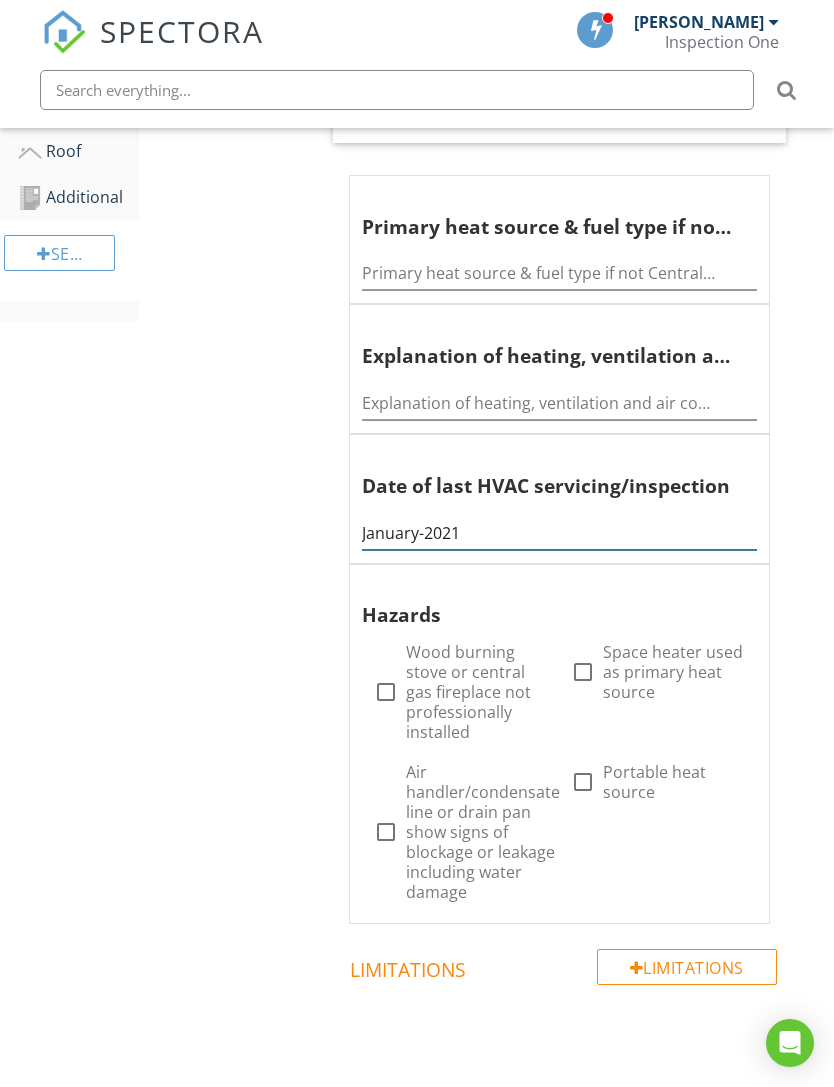 click on "January-2021" at bounding box center (559, 533) 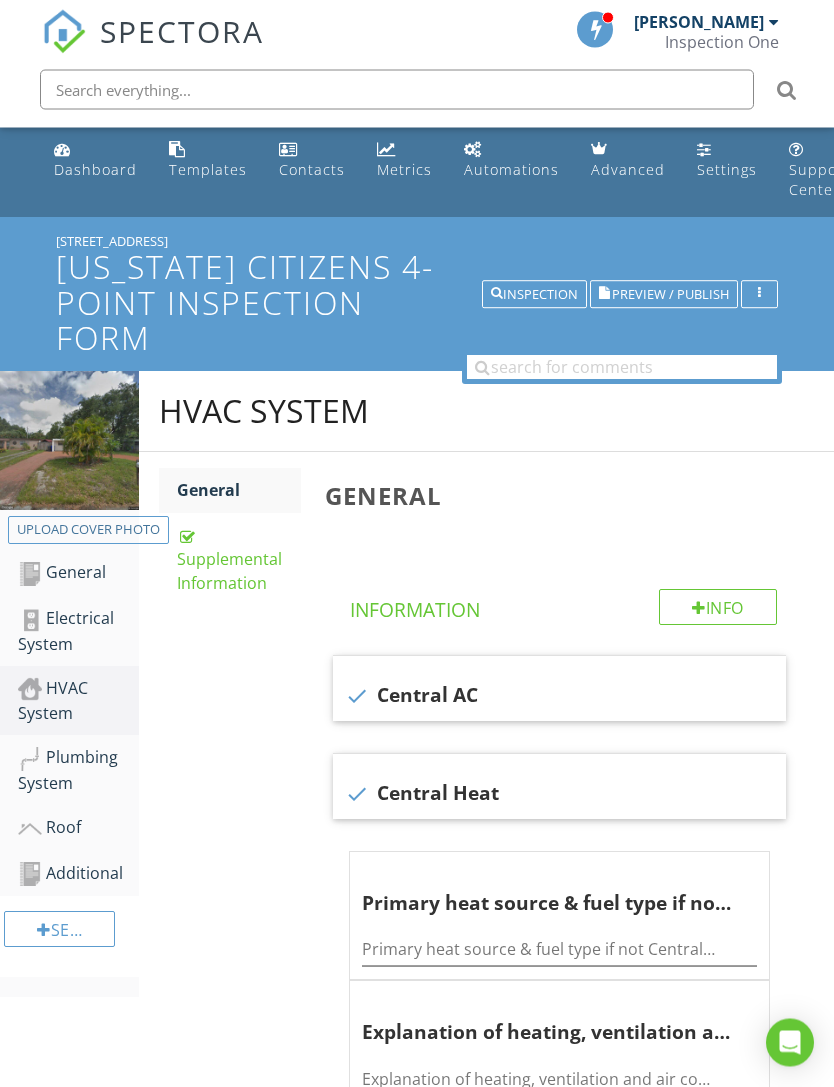 scroll, scrollTop: 0, scrollLeft: 0, axis: both 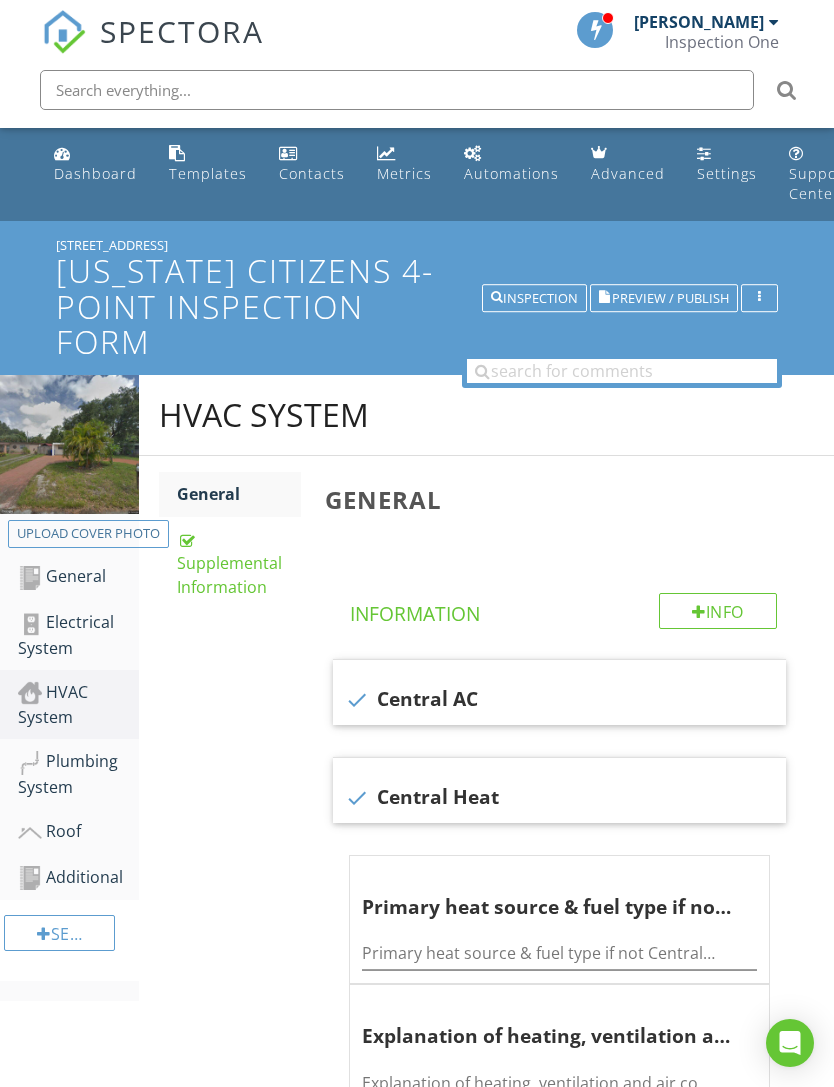 type on "May-2021" 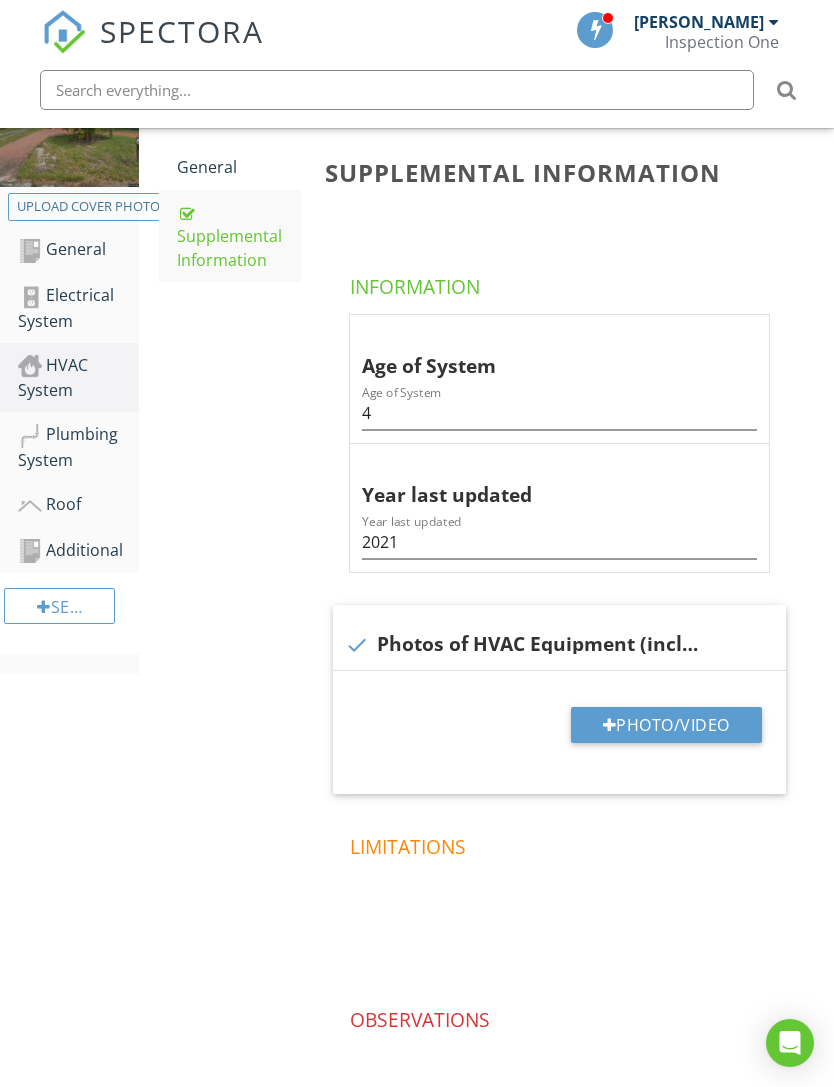 scroll, scrollTop: 367, scrollLeft: 0, axis: vertical 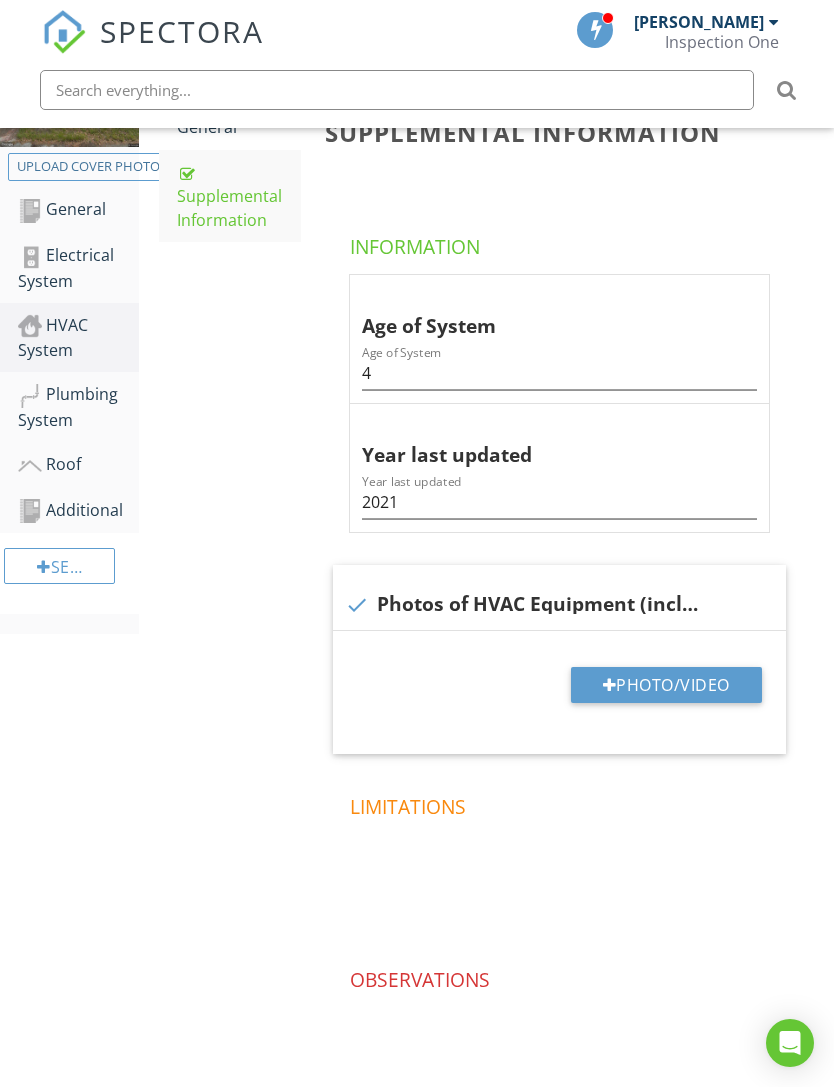 click on "Photo/Video" at bounding box center [666, 685] 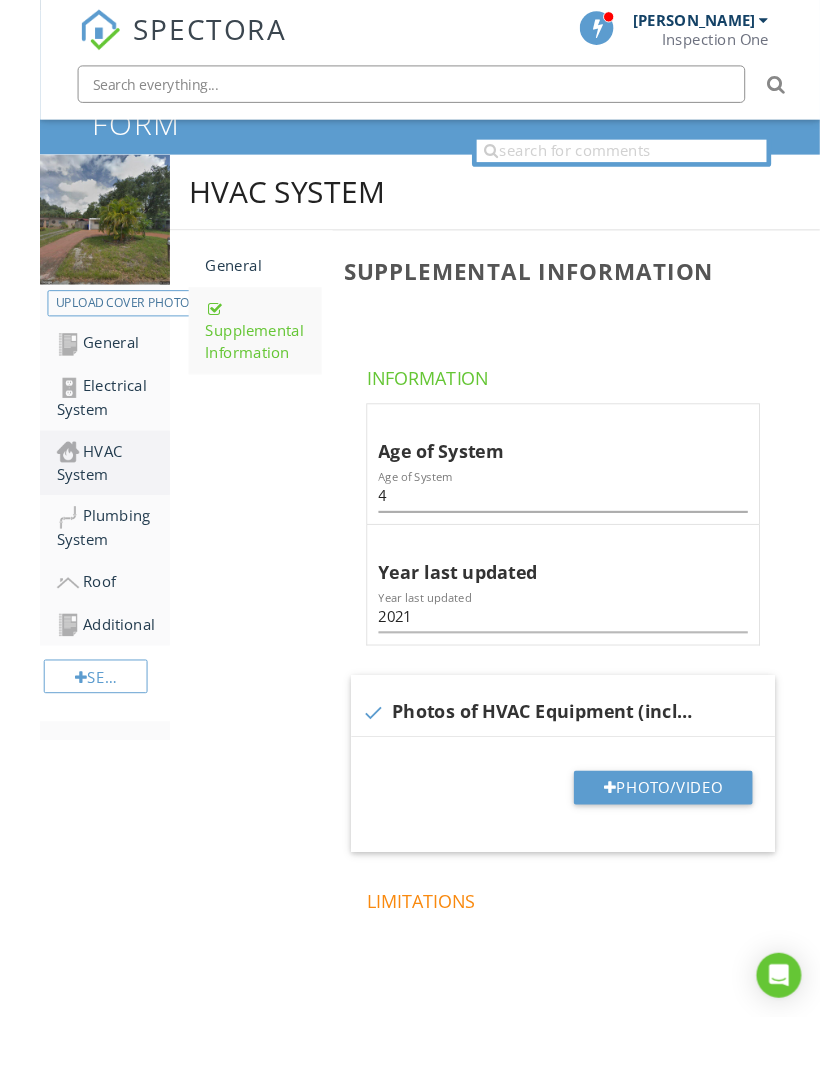 scroll, scrollTop: 322, scrollLeft: 15, axis: both 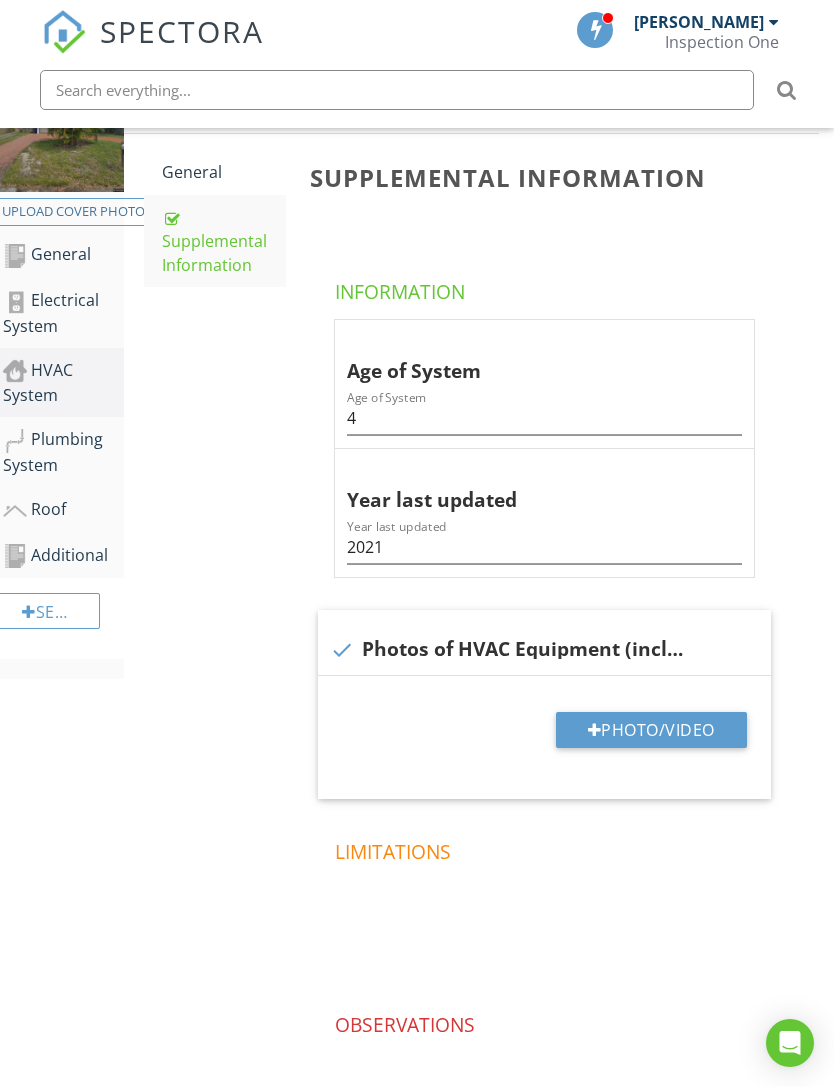 click on "Photo/Video" at bounding box center [651, 730] 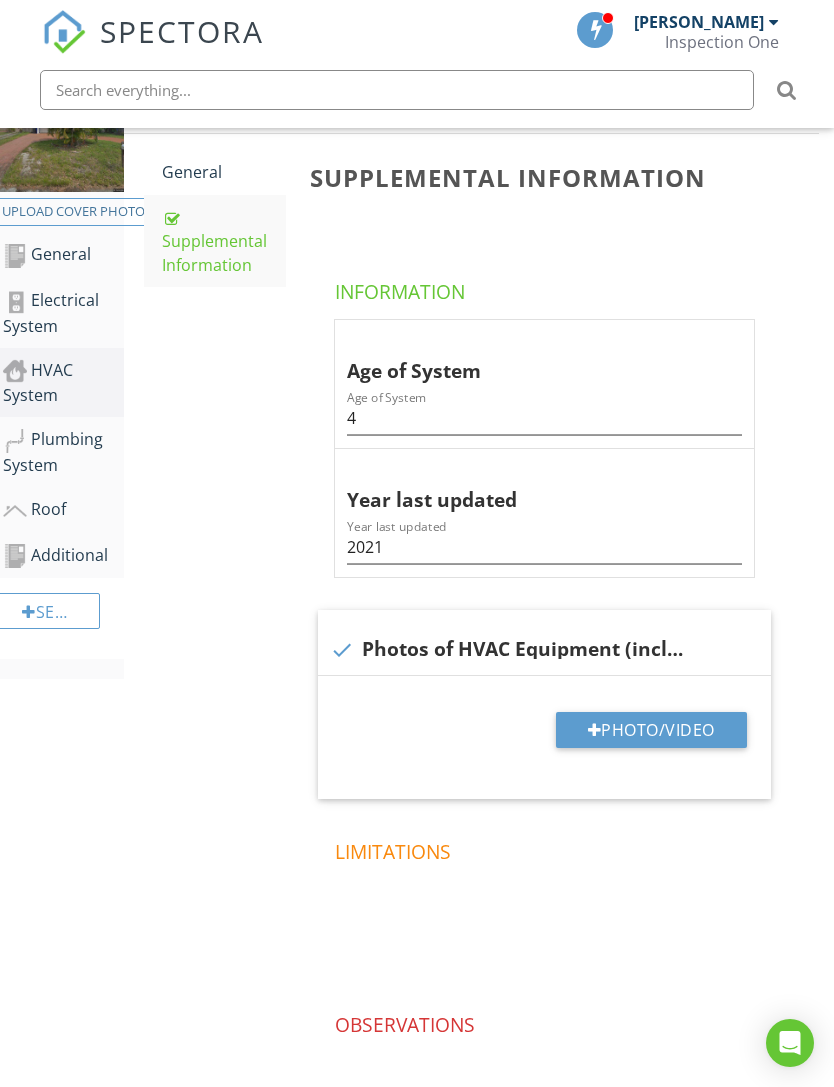 type on "C:\fakepath\IMG_0290.jpeg" 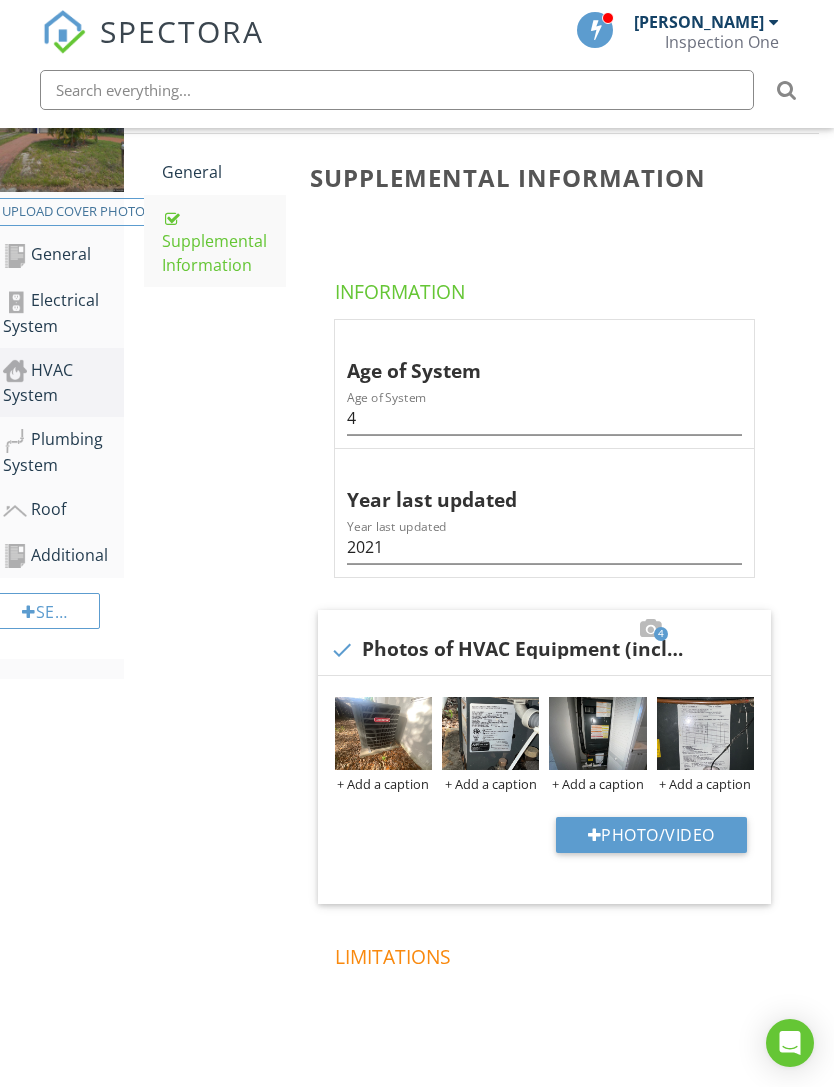 click at bounding box center (705, 733) 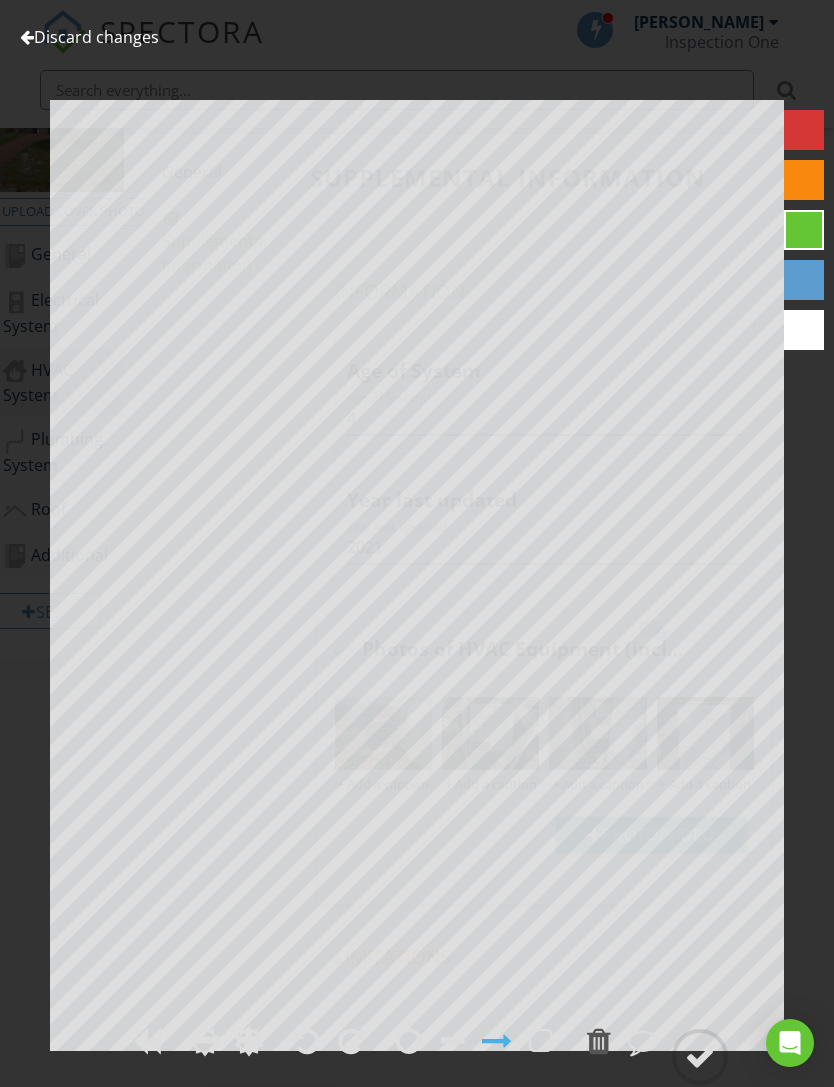click on "Discard changes" at bounding box center (89, 37) 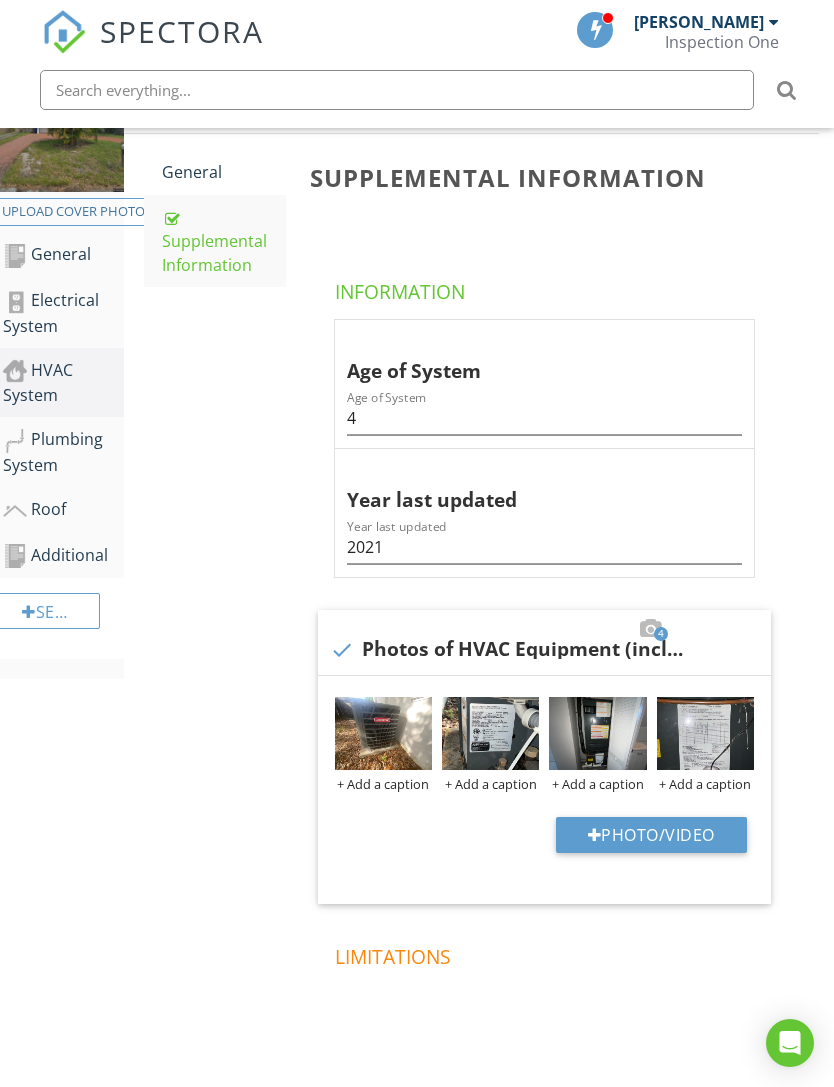 click on "+ Add a caption" at bounding box center [383, 784] 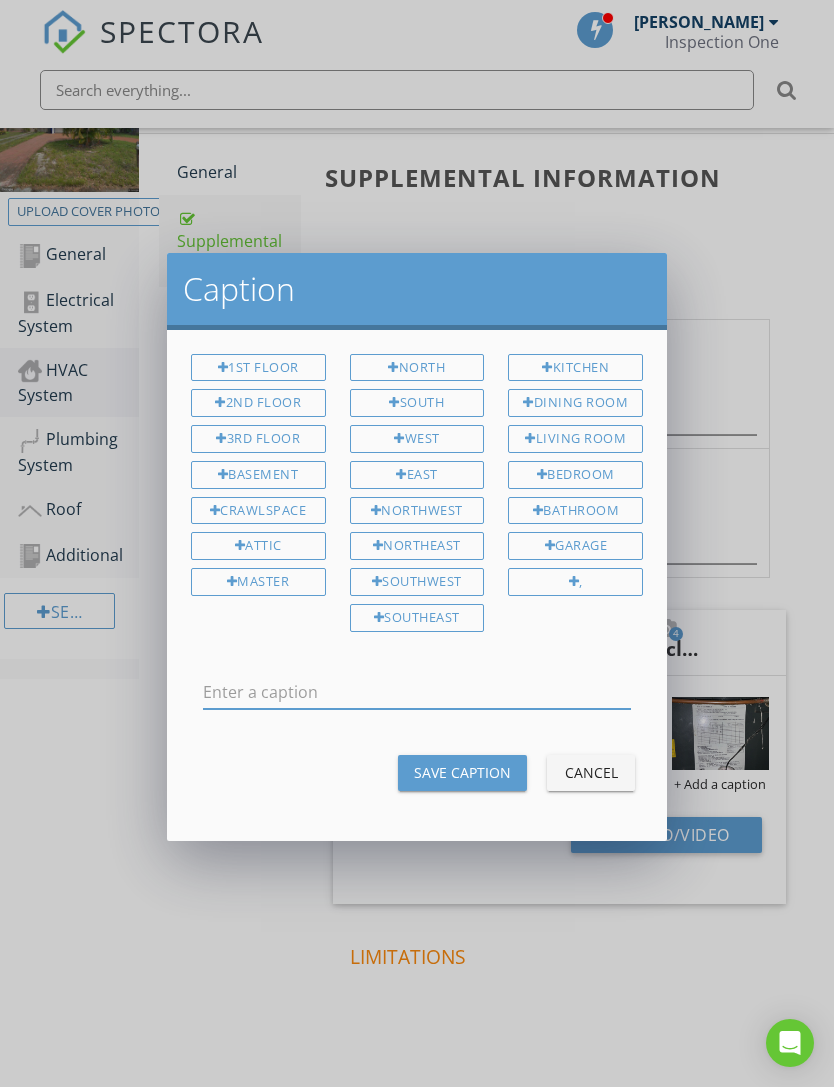 click at bounding box center [417, 692] 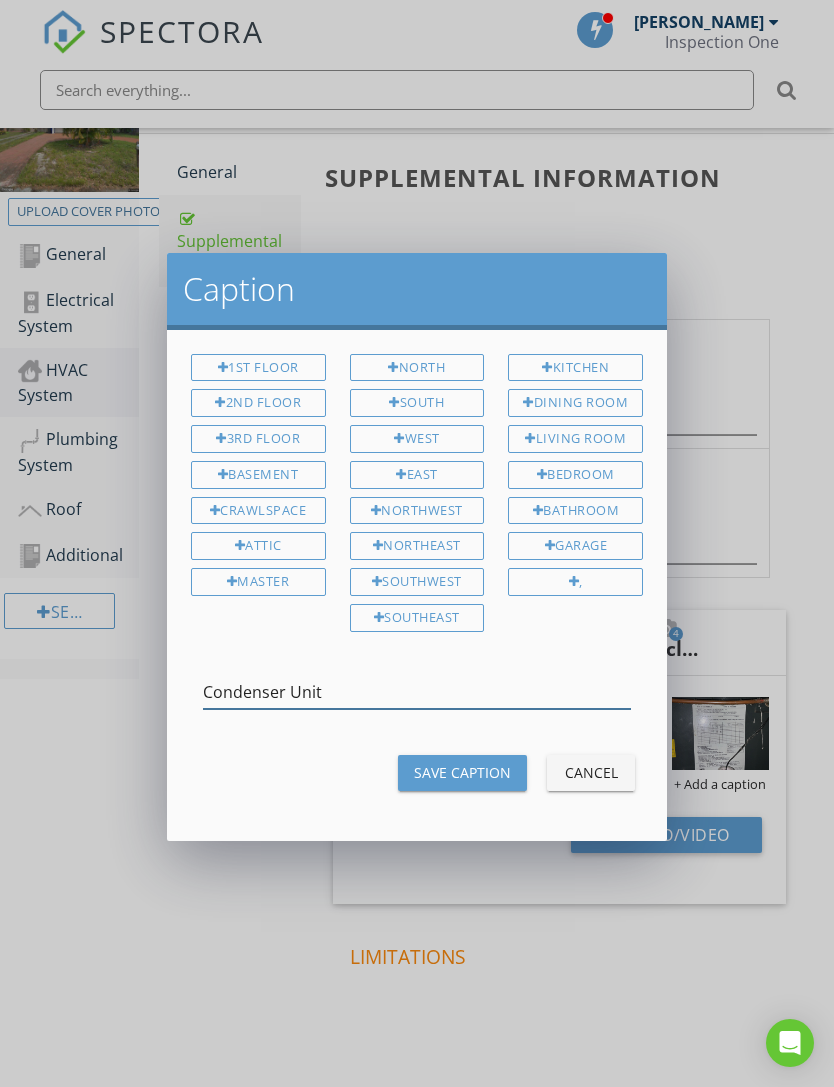 type on "Condenser Unit" 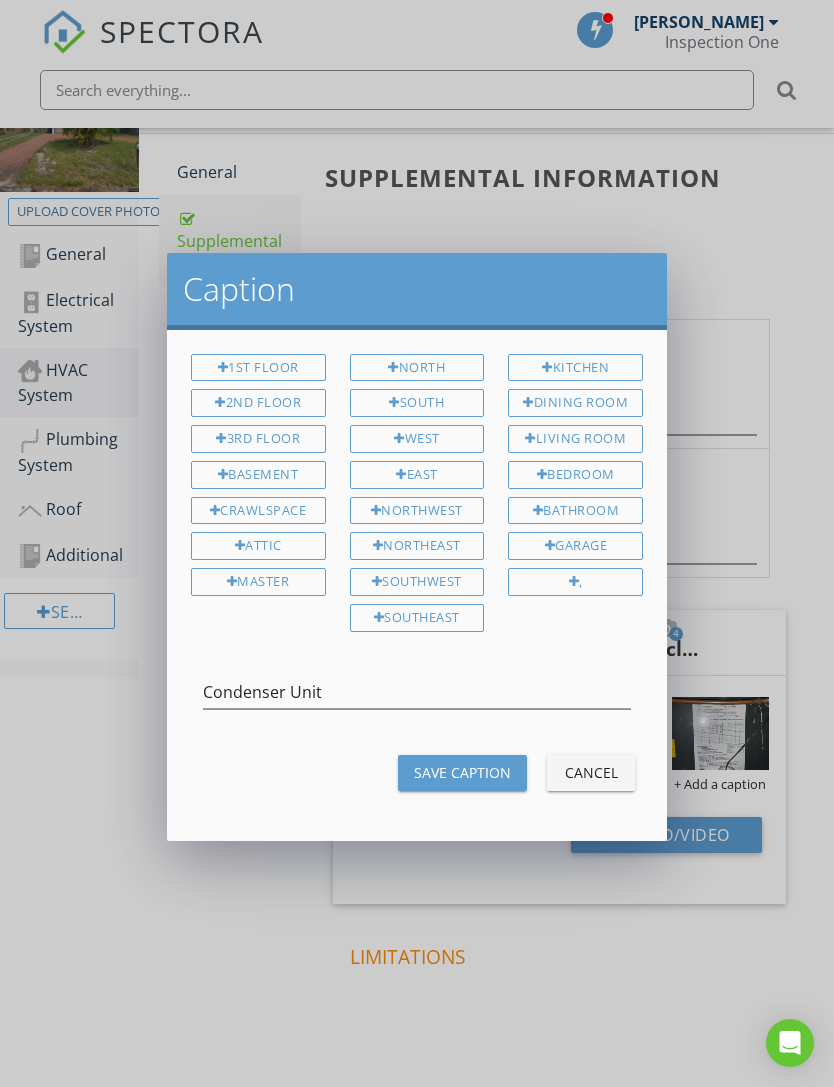 click on "Save Caption" at bounding box center (462, 772) 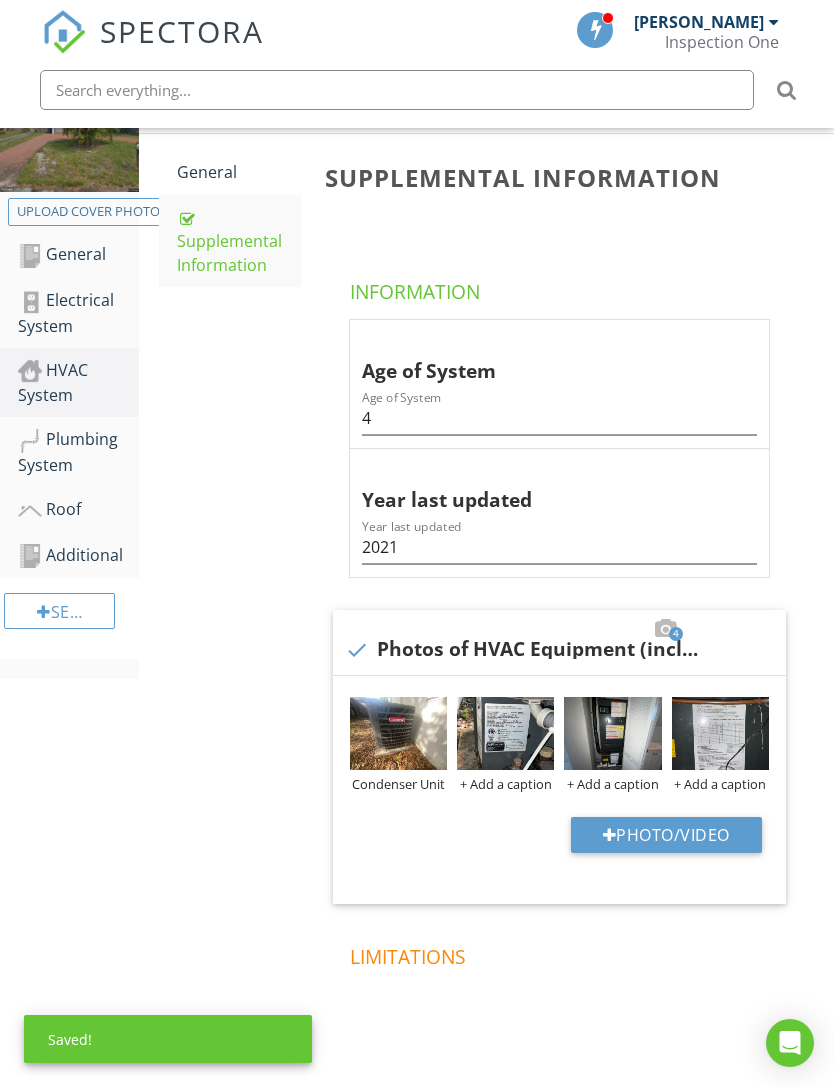 click on "+ Add a caption" at bounding box center [505, 784] 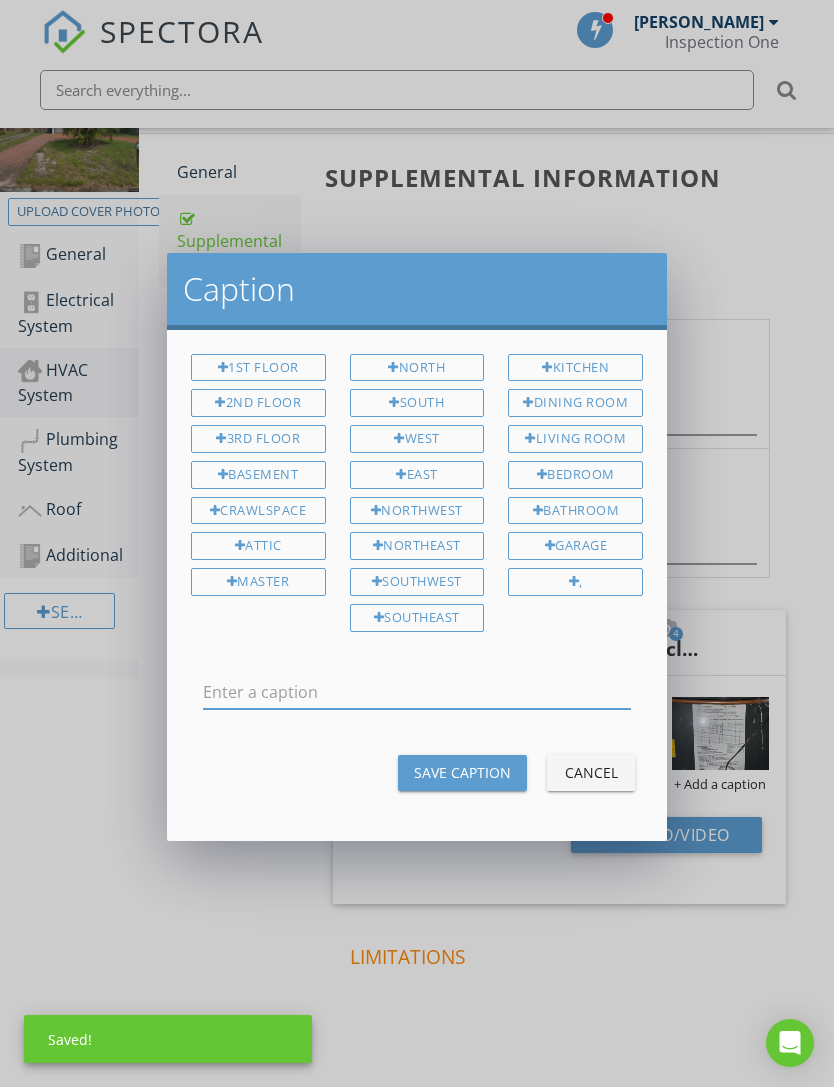 click at bounding box center [417, 692] 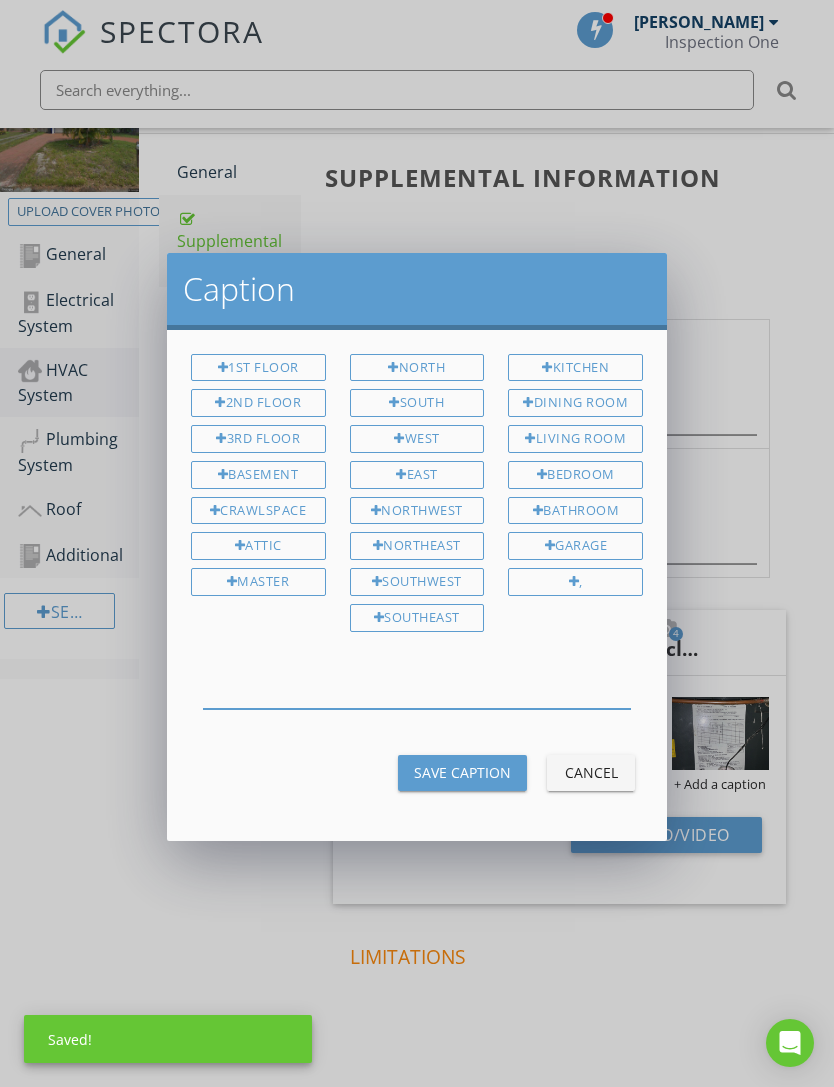 type on "O" 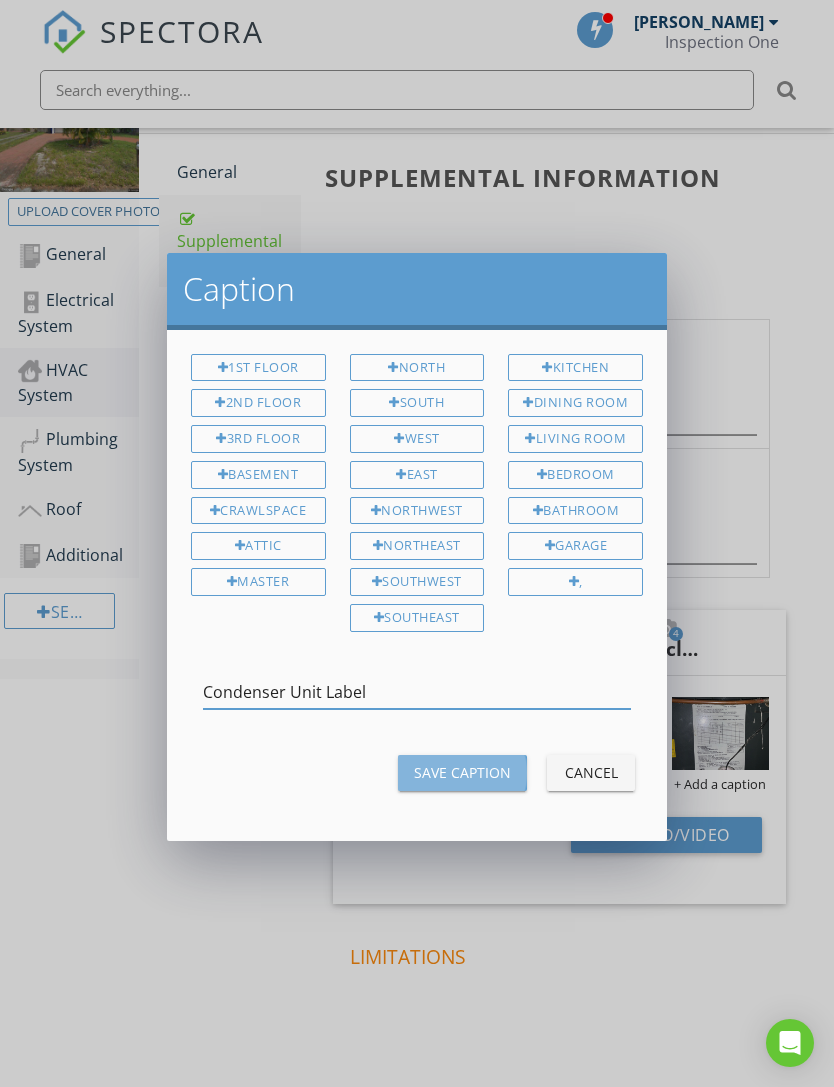 type on "Condenser Unit Label" 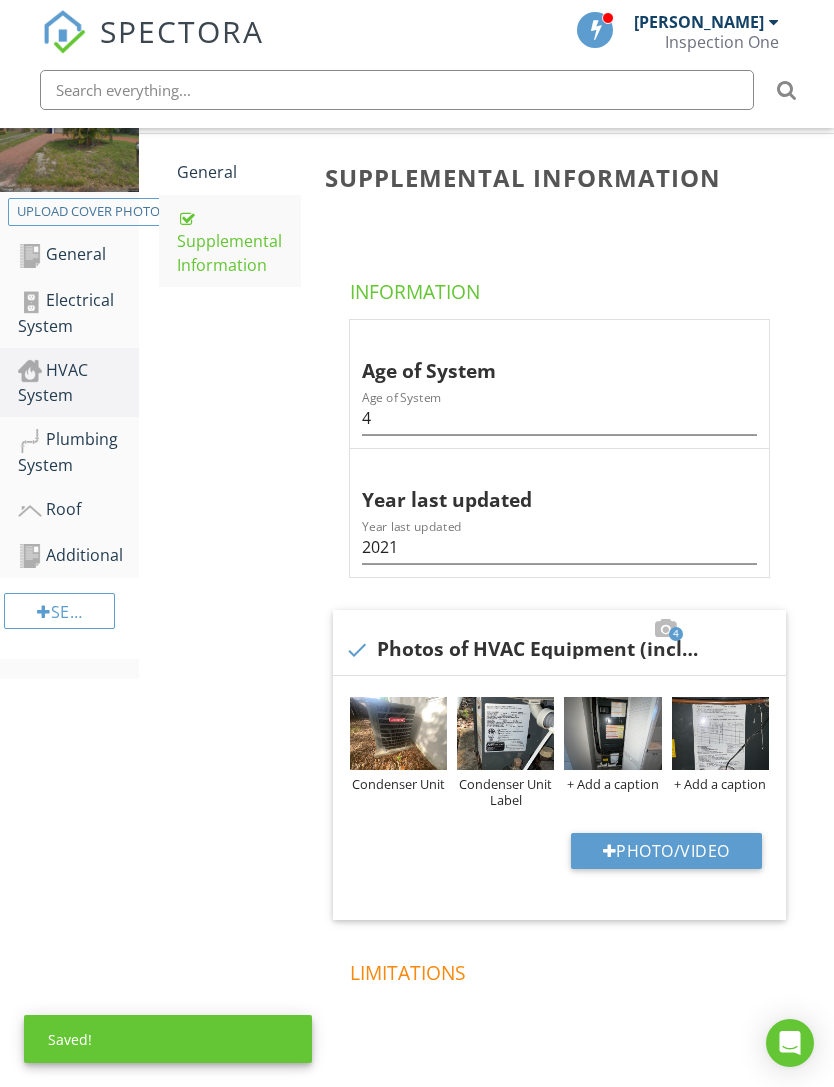 click on "+ Add a caption" at bounding box center [612, 784] 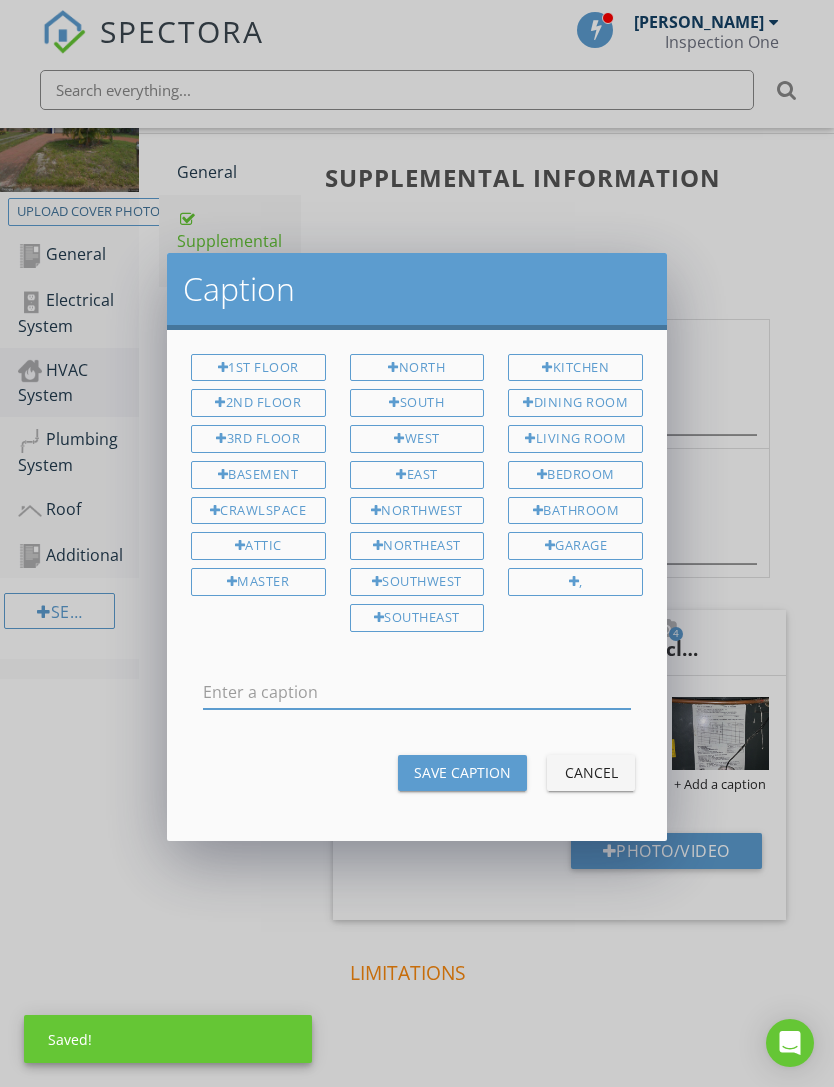 click at bounding box center [417, 692] 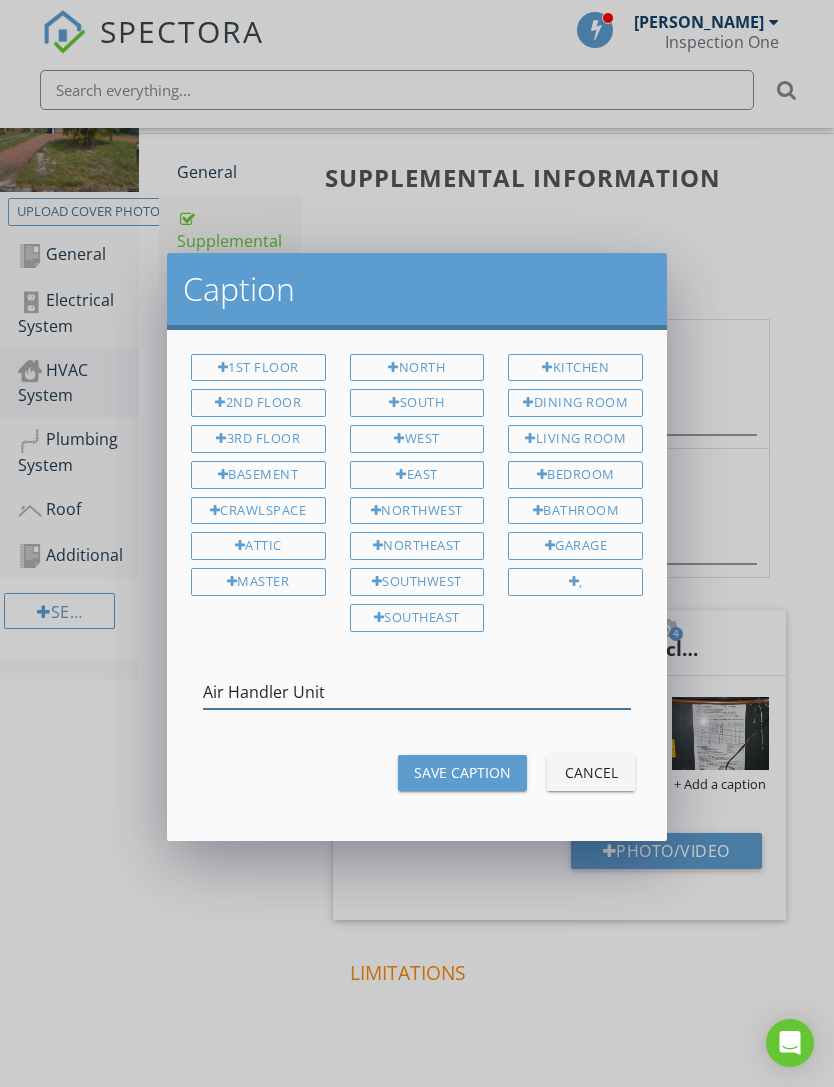 type on "Air Handler Unit" 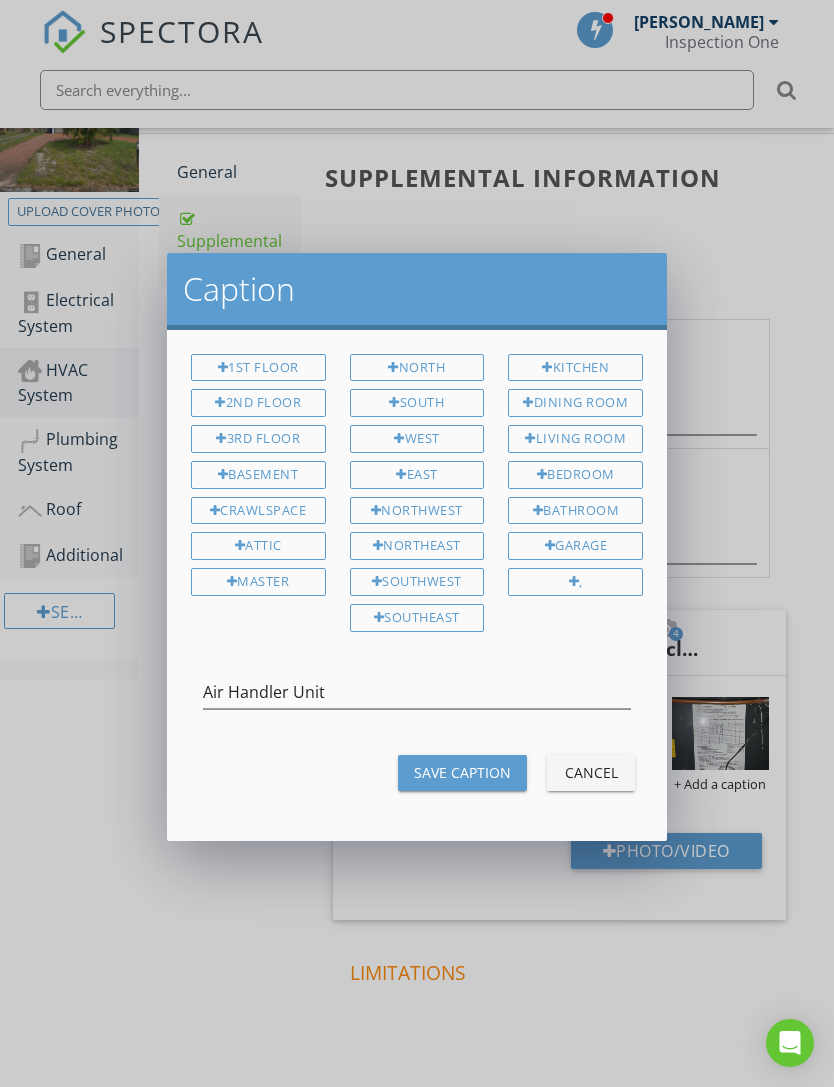 click on "Save Caption" at bounding box center (462, 772) 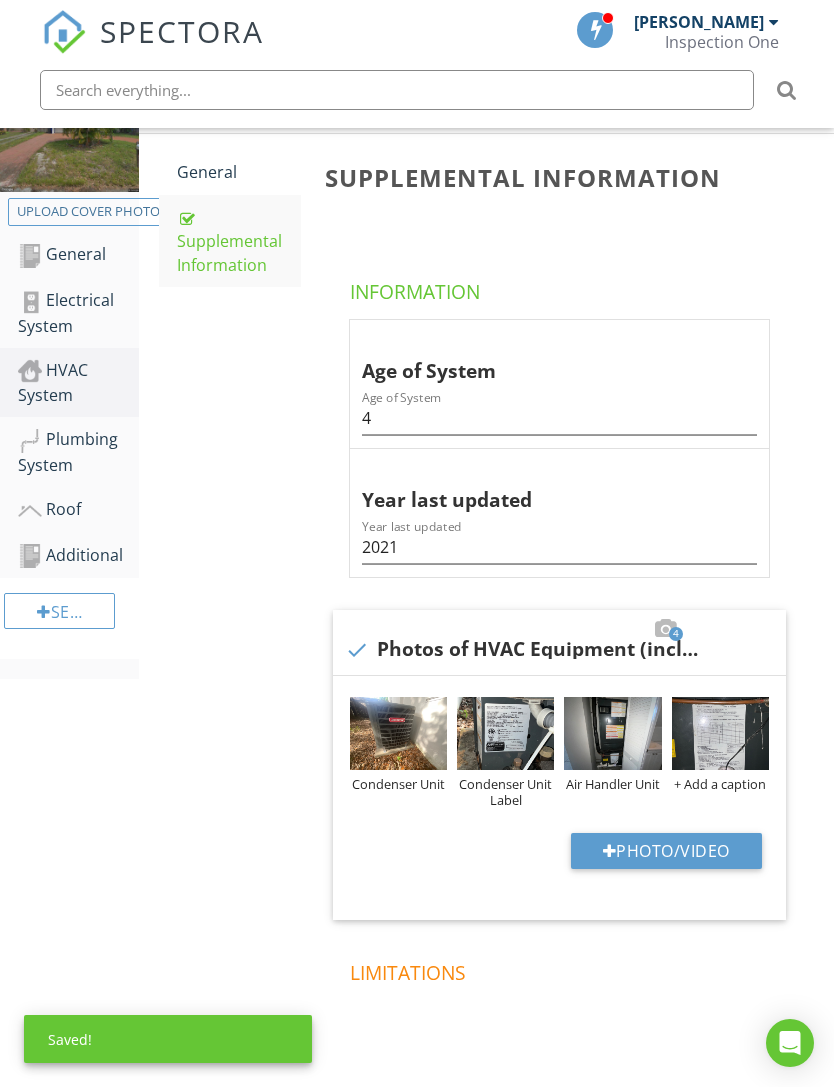 click on "+ Add a caption" at bounding box center [720, 784] 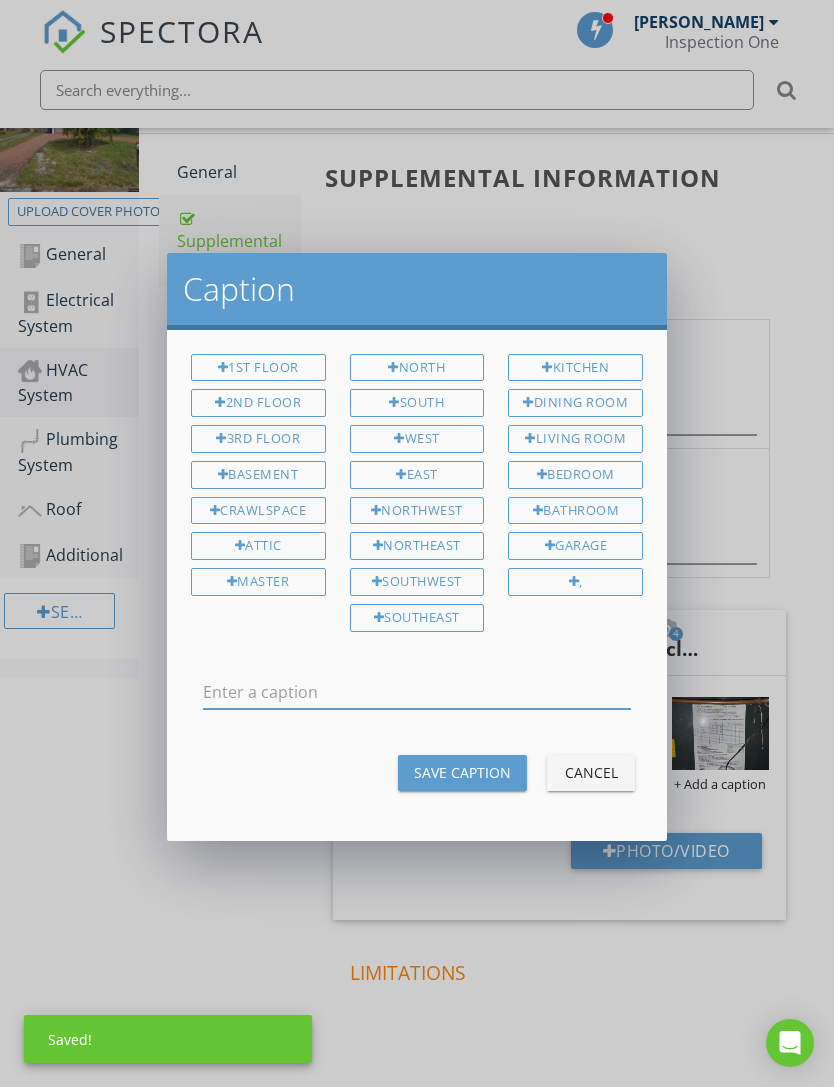 click at bounding box center [417, 692] 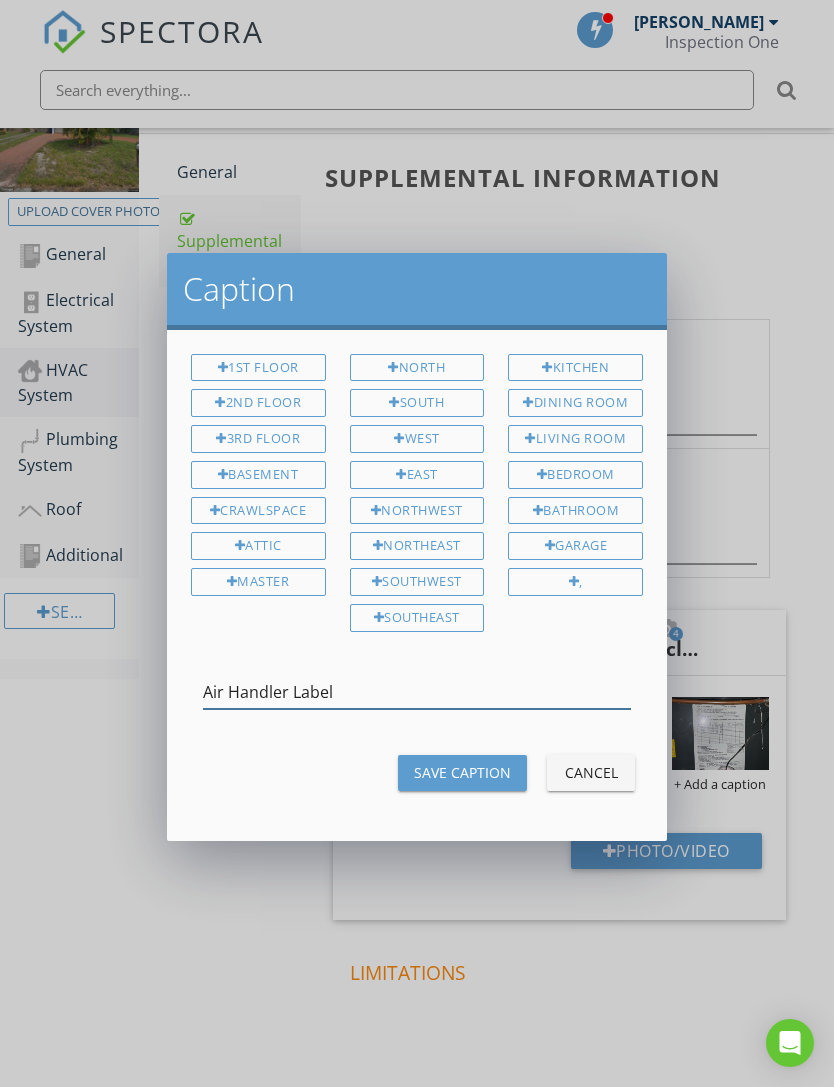 type on "Air Handler Label" 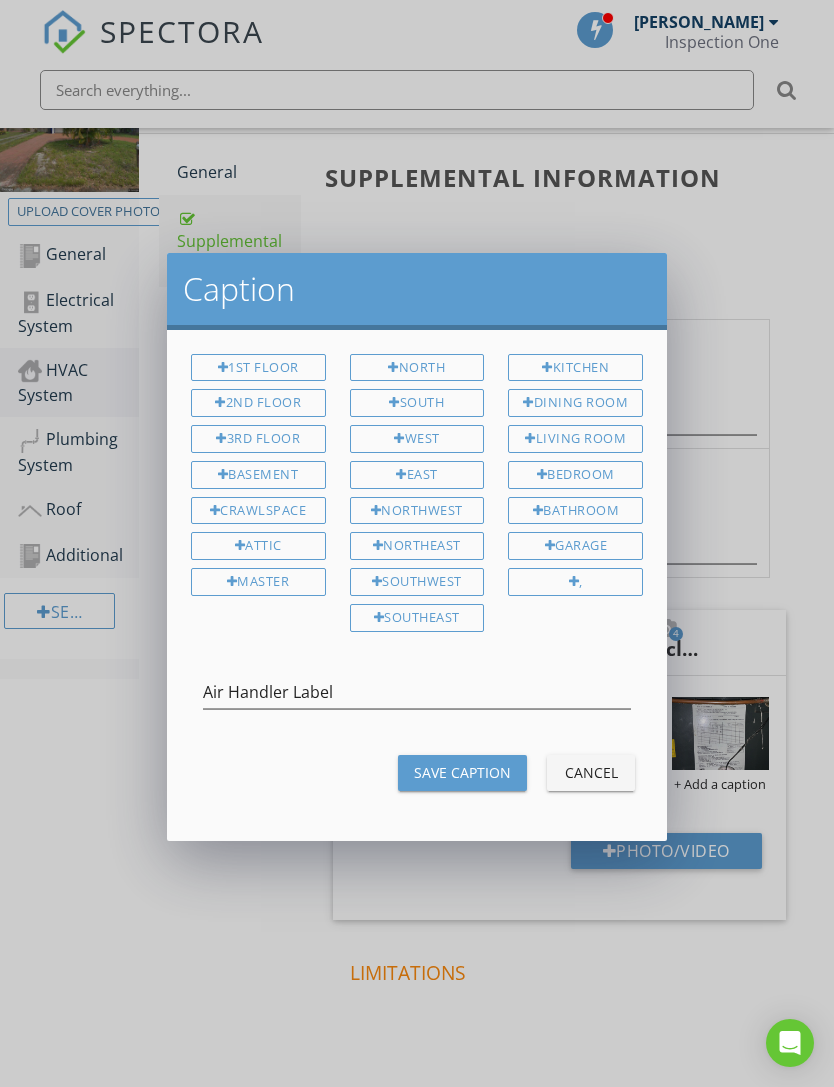 click on "Save Caption" at bounding box center (462, 772) 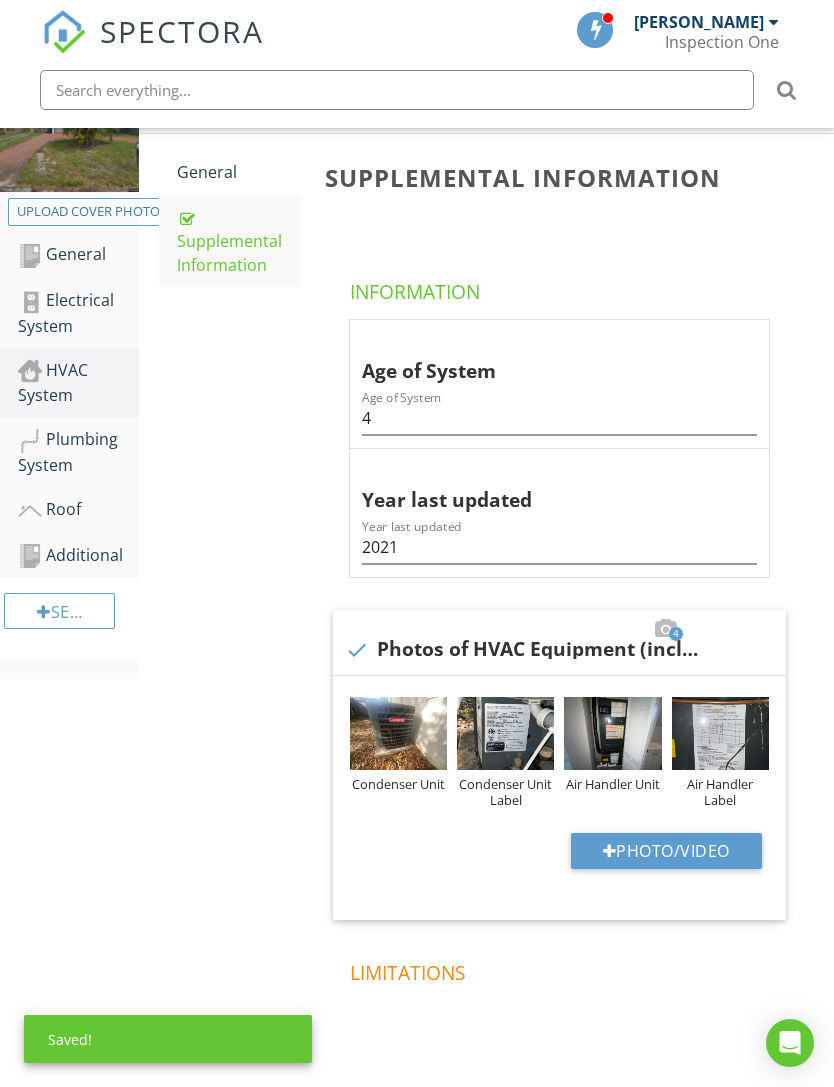 click on "Plumbing System" at bounding box center (78, 452) 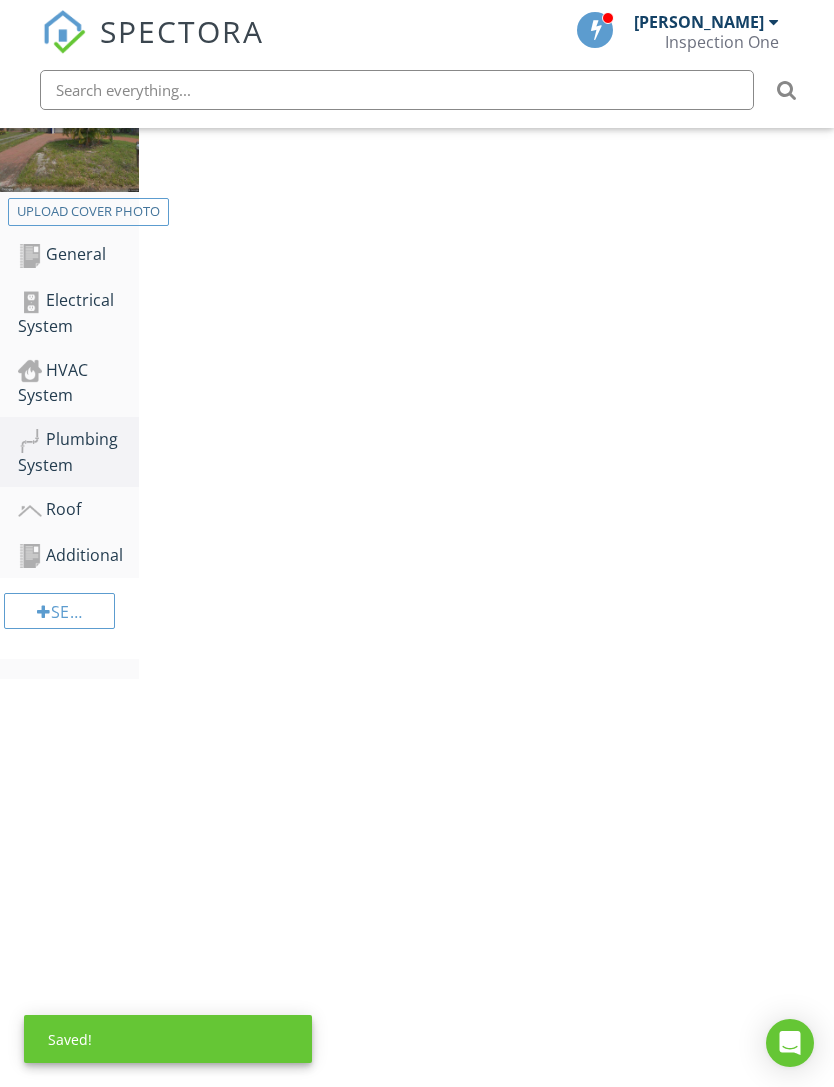 scroll, scrollTop: 285, scrollLeft: 0, axis: vertical 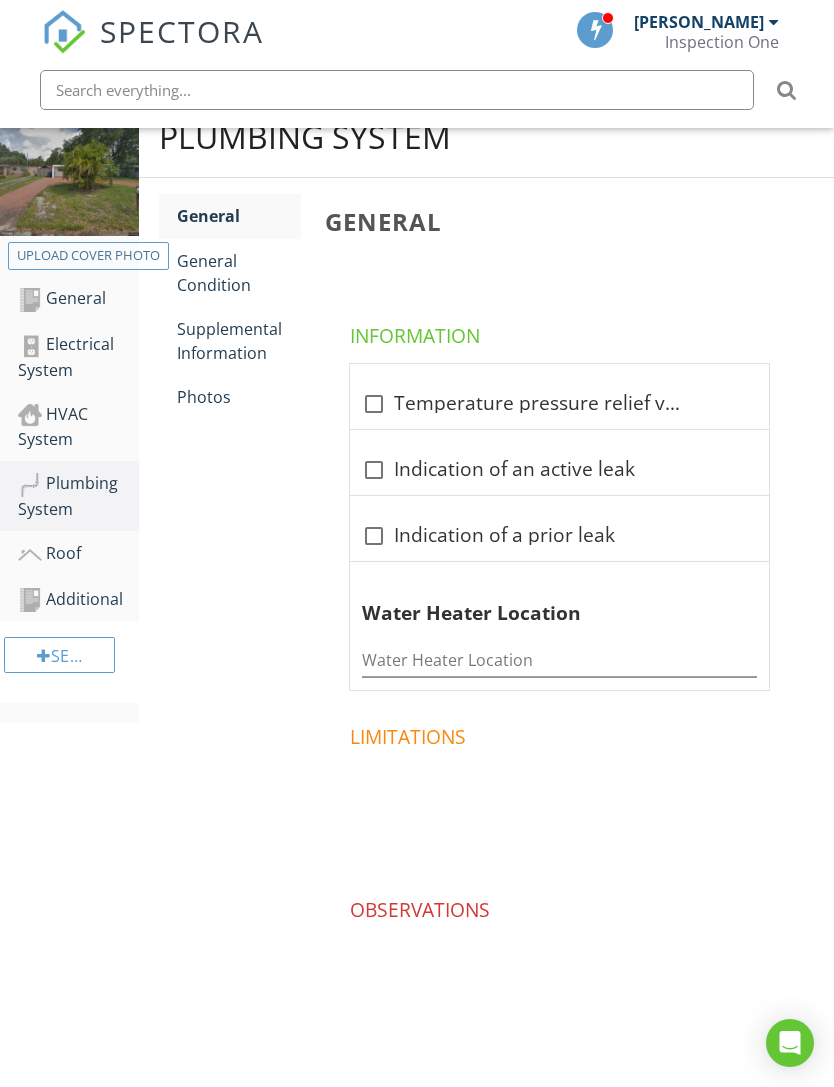 click at bounding box center (563, 814) 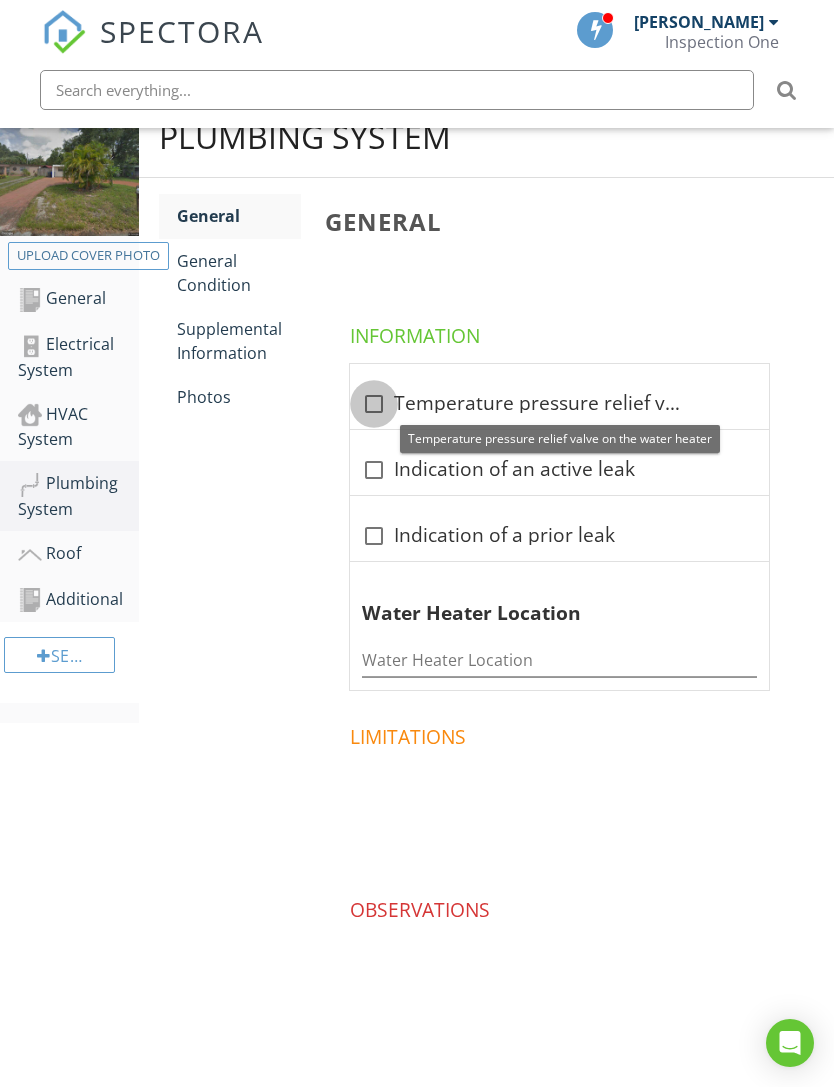 click at bounding box center (374, 404) 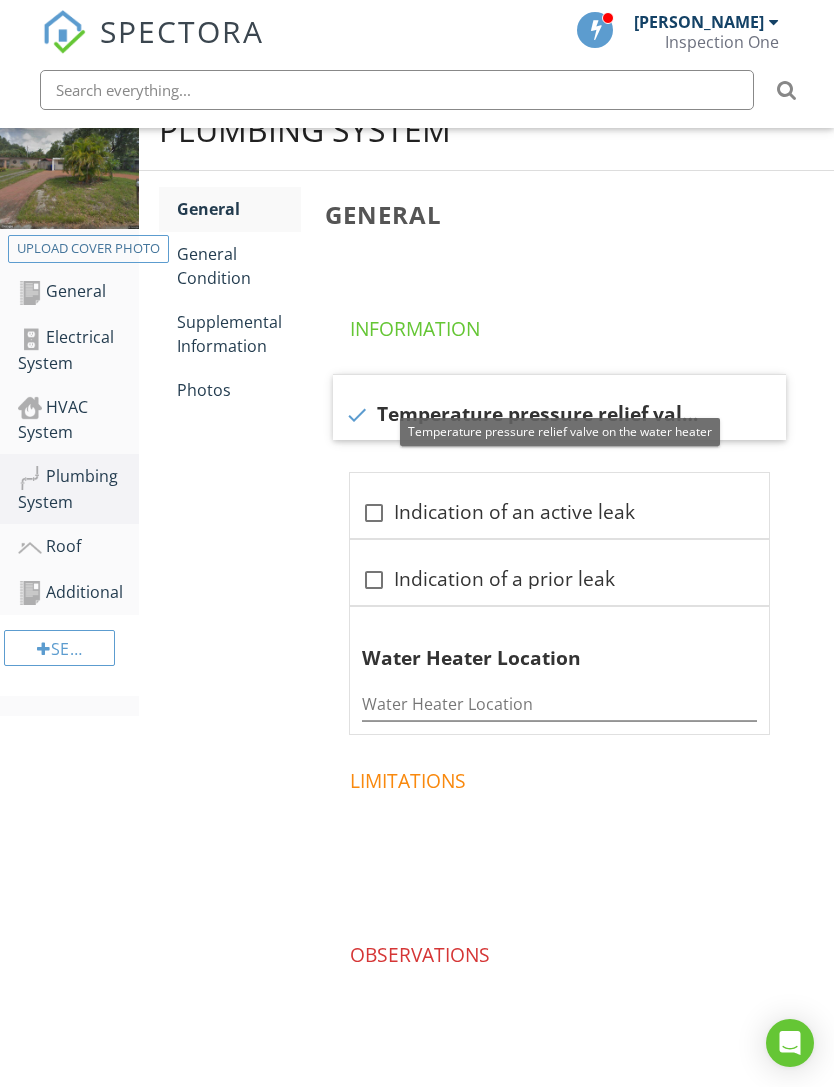 scroll, scrollTop: 0, scrollLeft: 0, axis: both 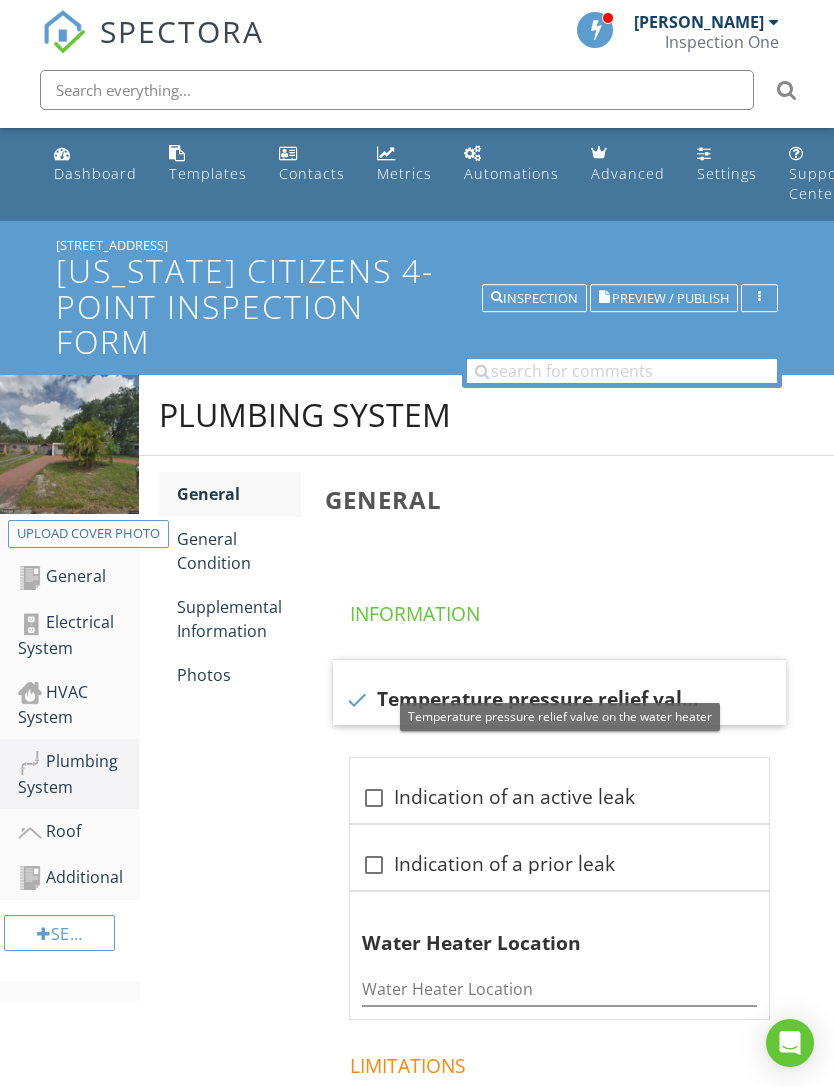 click on "General
Information                       check
Temperature pressure relief valve on the water heater
check_box_outline_blank
Indication of an active leak
check_box_outline_blank
Indication of a prior leak
Water Heater Location
Water Heater Location               Limitations
Observations" at bounding box center (573, 911) 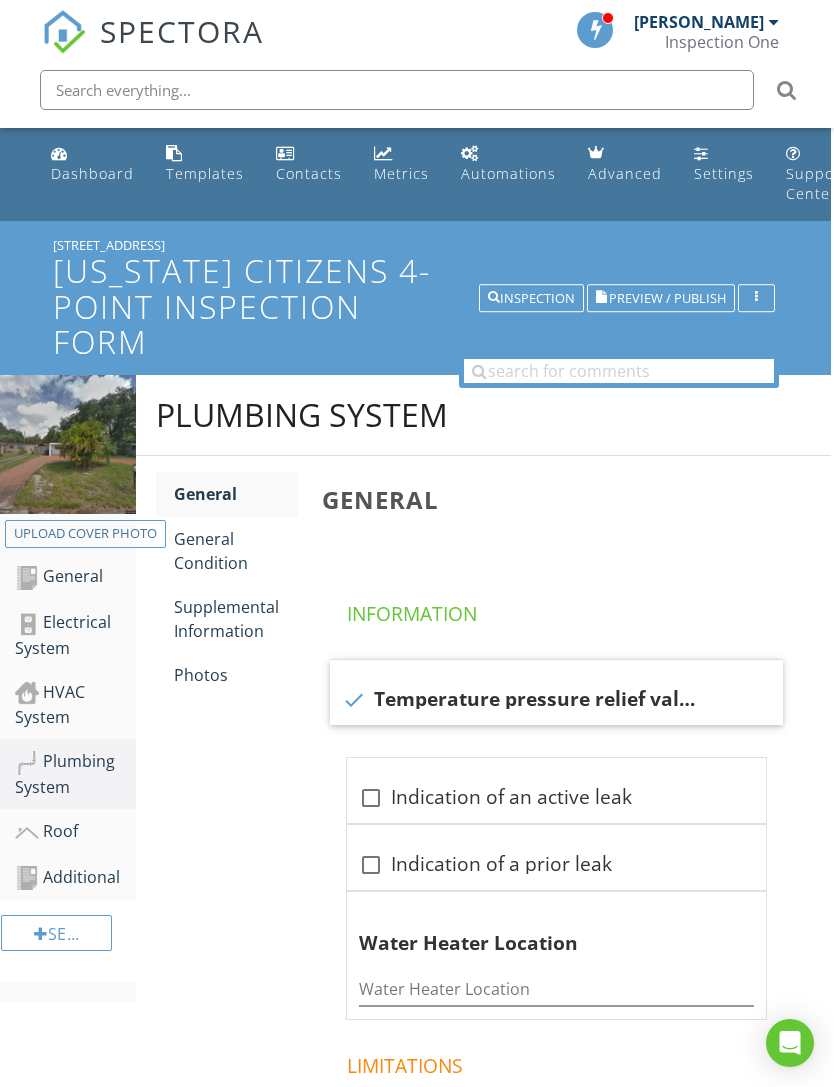scroll, scrollTop: 0, scrollLeft: 15, axis: horizontal 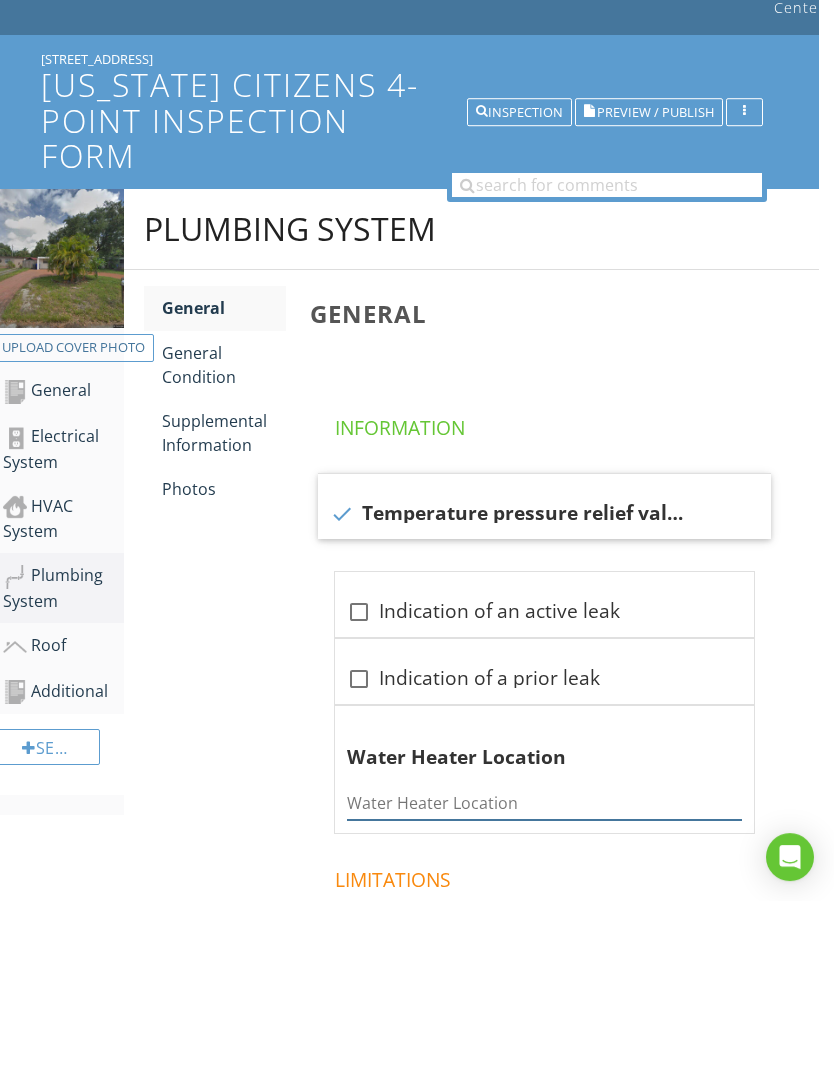 click at bounding box center (544, 989) 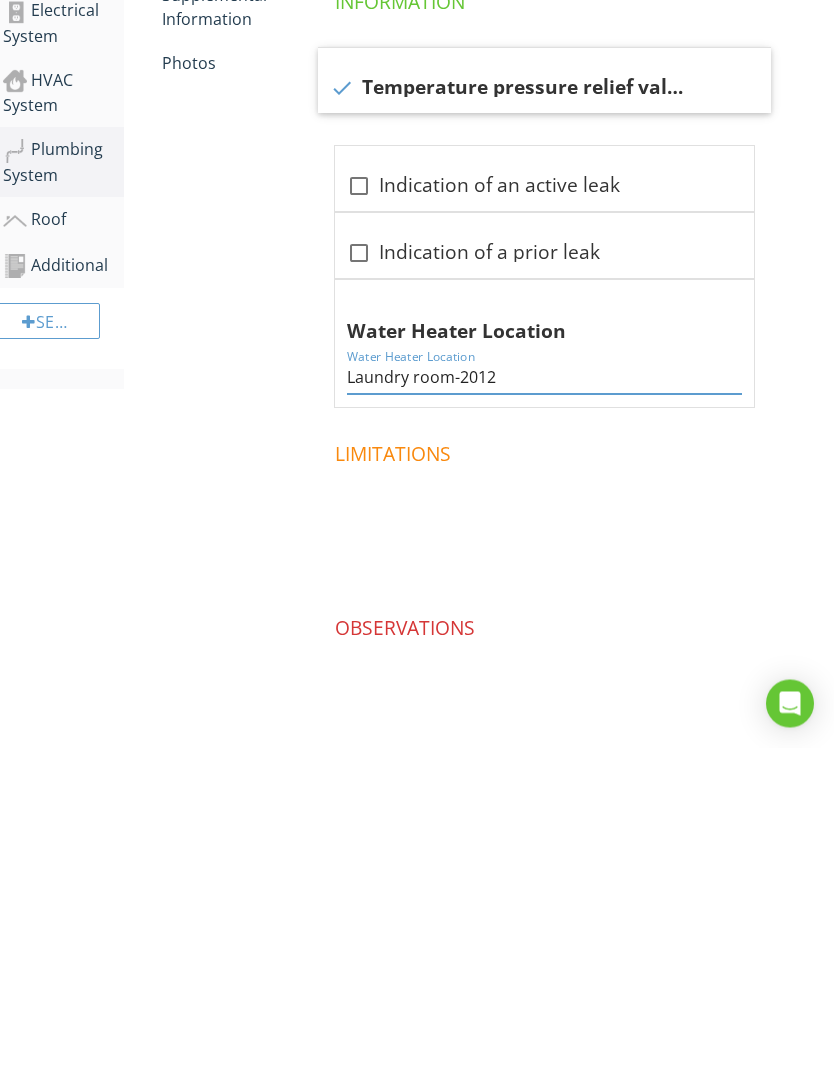 scroll, scrollTop: 325, scrollLeft: 15, axis: both 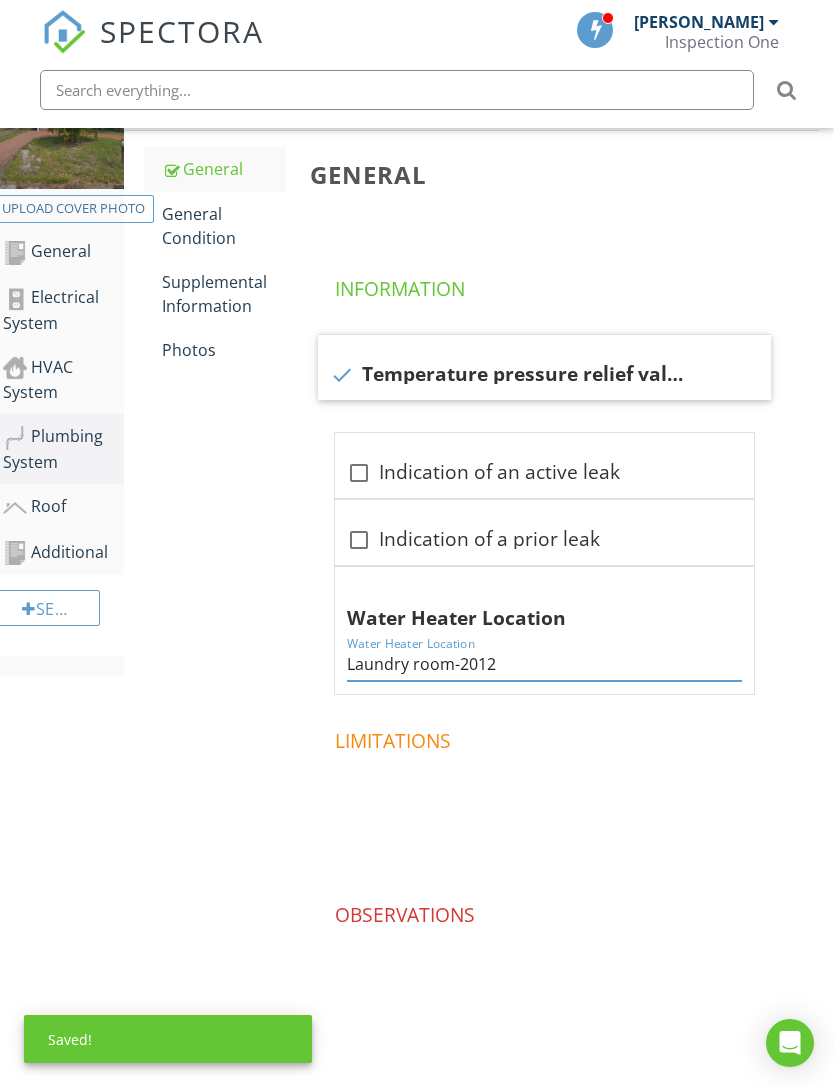 type on "Laundry room-2012" 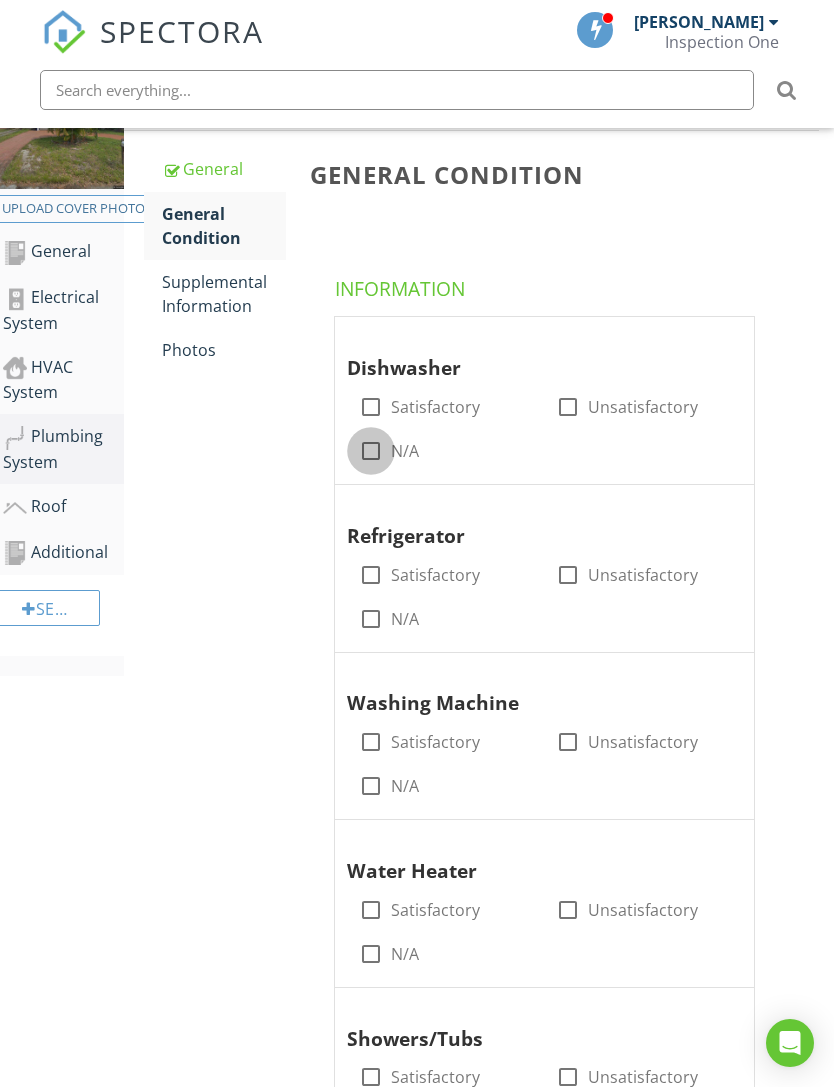 click at bounding box center [371, 451] 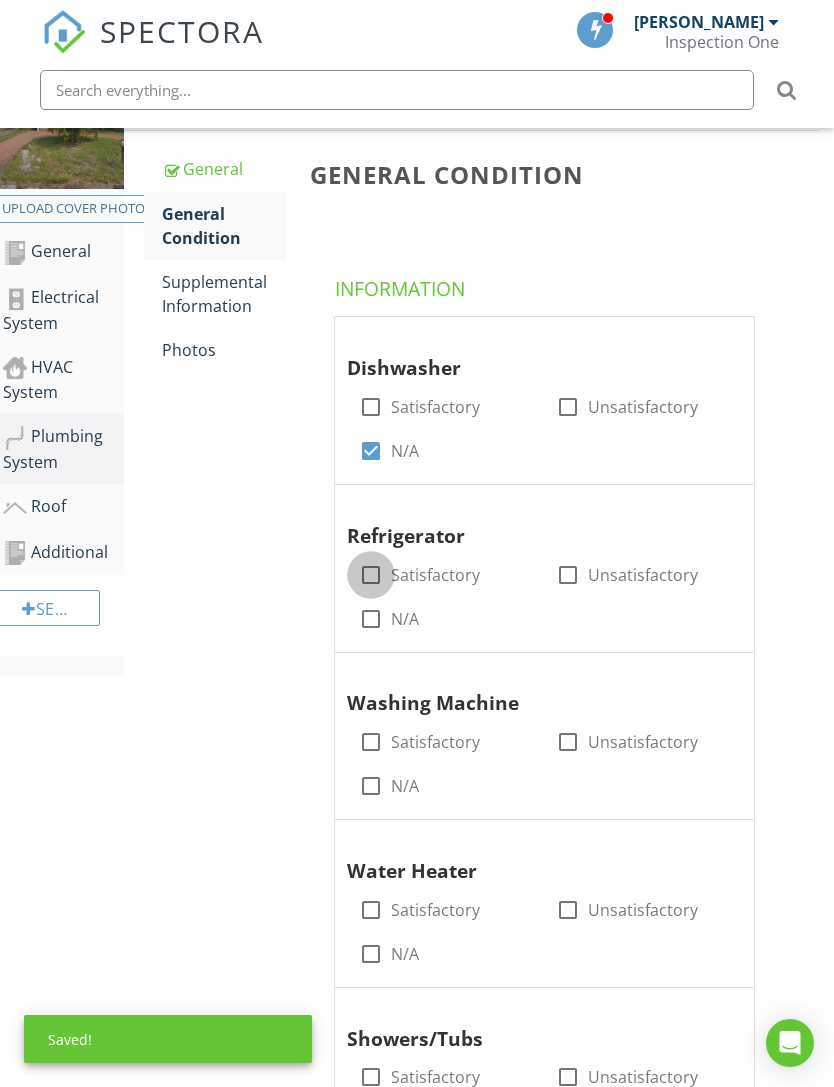 click at bounding box center (371, 575) 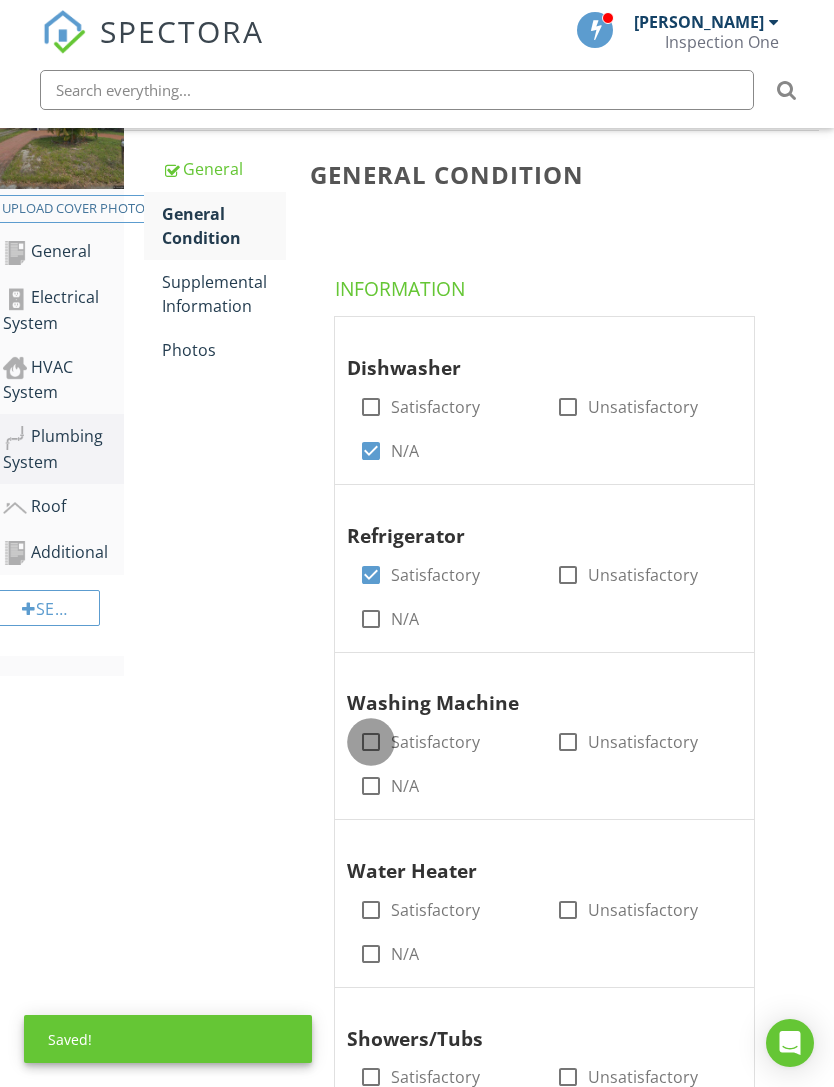 click at bounding box center (371, 742) 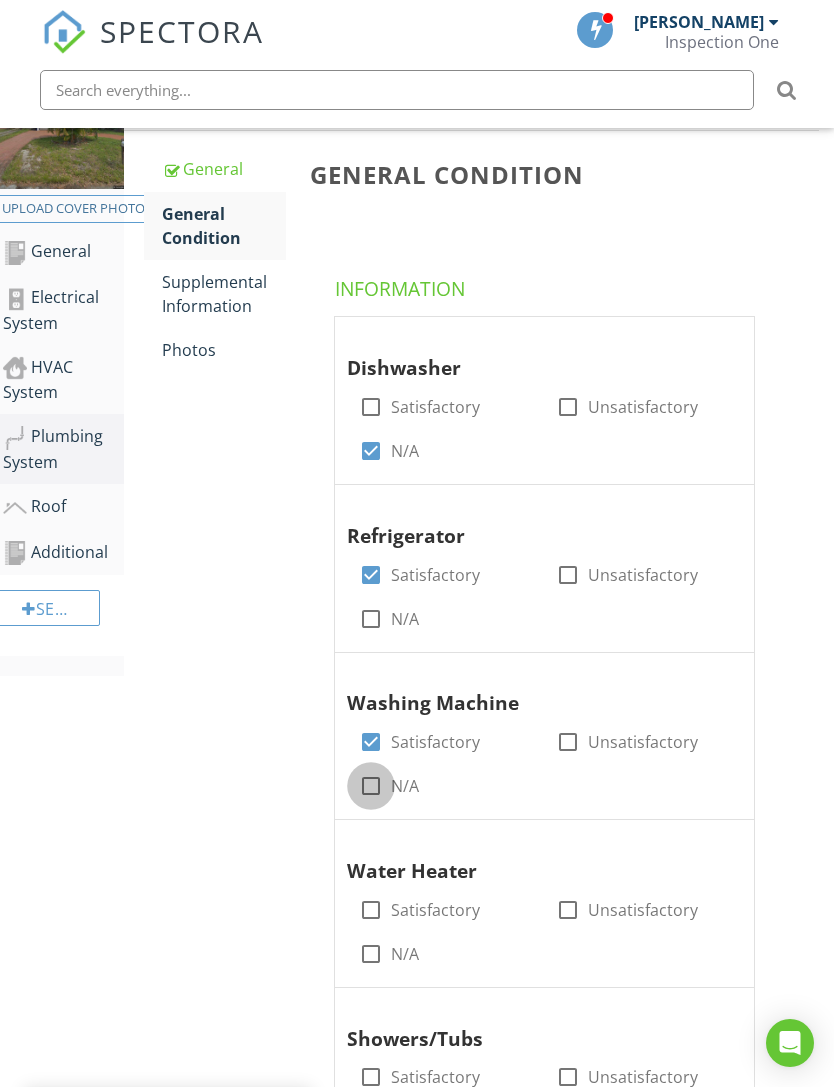 click at bounding box center (371, 786) 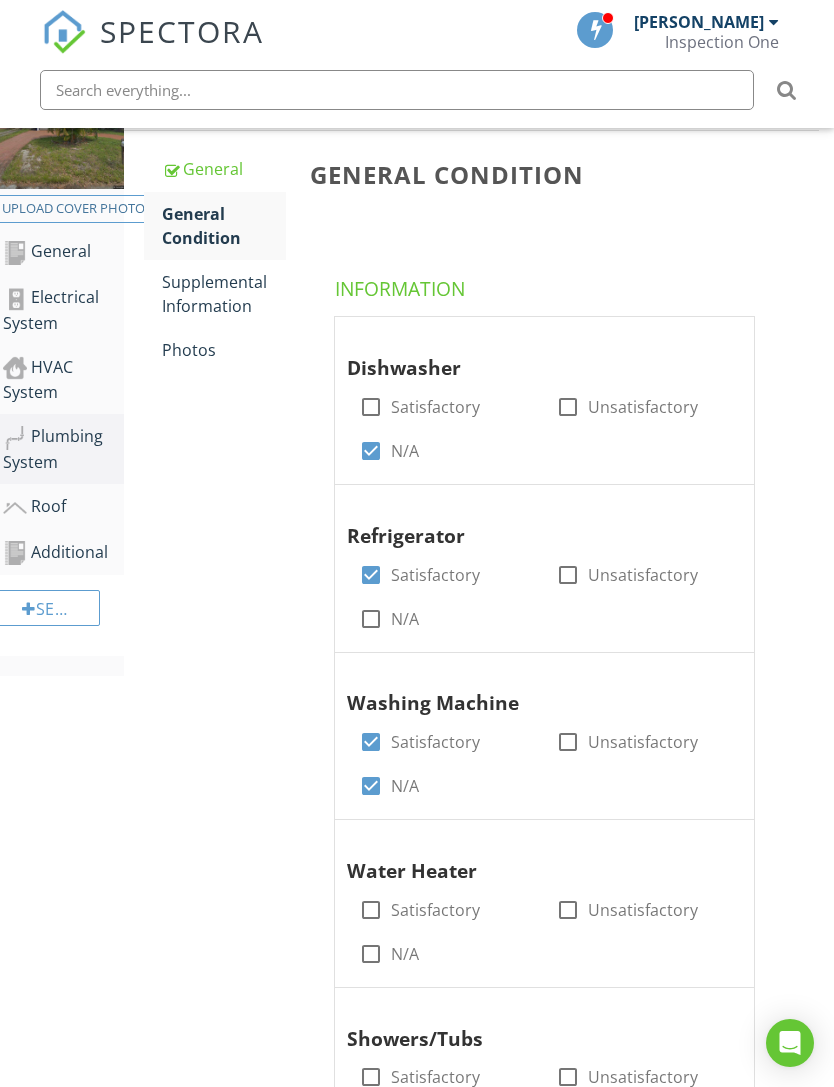 click at bounding box center [371, 742] 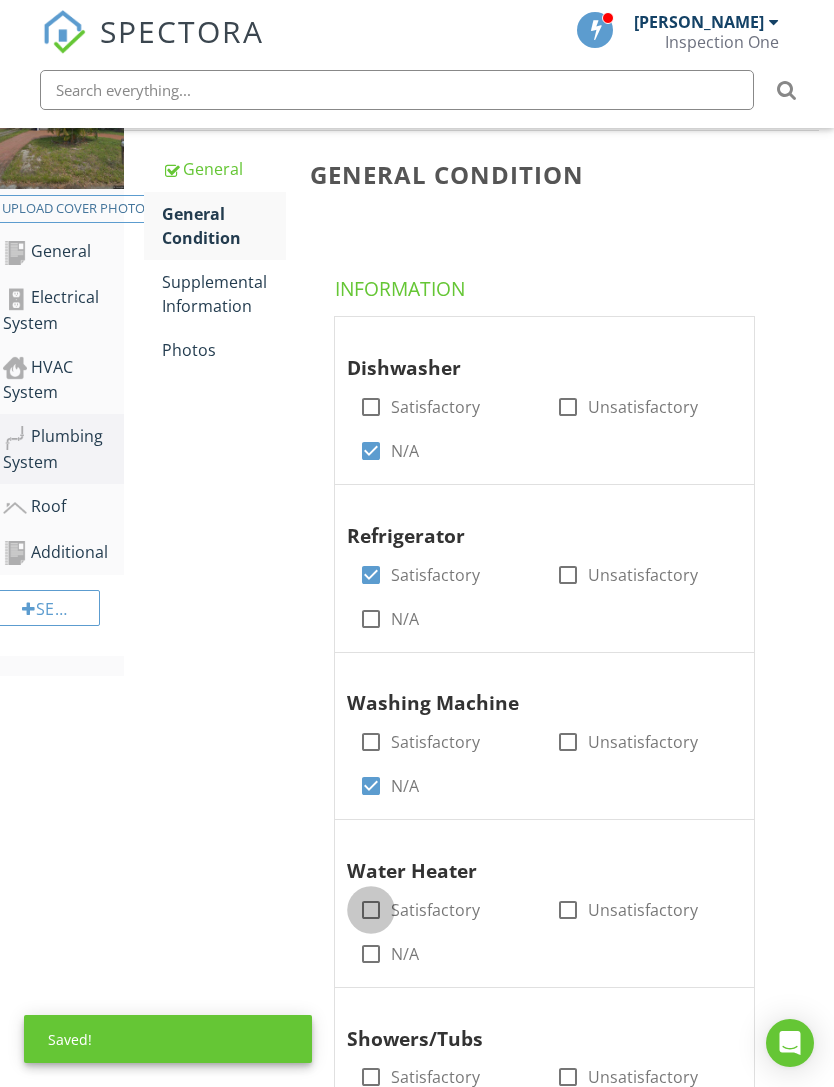 click at bounding box center (371, 910) 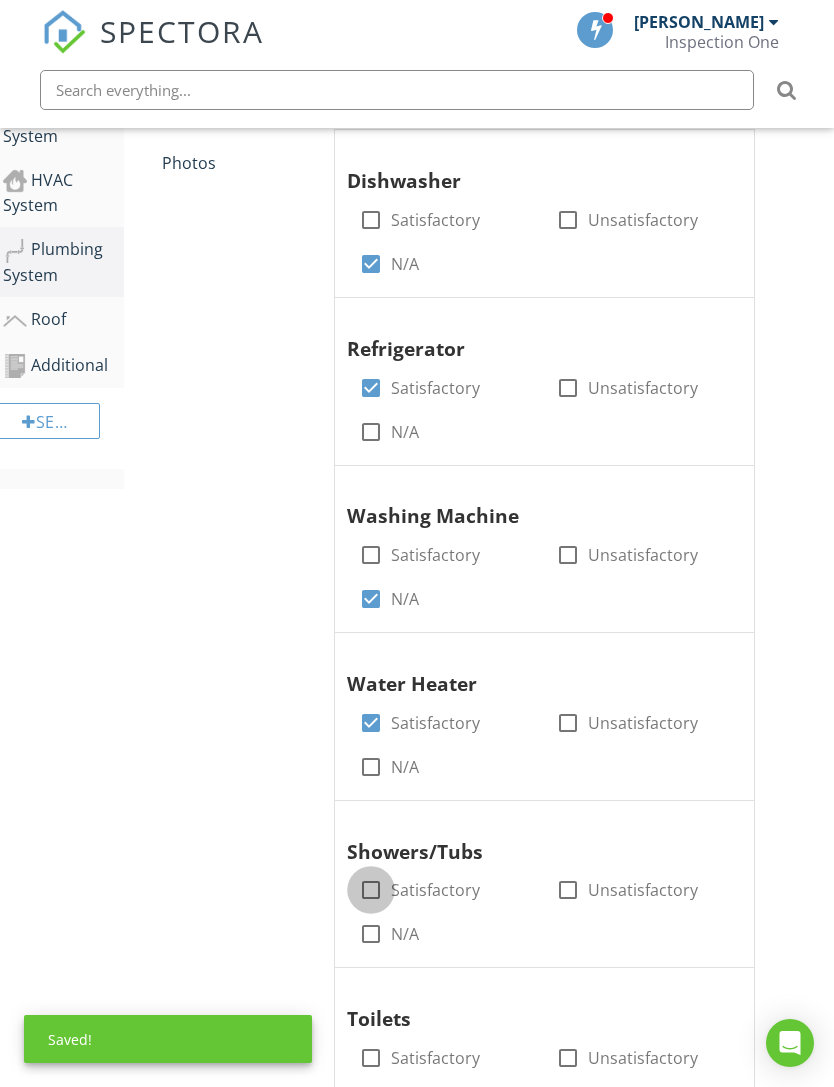 click at bounding box center [371, 890] 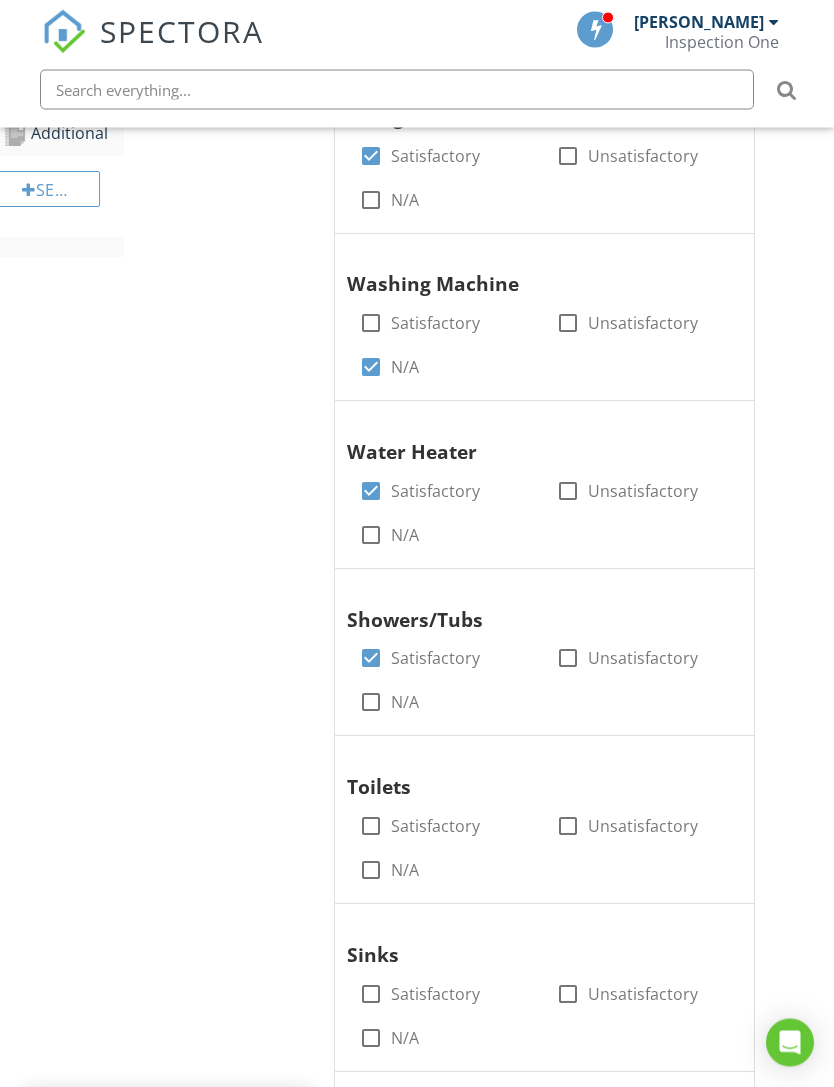 scroll, scrollTop: 753, scrollLeft: 15, axis: both 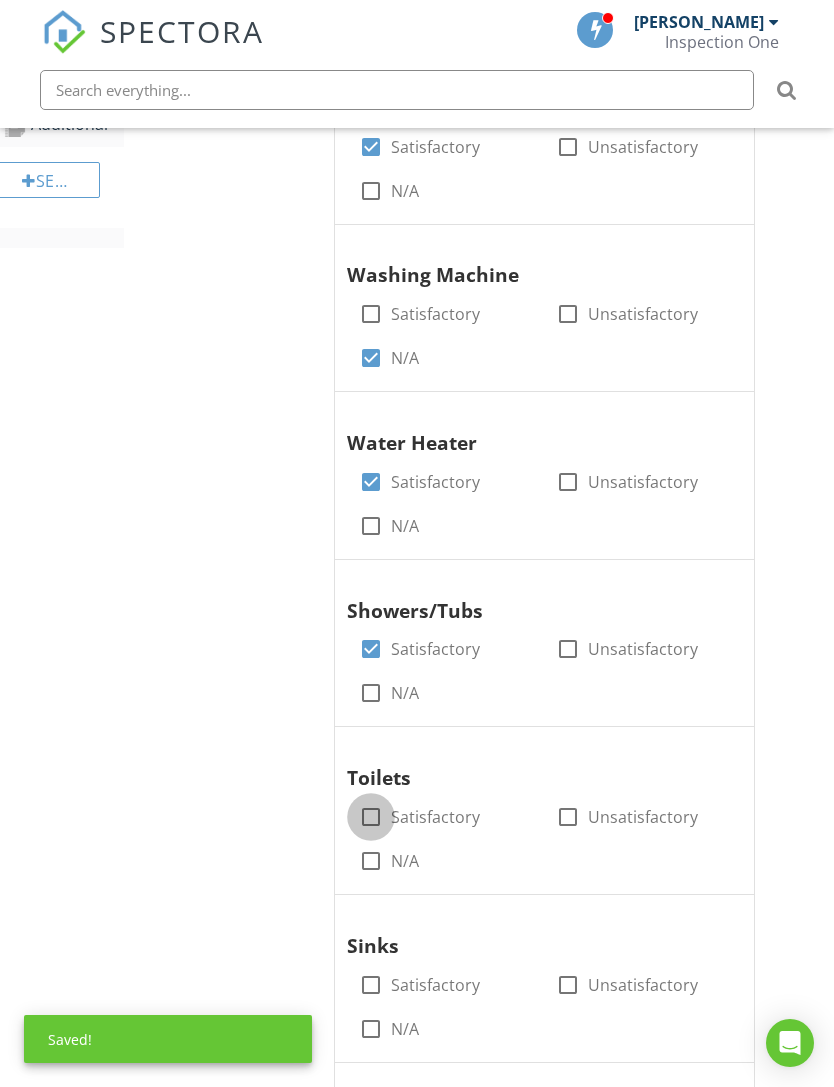 click at bounding box center [371, 817] 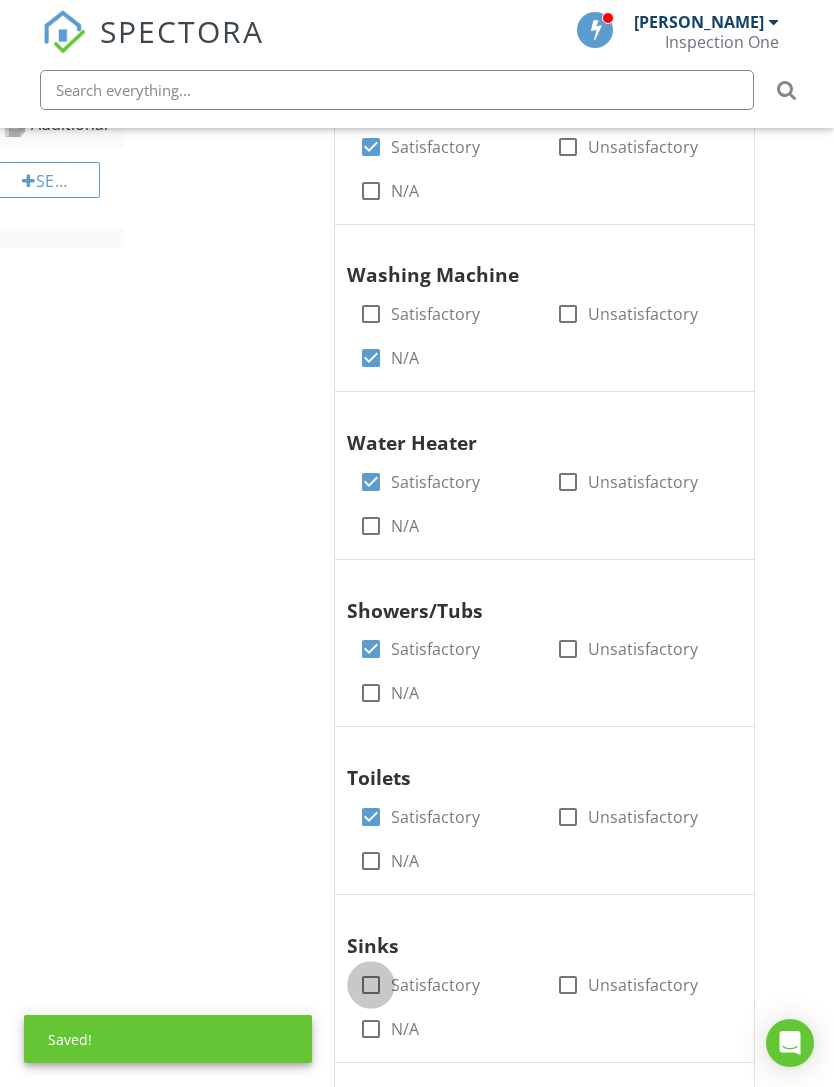 click at bounding box center [371, 985] 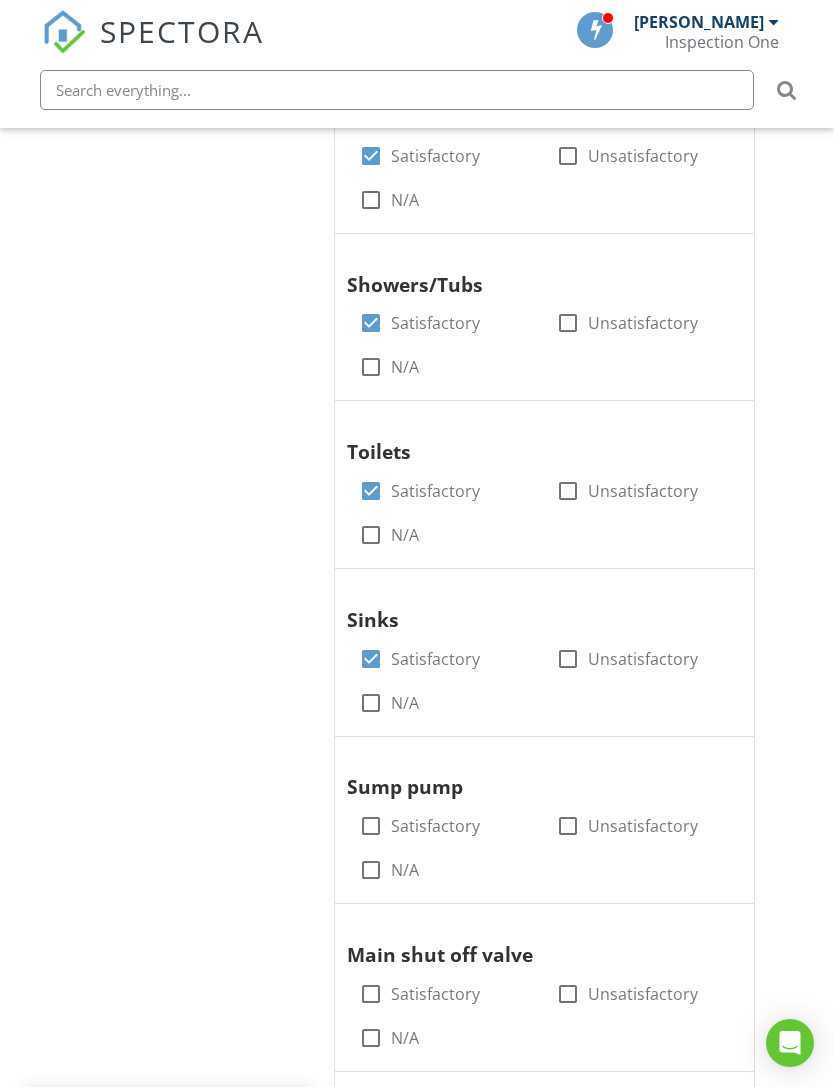 scroll, scrollTop: 1083, scrollLeft: 15, axis: both 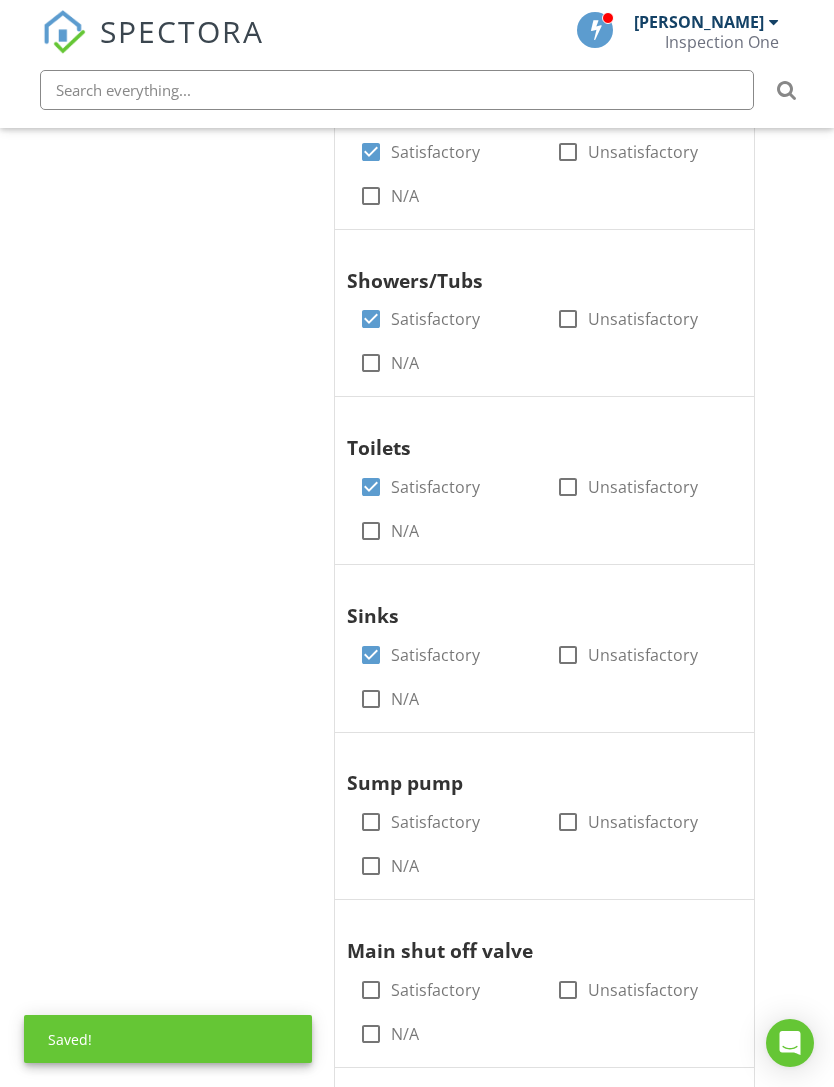 click at bounding box center (371, 866) 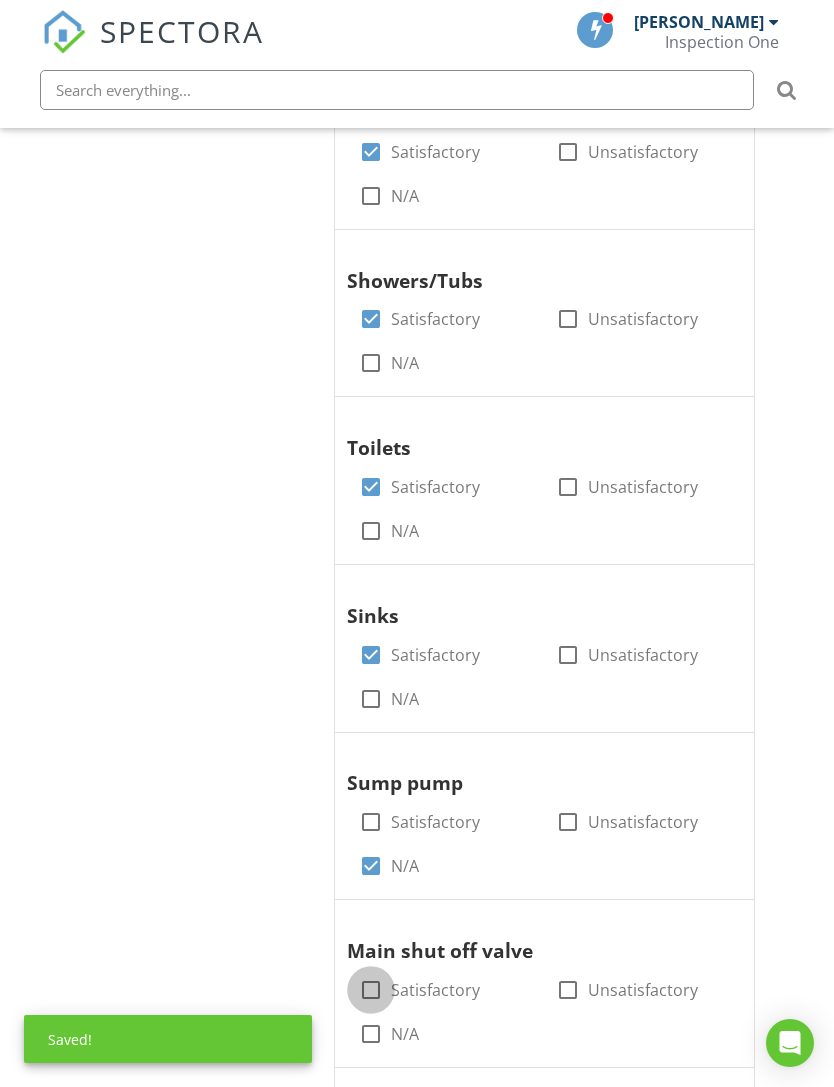 click at bounding box center (371, 990) 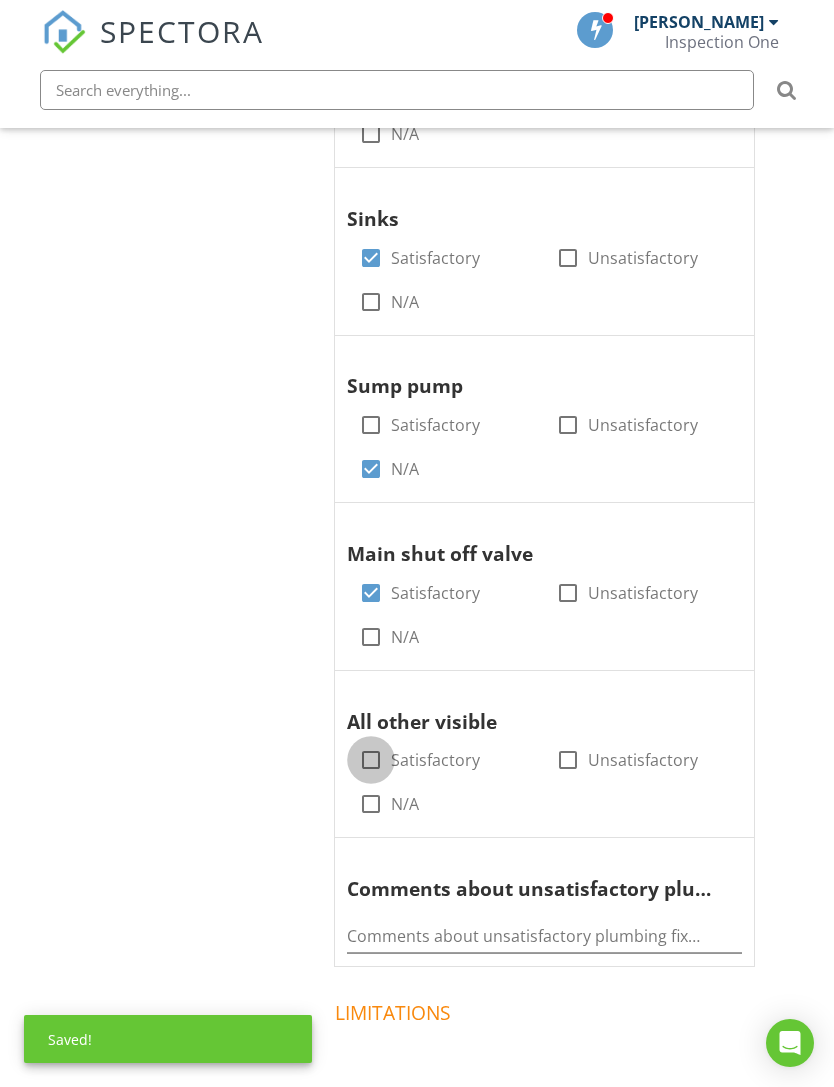 click at bounding box center [371, 760] 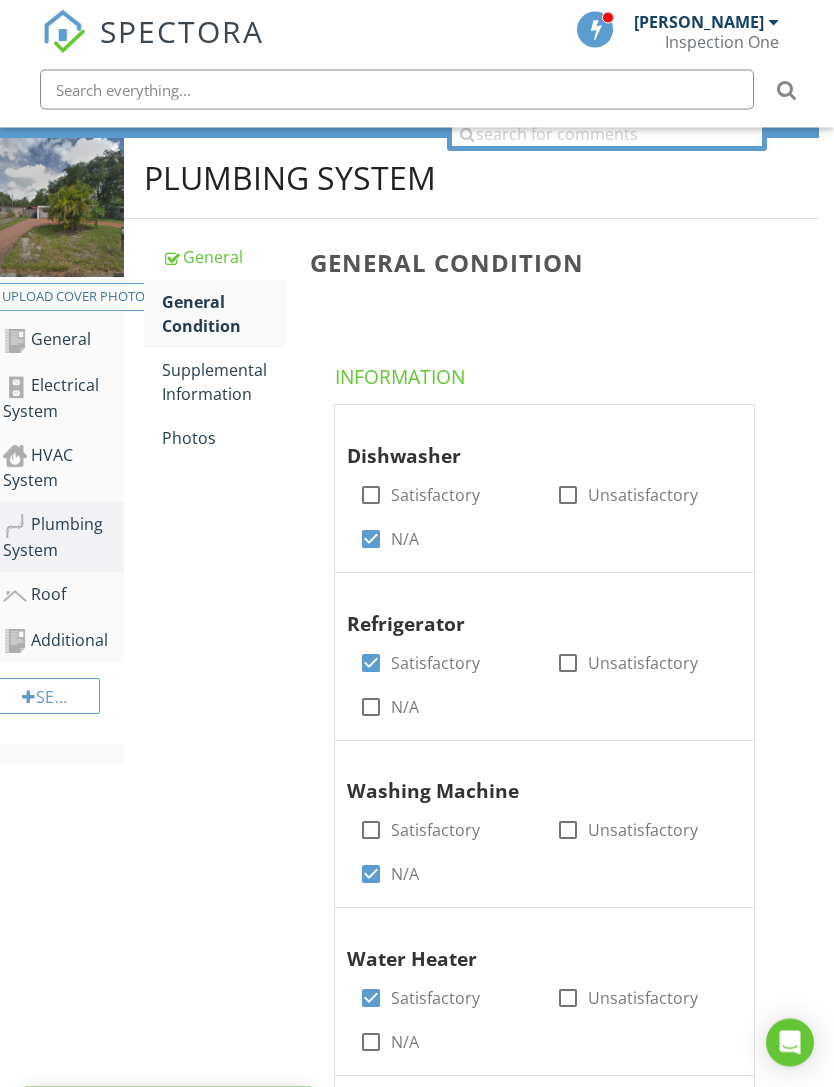 scroll, scrollTop: 224, scrollLeft: 15, axis: both 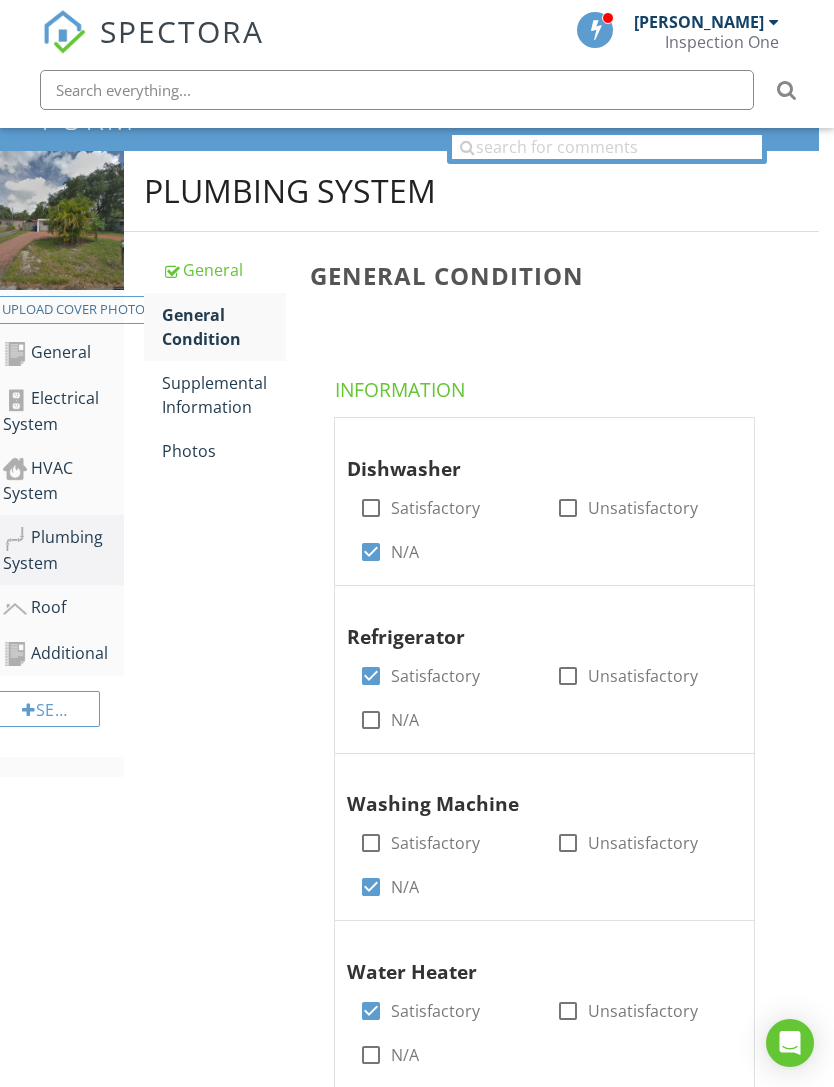 click on "Supplemental Information" at bounding box center (224, 395) 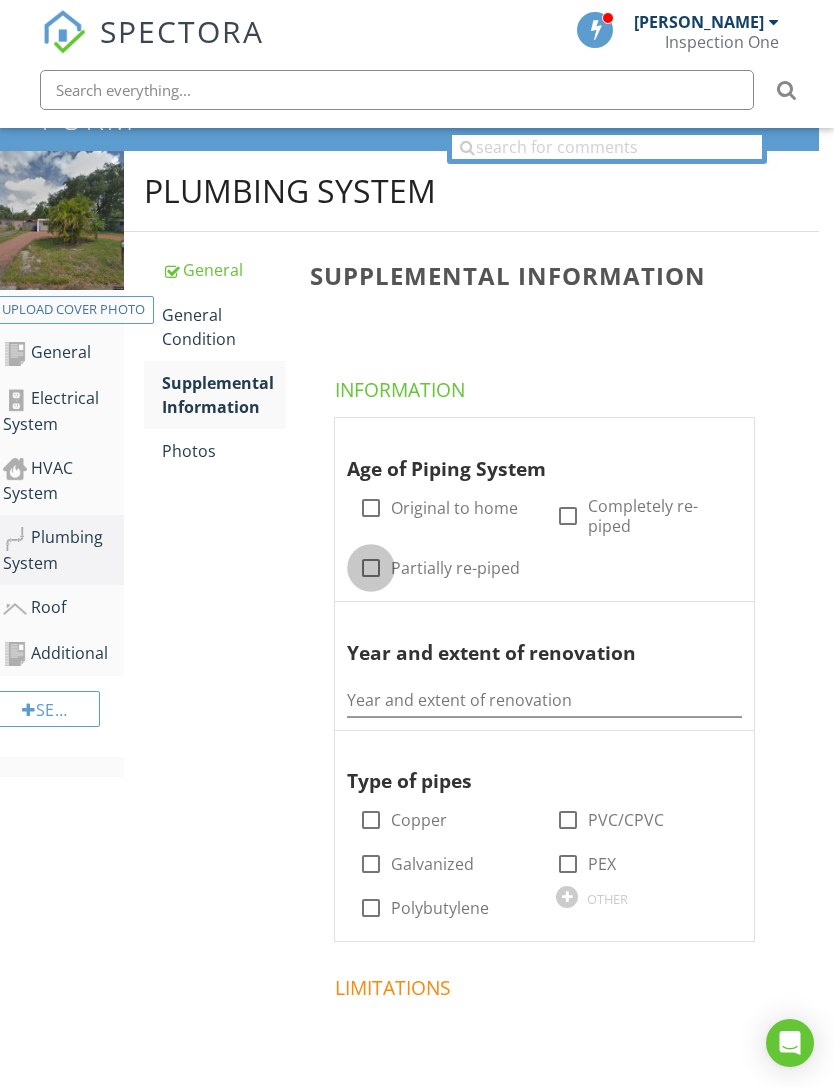 click at bounding box center [371, 568] 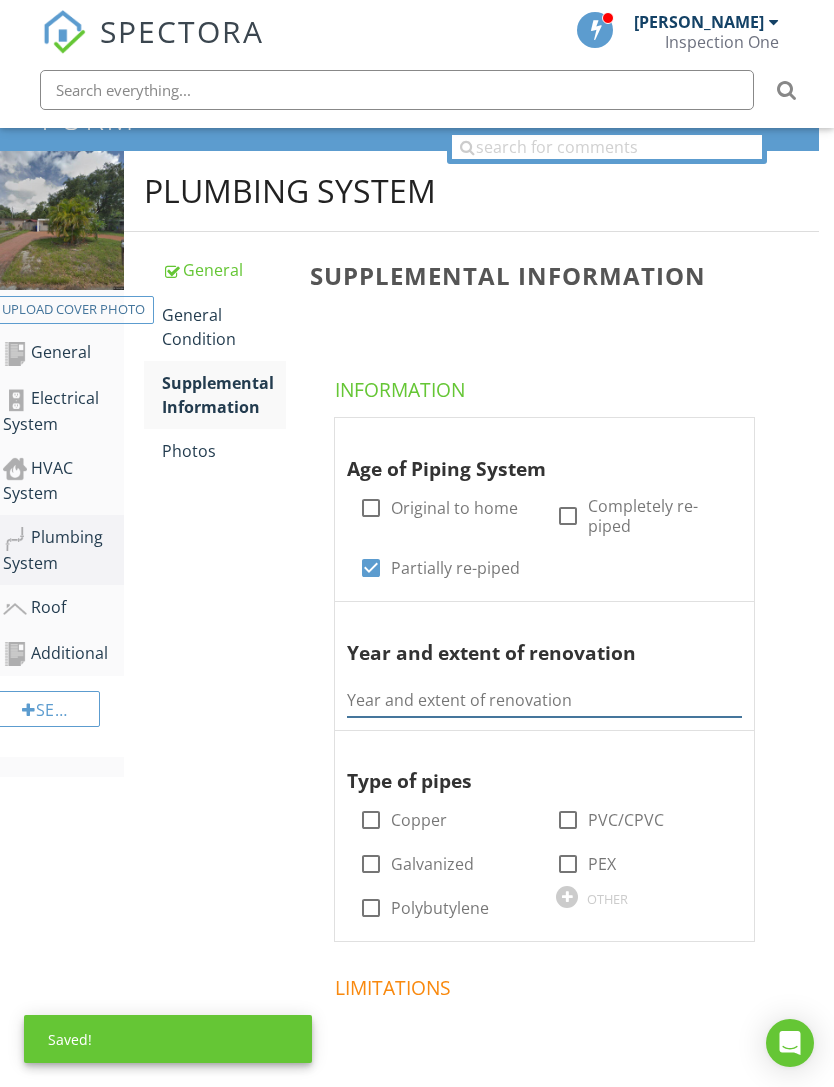 click at bounding box center [544, 700] 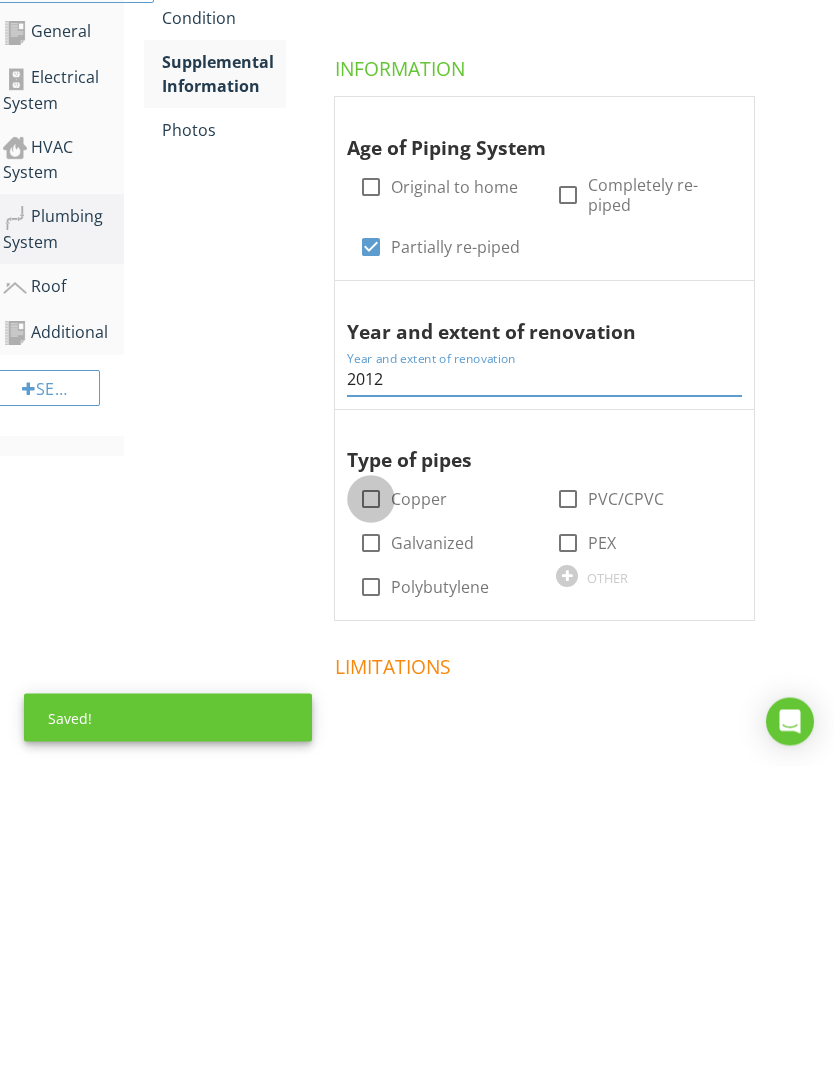 type on "2012" 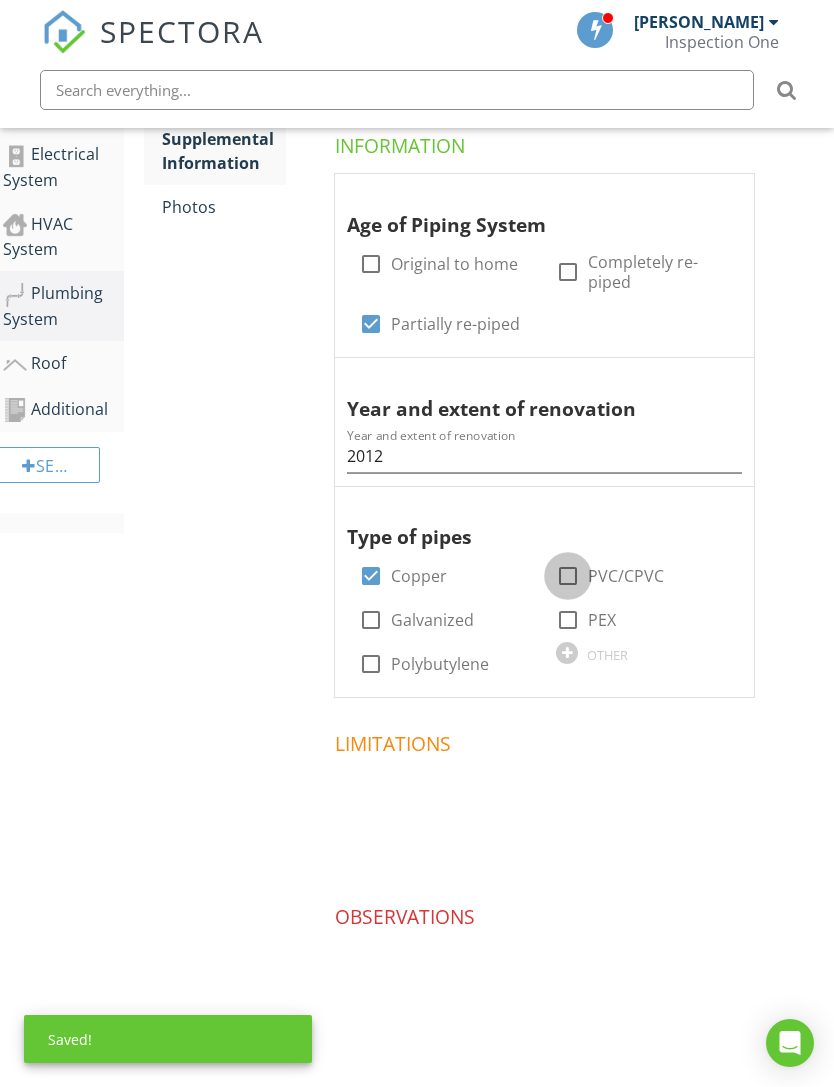 click at bounding box center [568, 576] 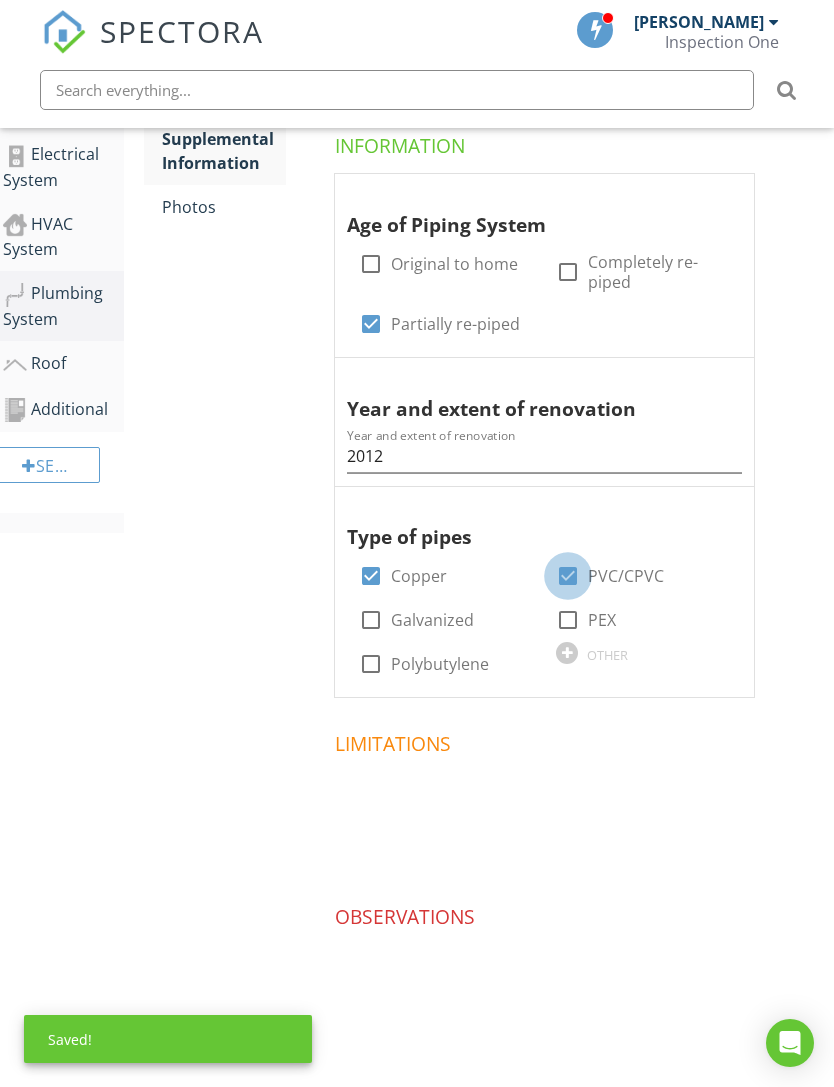 click at bounding box center (568, 576) 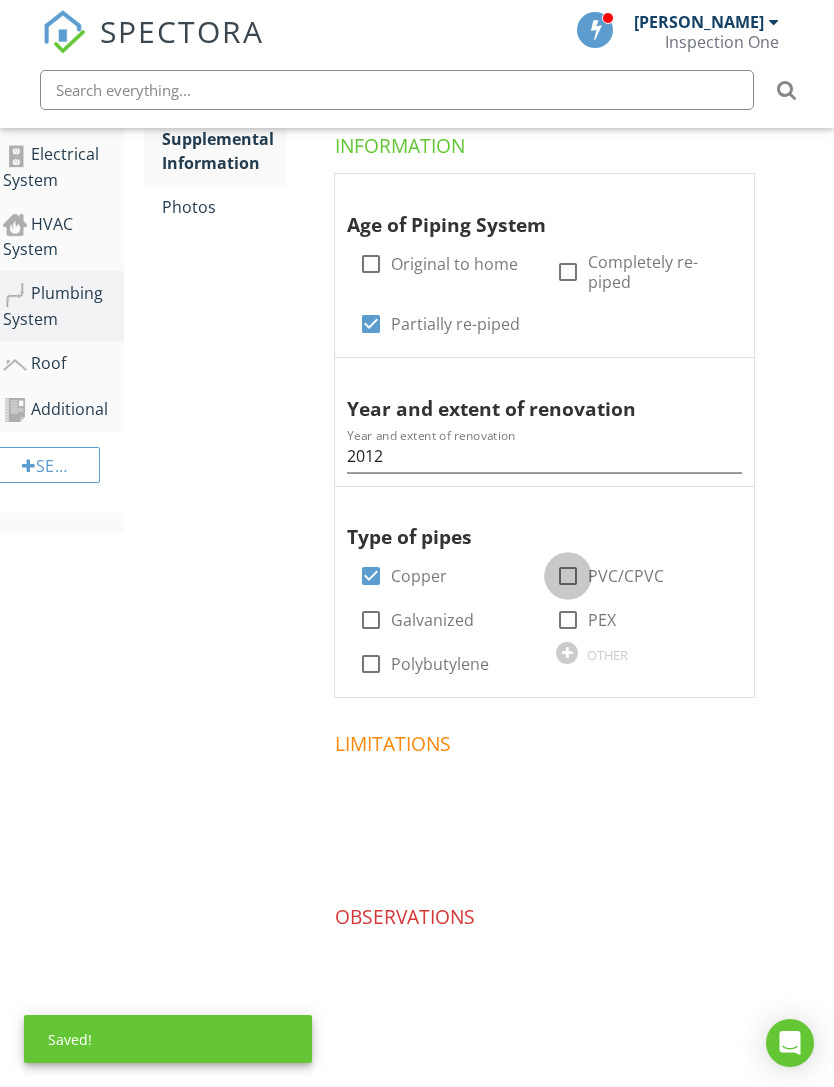 click at bounding box center [568, 576] 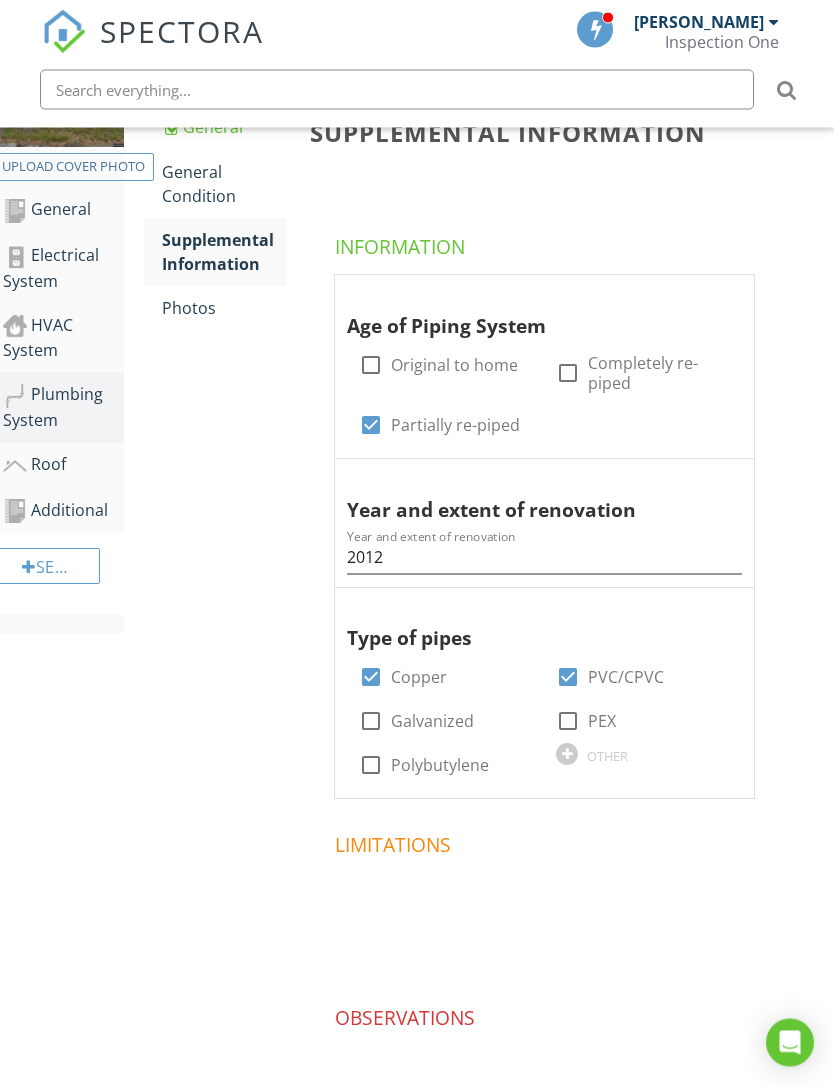 scroll, scrollTop: 367, scrollLeft: 15, axis: both 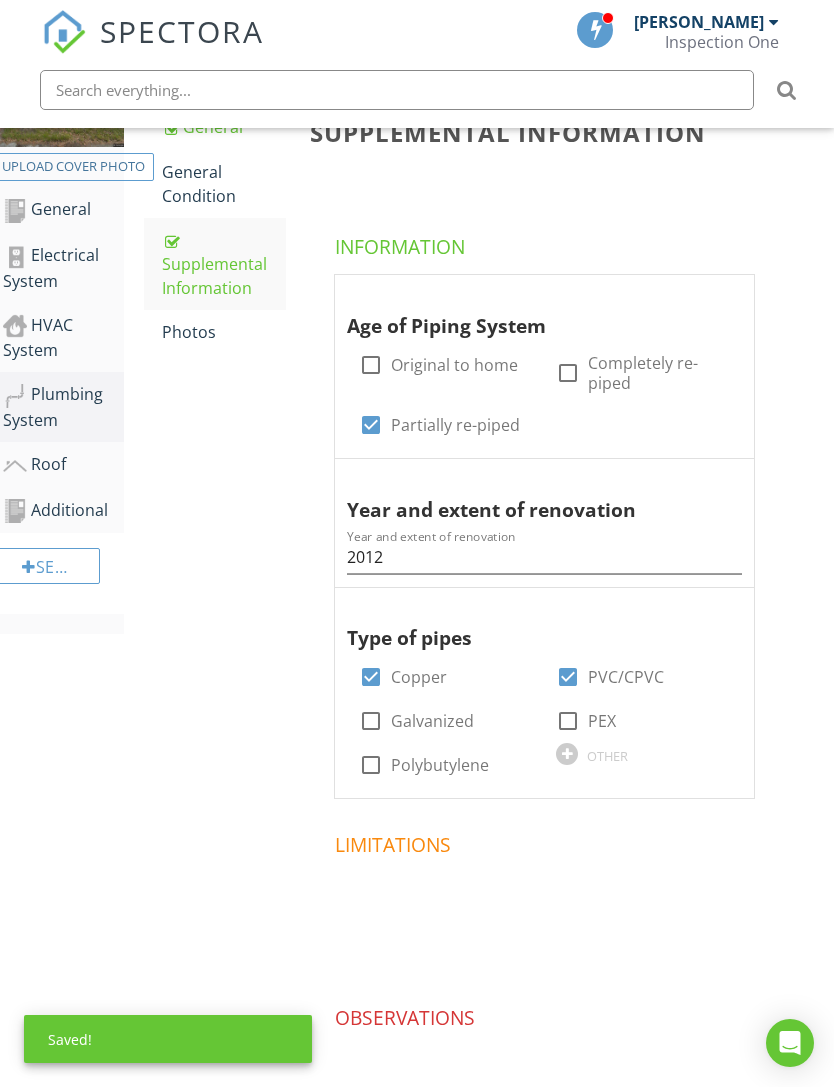 click on "Photos" at bounding box center (224, 332) 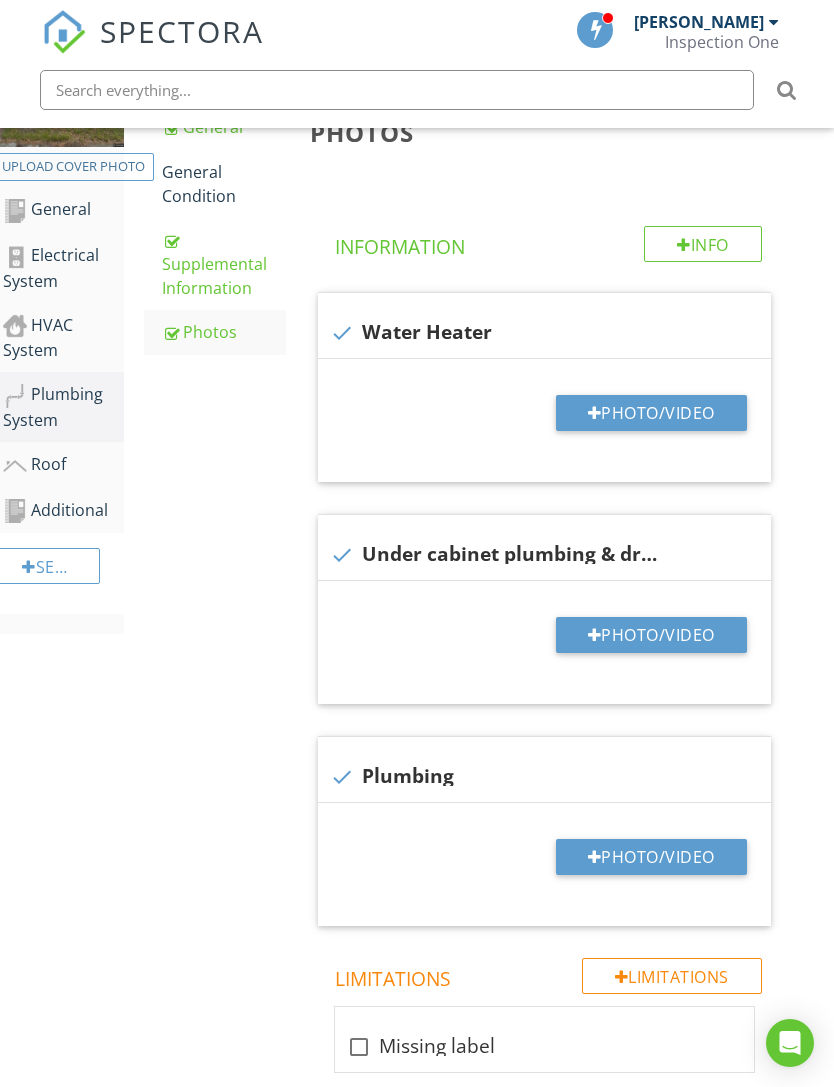 click on "Photo/Video" at bounding box center [651, 413] 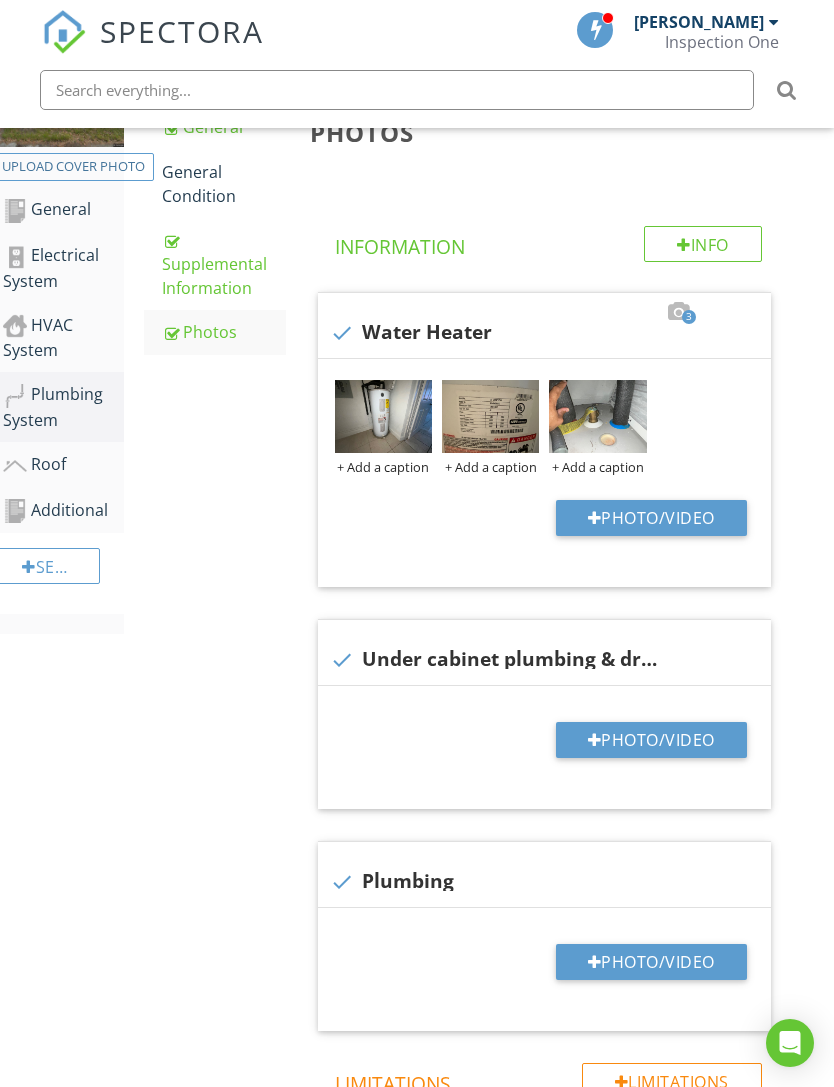 click at bounding box center [597, 416] 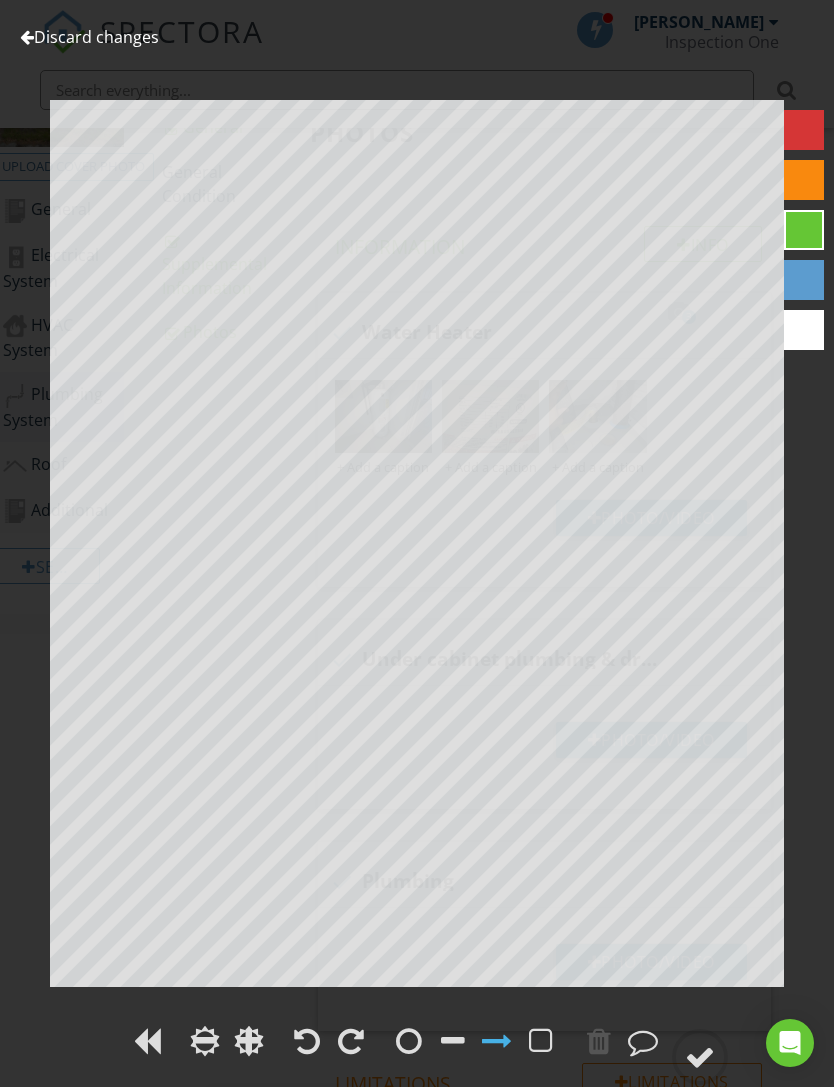click on "Discard changes" at bounding box center [89, 37] 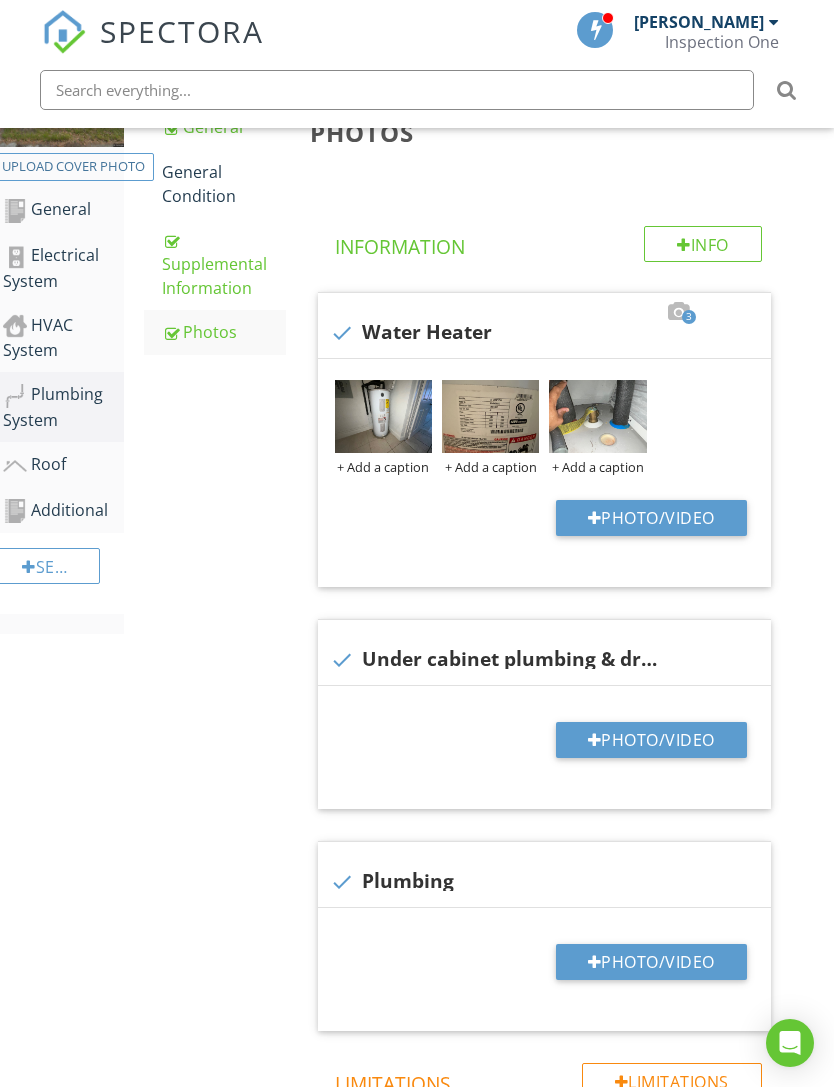 click at bounding box center (0, 0) 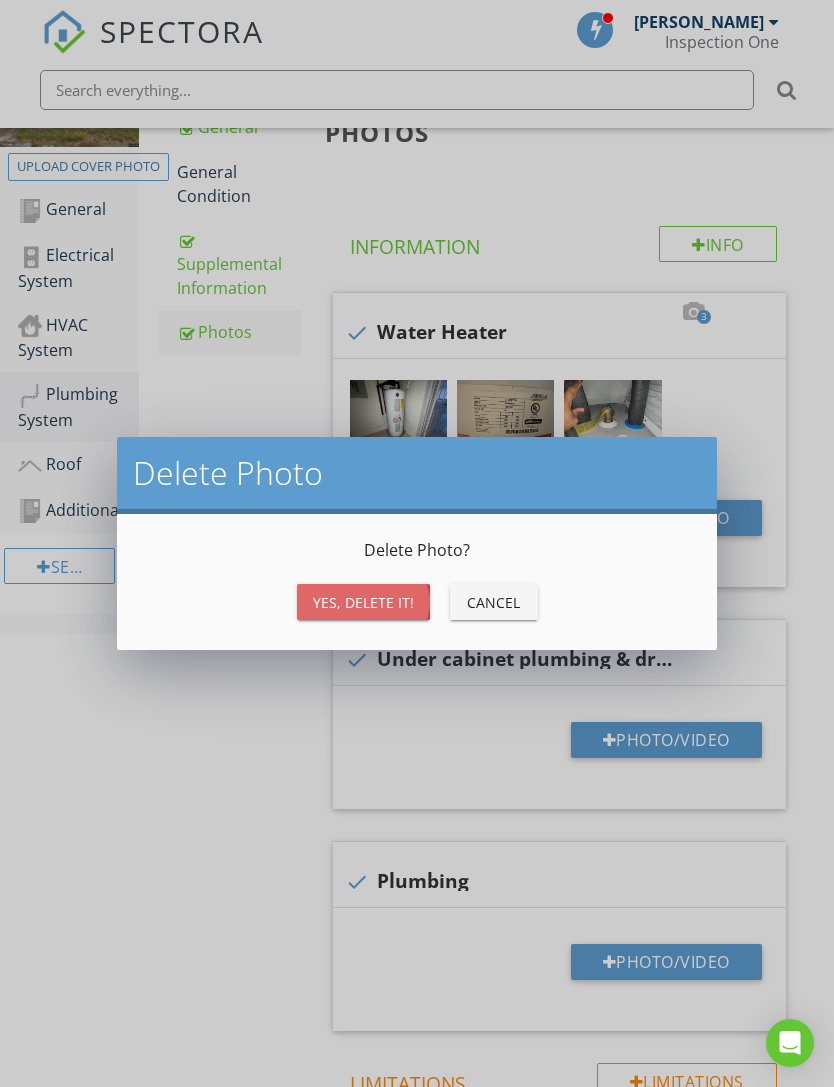 click on "Yes, Delete it!" at bounding box center [363, 602] 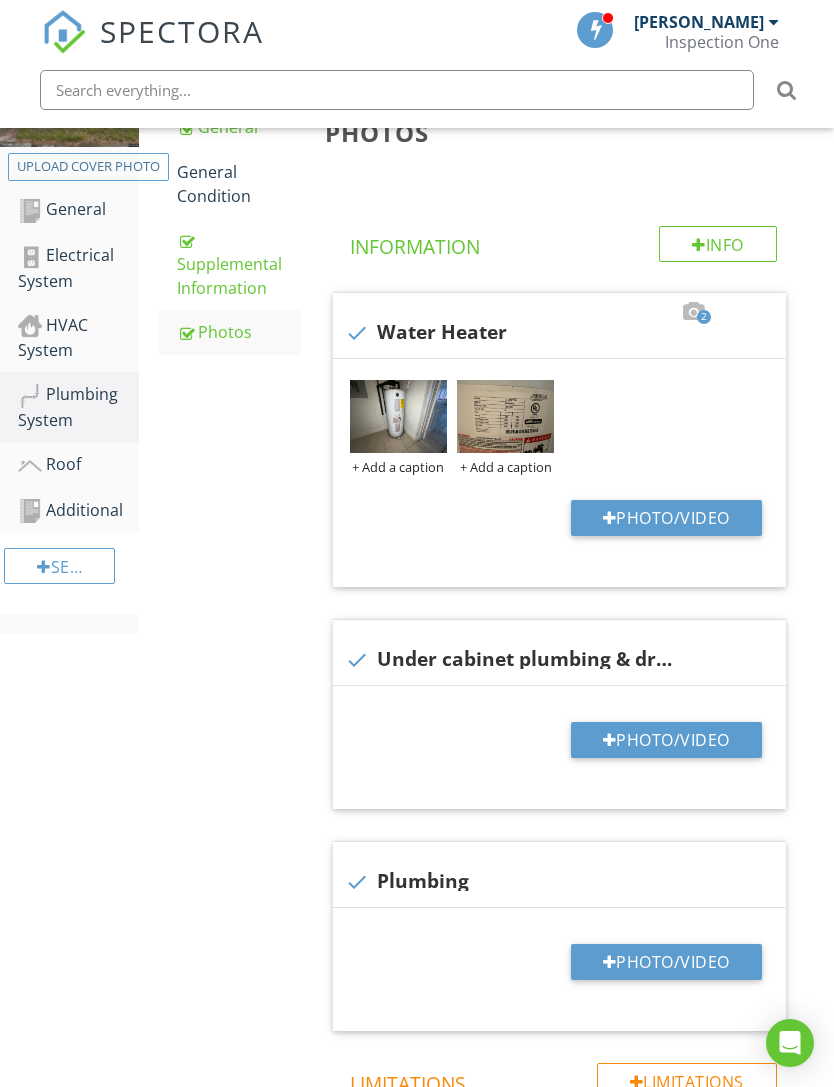 click on "Photo/Video" at bounding box center [666, 518] 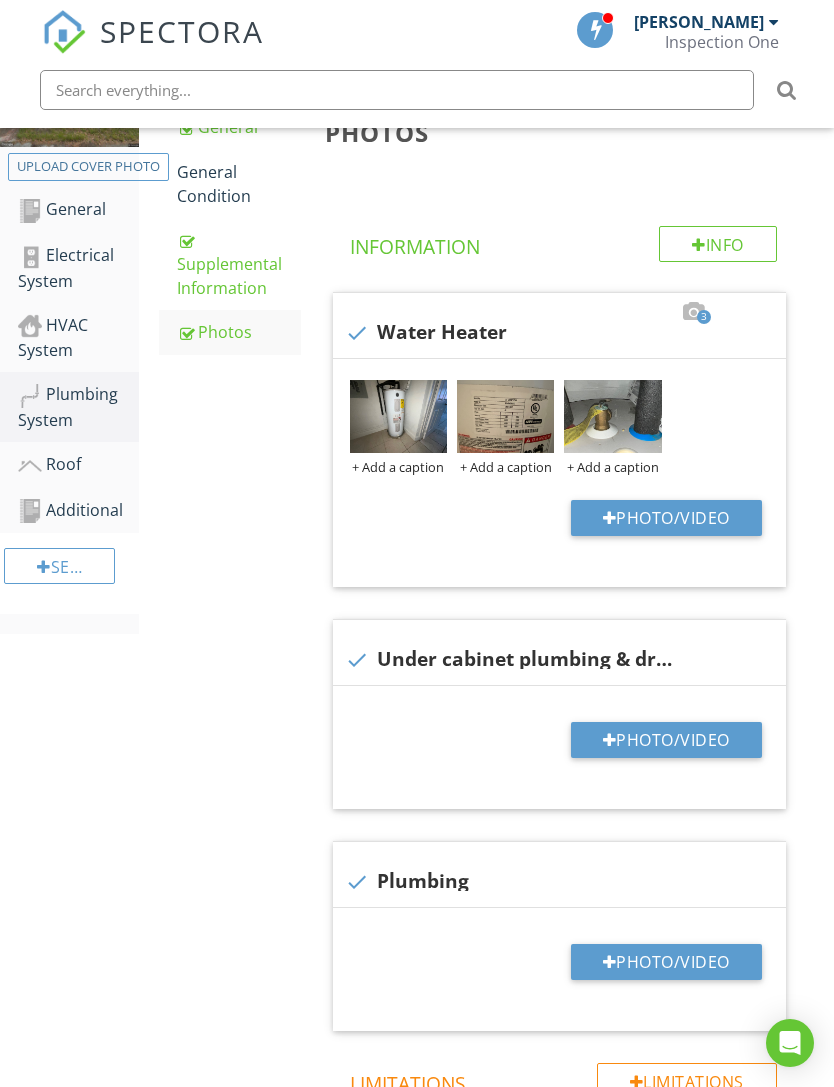 click on "+ Add a caption" at bounding box center [398, 467] 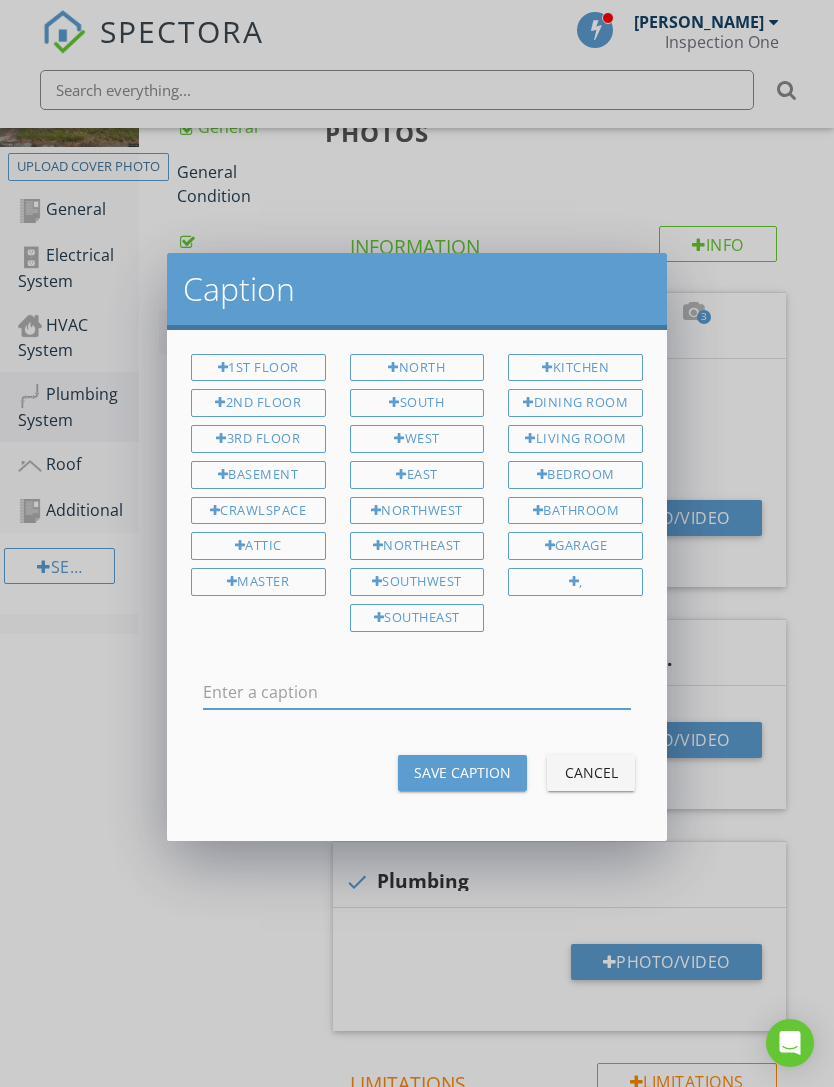 click at bounding box center [417, 692] 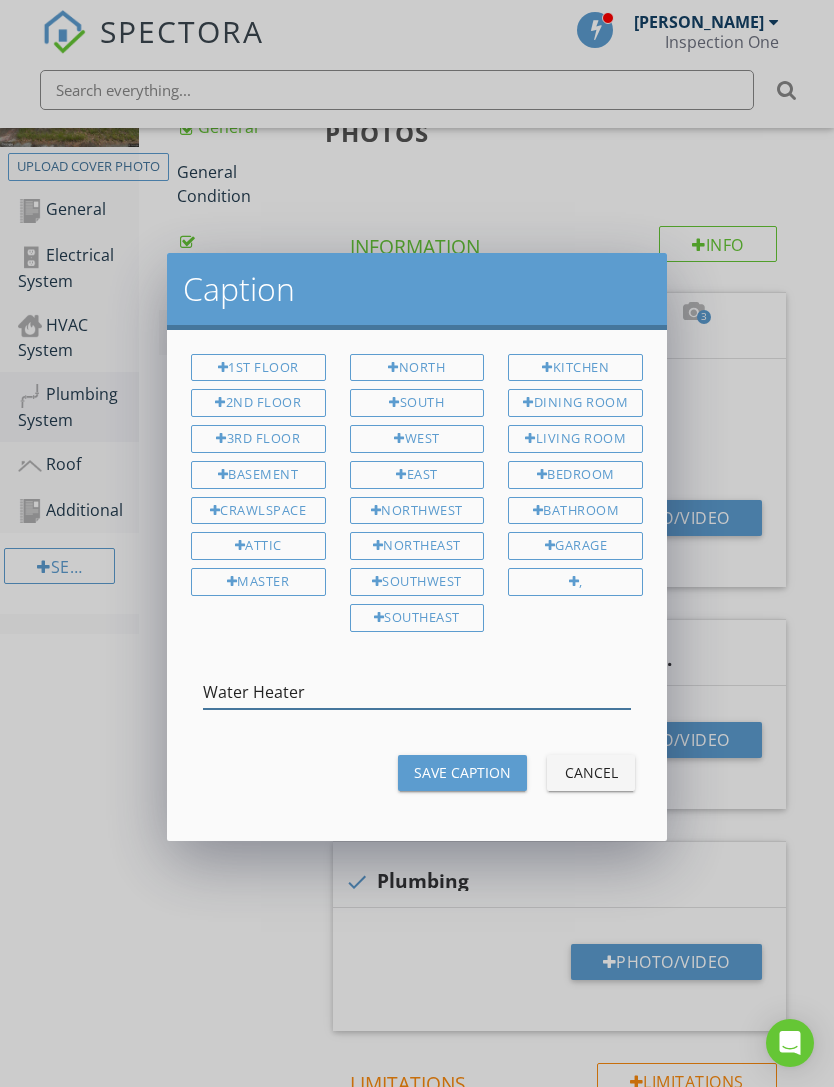 type on "Water Heater" 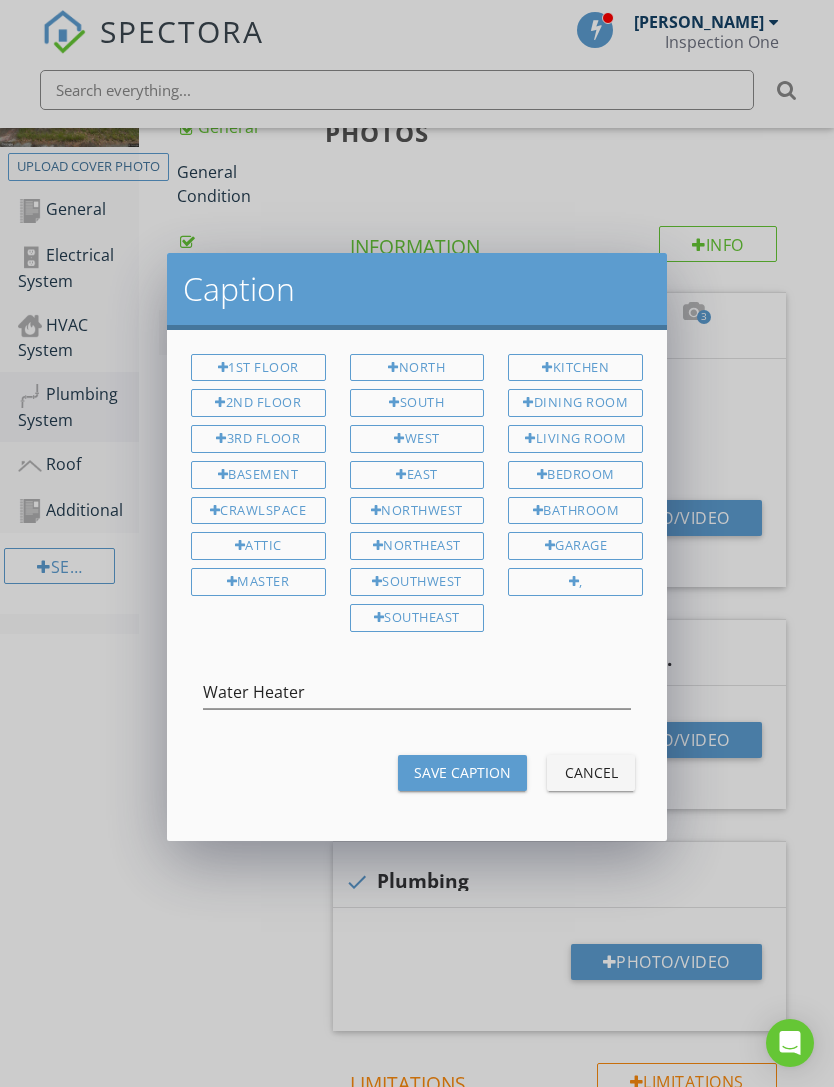 click on "Save Caption" at bounding box center [462, 772] 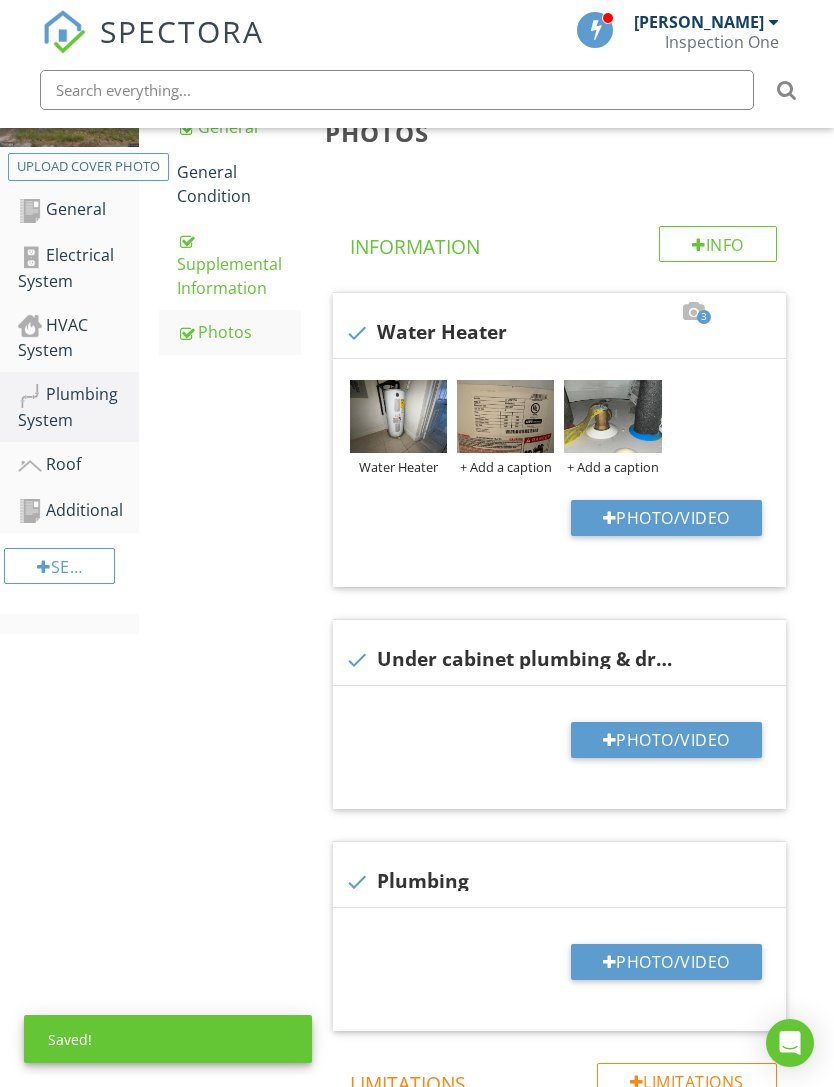 click on "+ Add a caption" at bounding box center (505, 467) 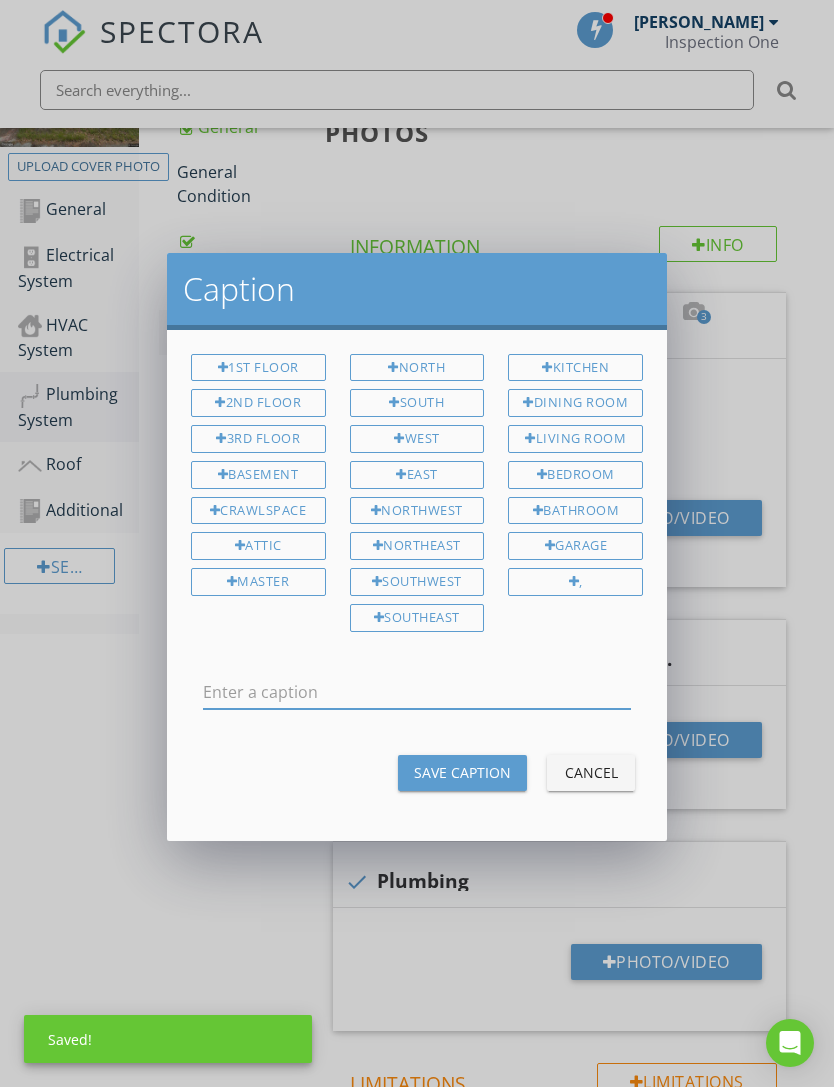 click at bounding box center (417, 692) 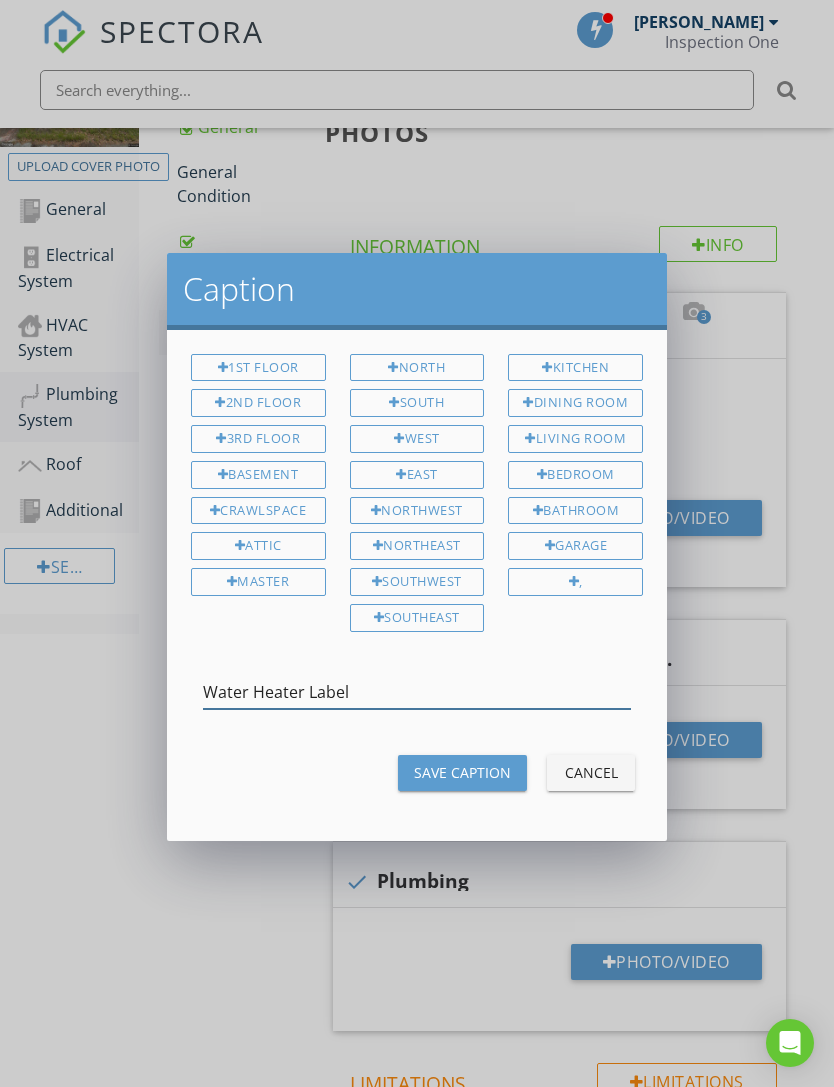 type on "Water Heater Label" 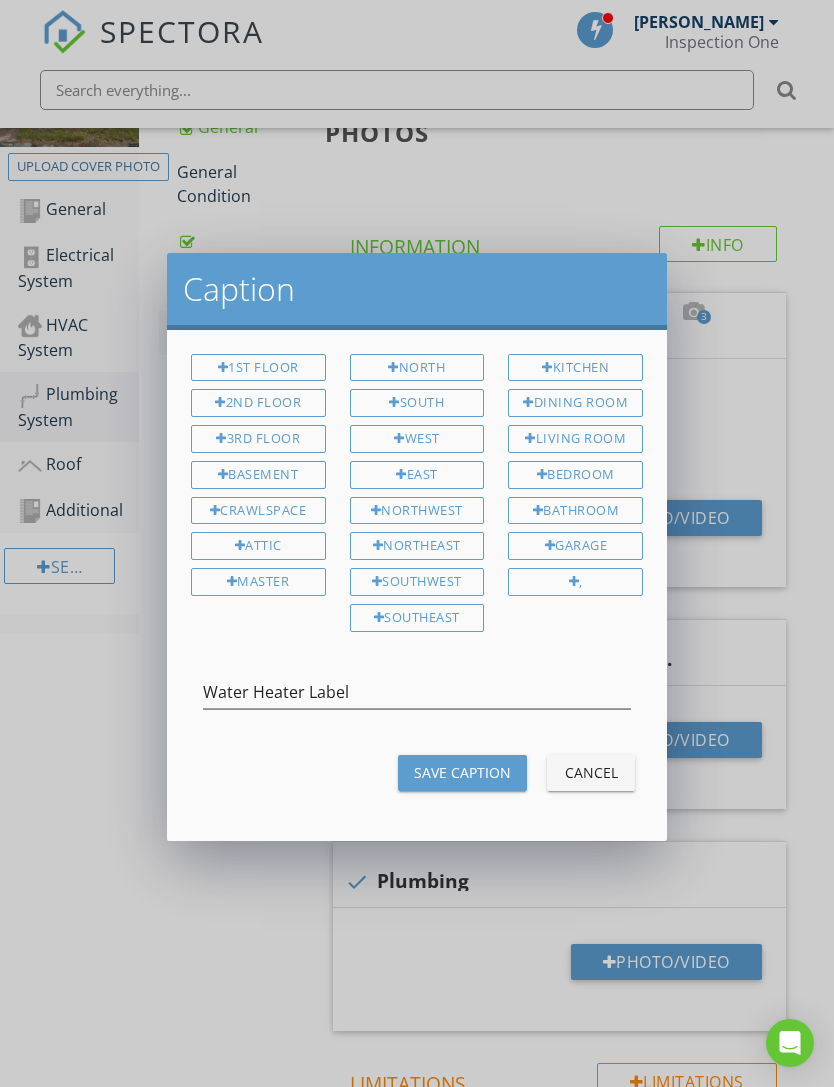 click on "Save Caption" at bounding box center (462, 772) 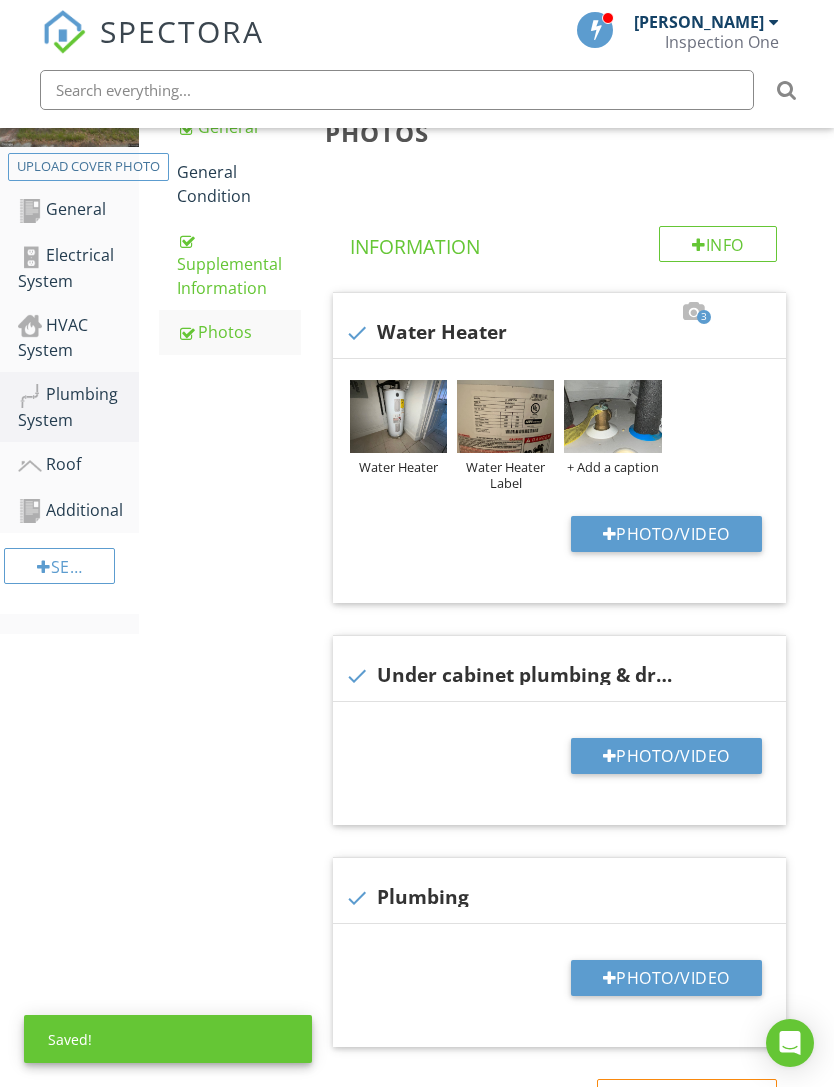 click on "+ Add a caption" at bounding box center (612, 467) 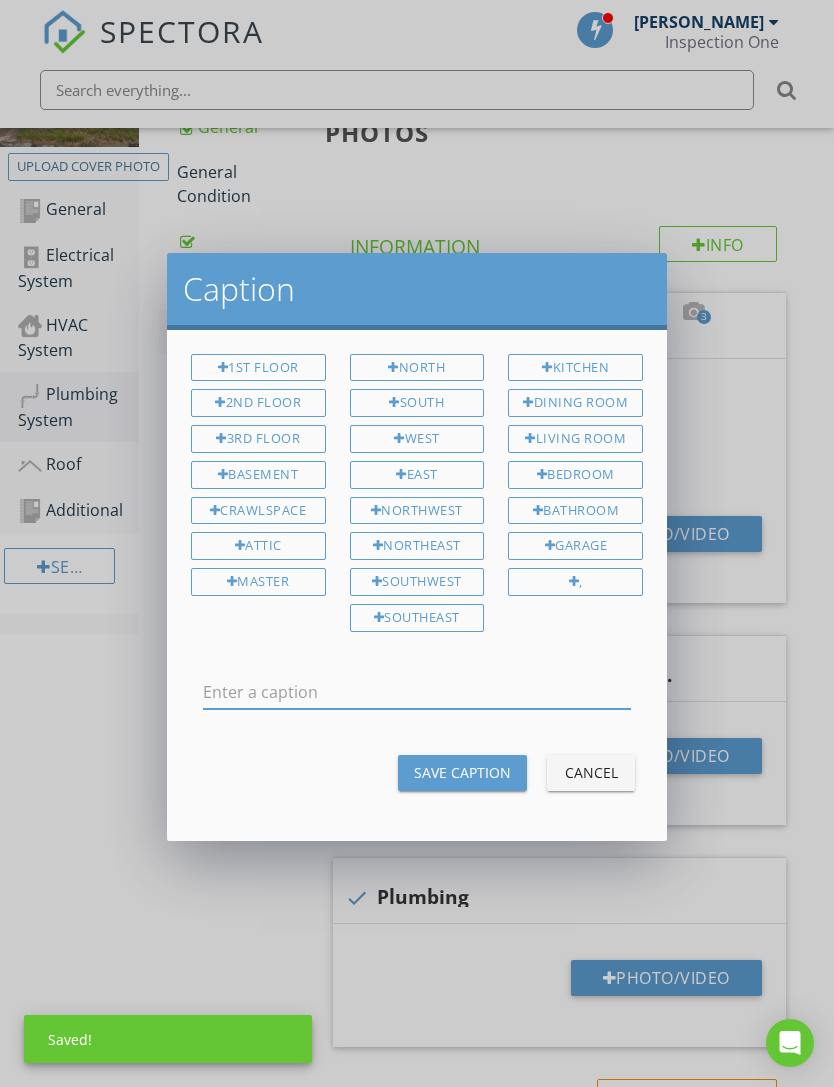 click at bounding box center [417, 692] 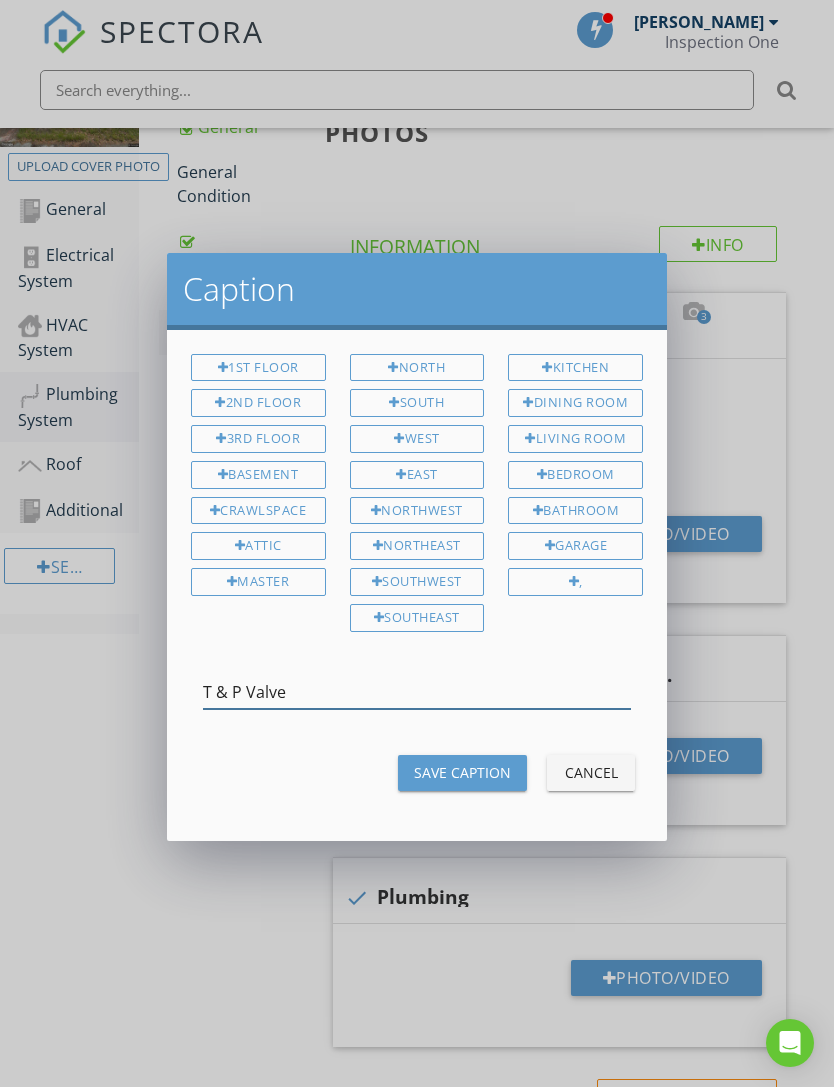 type on "T & P Valve" 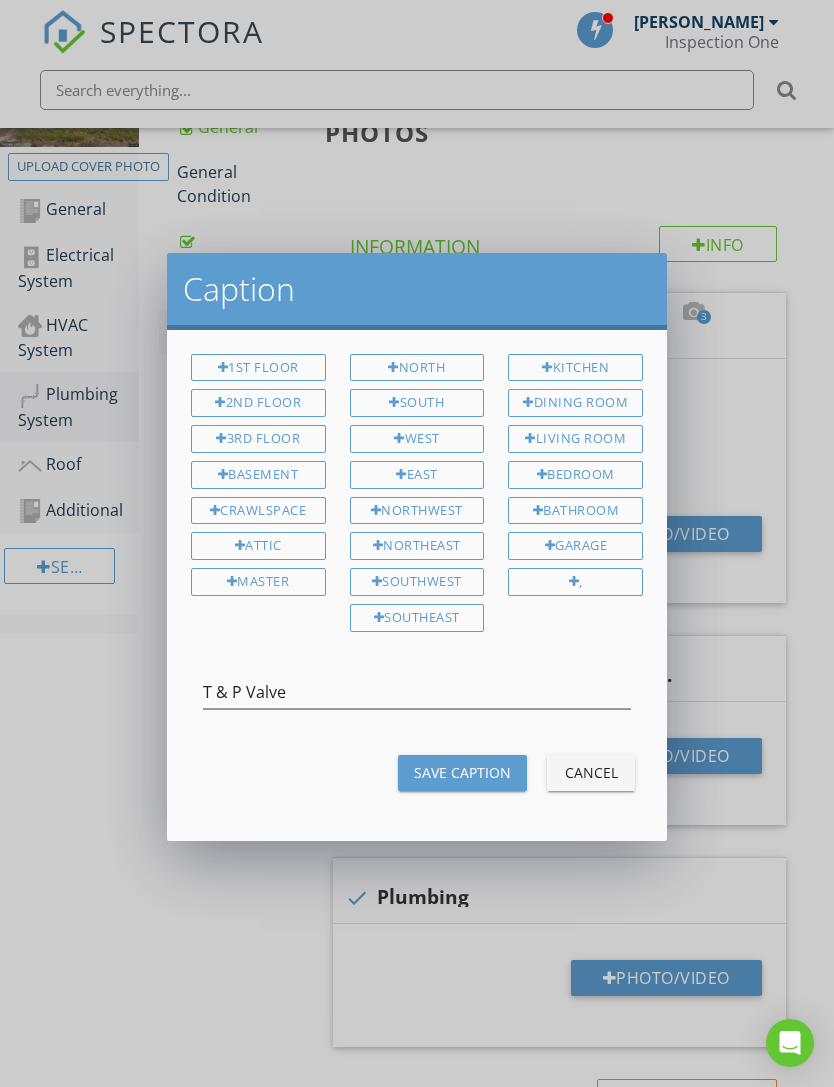 click on "Save Caption" at bounding box center [462, 772] 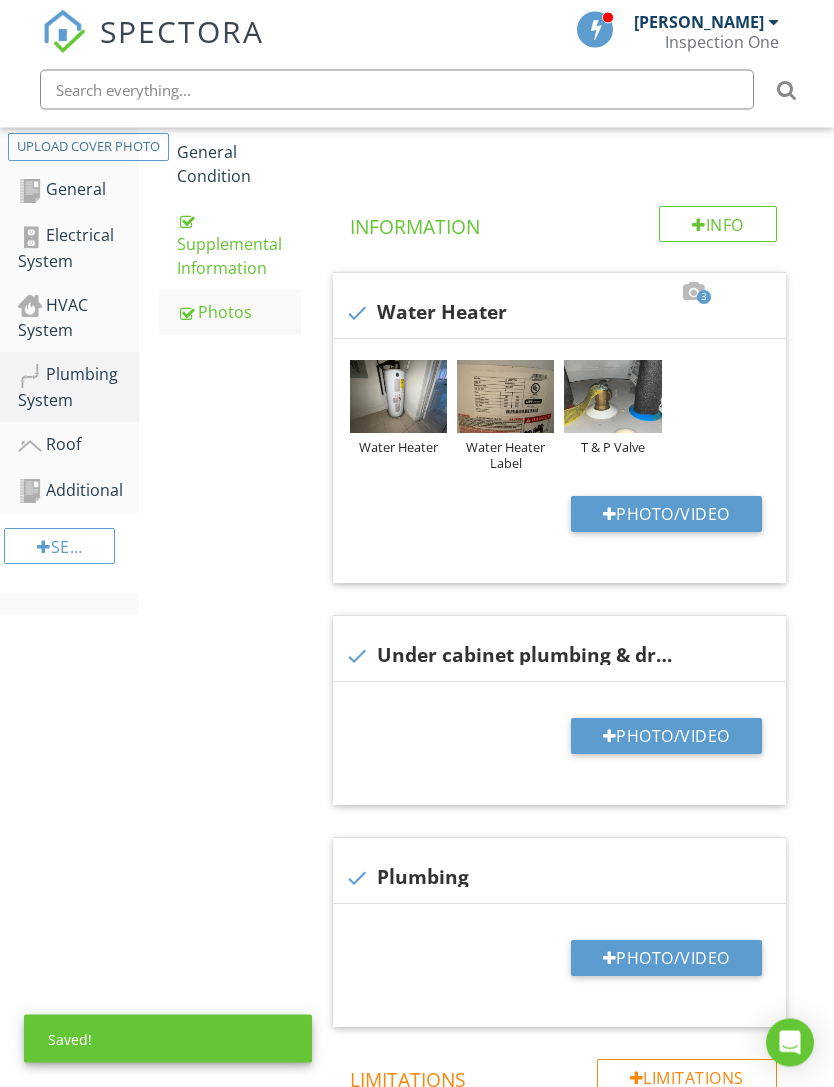 scroll, scrollTop: 387, scrollLeft: 0, axis: vertical 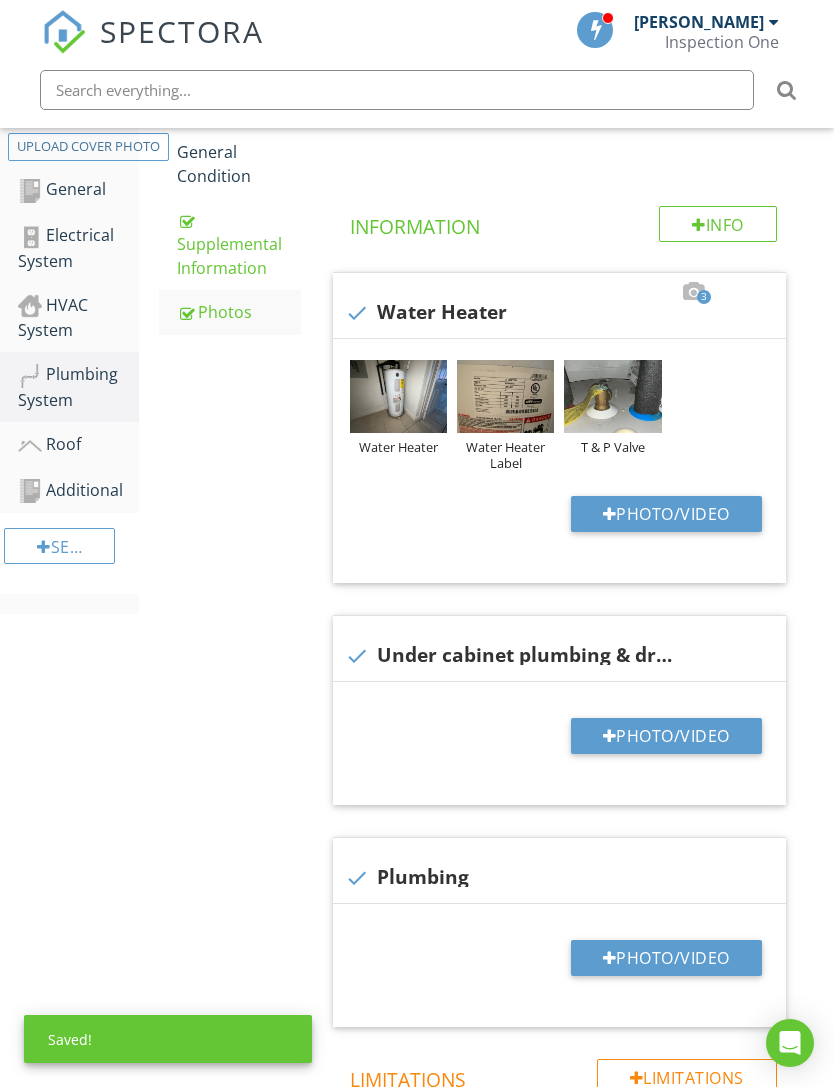 click on "Photo/Video" at bounding box center (666, 736) 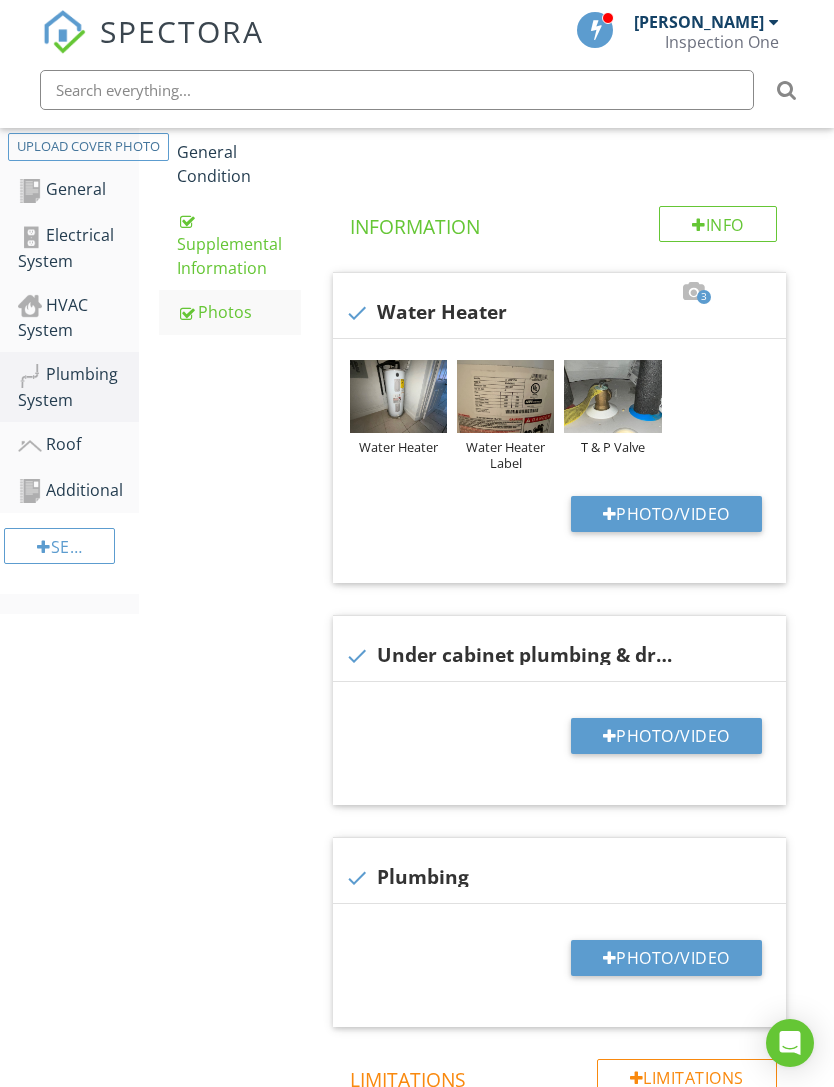 type on "C:\fakepath\IMG_0396.jpeg" 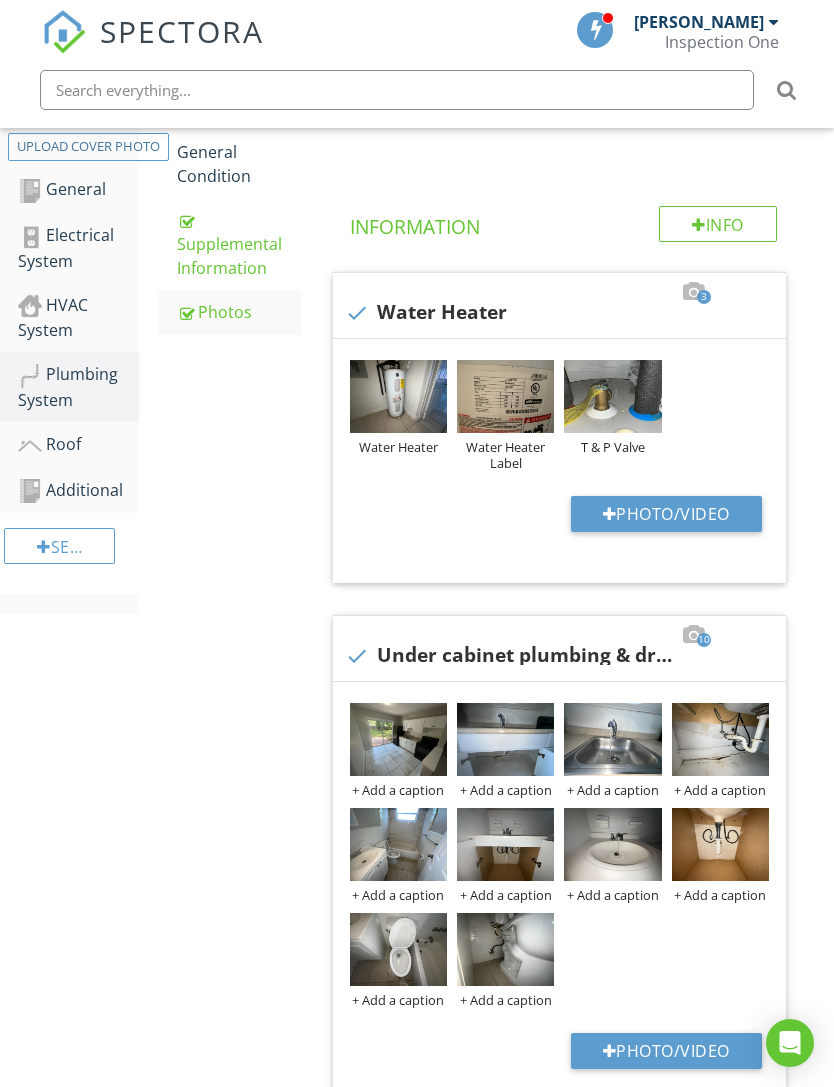 click on "+ Add a caption" at bounding box center (398, 790) 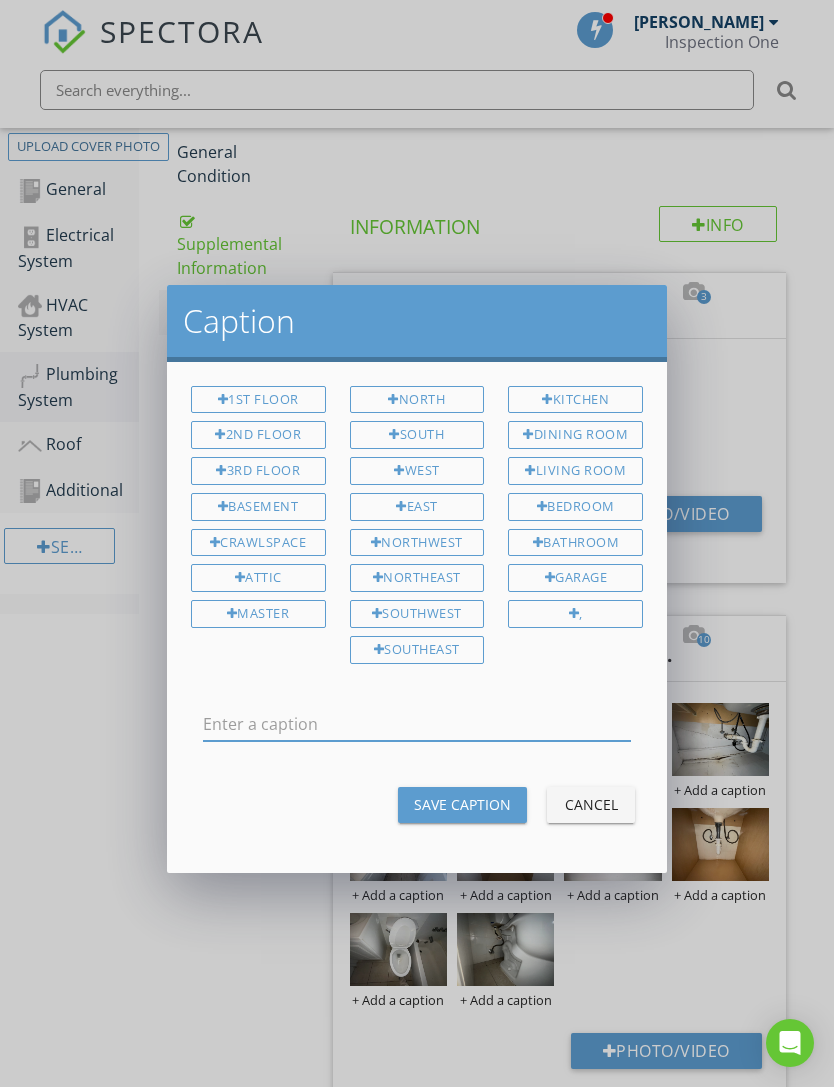 click on "Kitchen" at bounding box center [575, 400] 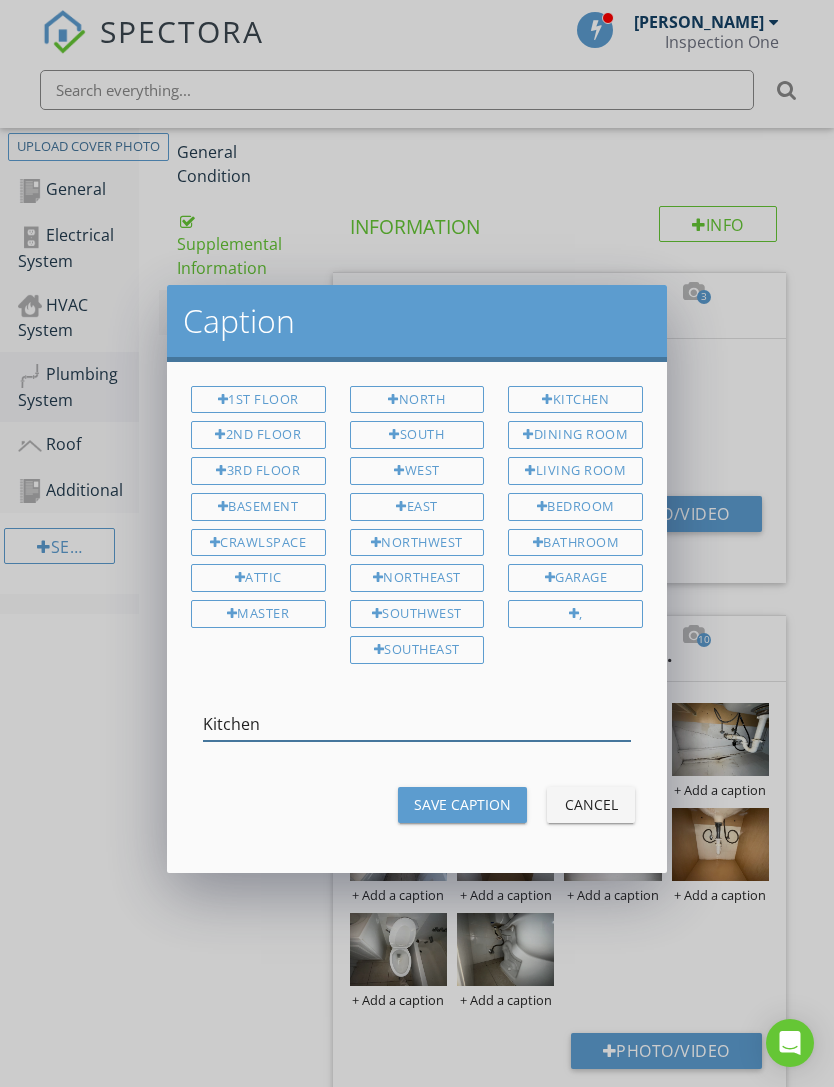 click on "Kitchen" at bounding box center [417, 724] 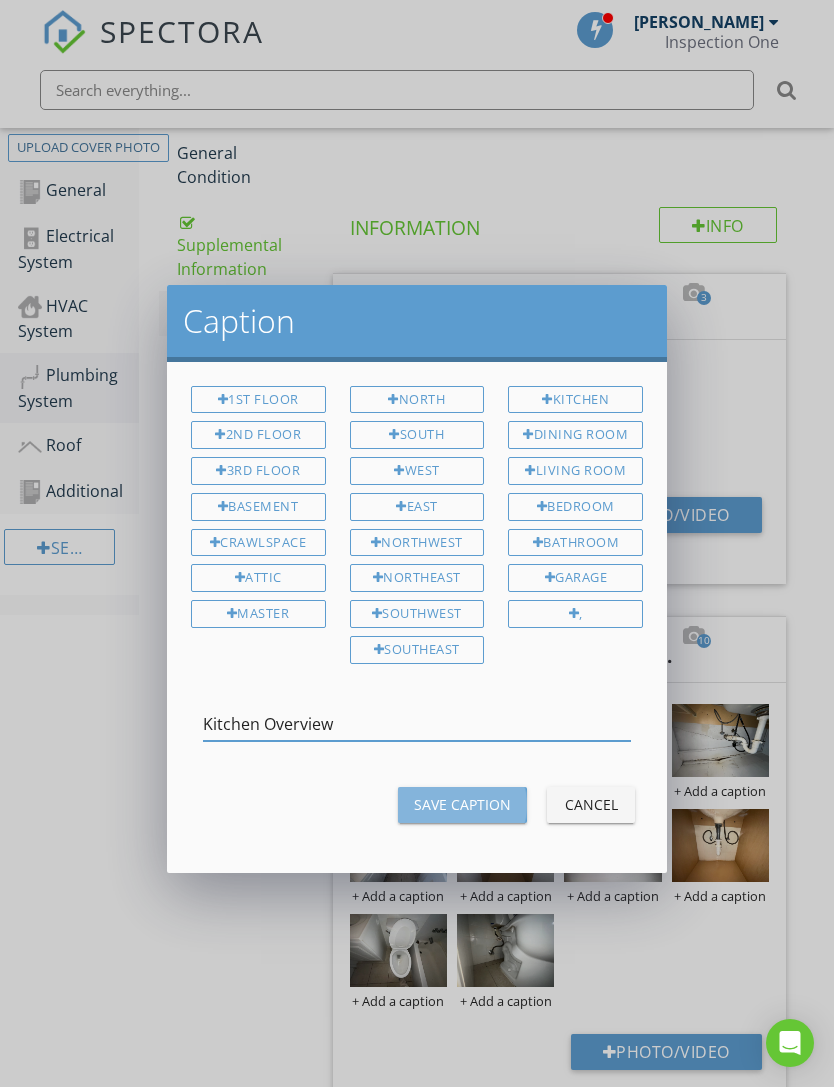 type on "Kitchen Overview" 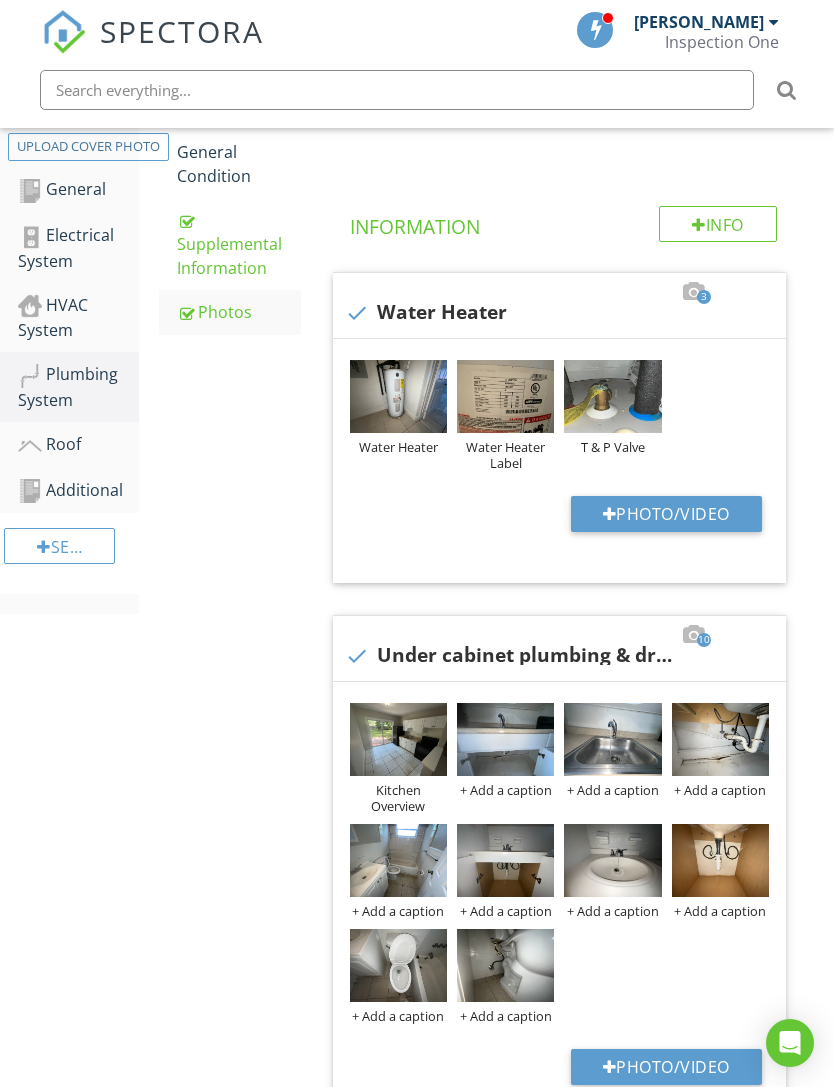 click on "+ Add a caption" at bounding box center [398, 911] 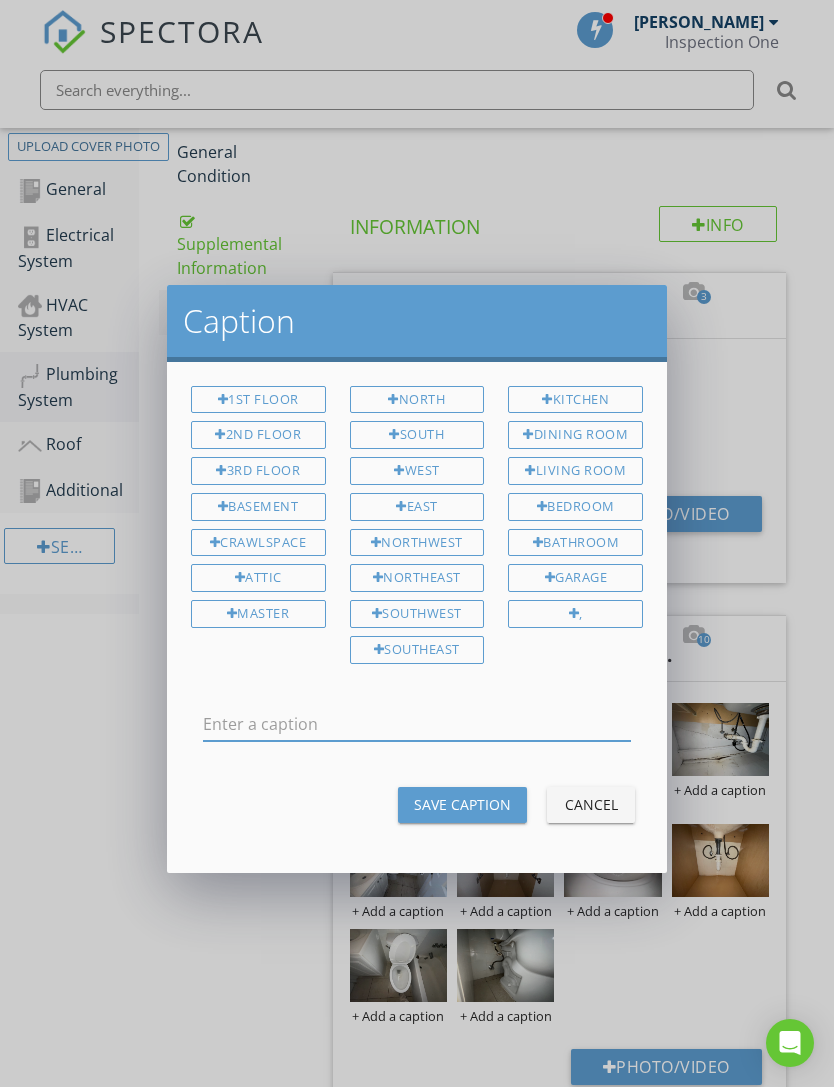 click on "Bathroom" at bounding box center (575, 543) 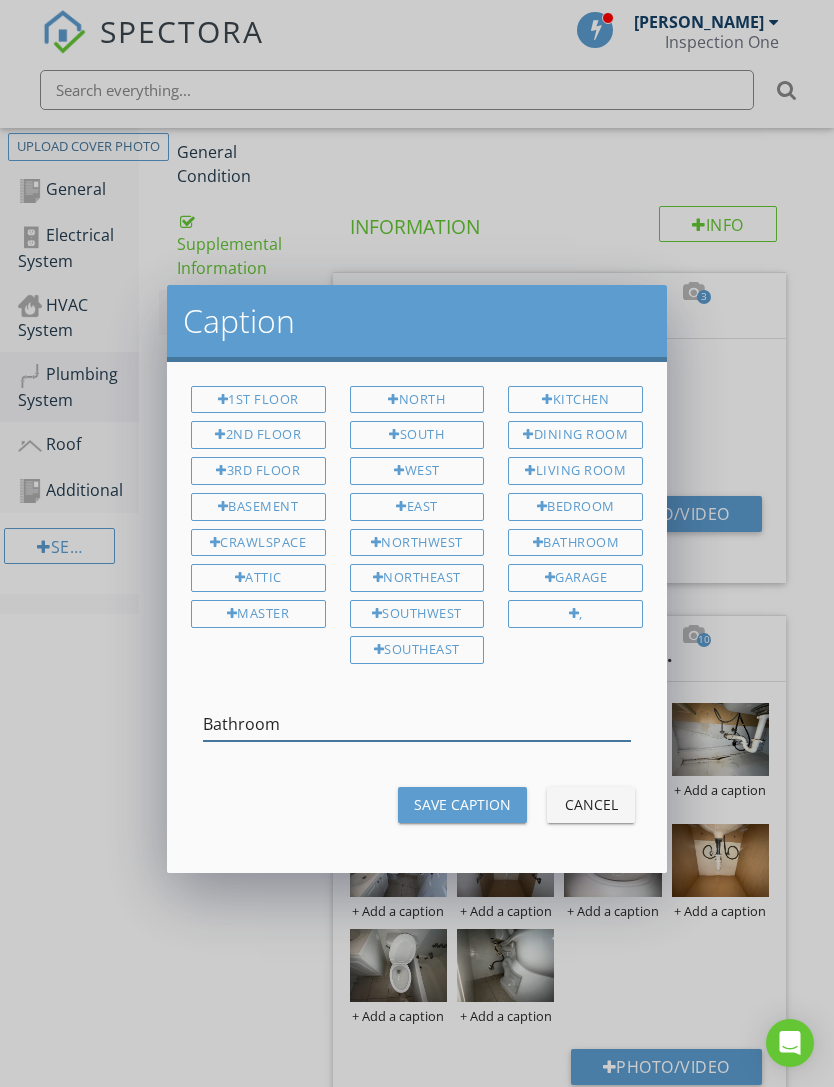 click on "Bathroom" at bounding box center (417, 724) 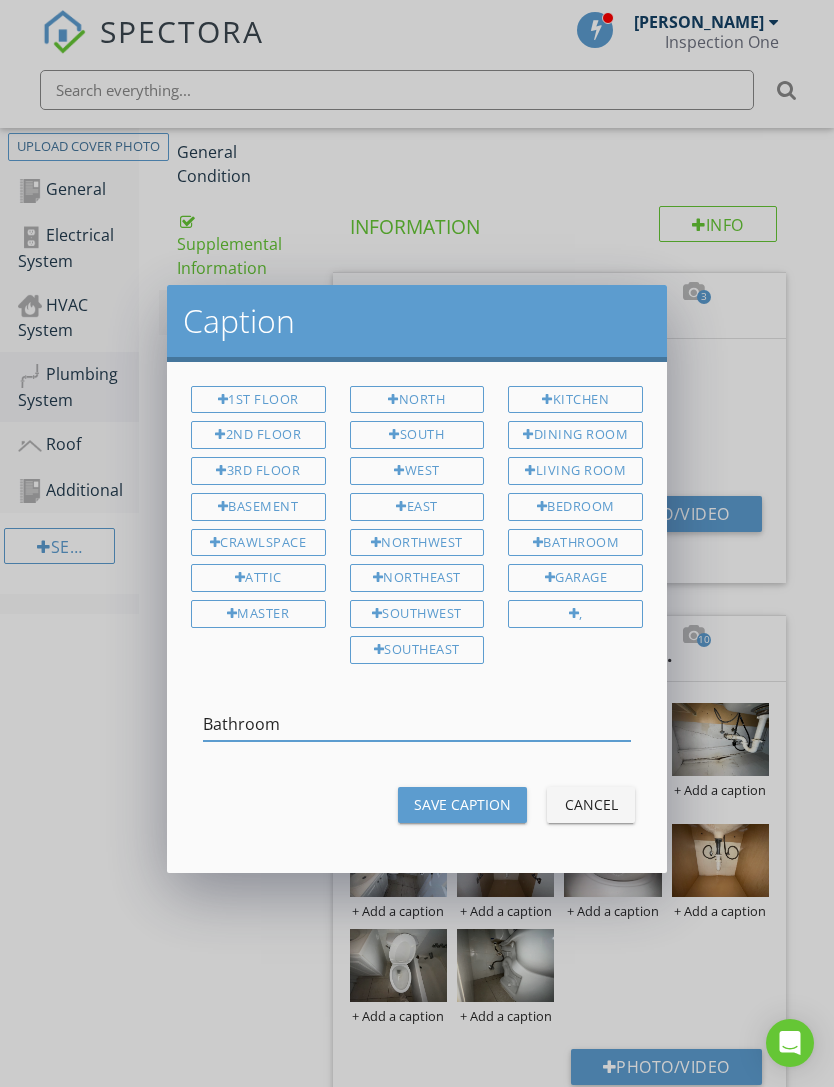 scroll, scrollTop: 386, scrollLeft: 0, axis: vertical 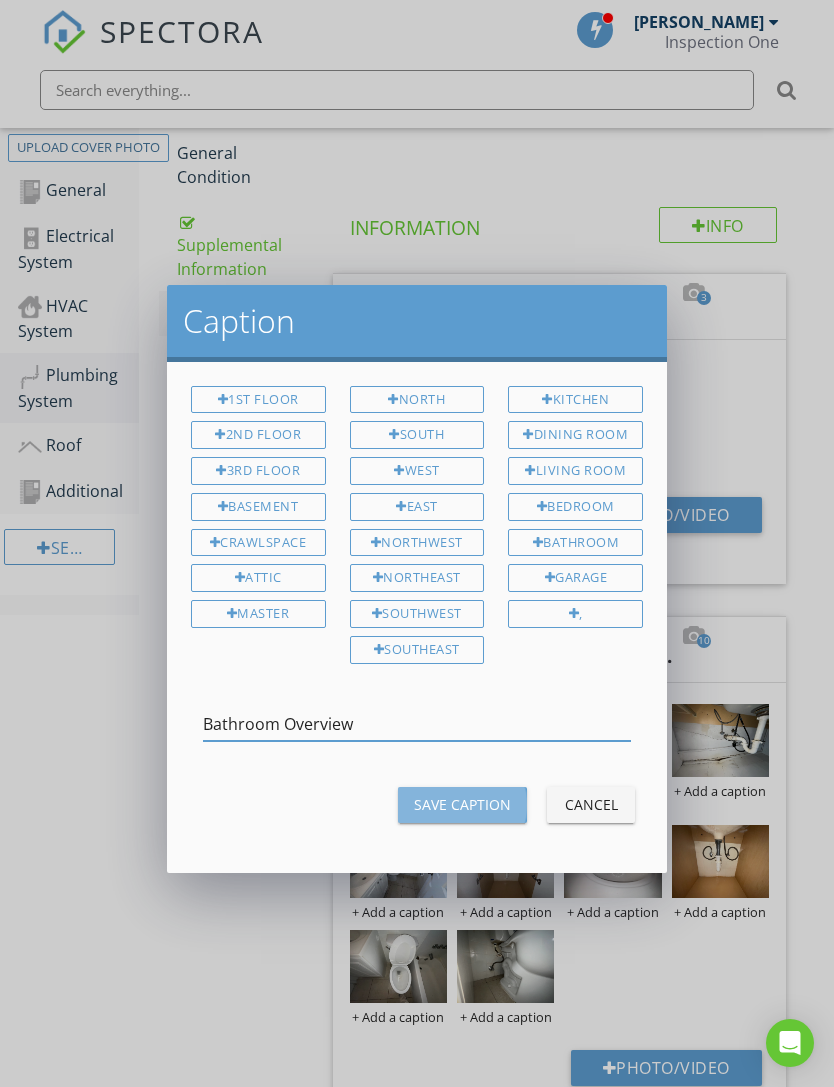type on "Bathroom Overview" 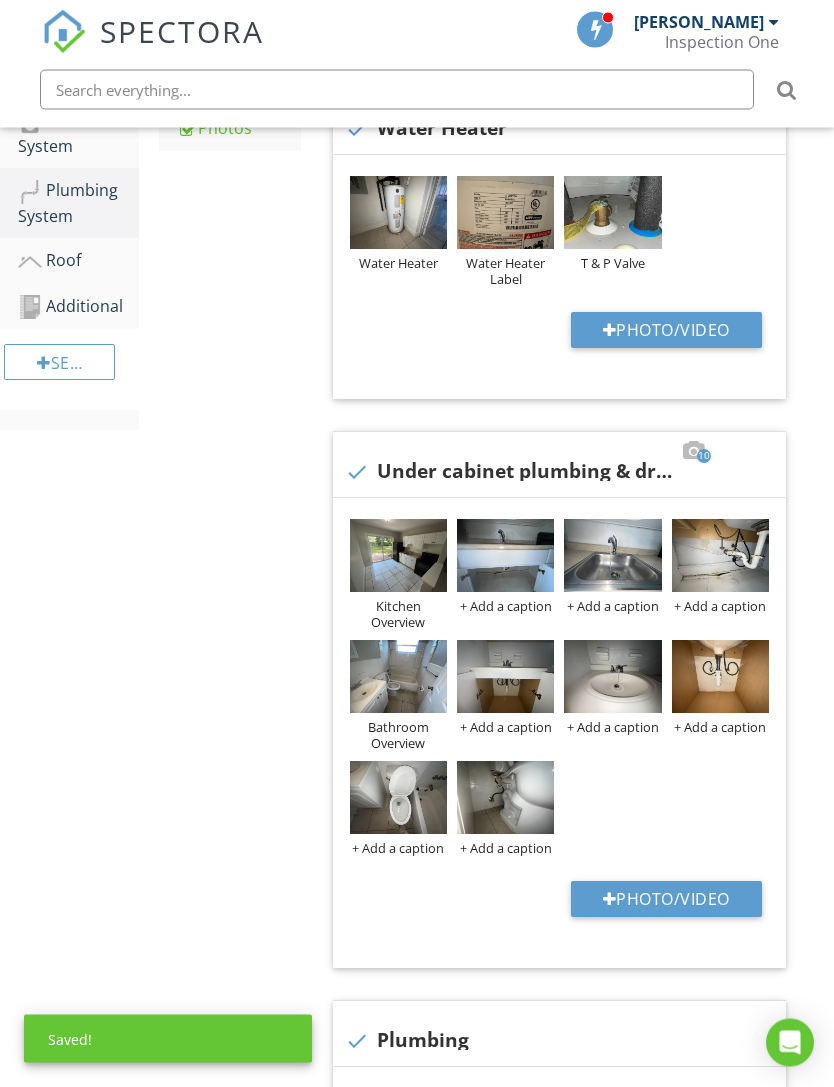 scroll, scrollTop: 1010, scrollLeft: 0, axis: vertical 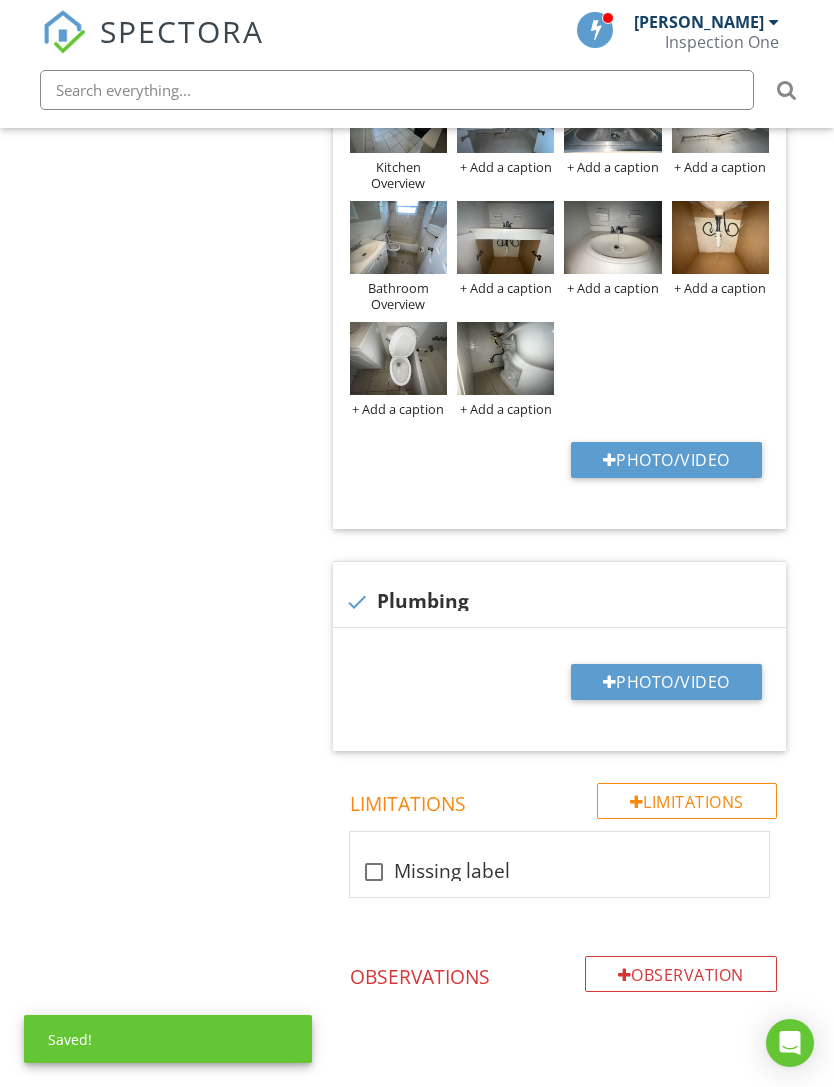 click on "Photo/Video" at bounding box center [666, 682] 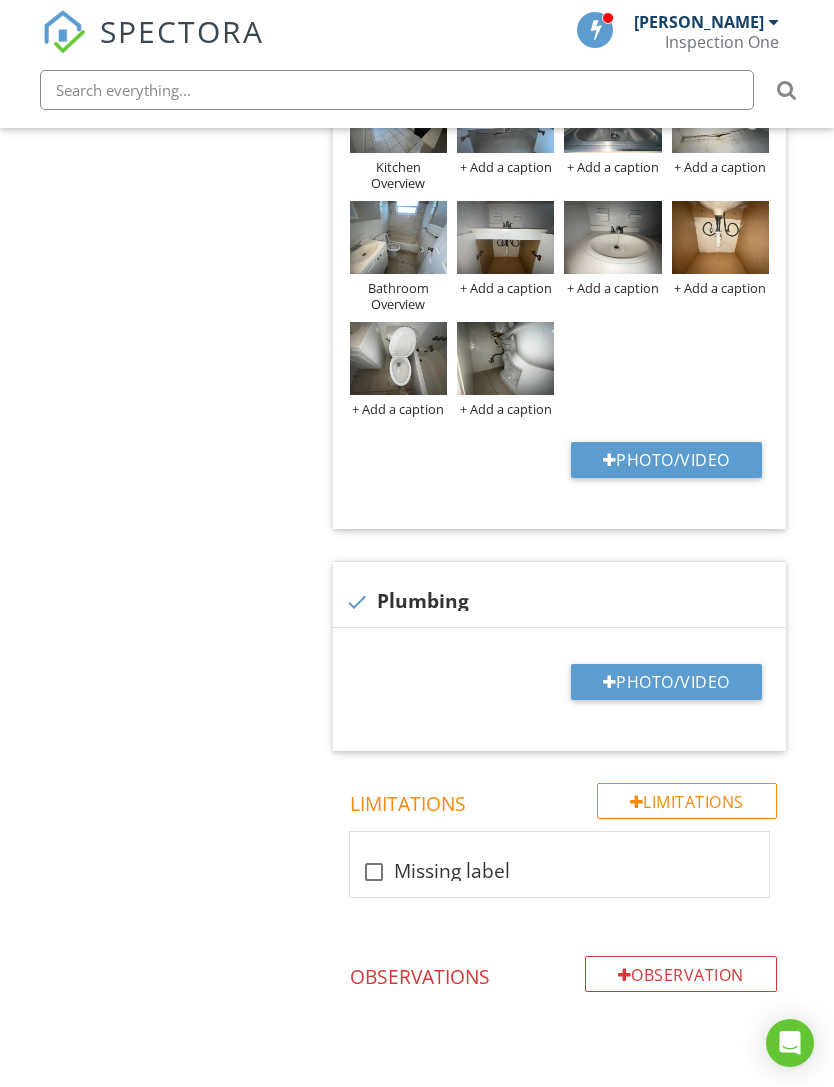 type on "C:\fakepath\IMG_0360.jpeg" 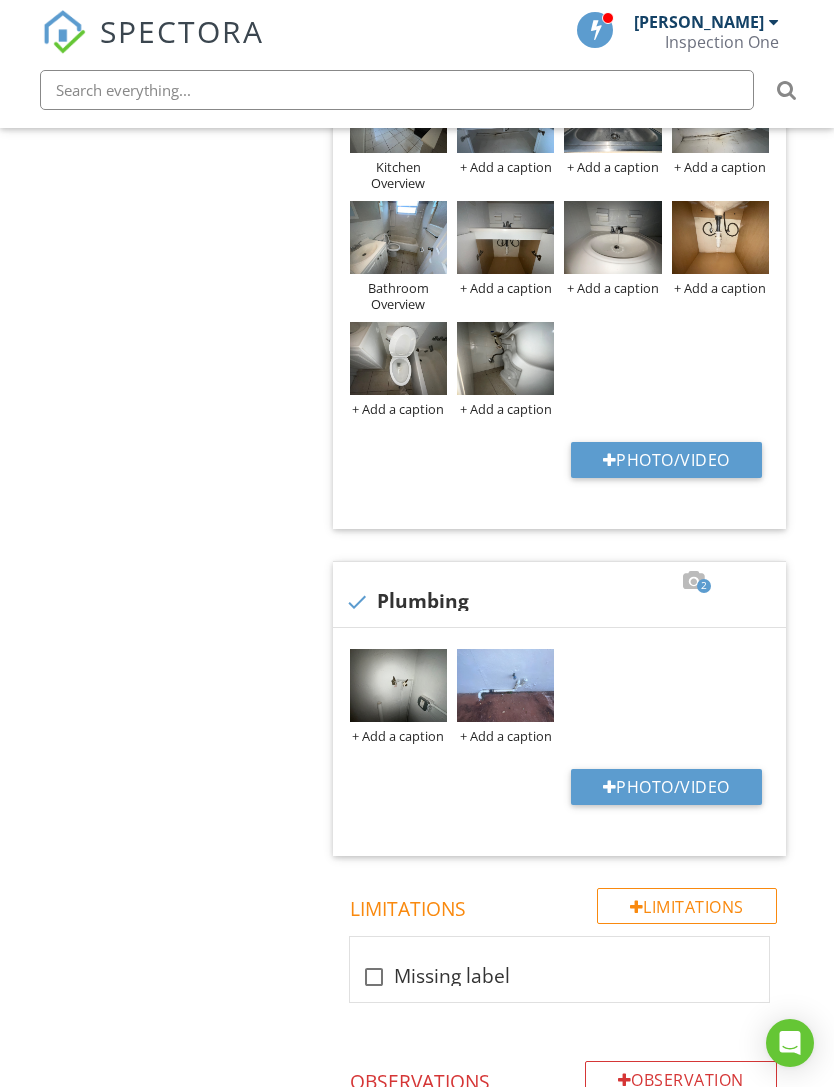 click on "+ Add a caption" at bounding box center [398, 736] 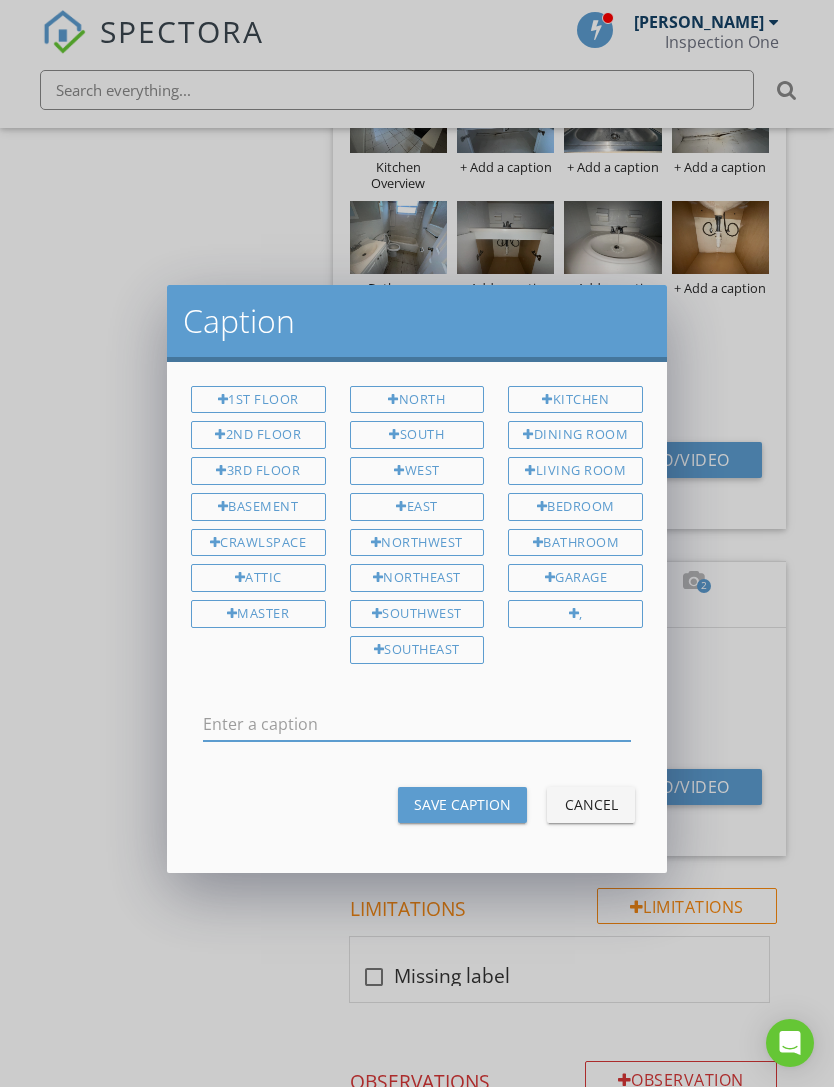 click at bounding box center (417, 724) 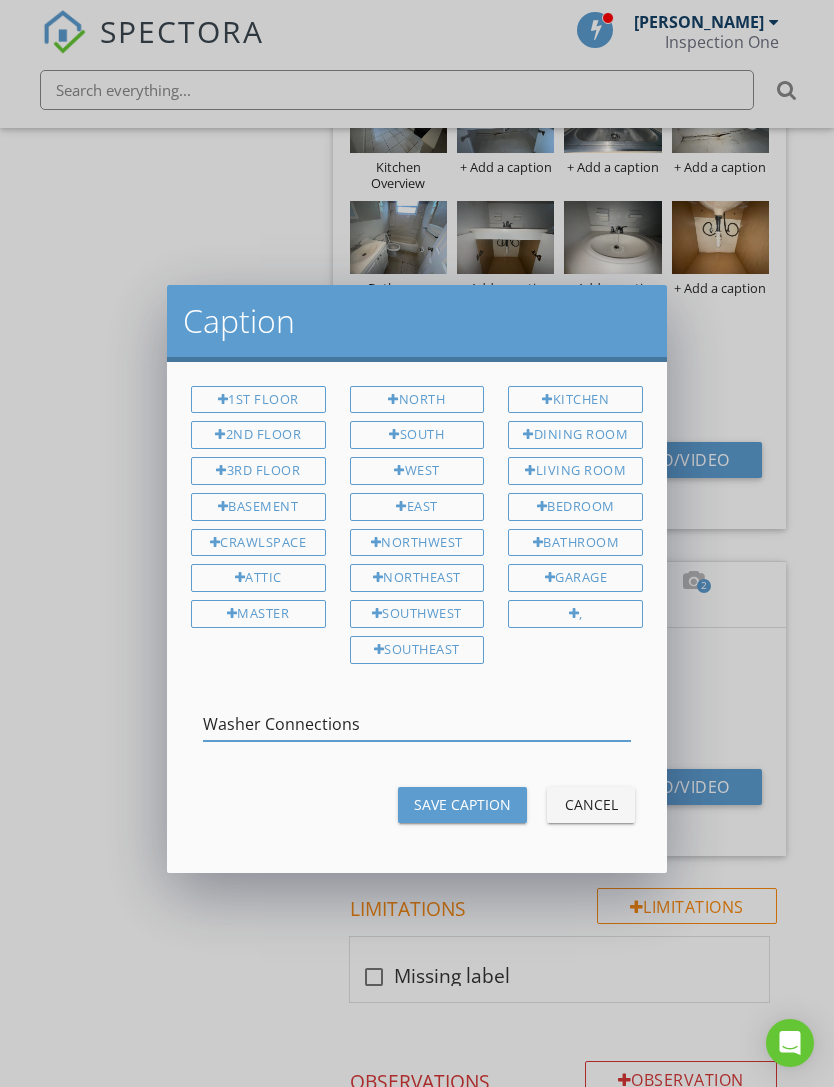 type on "Washer Connections" 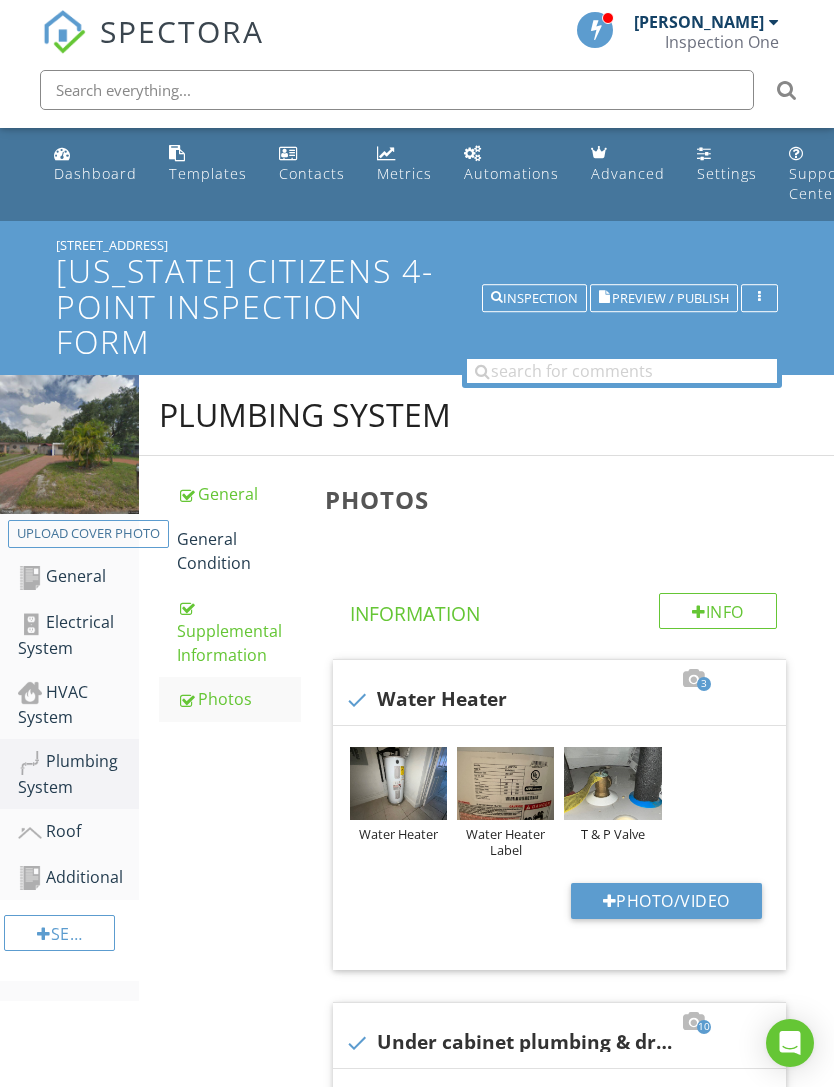 scroll, scrollTop: 1010, scrollLeft: 0, axis: vertical 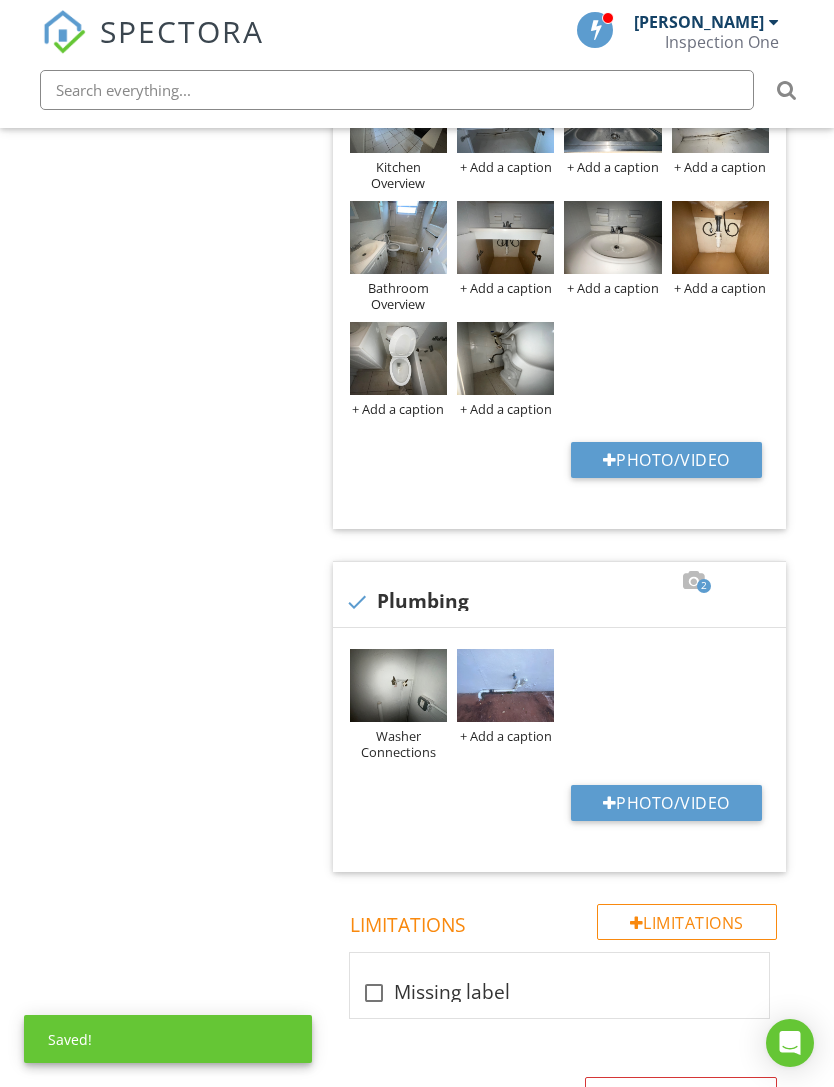 click on "+ Add a caption" at bounding box center [505, 736] 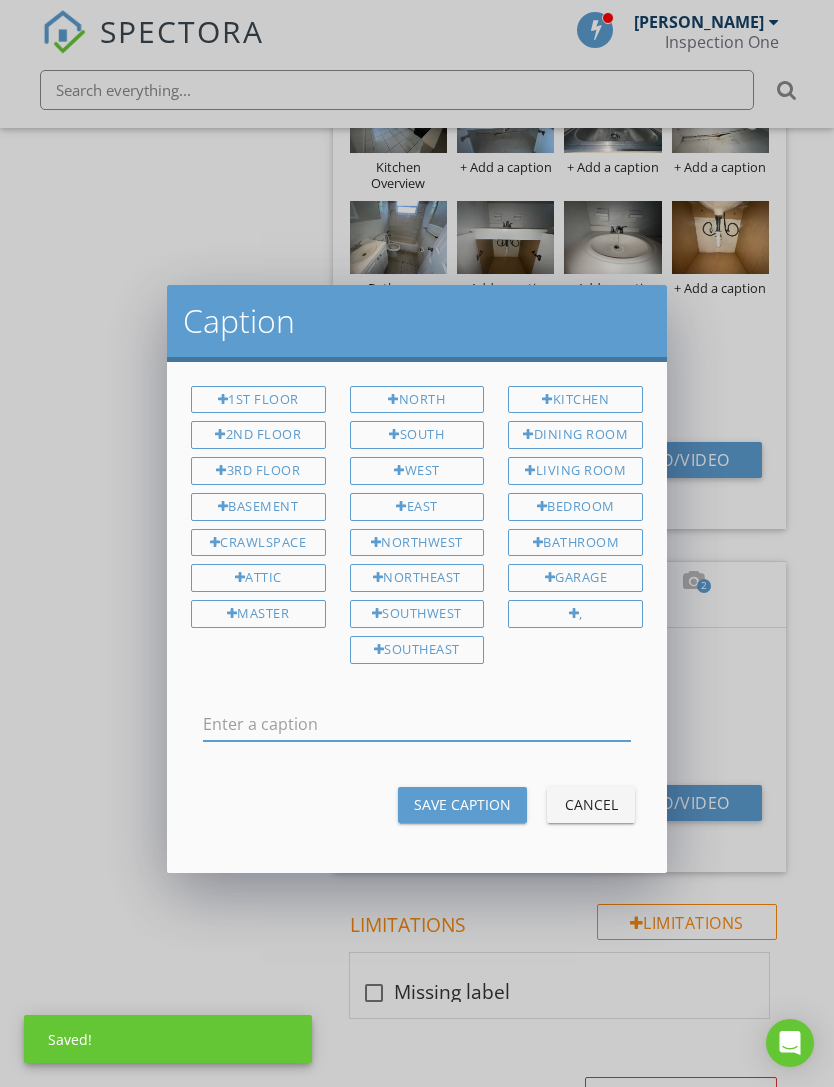click at bounding box center [417, 724] 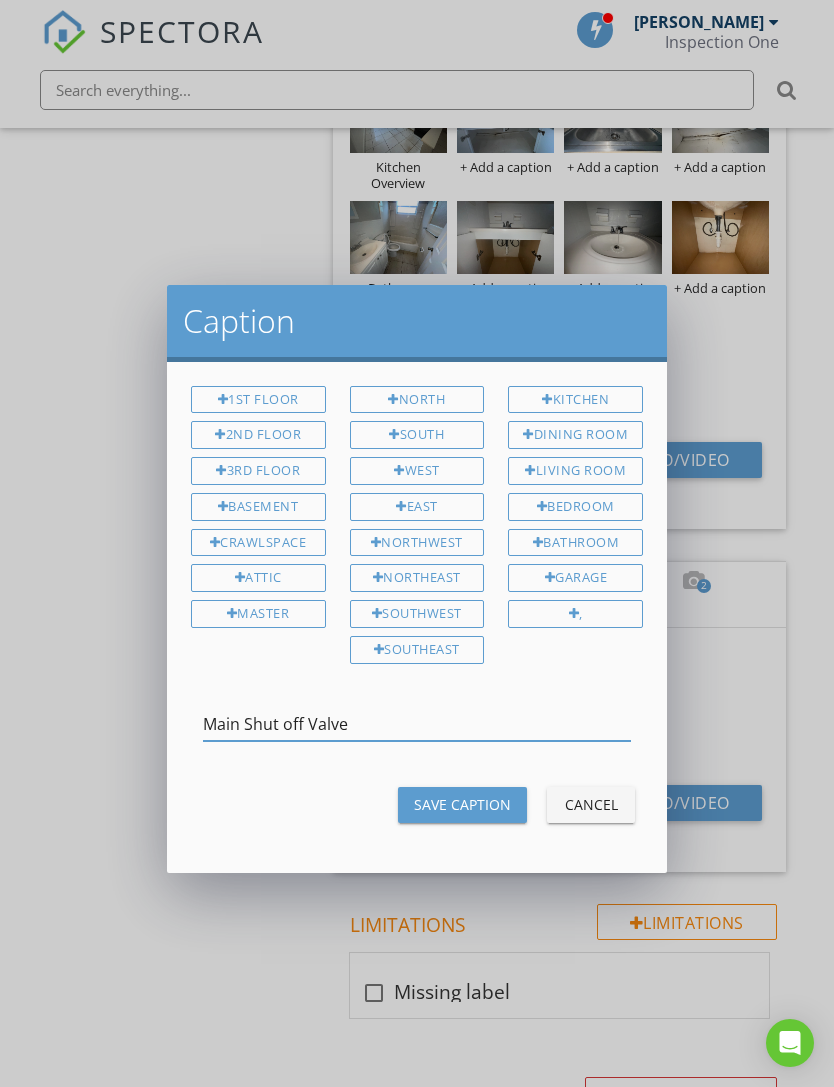 type on "Main Shut off Valve" 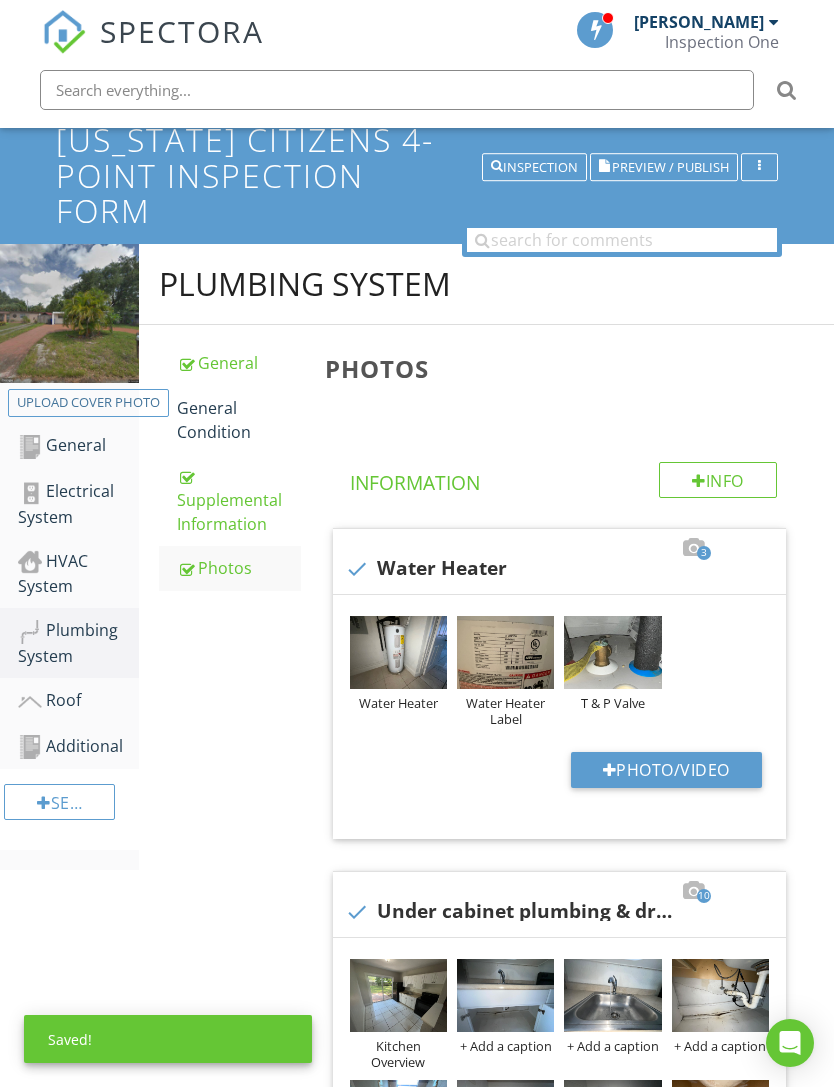 scroll, scrollTop: 0, scrollLeft: 0, axis: both 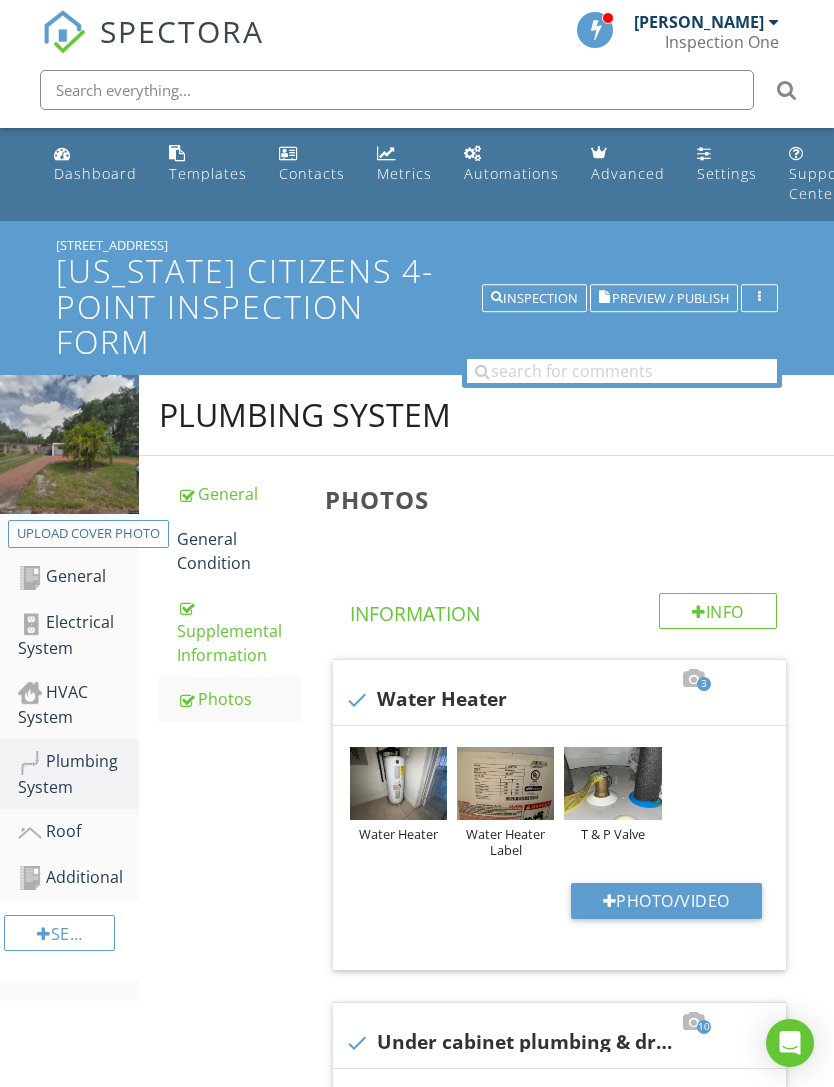 click on "Roof" at bounding box center (78, 832) 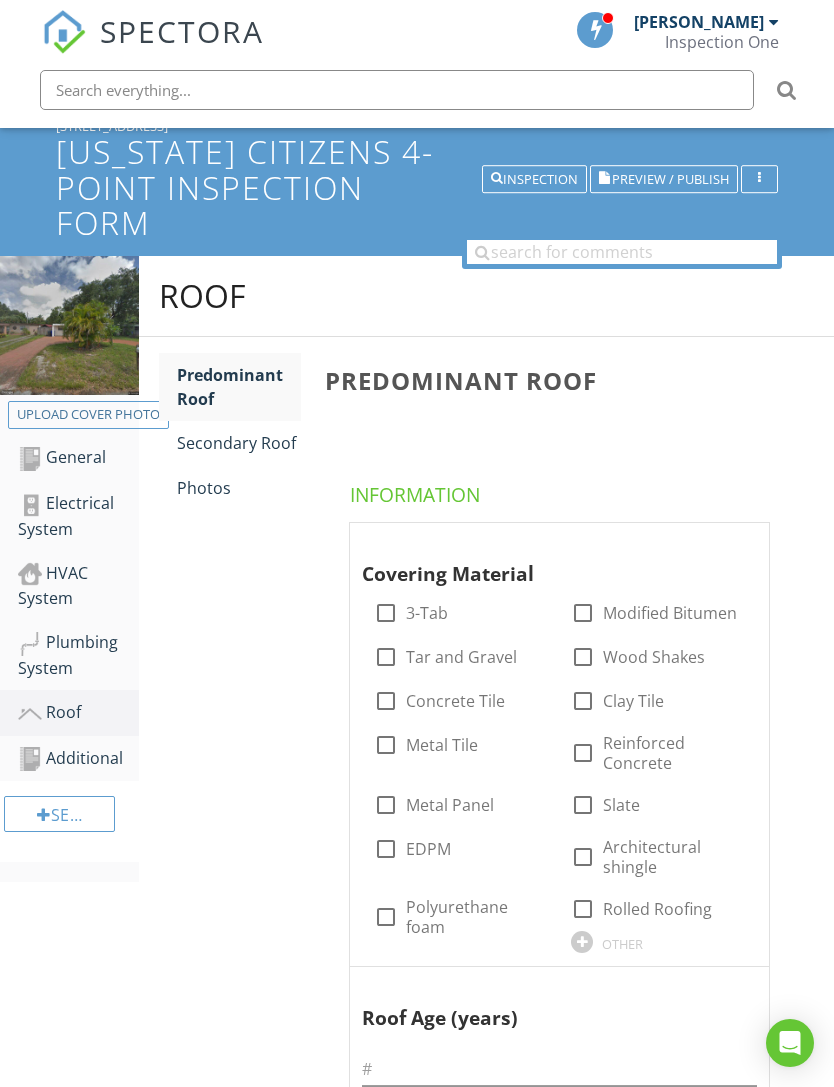 scroll, scrollTop: 118, scrollLeft: 0, axis: vertical 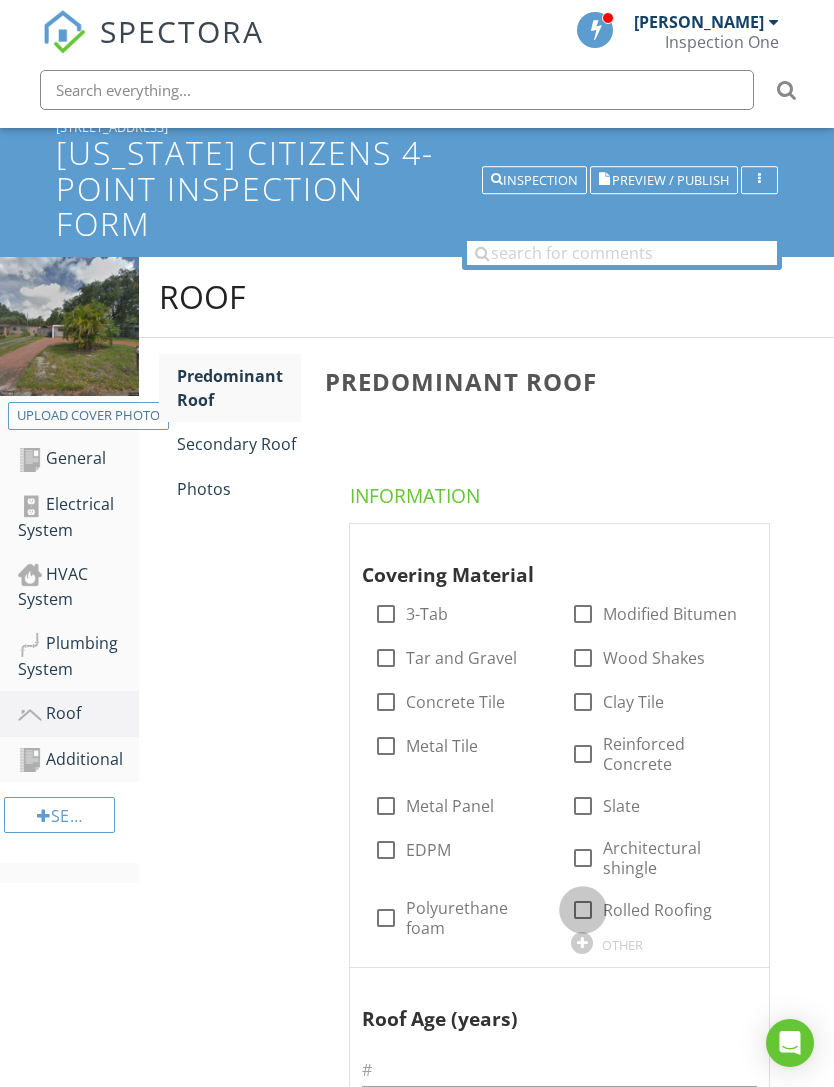 click at bounding box center (583, 910) 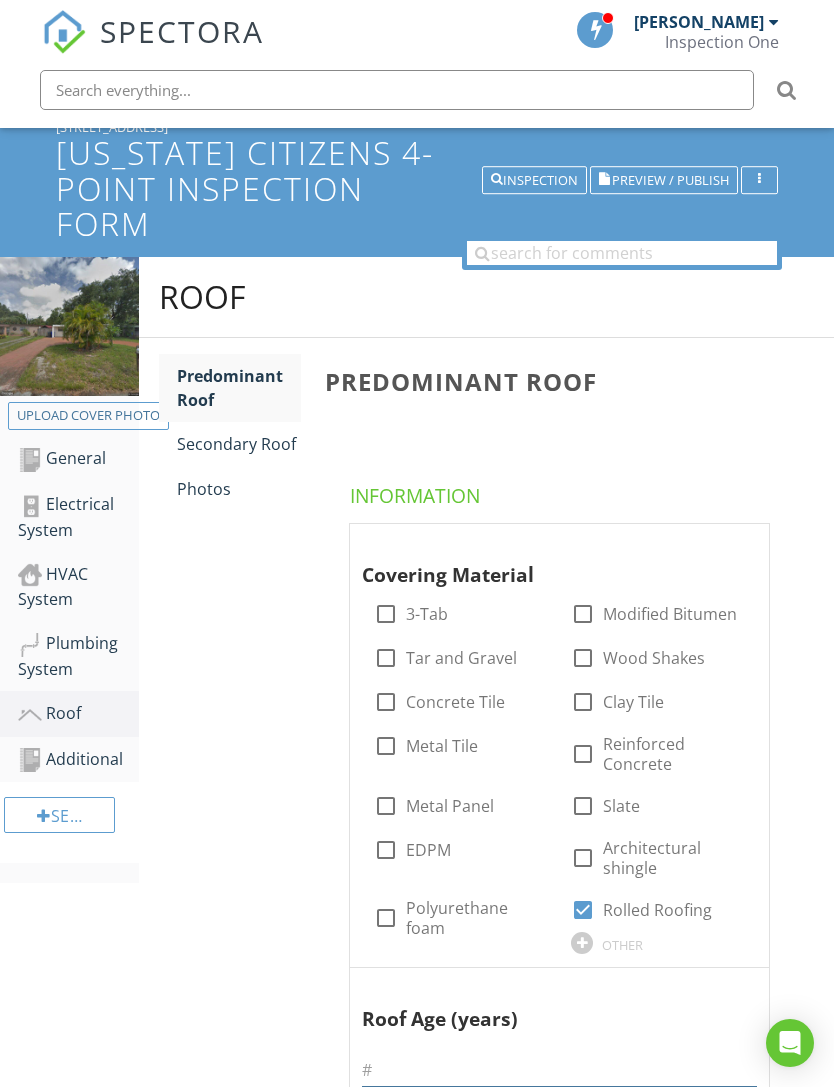 click at bounding box center [559, 1070] 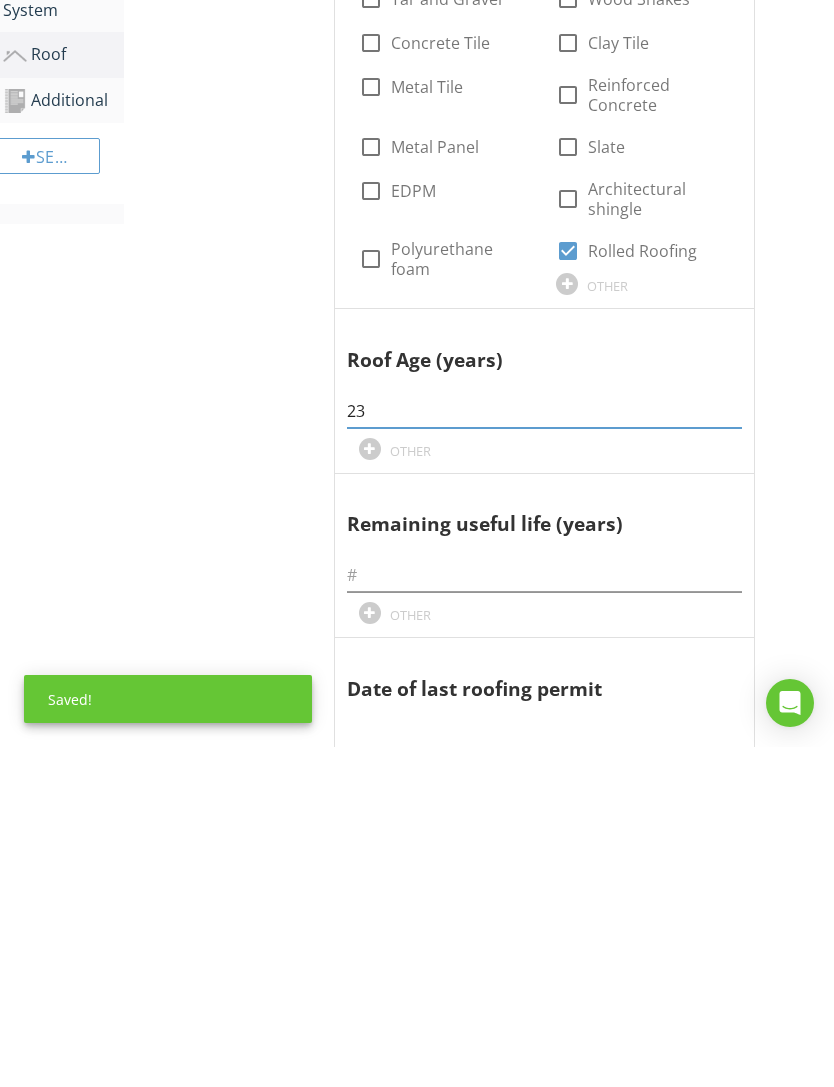 type on "23" 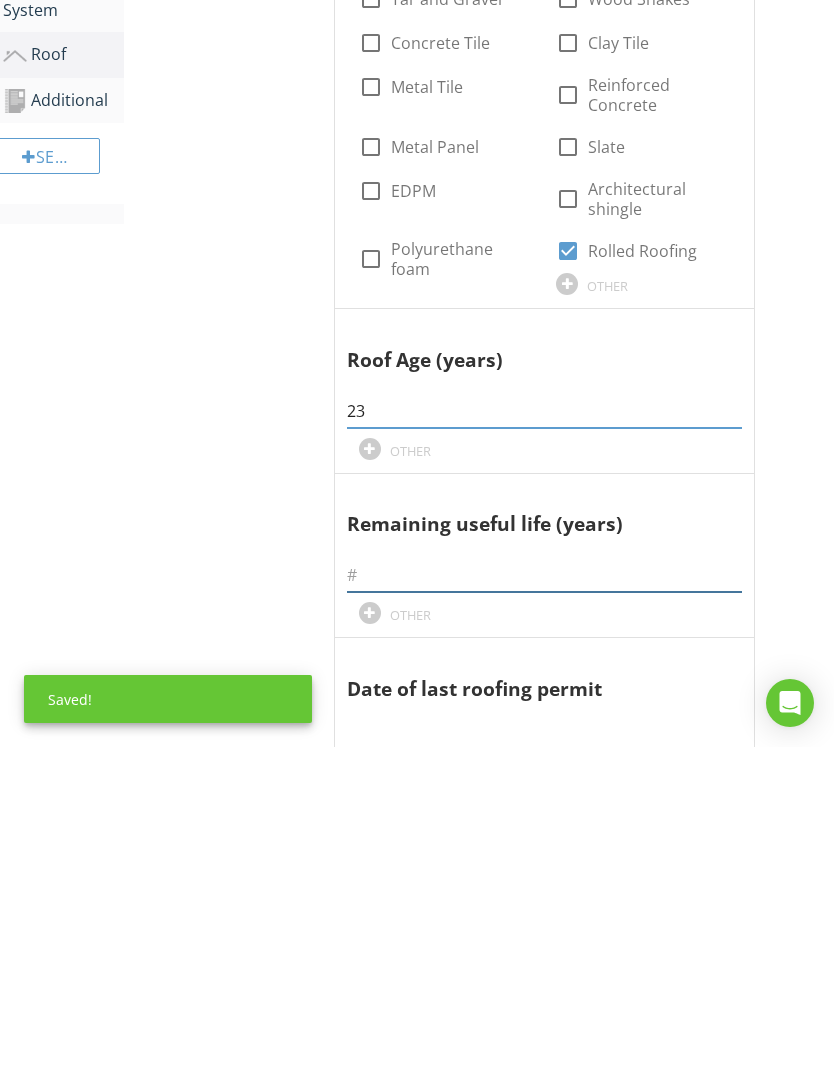 click at bounding box center [544, 915] 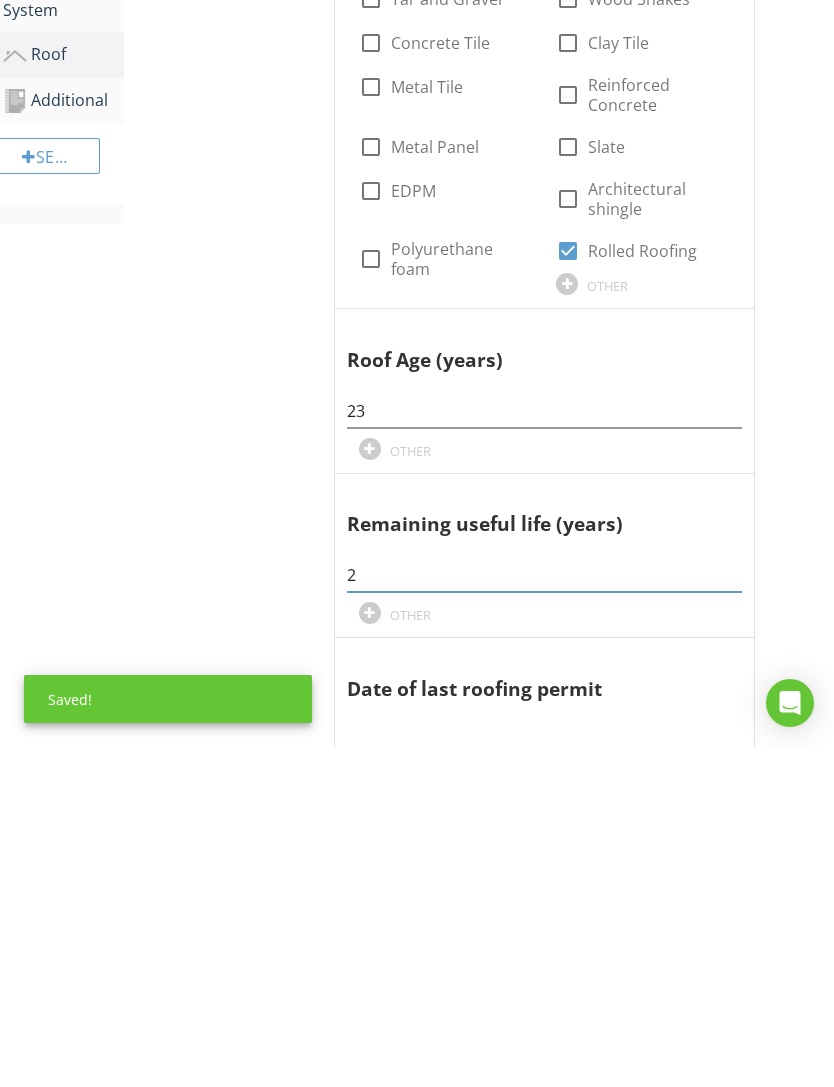 type on "2" 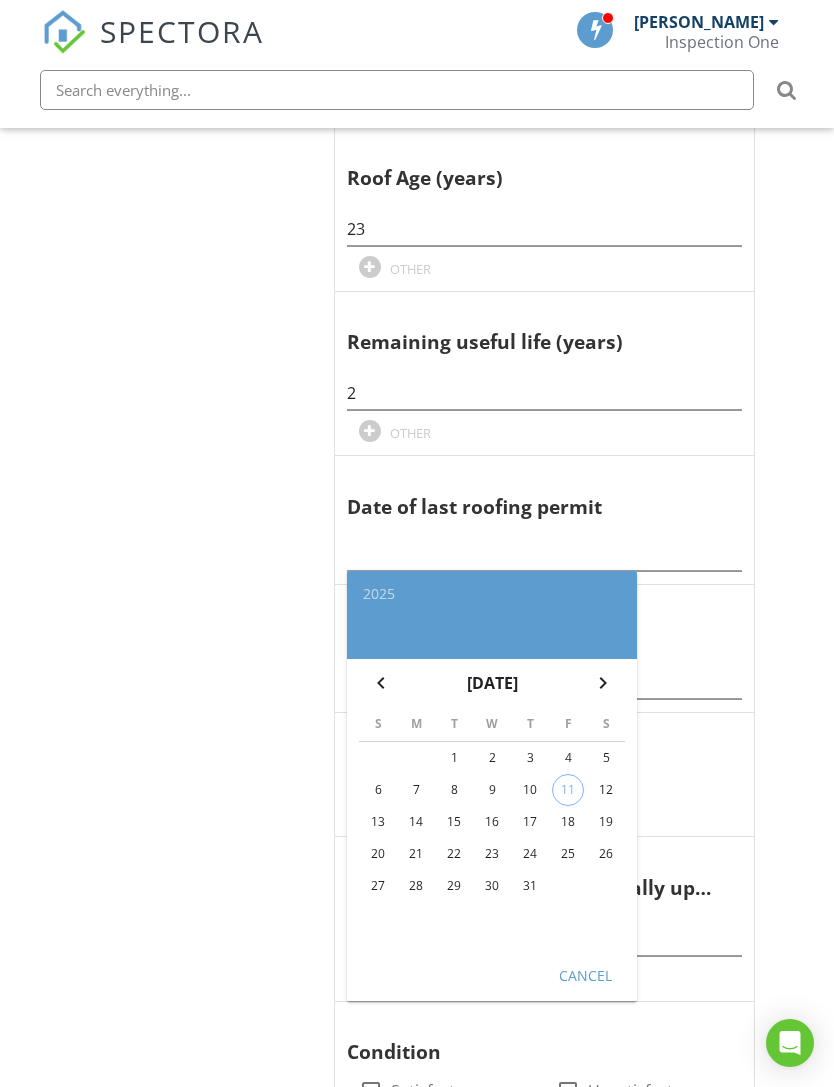scroll, scrollTop: 957, scrollLeft: 15, axis: both 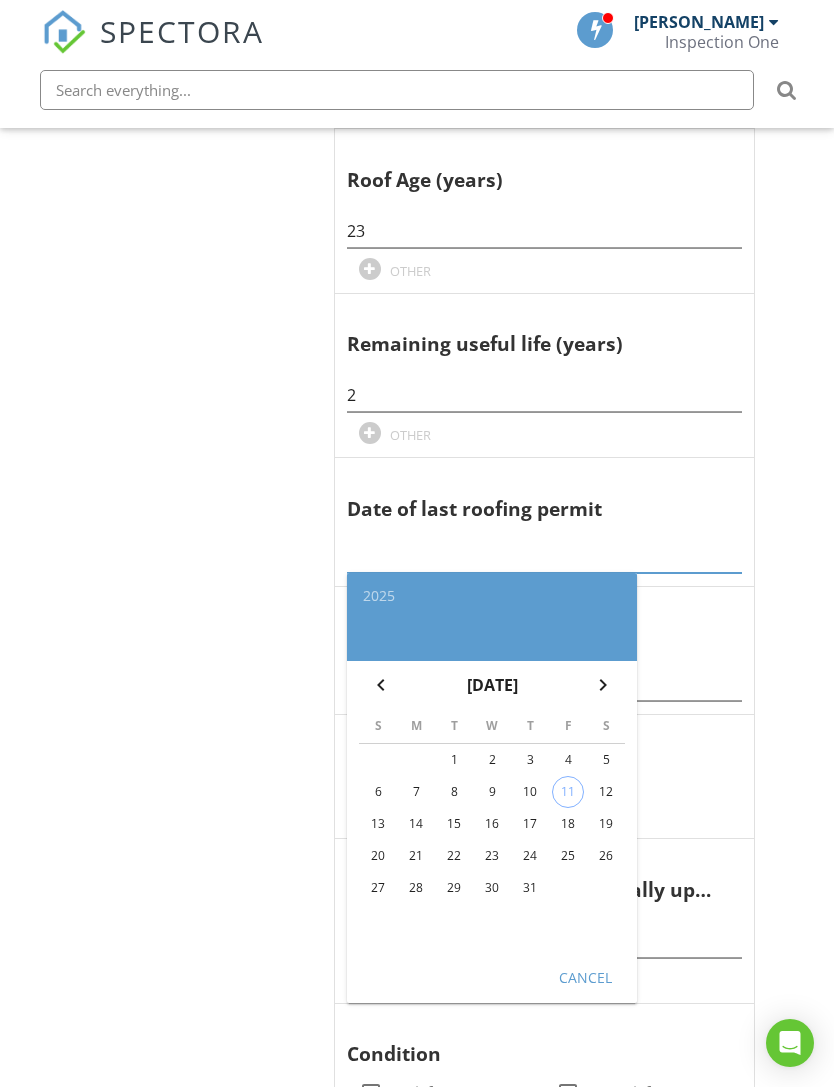 click at bounding box center [544, 556] 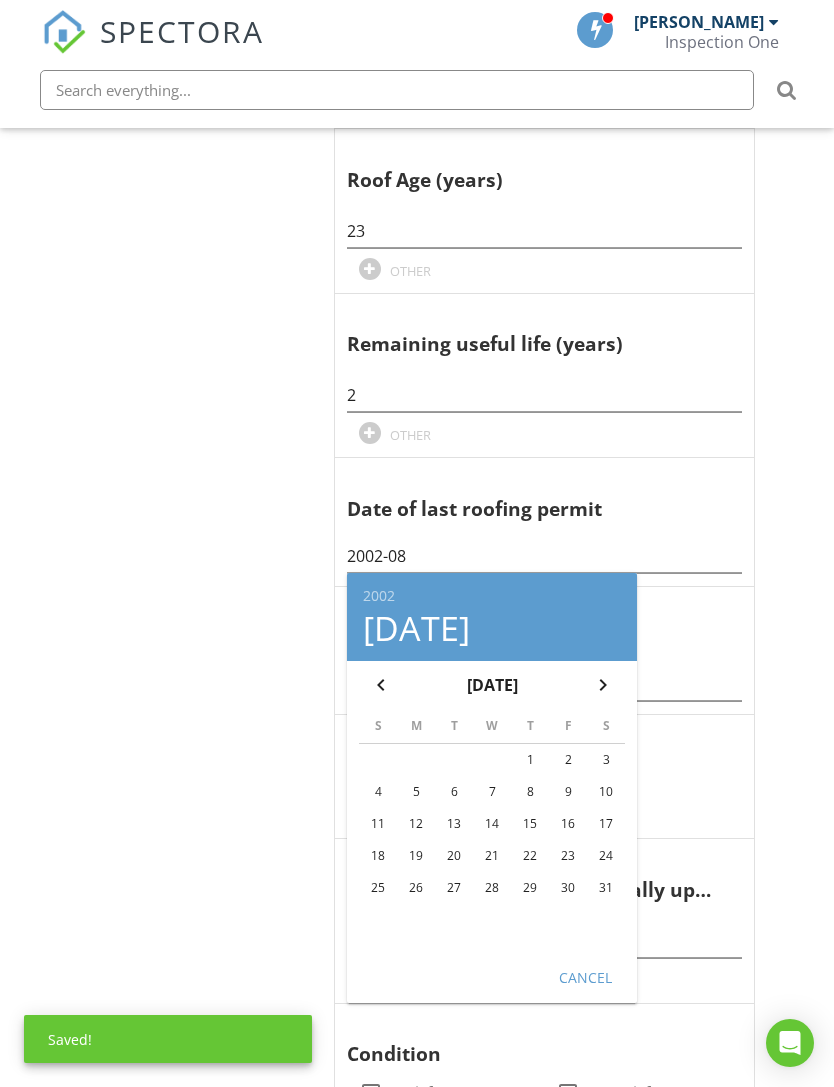 click on "13" at bounding box center [454, 824] 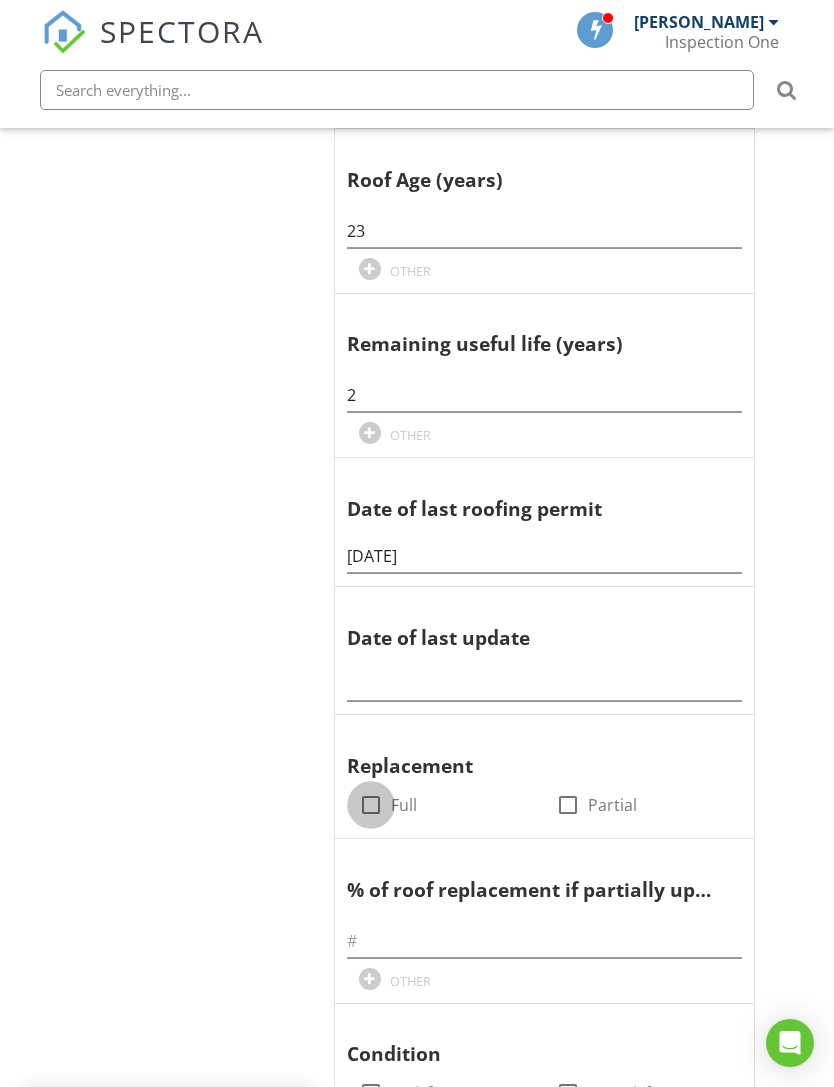 click at bounding box center [371, 805] 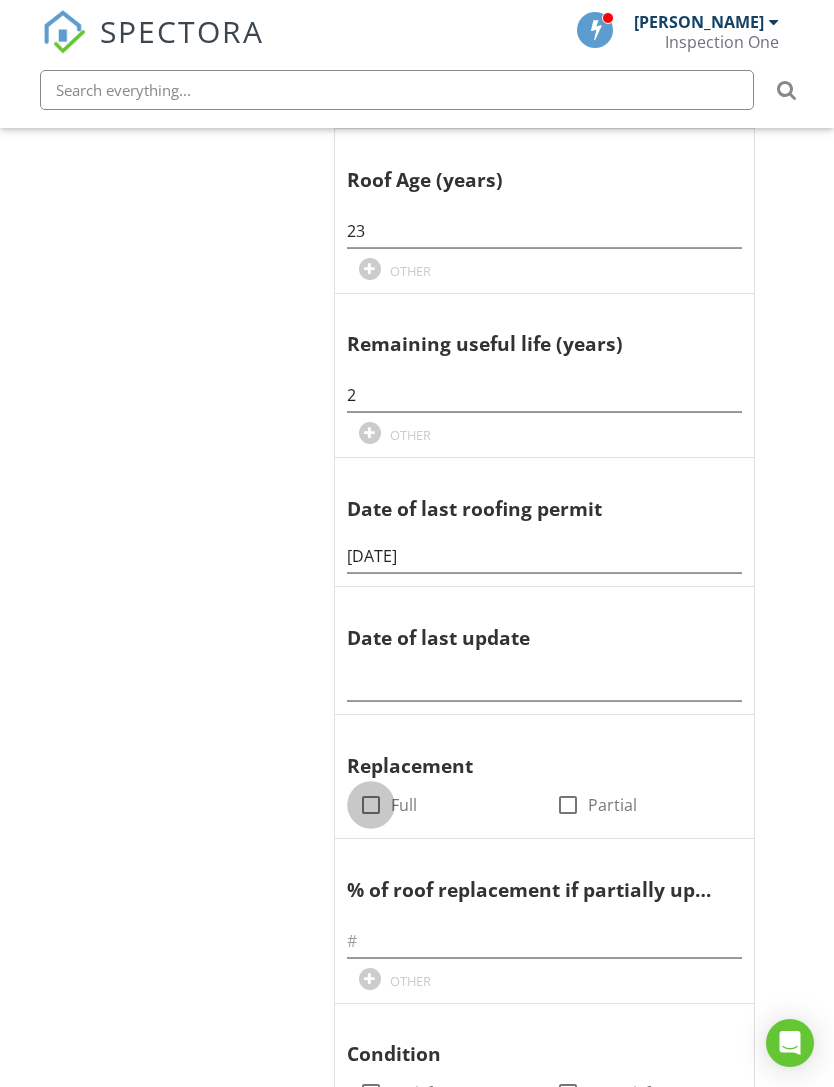 click at bounding box center [371, 805] 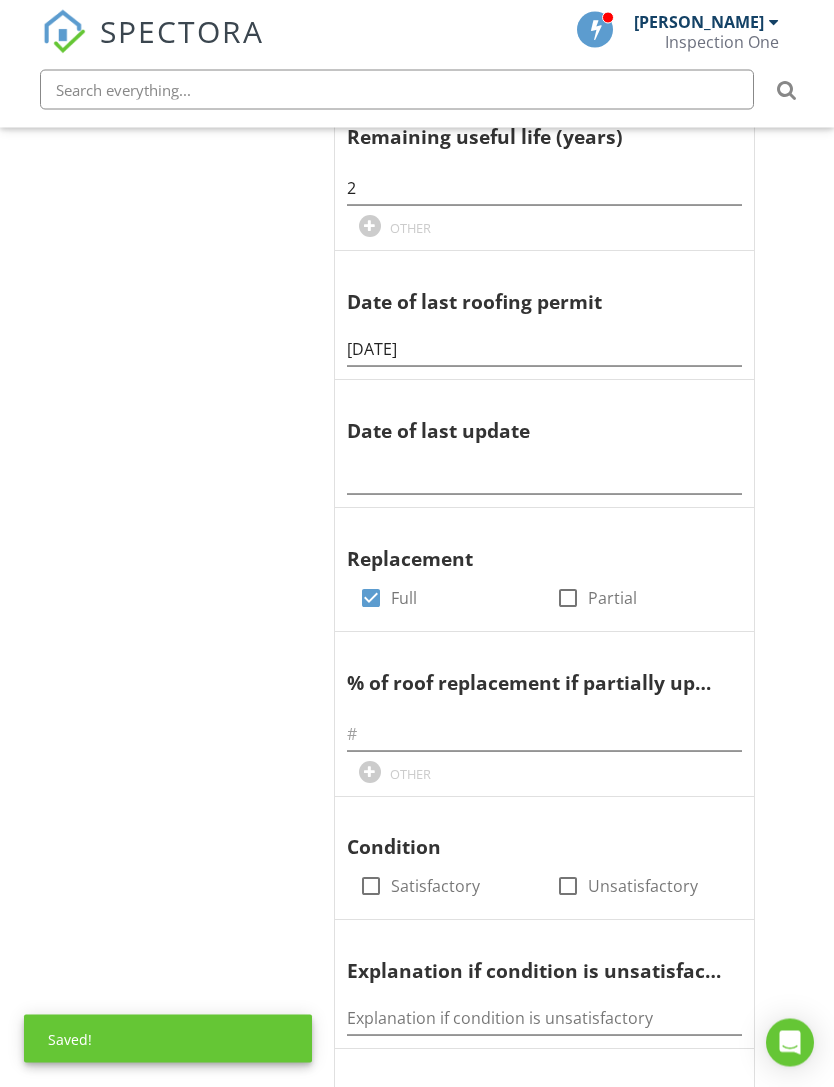 scroll, scrollTop: 1164, scrollLeft: 15, axis: both 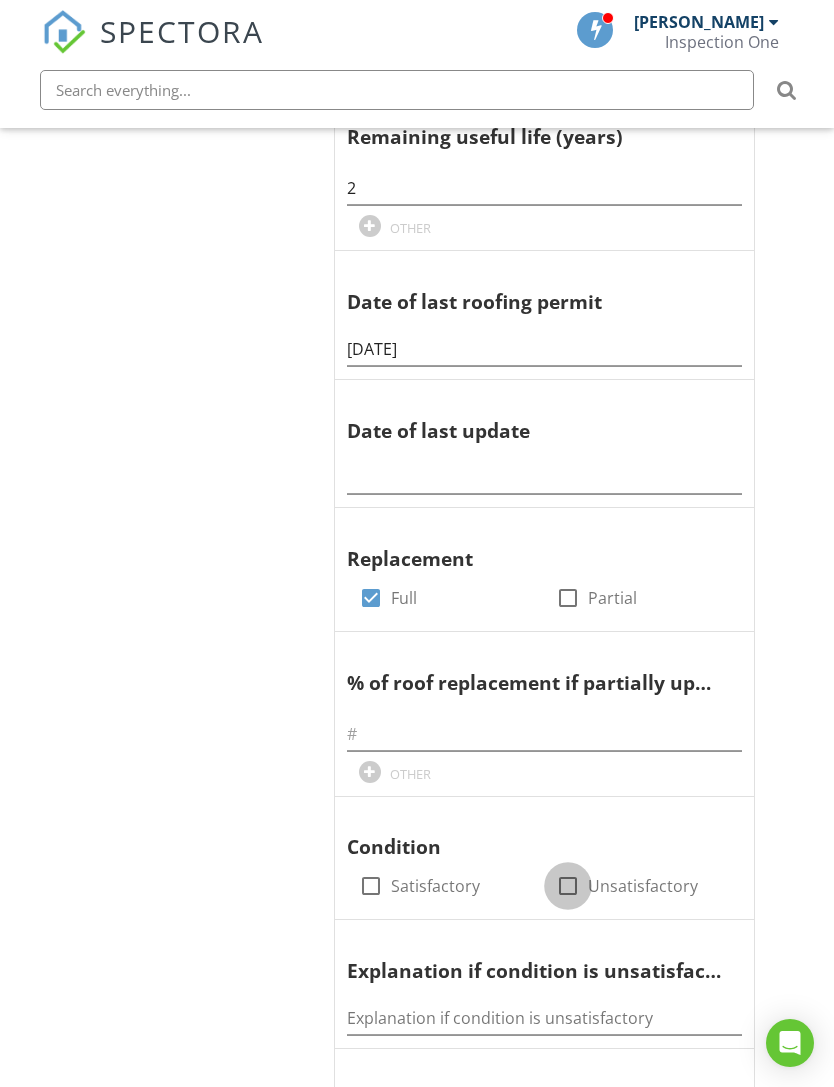 click at bounding box center [568, 886] 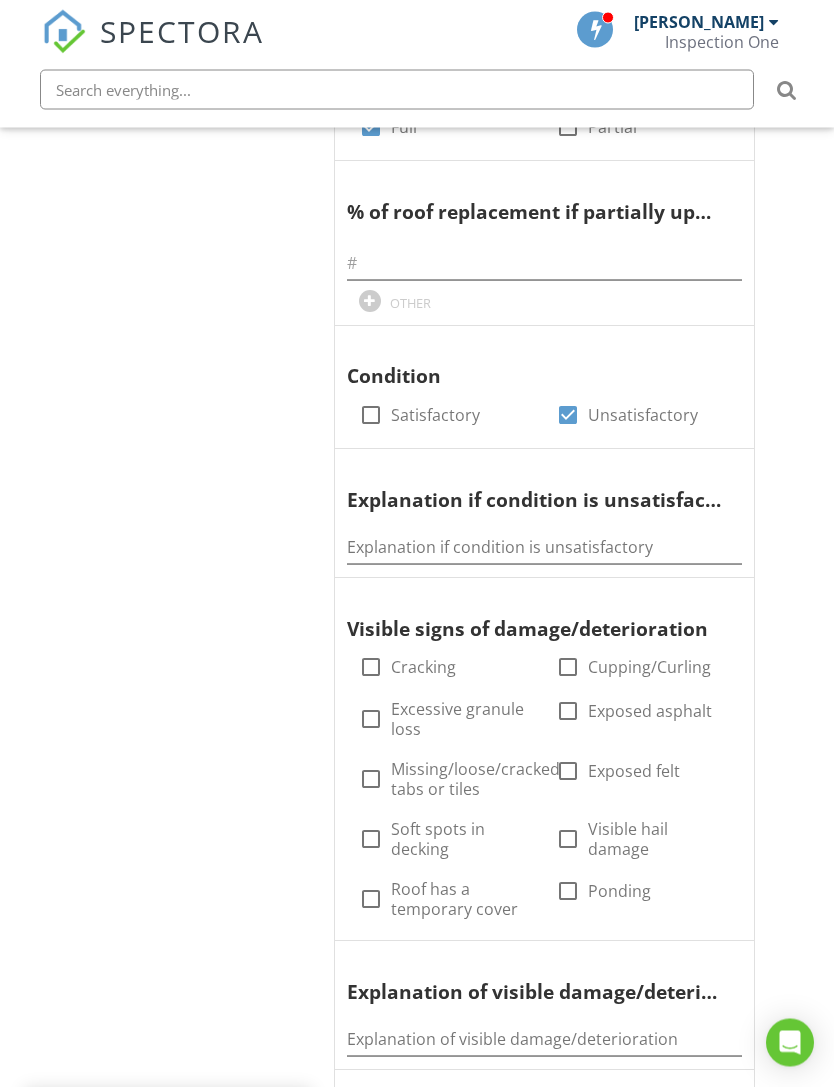scroll, scrollTop: 1635, scrollLeft: 15, axis: both 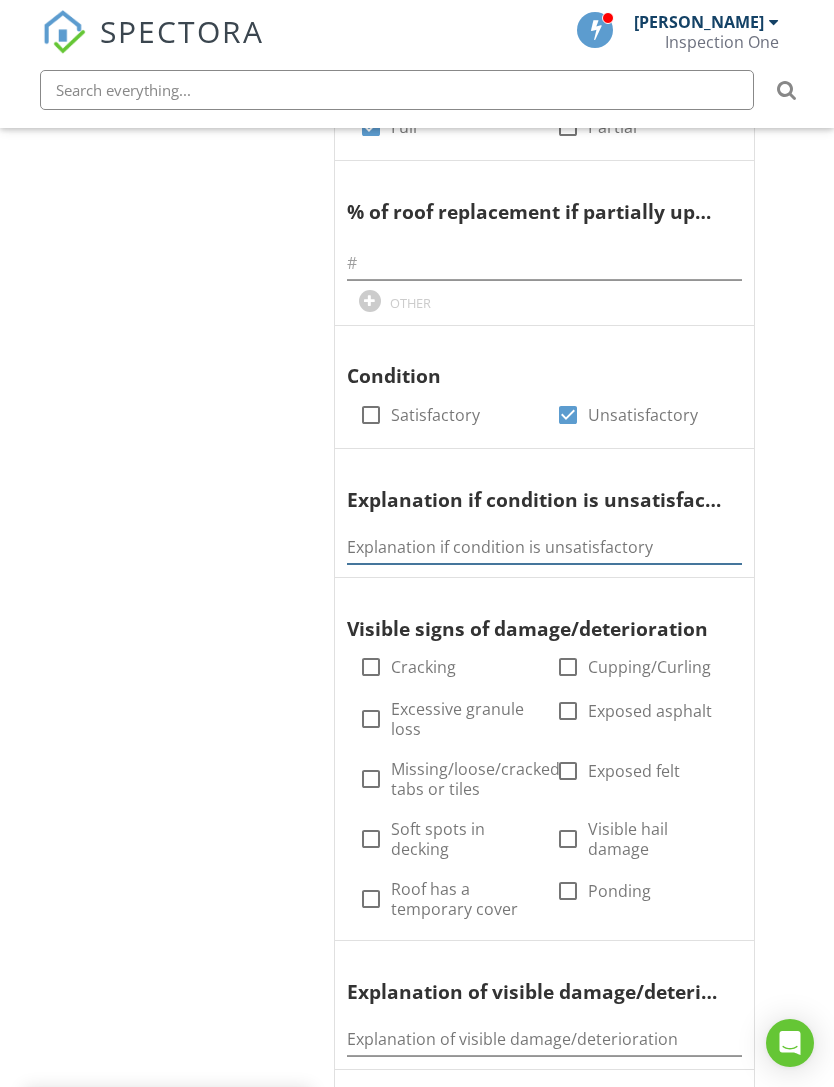 click at bounding box center (544, 547) 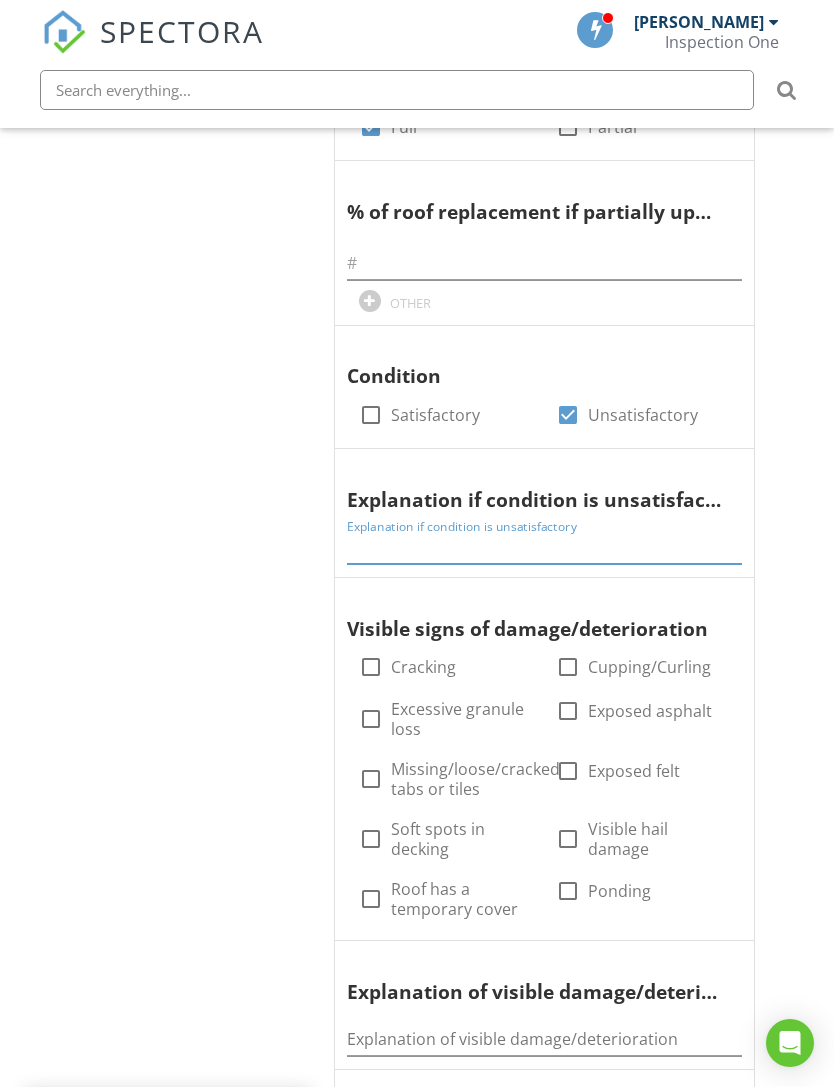 scroll, scrollTop: 1634, scrollLeft: 15, axis: both 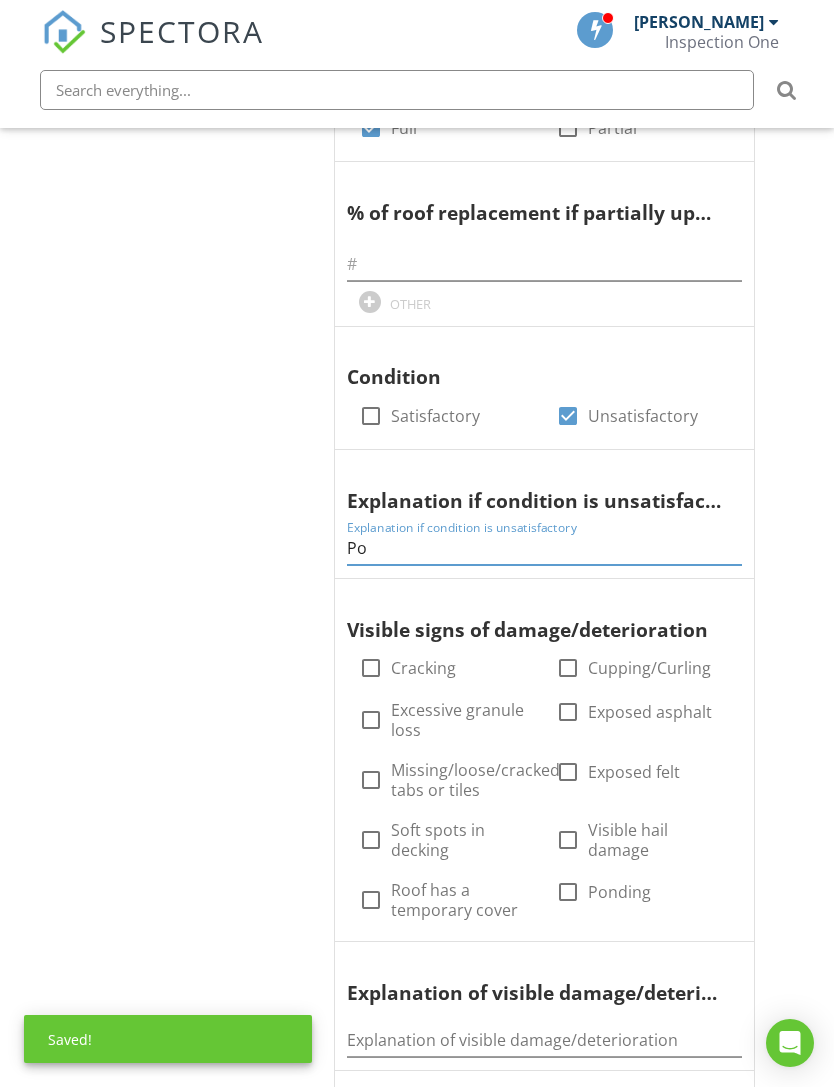 type on "P" 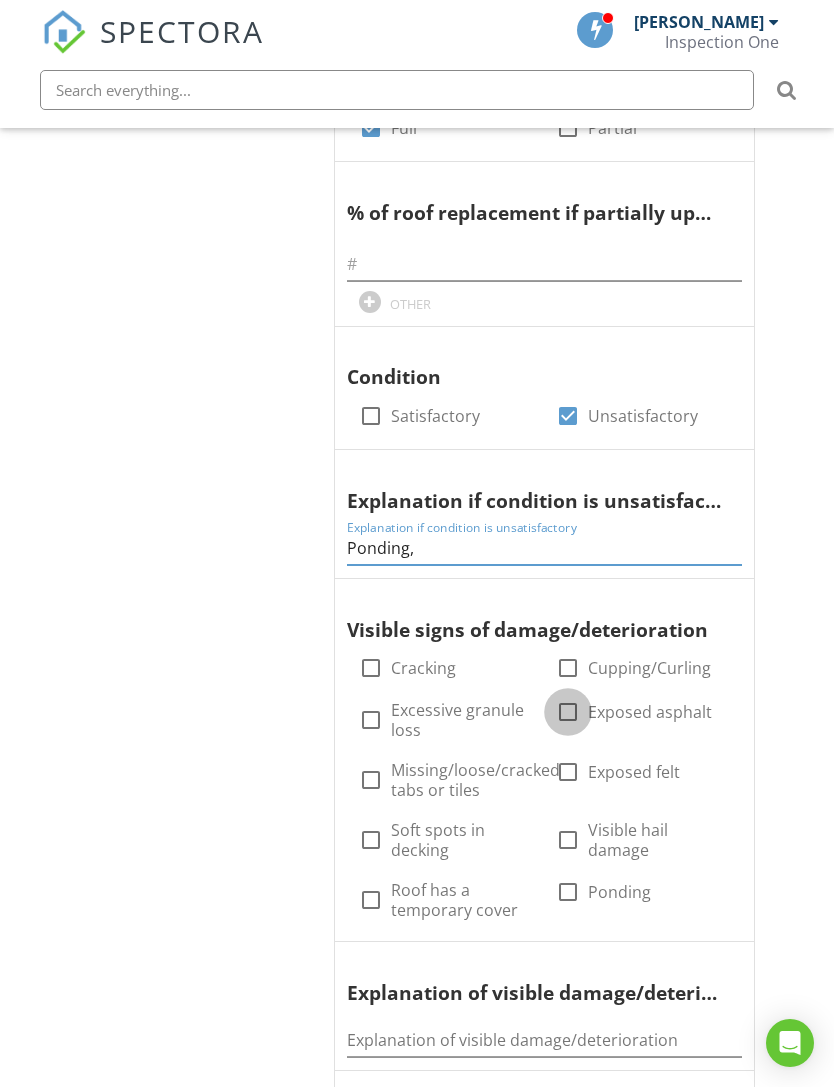 type on "Ponding," 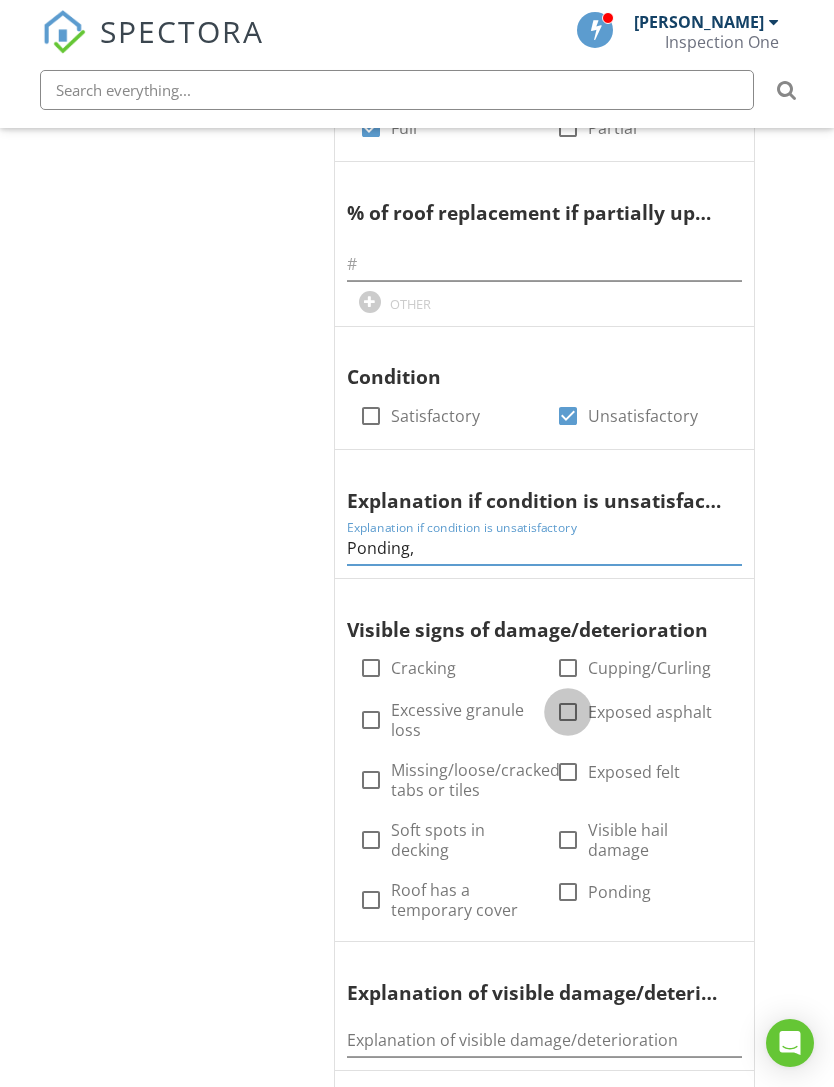 scroll, scrollTop: 1635, scrollLeft: 15, axis: both 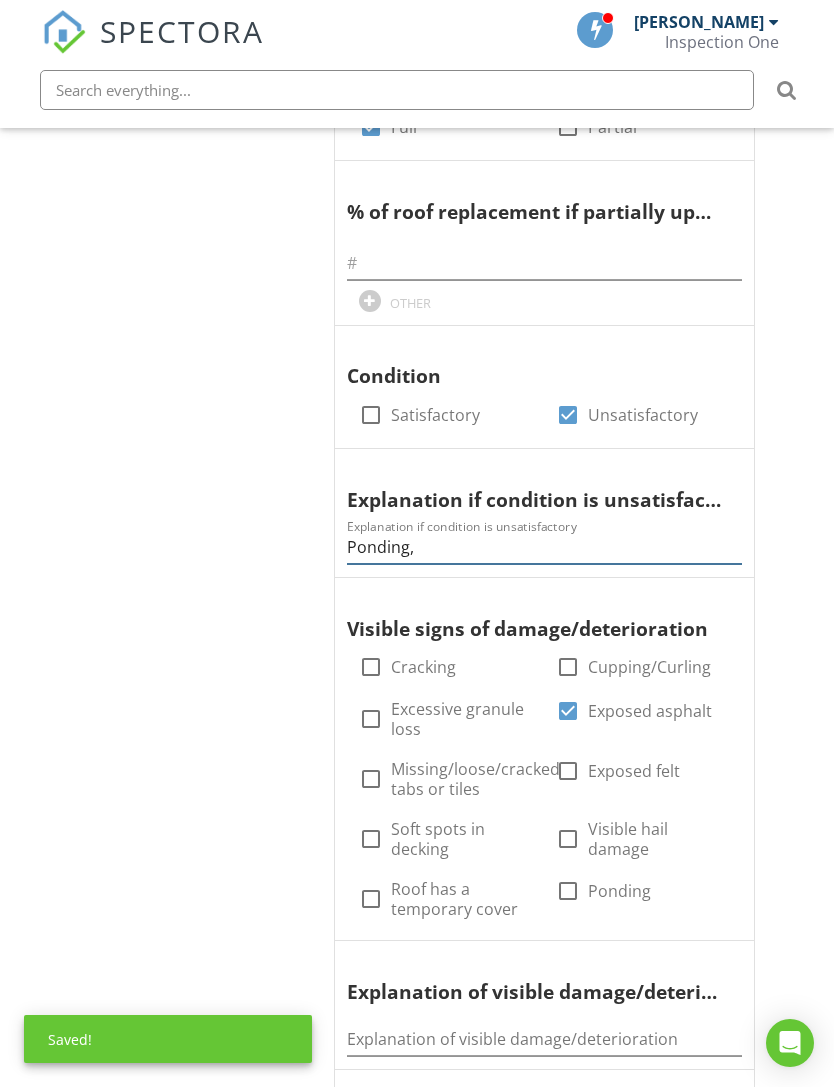 click on "Ponding," at bounding box center [544, 547] 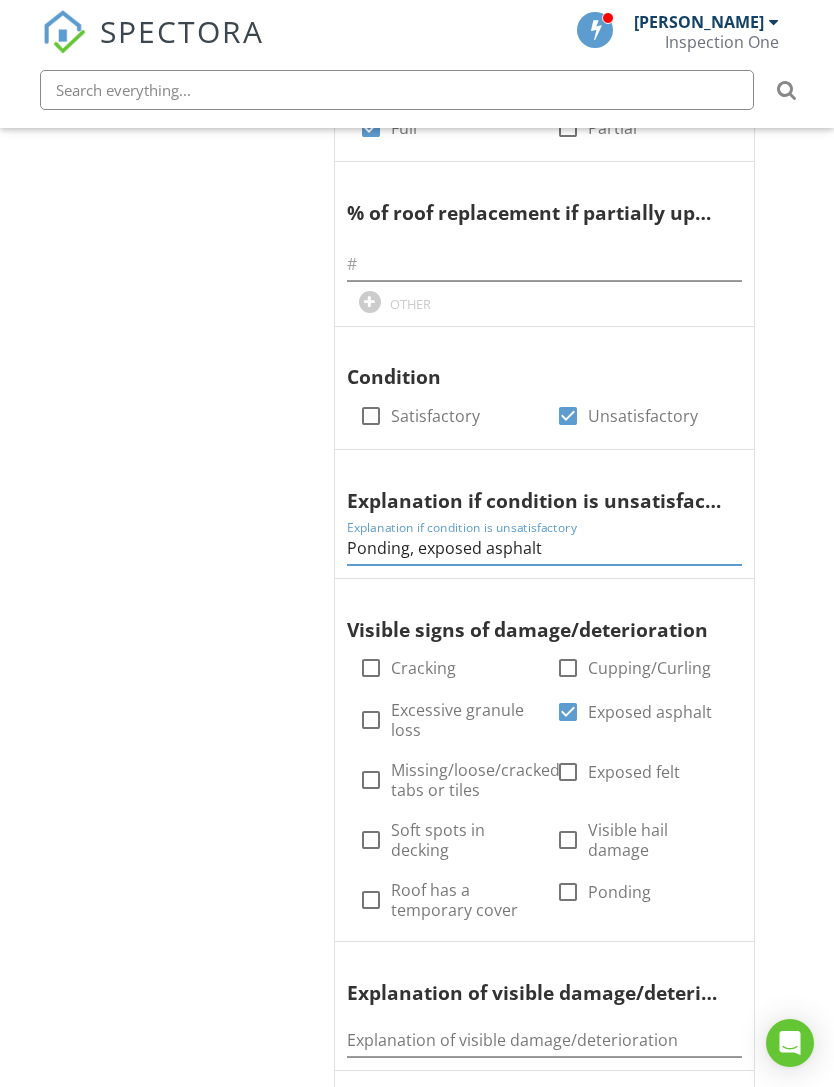 scroll, scrollTop: 1635, scrollLeft: 15, axis: both 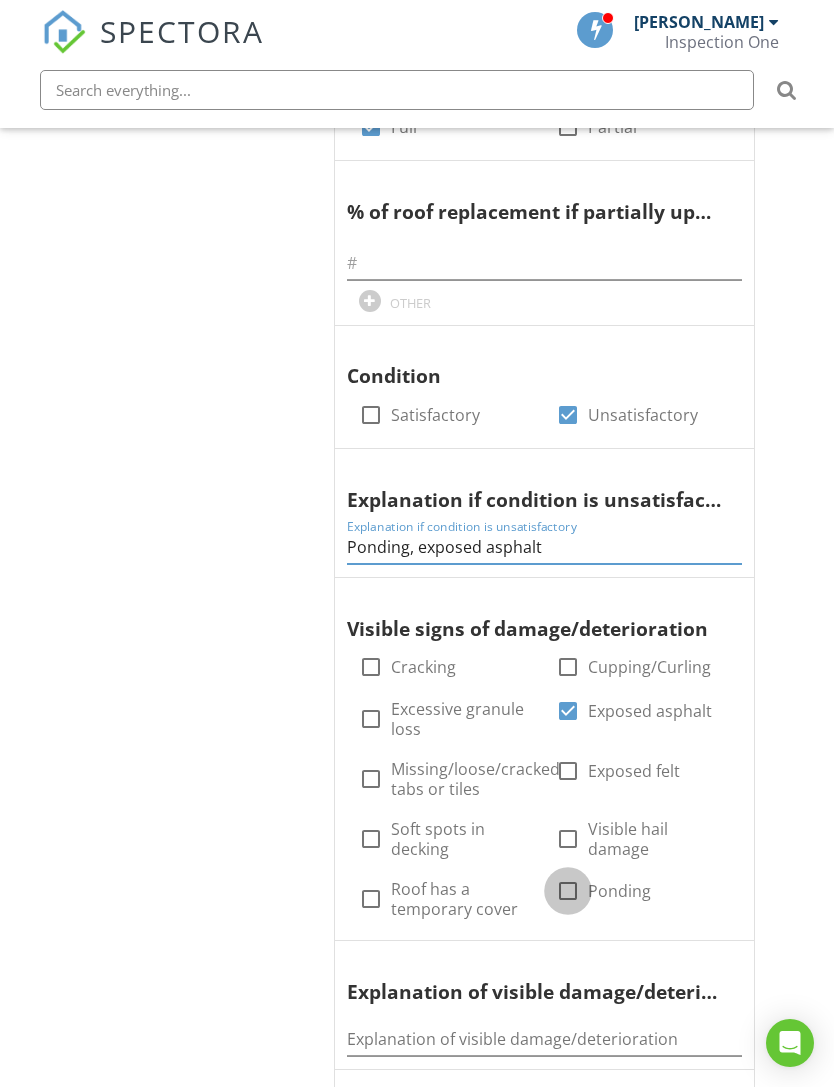 type on "Ponding, exposed asphalt" 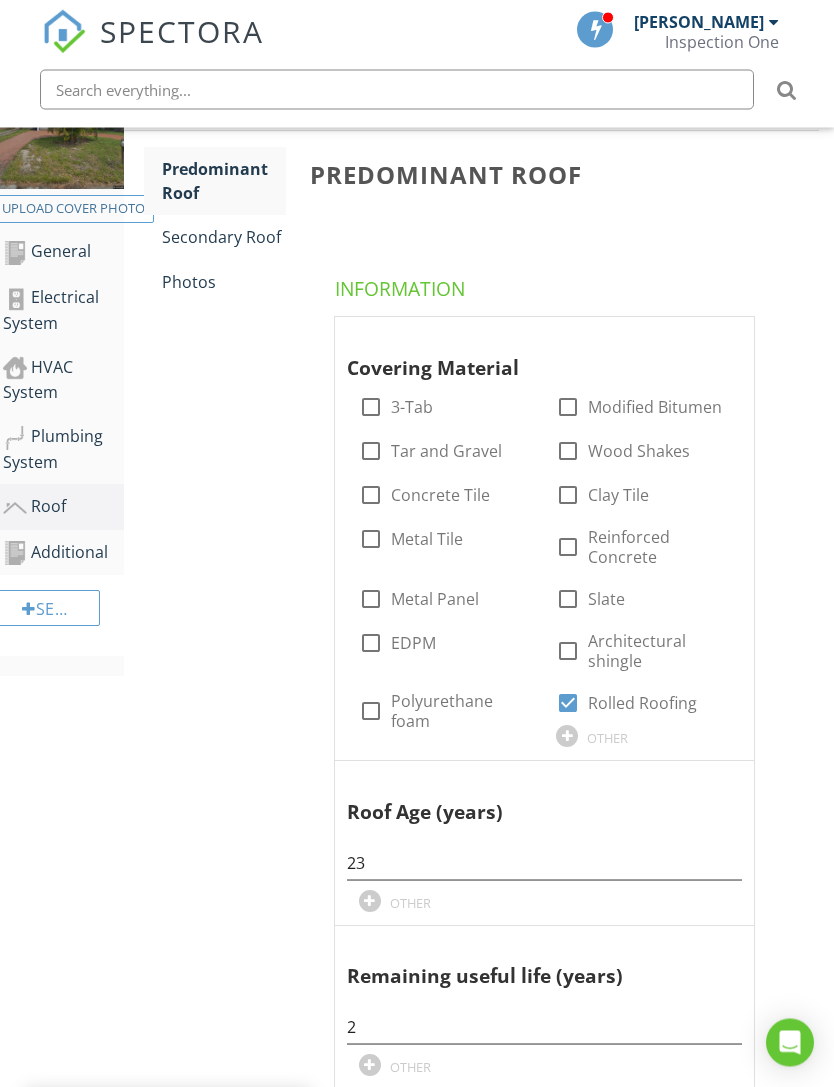 scroll, scrollTop: 0, scrollLeft: 15, axis: horizontal 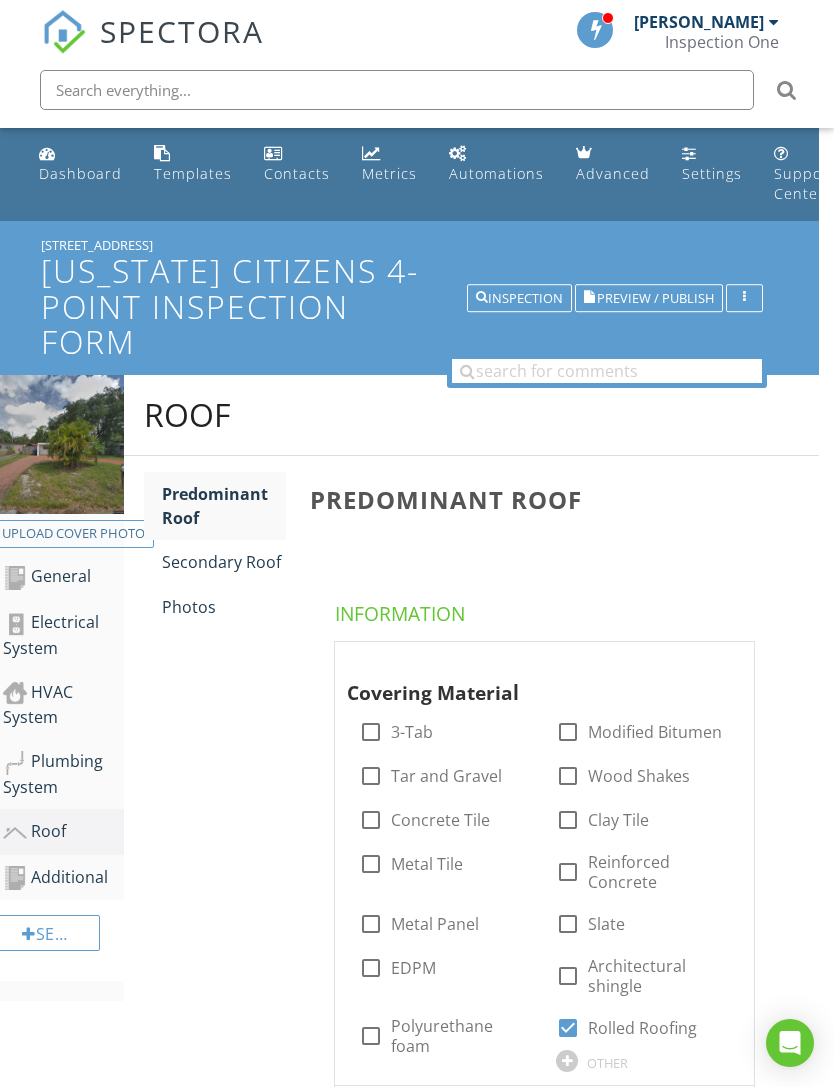 click on "Photos" at bounding box center [224, 607] 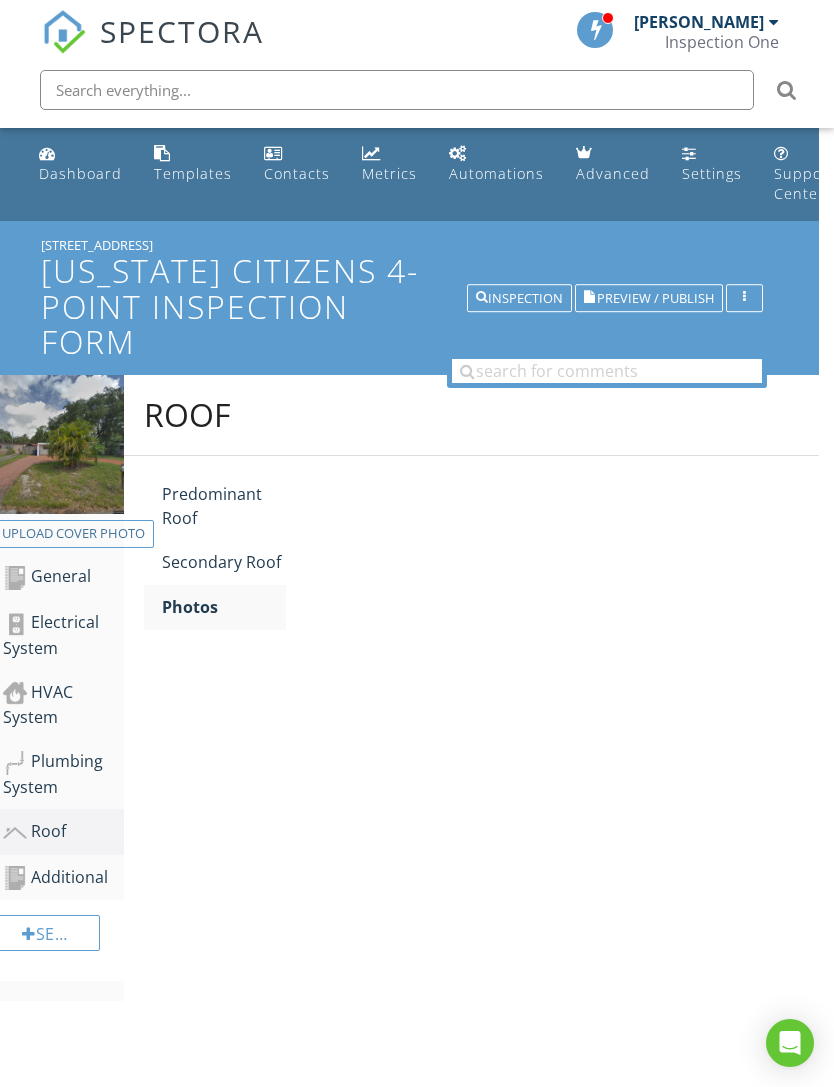 click on "Photos" at bounding box center [224, 607] 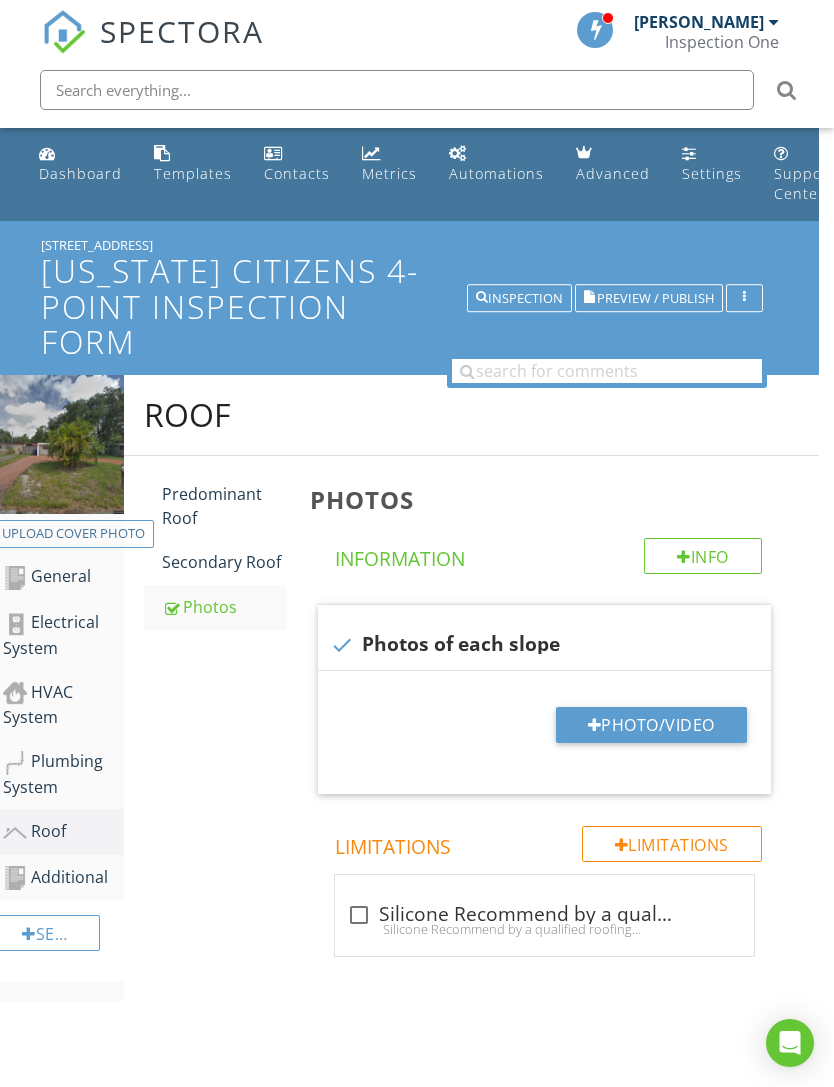 click on "Photo/Video" at bounding box center (651, 725) 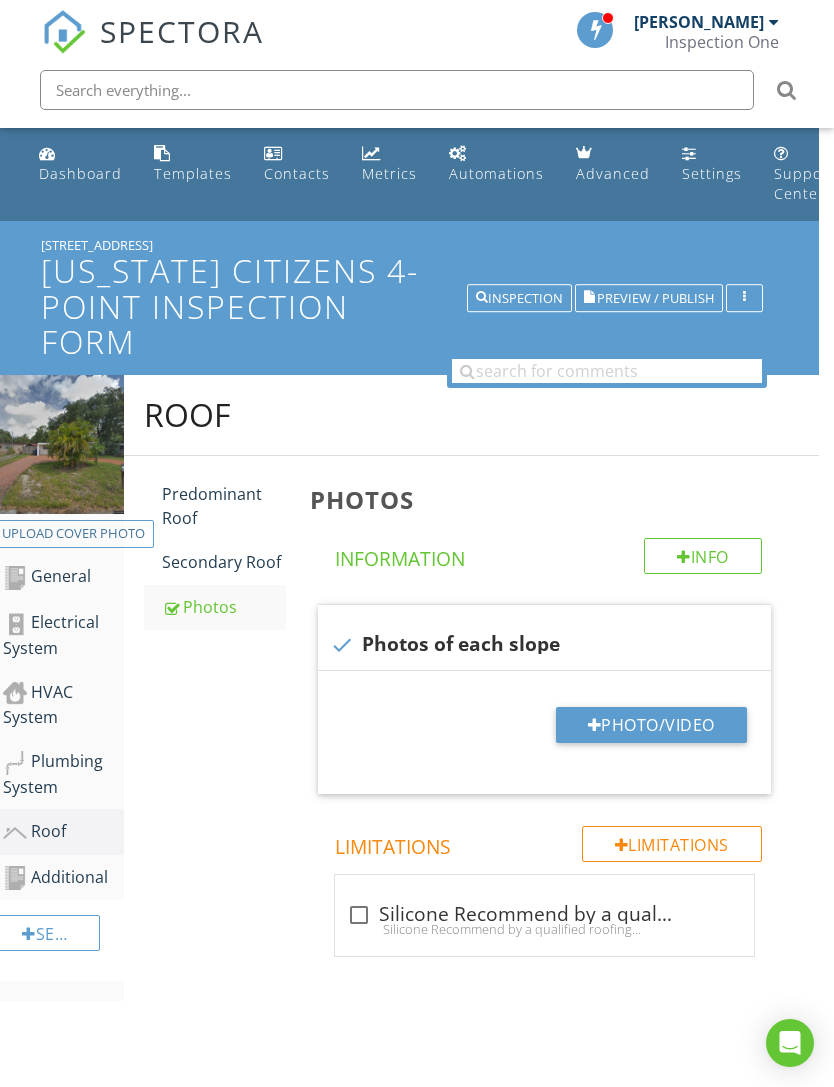 type on "C:\fakepath\DJI_0336.jpeg" 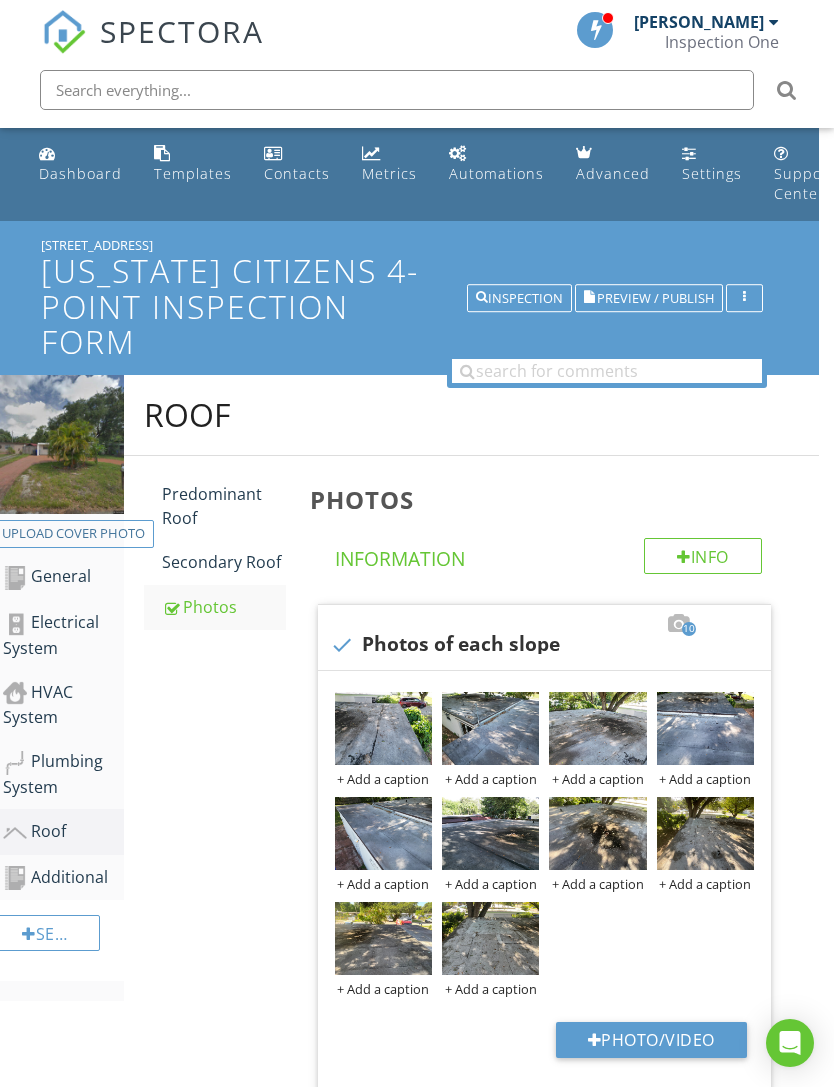 click at bounding box center (0, 0) 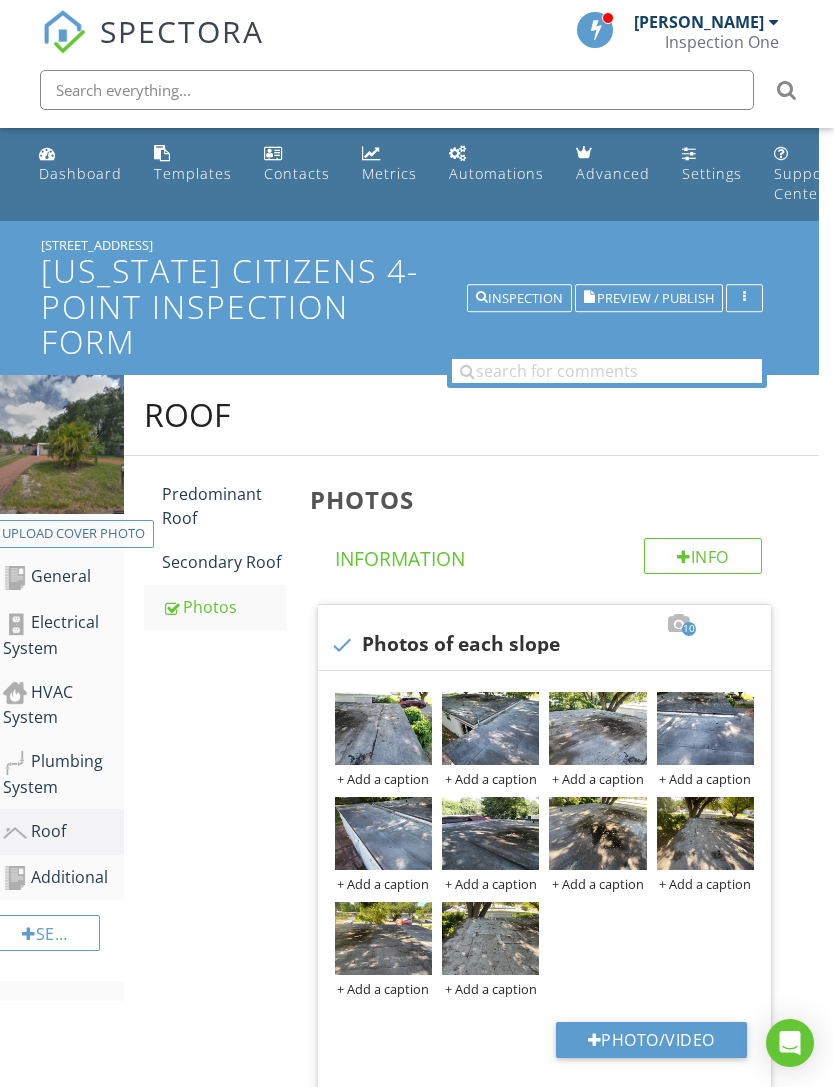 click at bounding box center (0, 0) 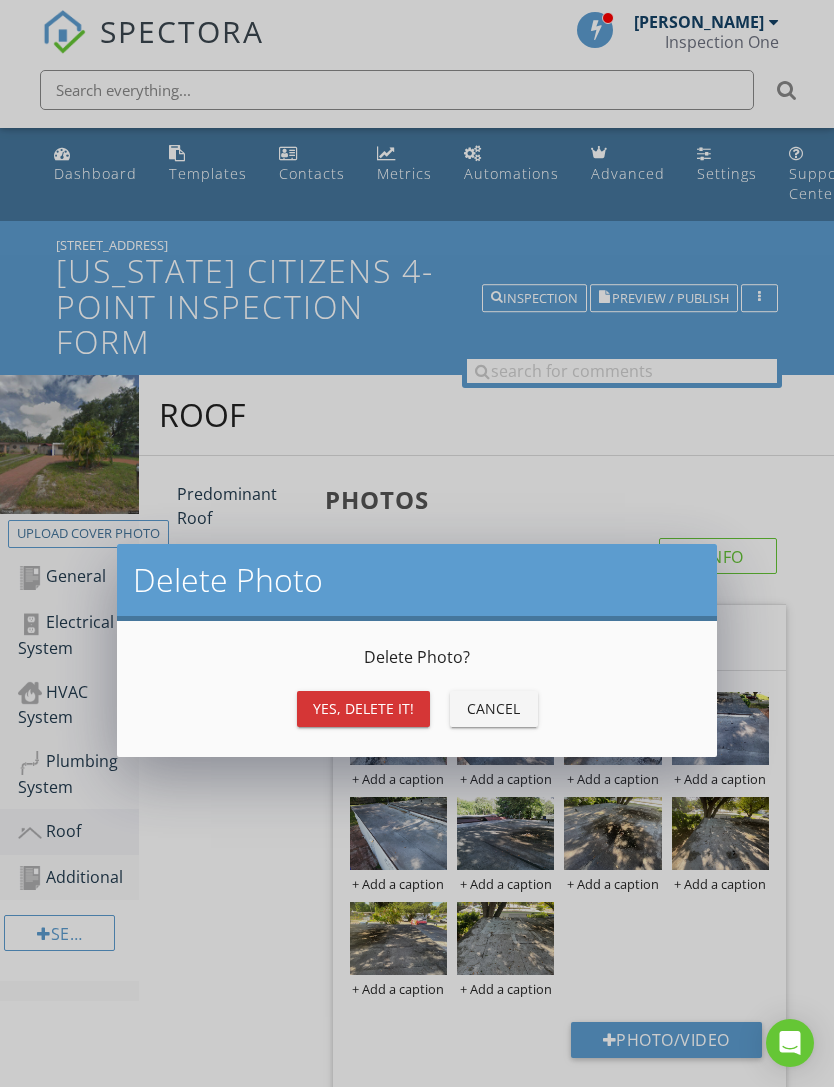 scroll, scrollTop: 0, scrollLeft: 0, axis: both 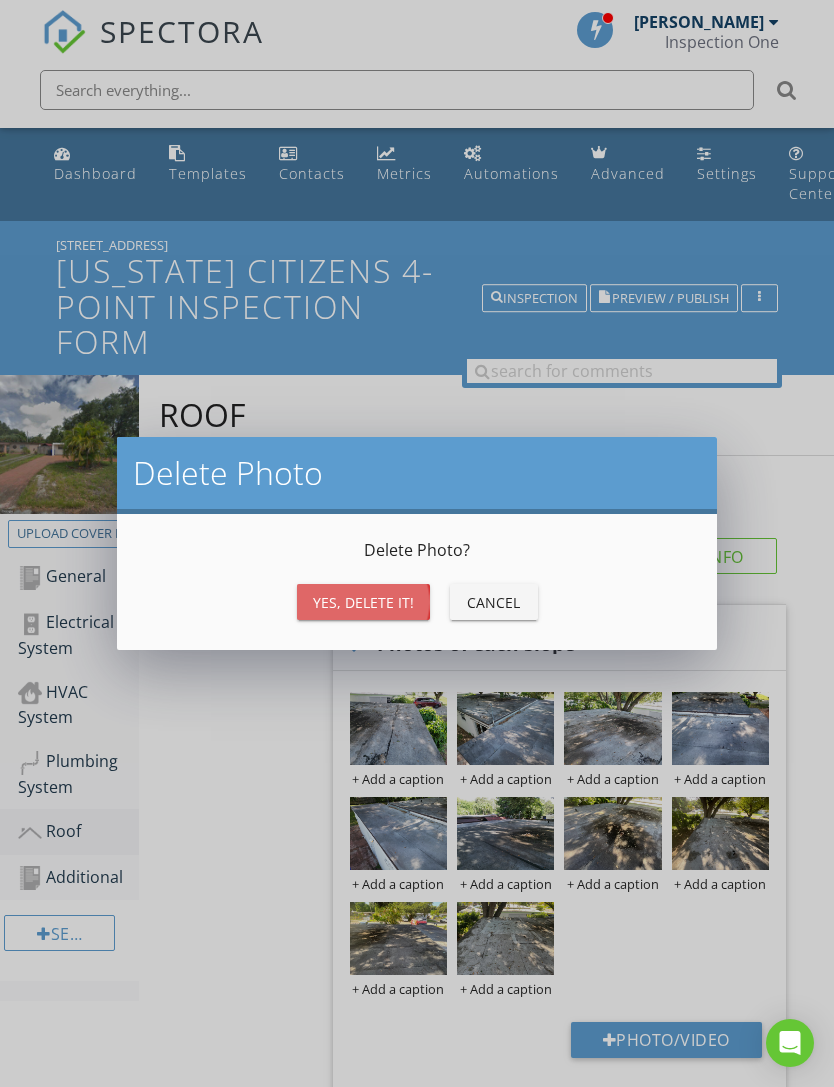 click on "Yes, Delete it!" at bounding box center [363, 602] 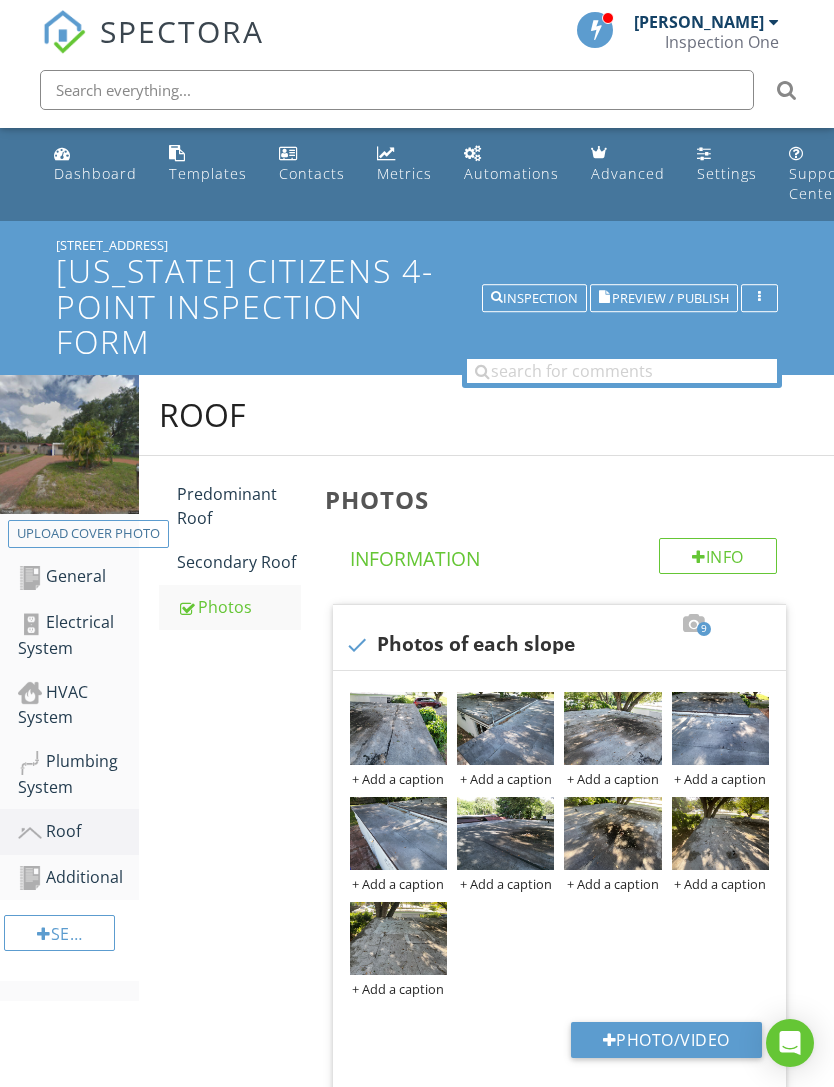 click at bounding box center (505, 833) 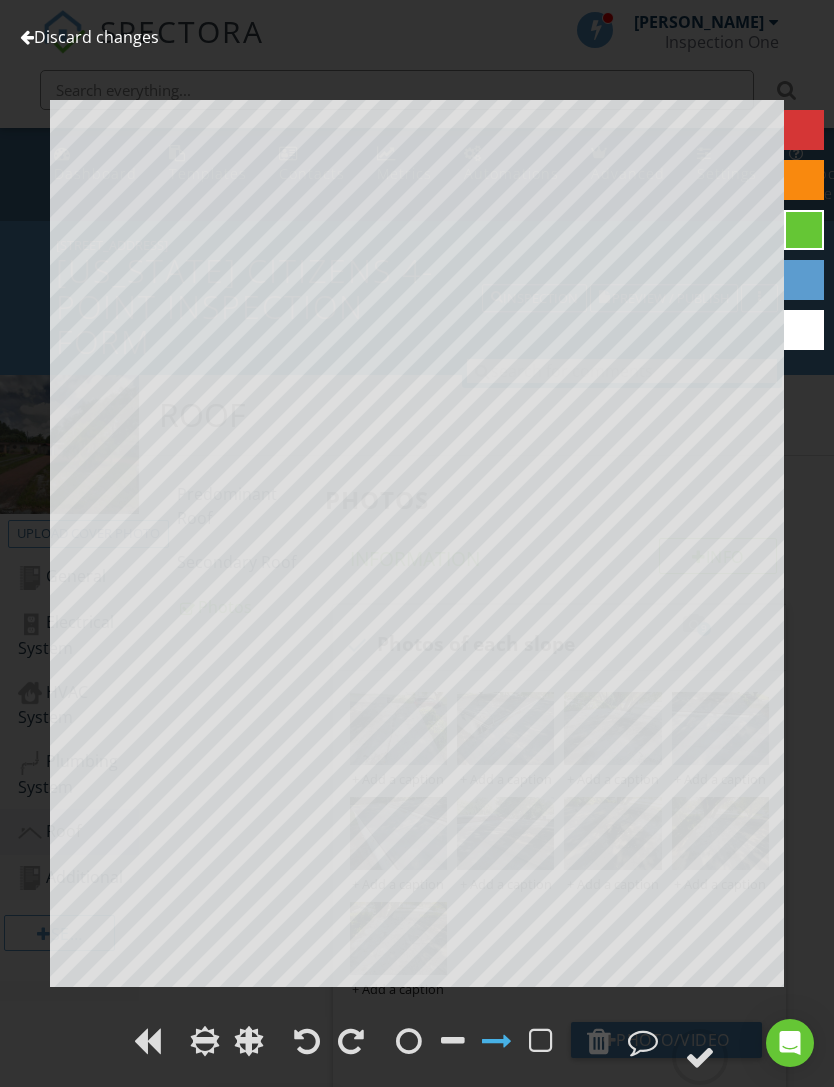 click on "Discard changes" at bounding box center [89, 37] 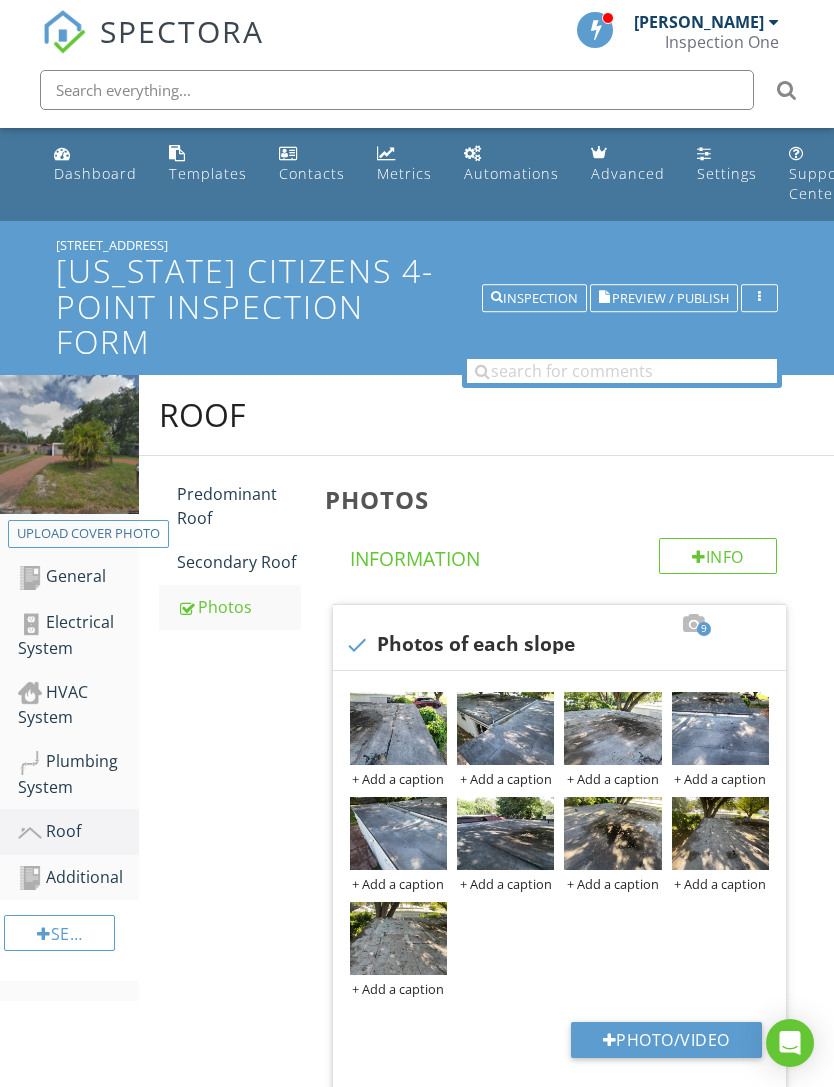 click at bounding box center [0, 0] 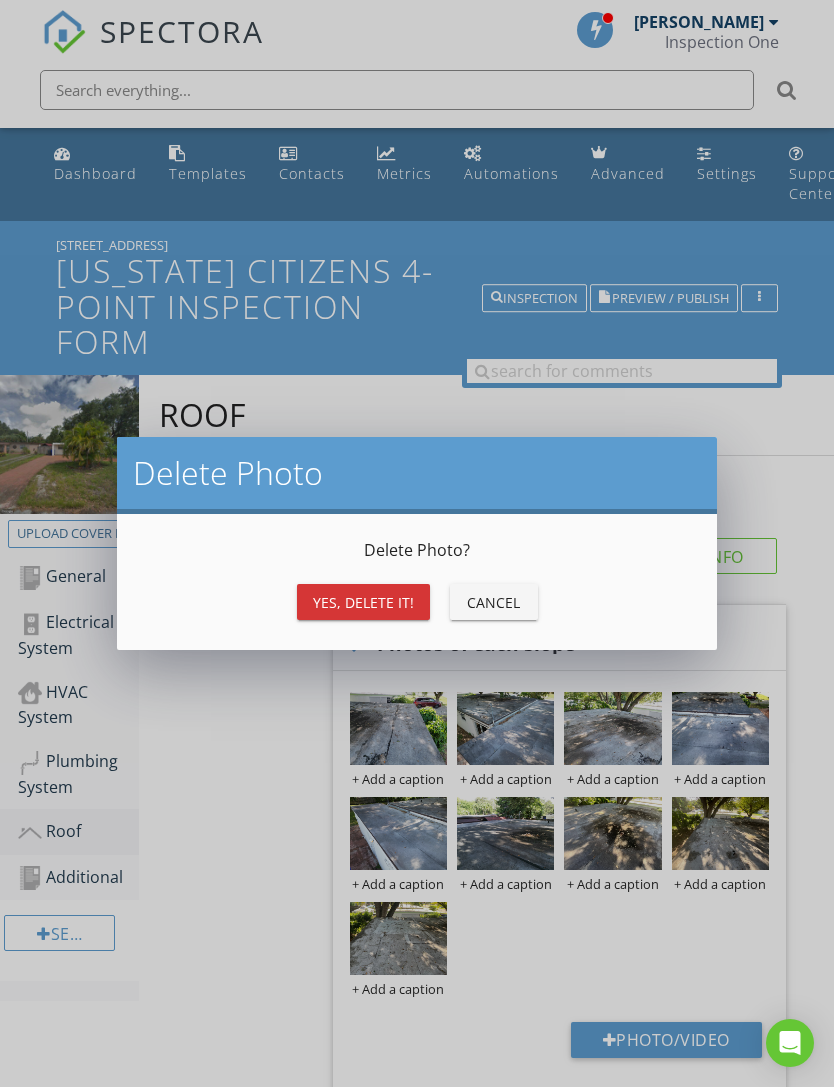 click on "Yes, Delete it!" at bounding box center (363, 602) 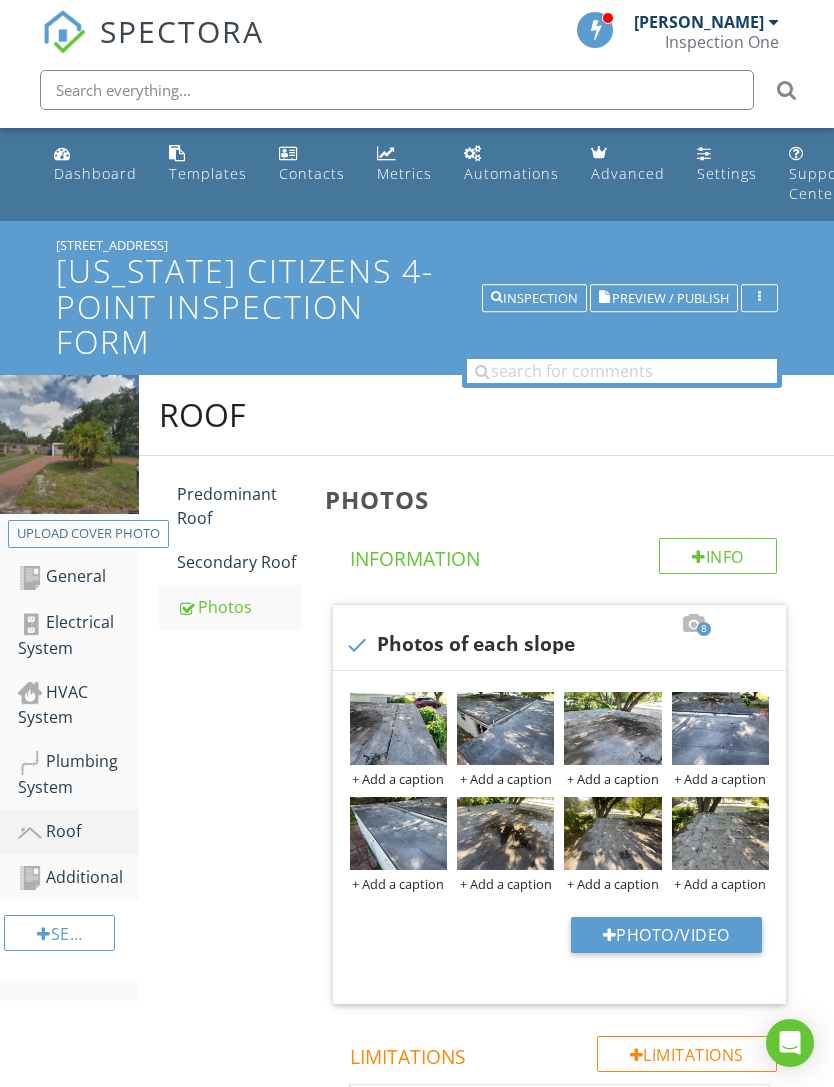 click at bounding box center (398, 833) 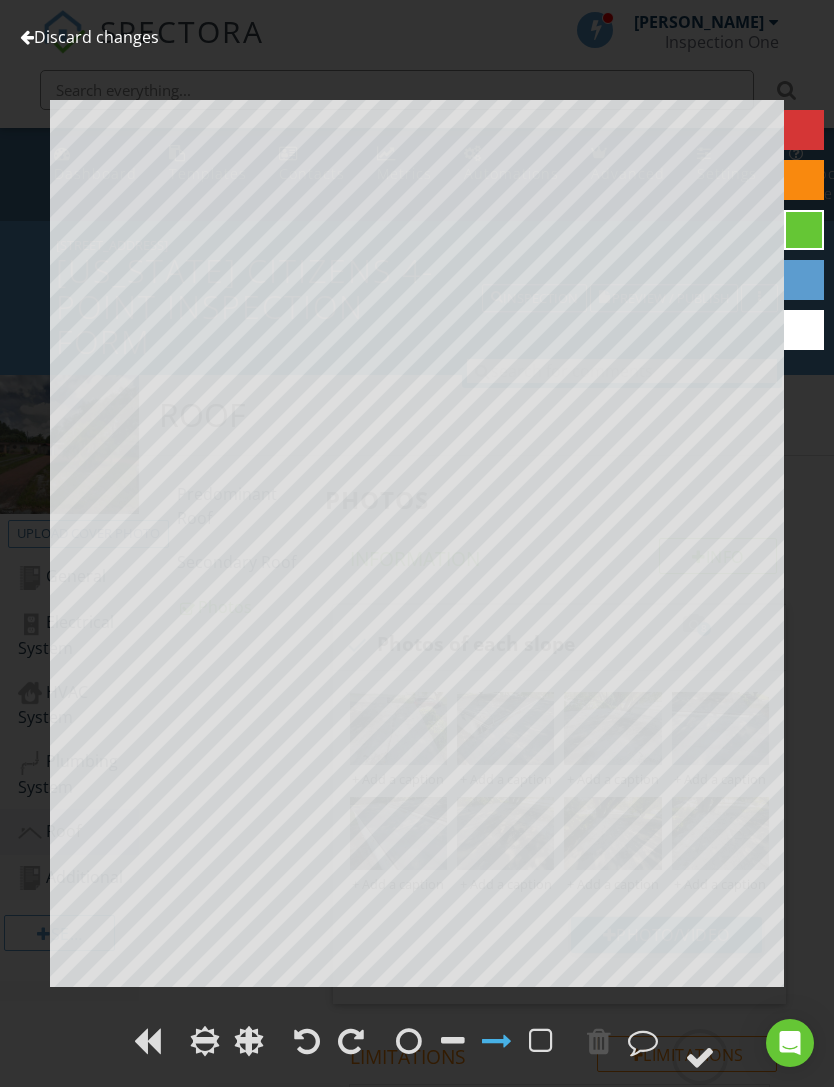 click on "Discard changes" at bounding box center [89, 37] 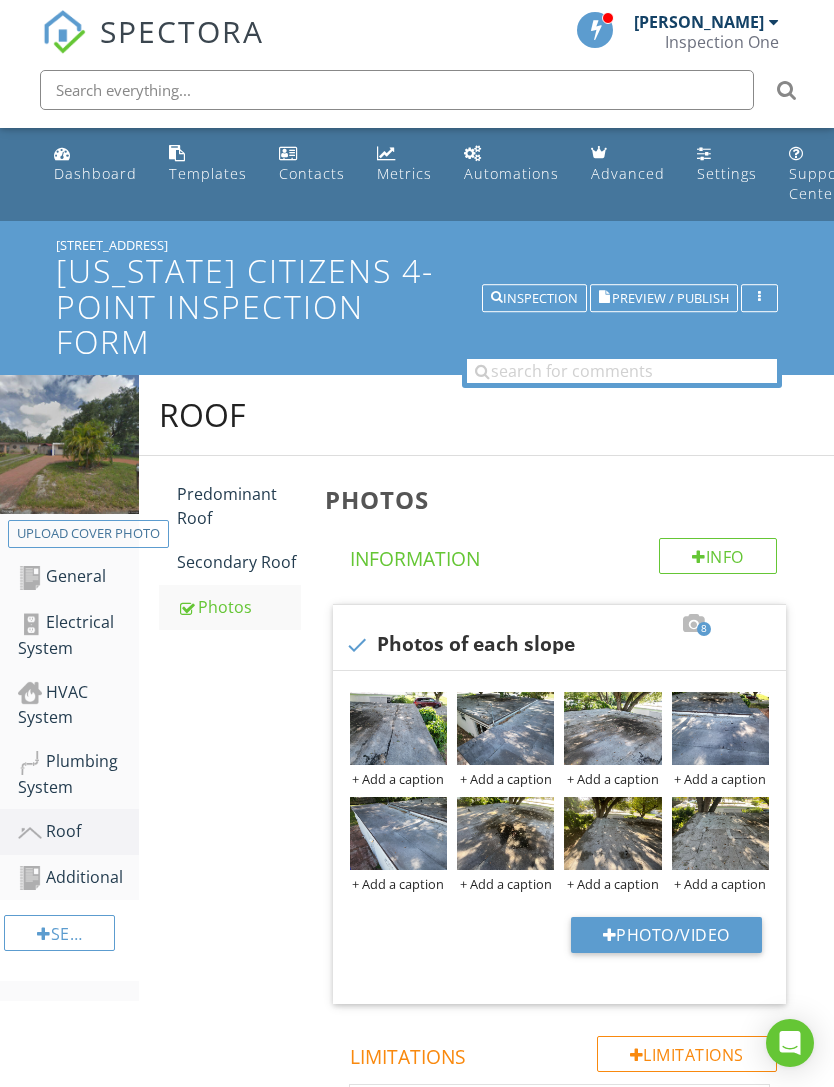 click at bounding box center [612, 833] 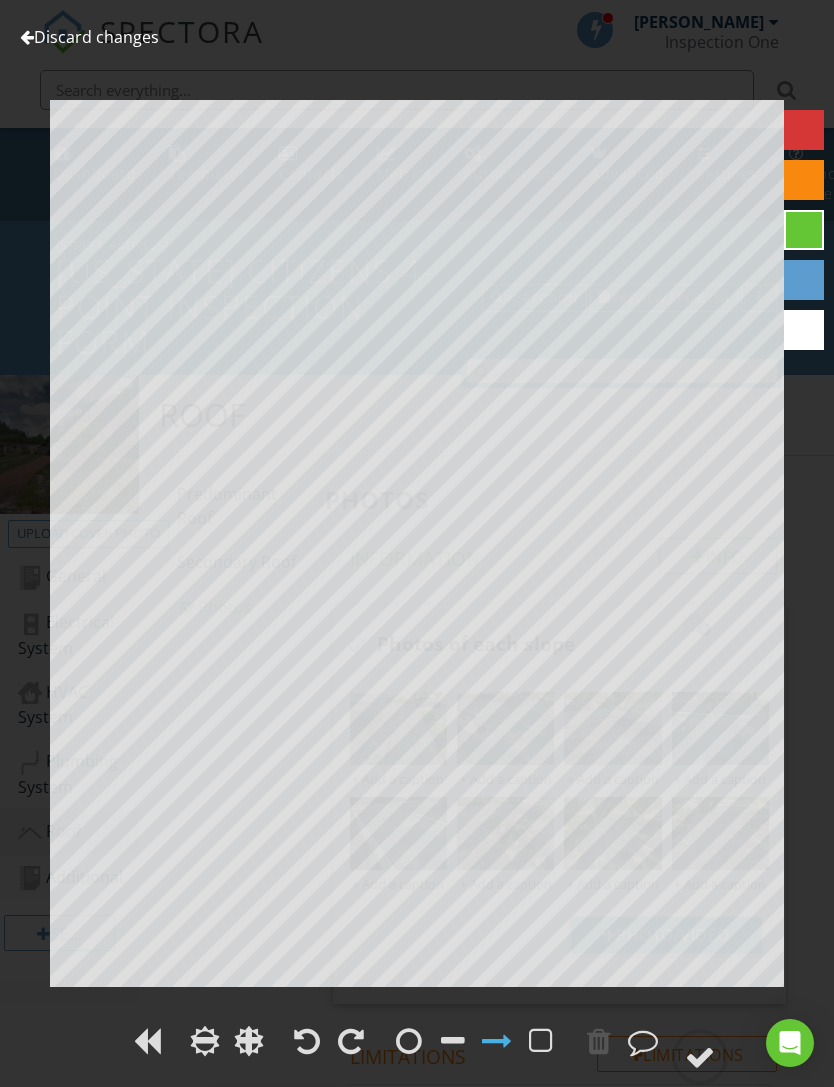 click on "Discard changes" at bounding box center [89, 37] 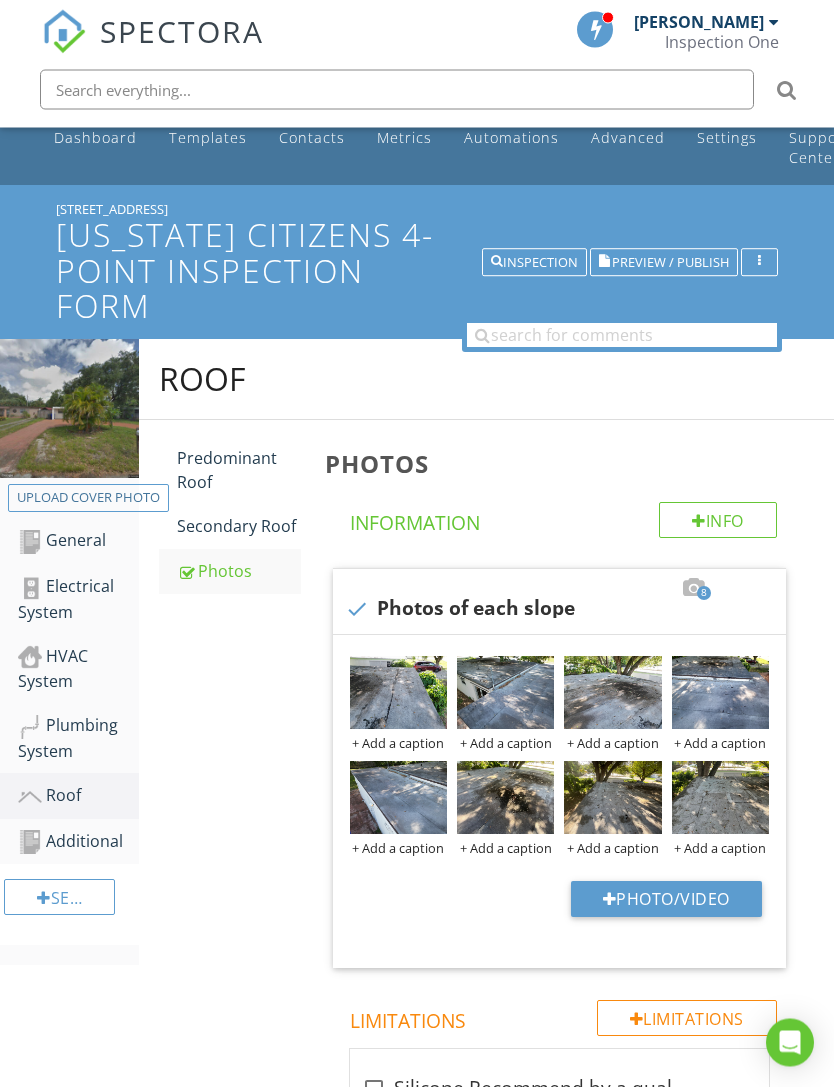 scroll, scrollTop: 35, scrollLeft: 0, axis: vertical 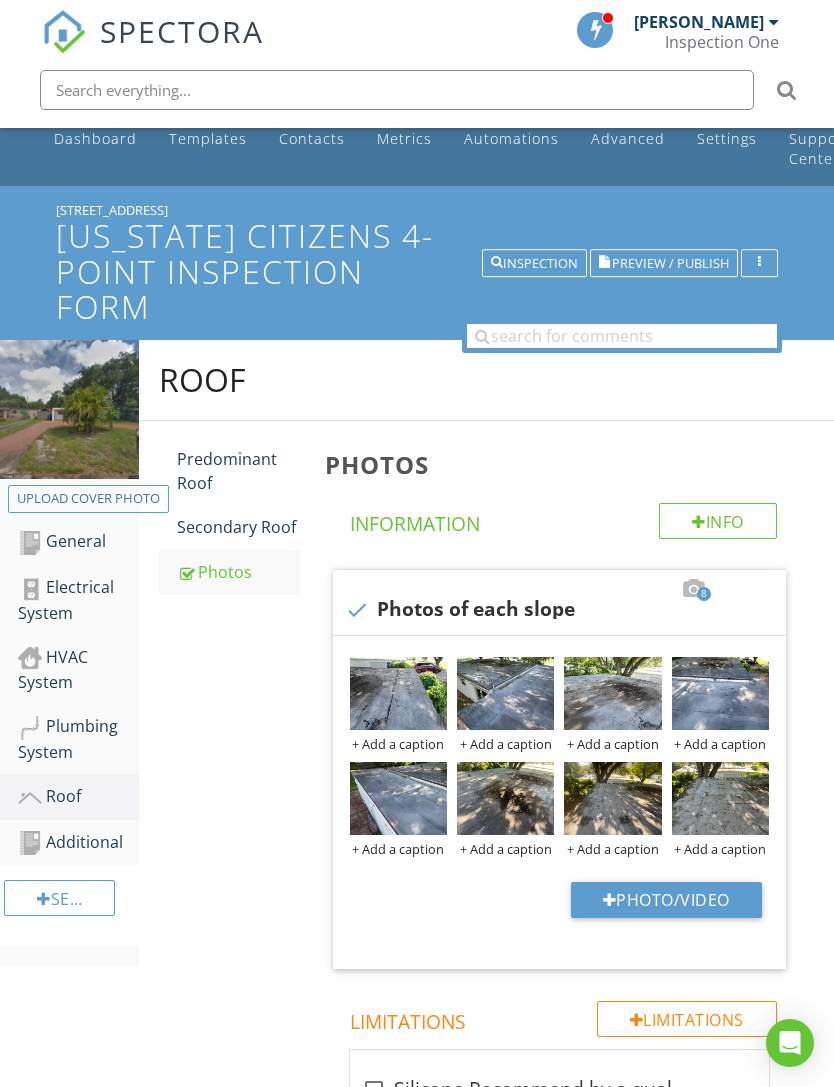 click on "Additional" at bounding box center (78, 843) 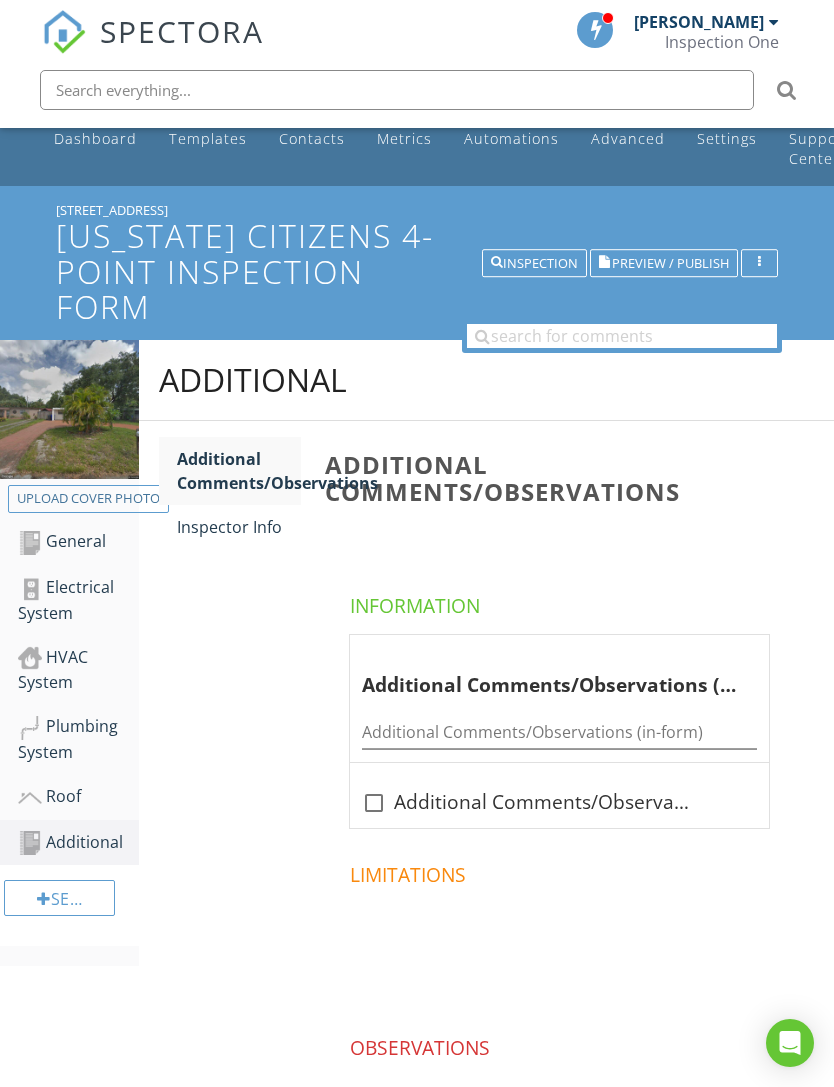 click on "Inspector Info" at bounding box center [239, 527] 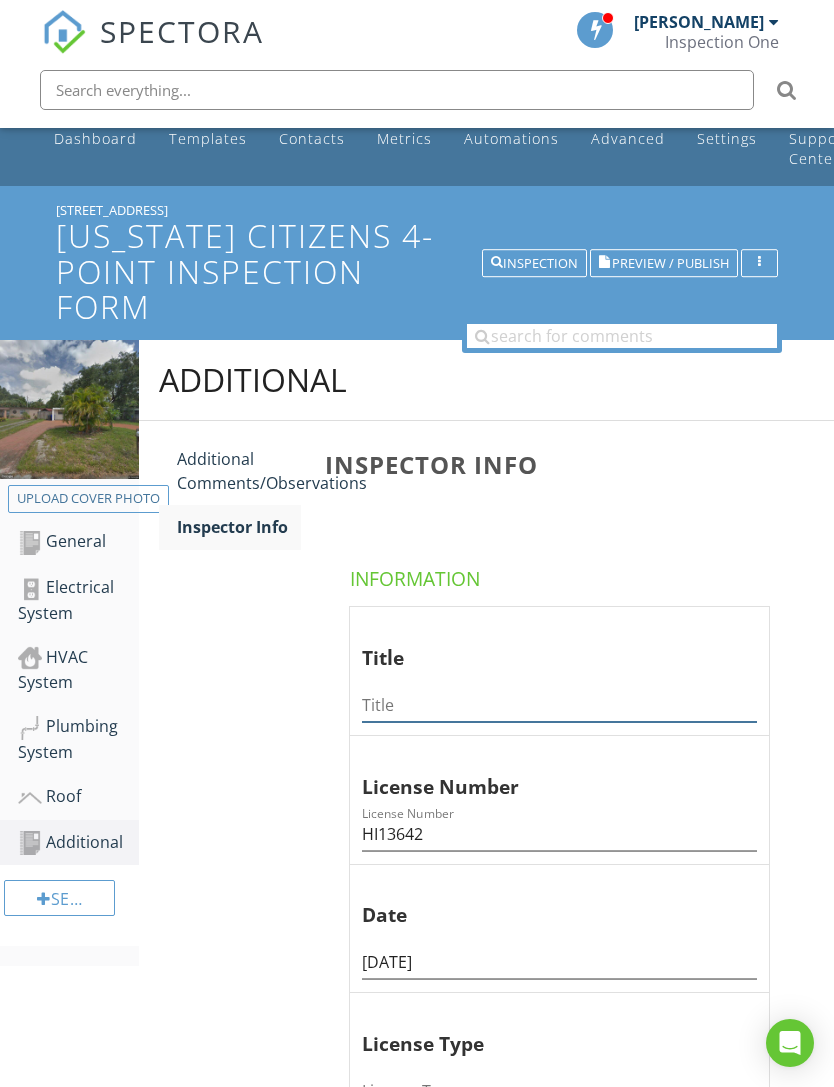 click at bounding box center [559, 705] 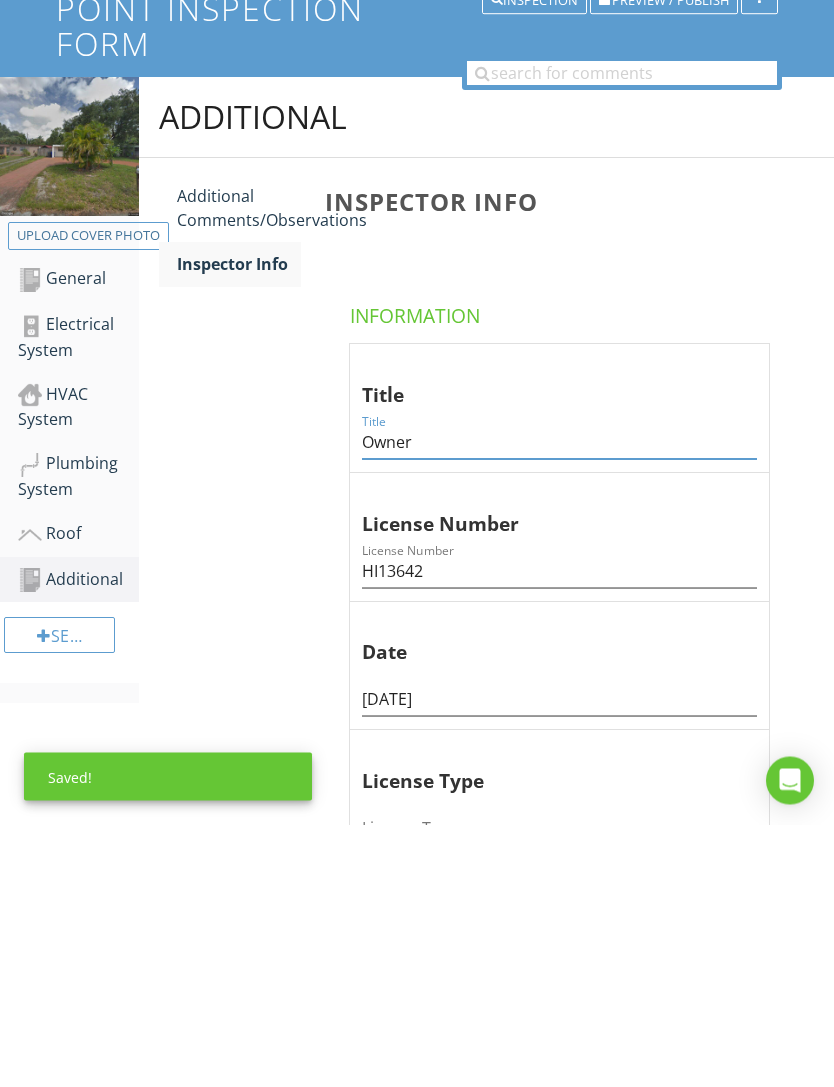 type on "Owner" 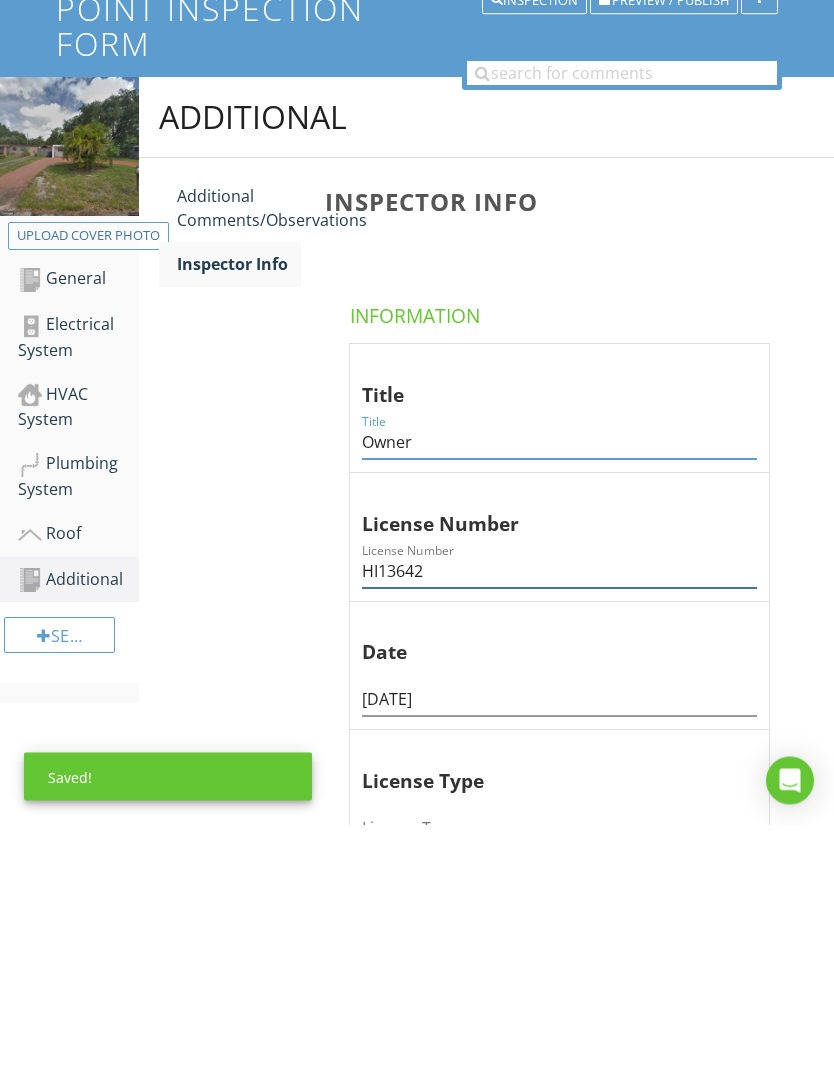 click on "HI13642" at bounding box center [559, 834] 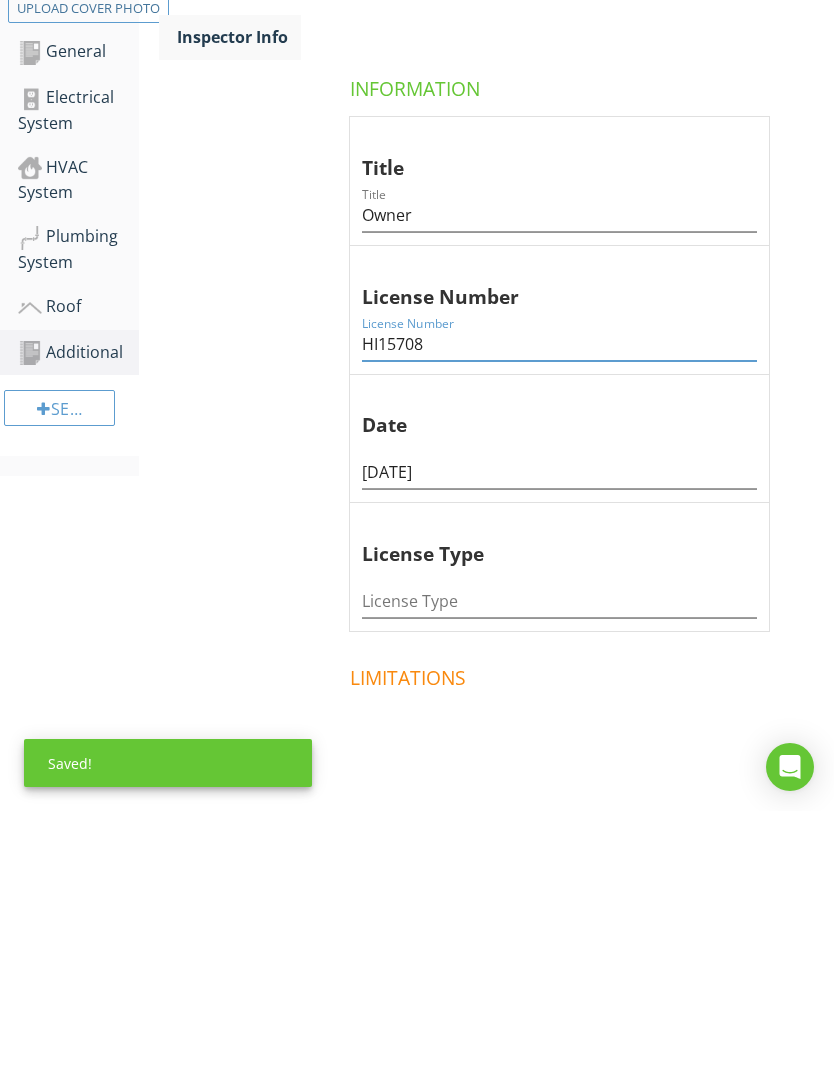 scroll, scrollTop: 256, scrollLeft: 0, axis: vertical 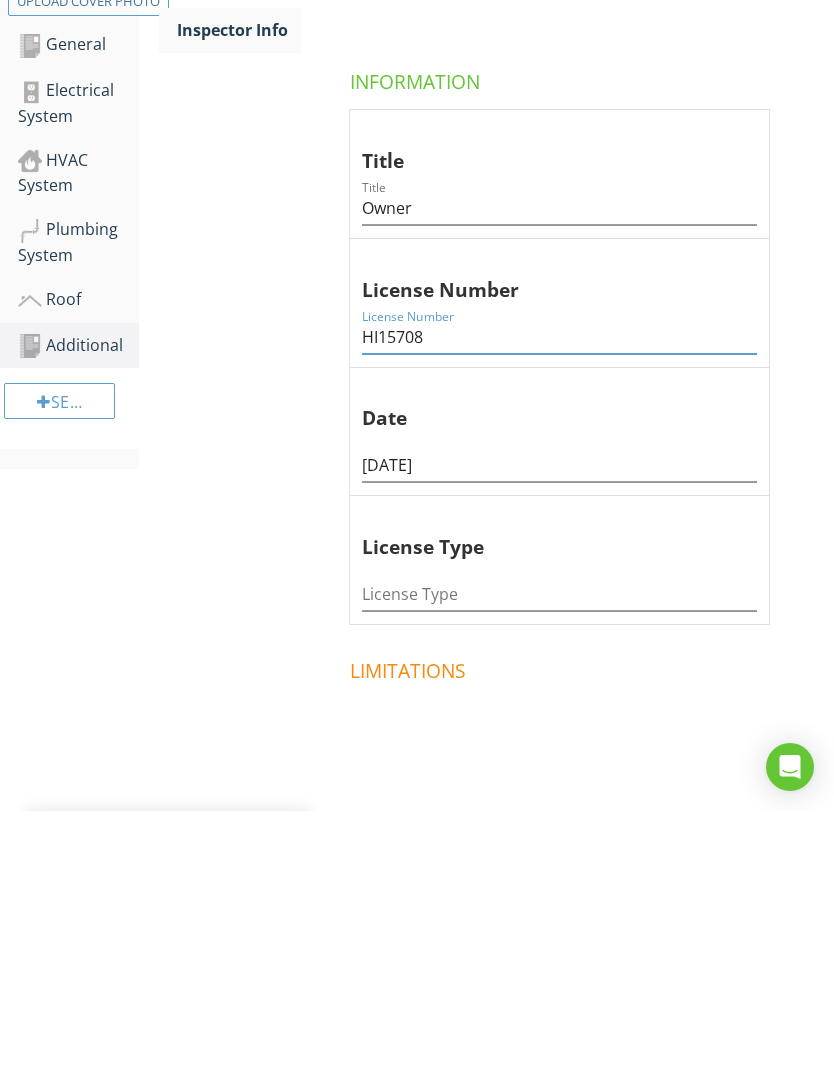 type on "HI15708" 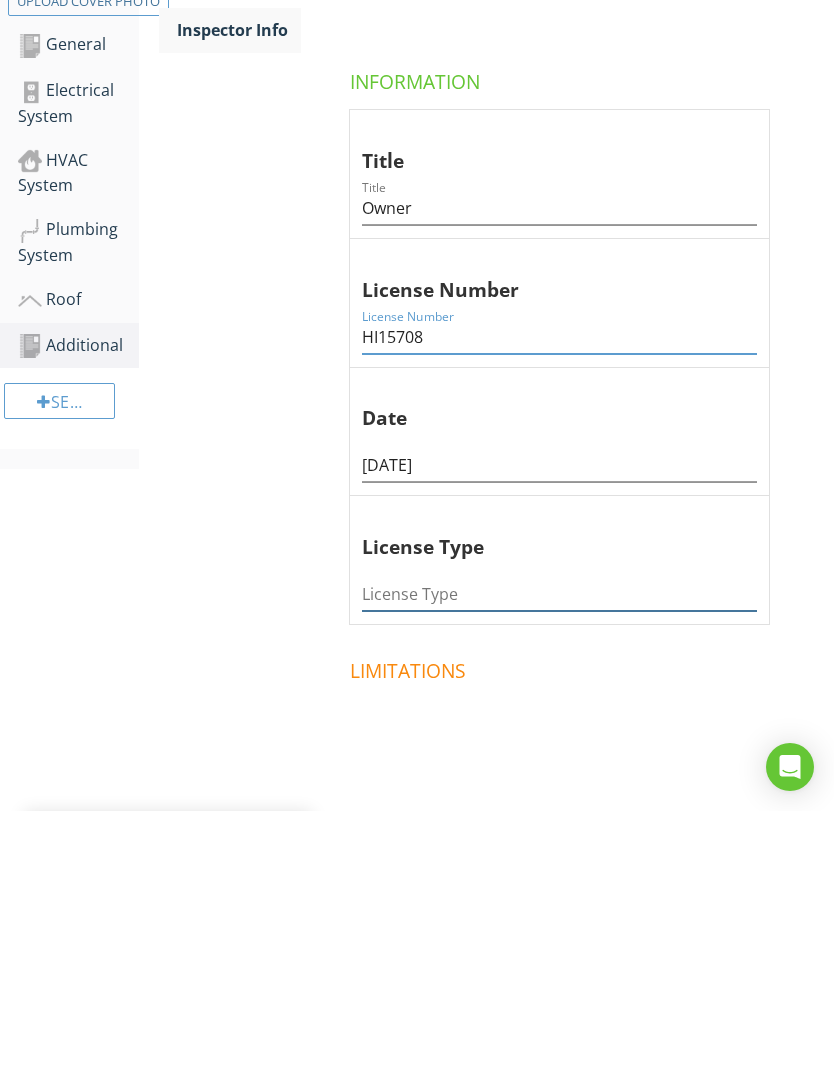 click at bounding box center (559, 870) 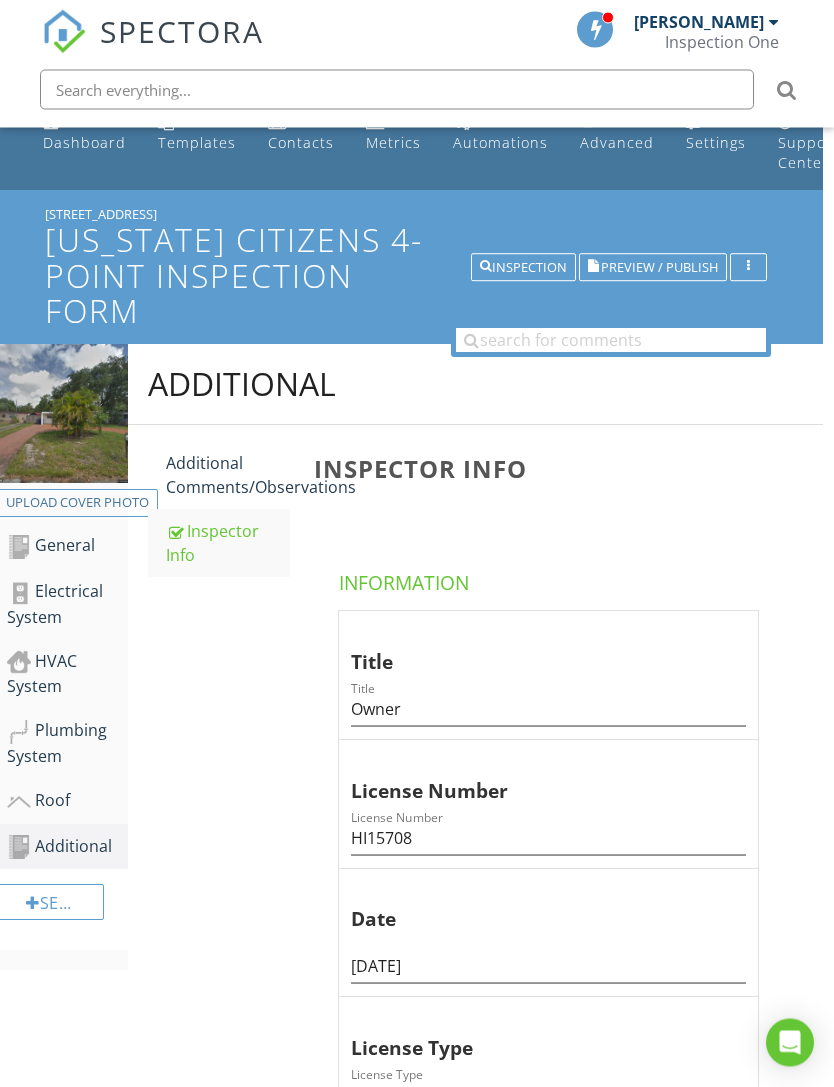 scroll, scrollTop: 0, scrollLeft: 15, axis: horizontal 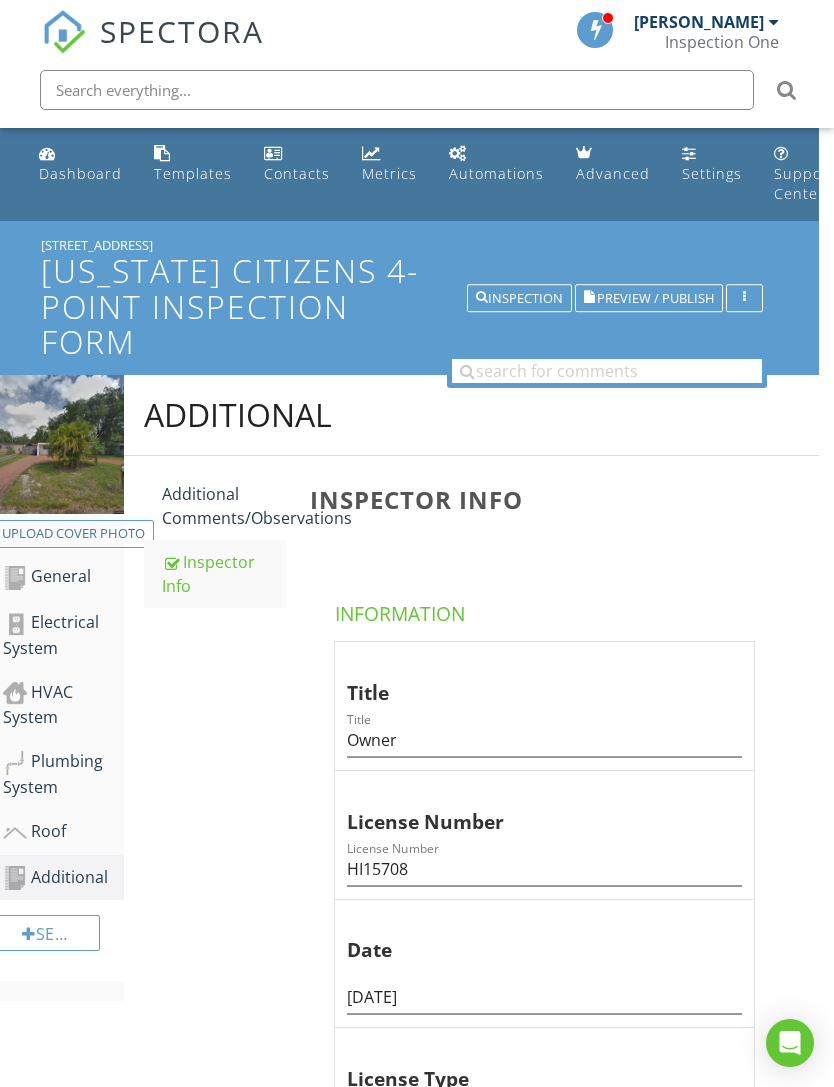 type on "Home Inspector" 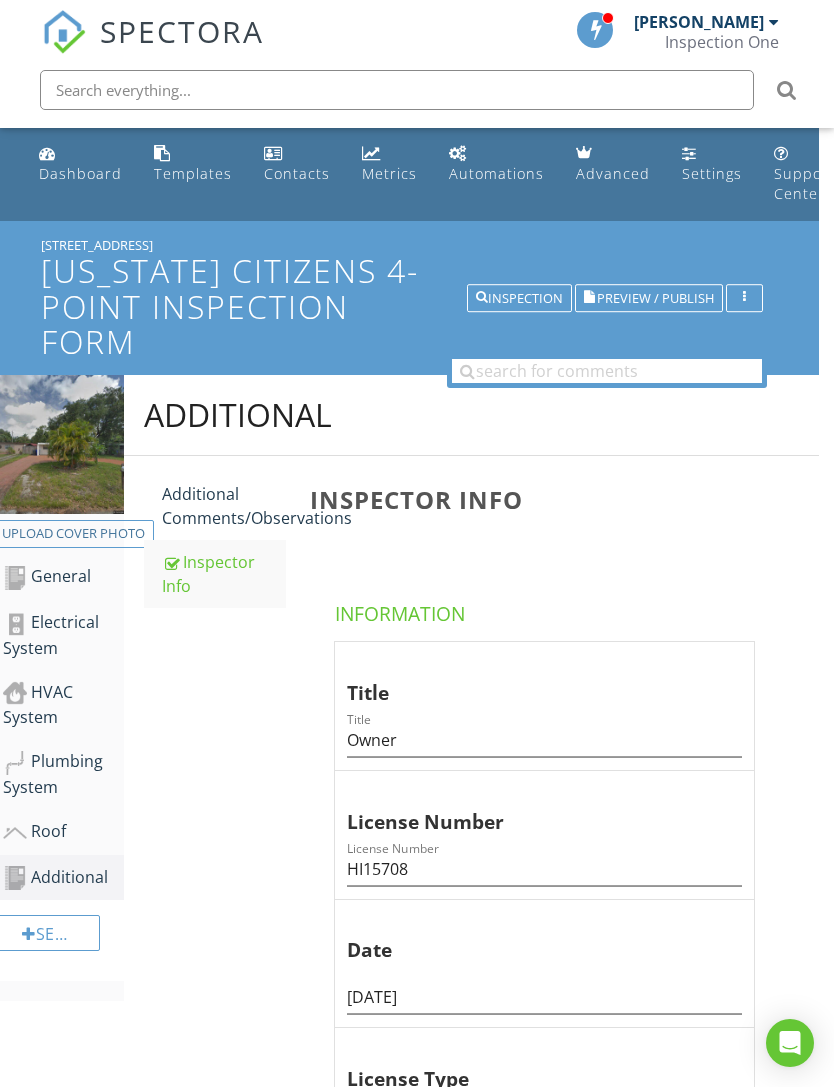 click on "Dashboard" at bounding box center [80, 173] 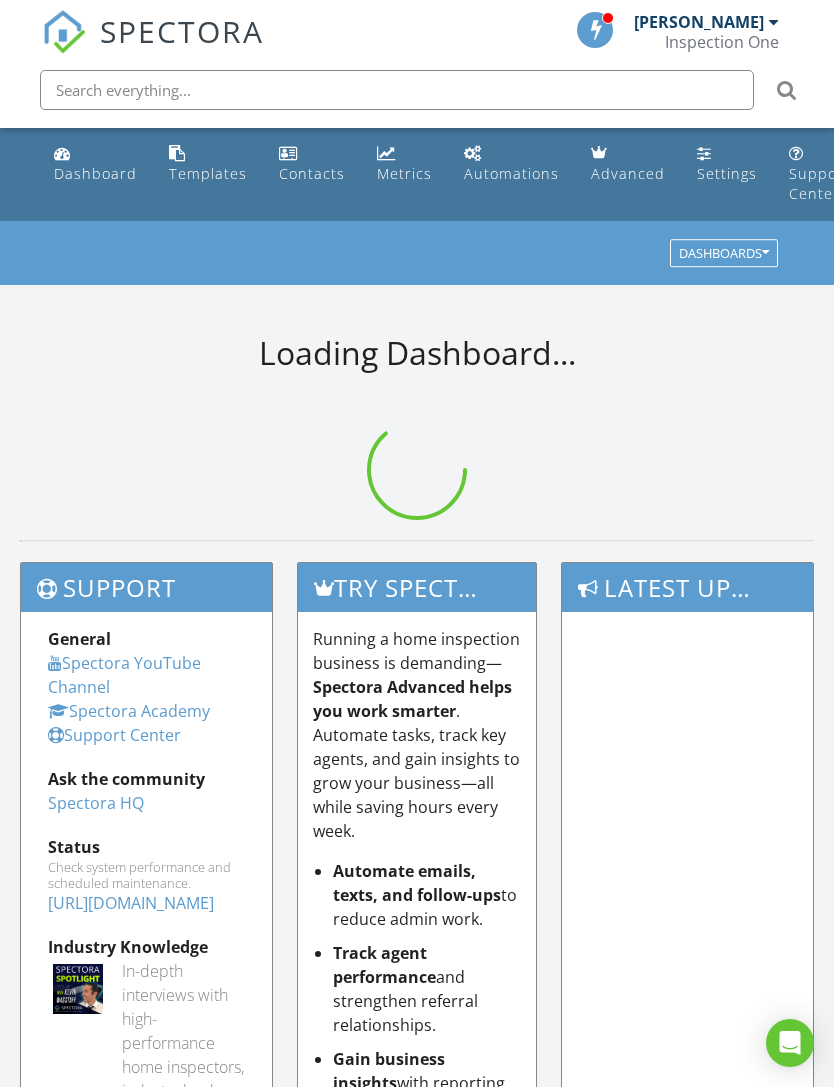 scroll, scrollTop: 0, scrollLeft: 0, axis: both 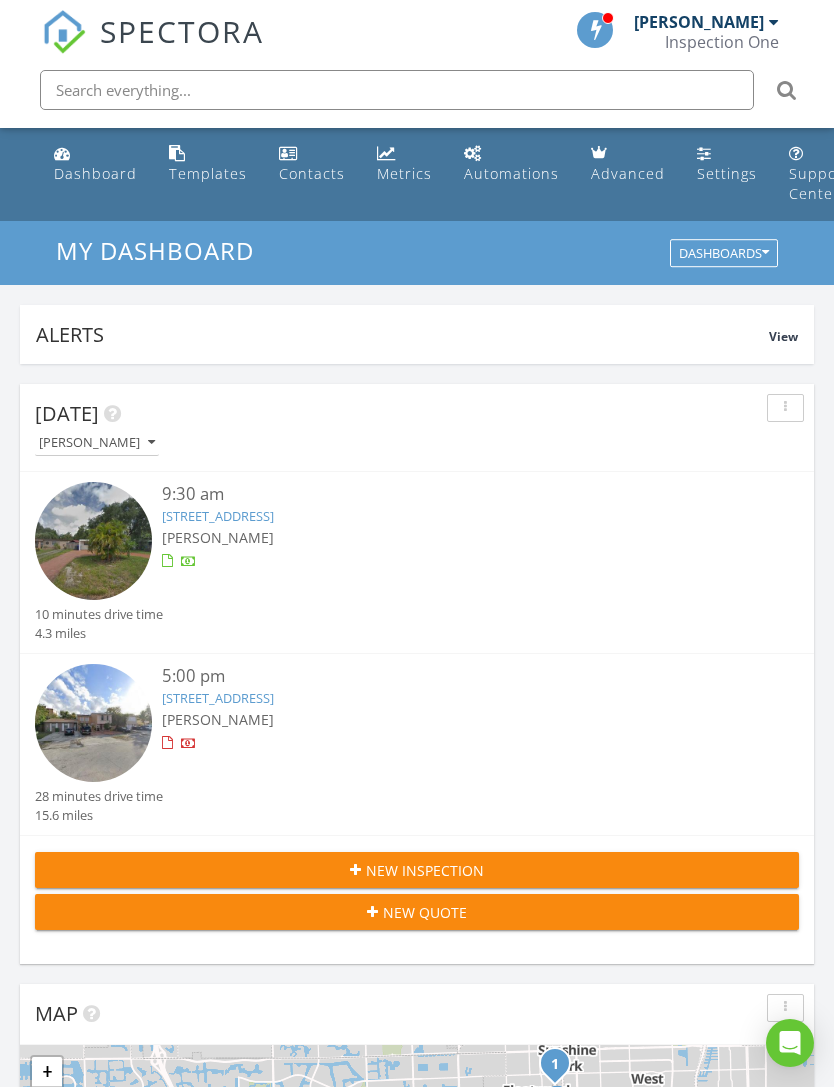 click on "[PERSON_NAME]" at bounding box center [448, 537] 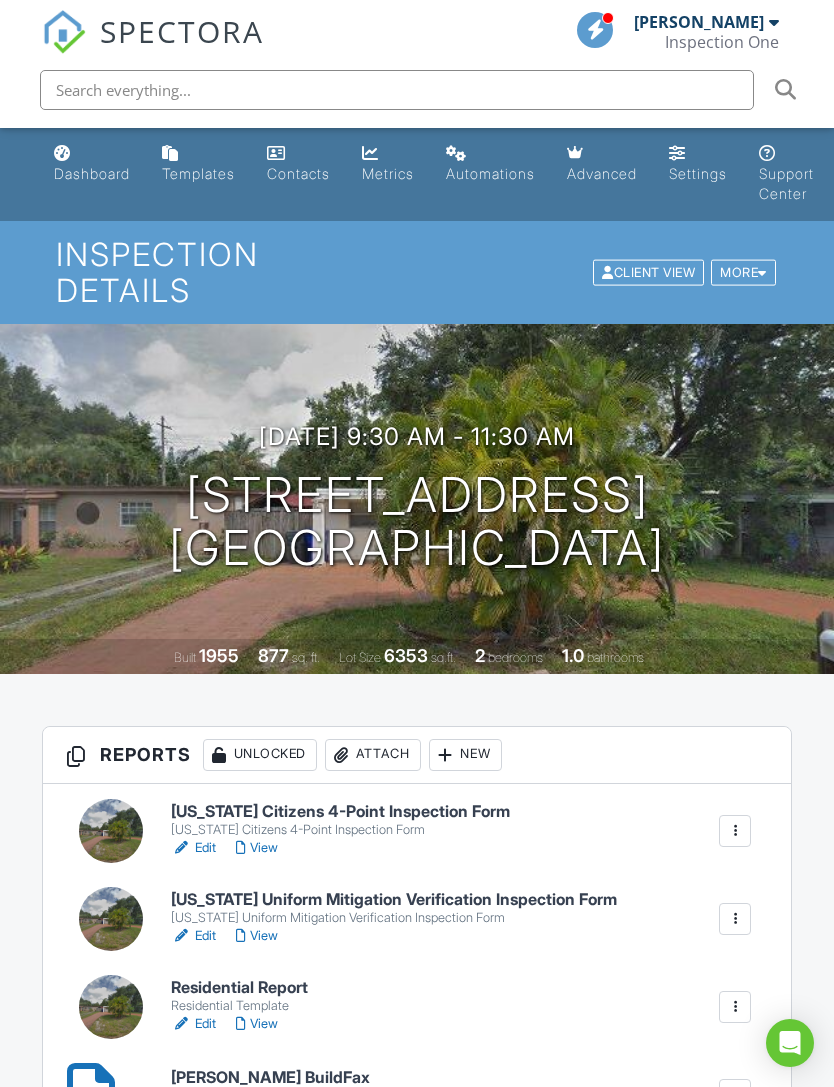 scroll, scrollTop: 0, scrollLeft: 0, axis: both 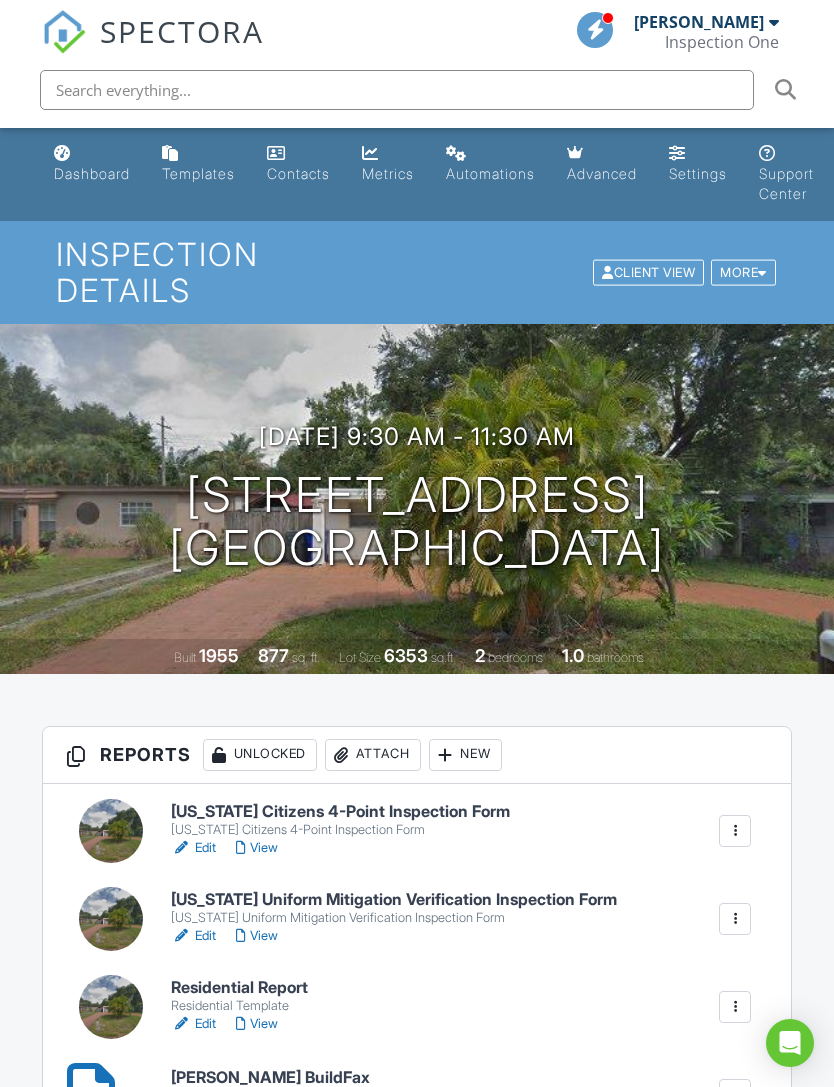 click on "View" at bounding box center [257, 848] 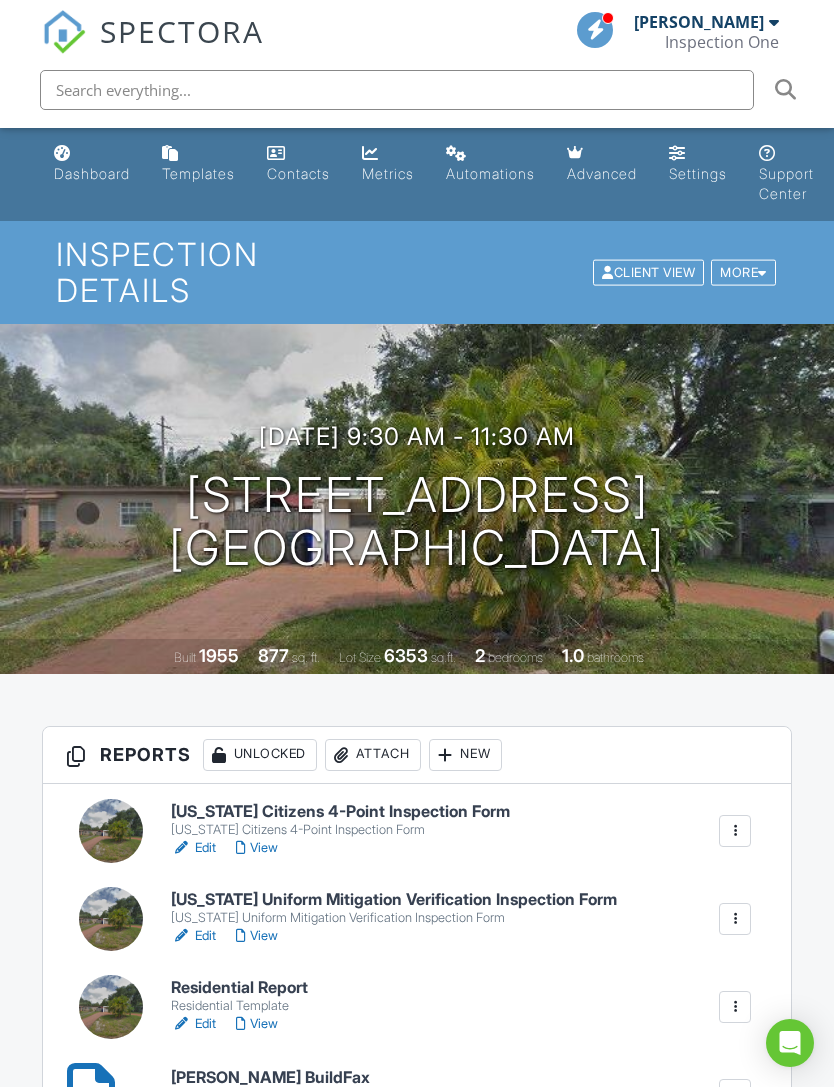 click on "[US_STATE] Uniform Mitigation Verification Inspection Form" at bounding box center (394, 900) 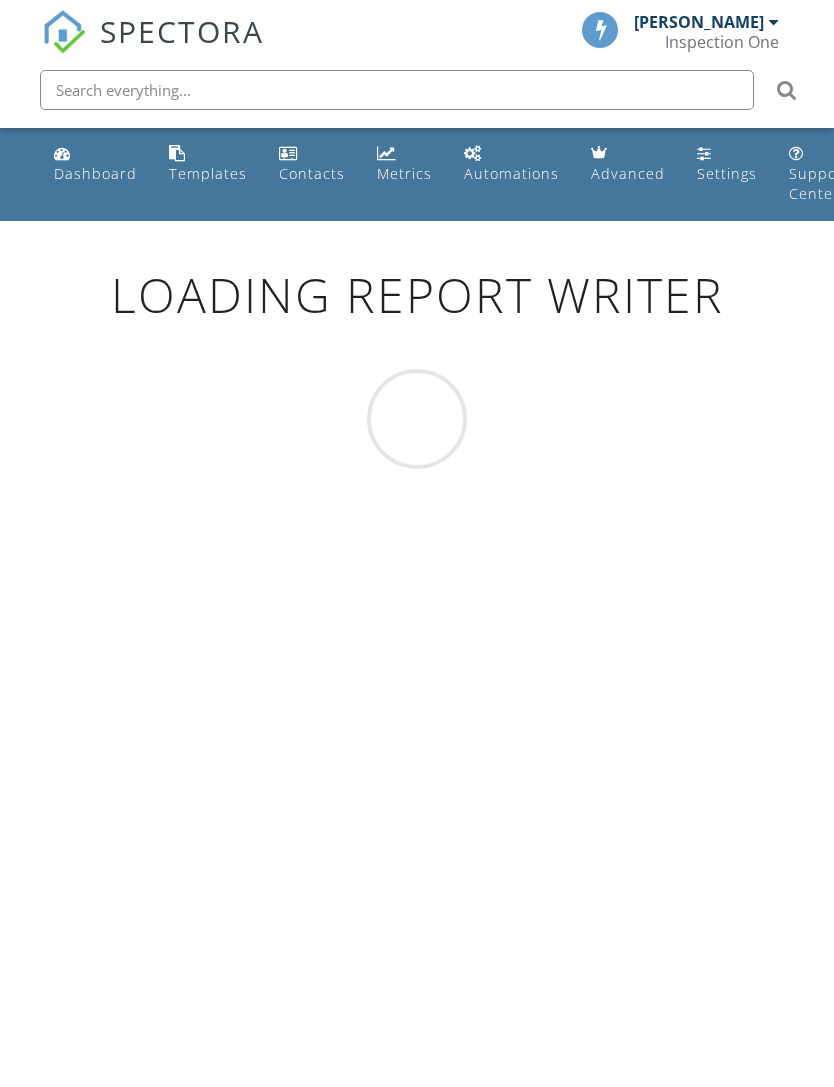 scroll, scrollTop: 0, scrollLeft: 0, axis: both 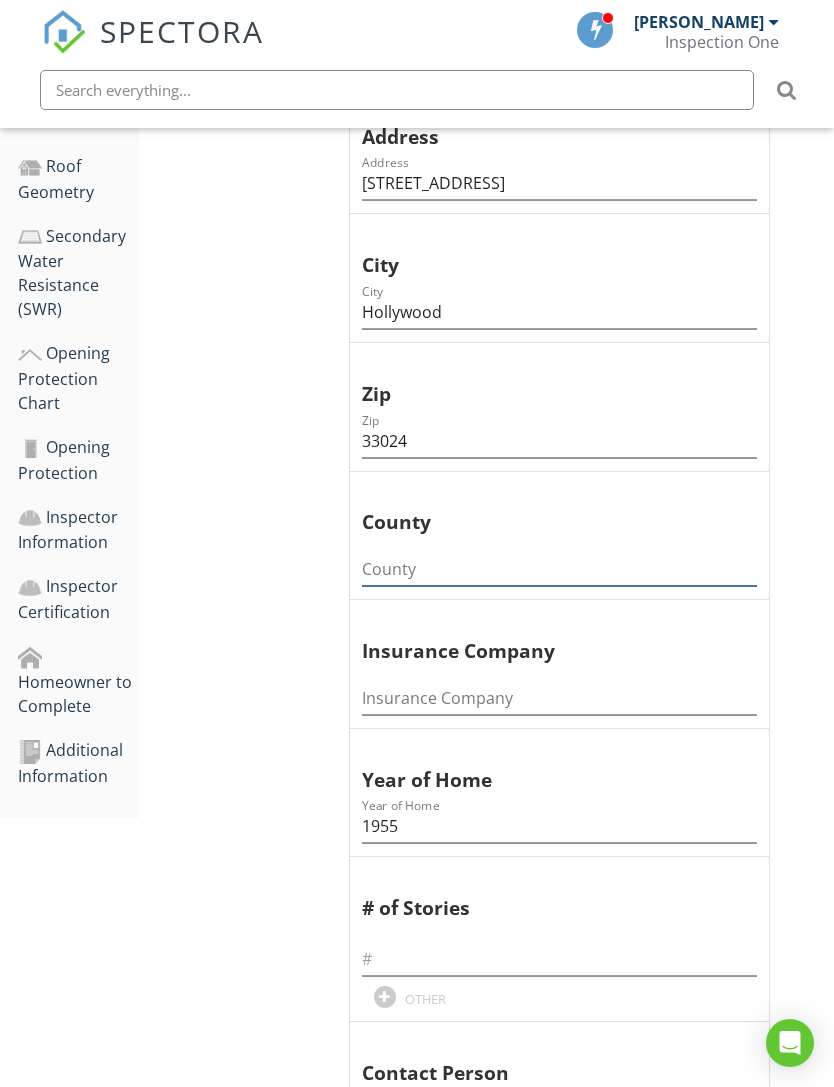 click at bounding box center (559, 569) 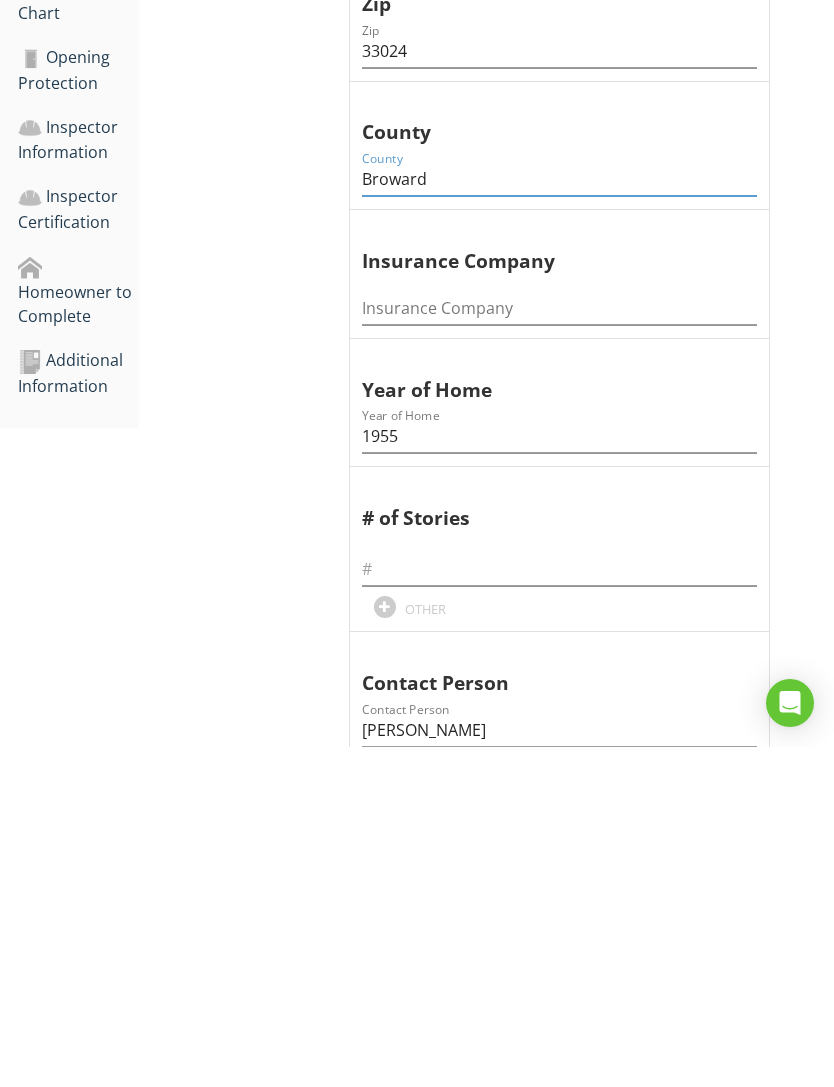 scroll, scrollTop: 860, scrollLeft: 0, axis: vertical 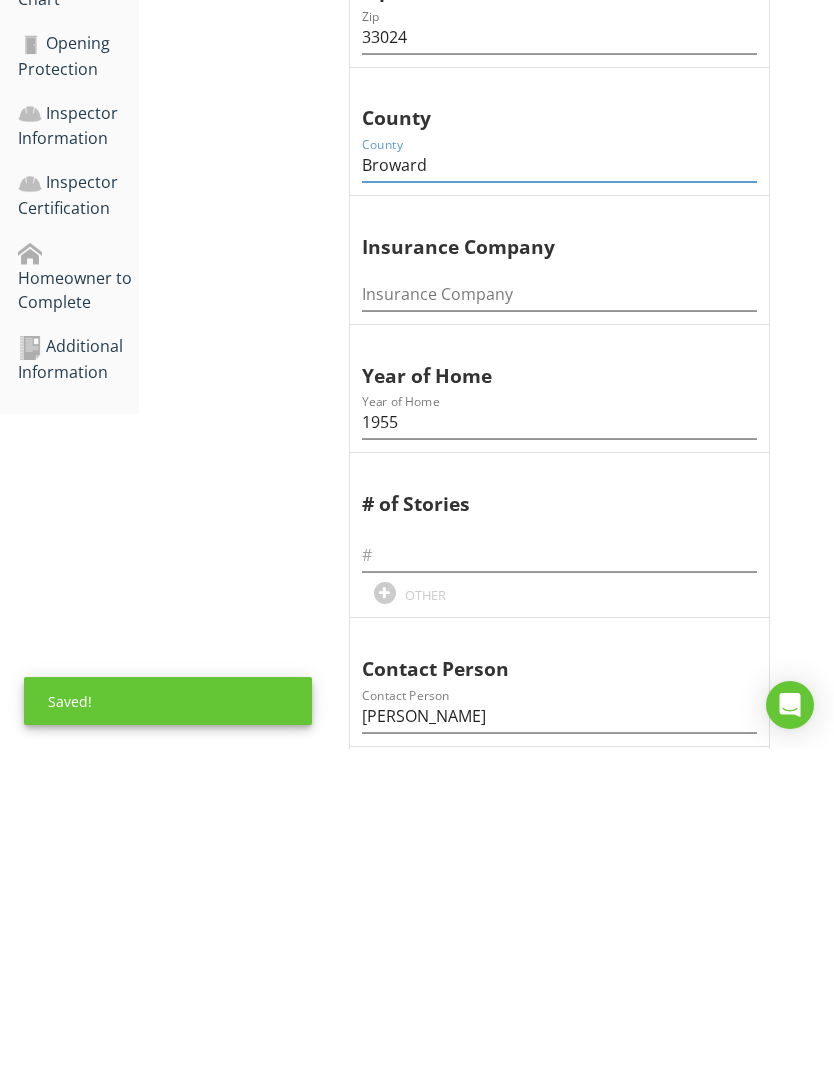 type on "Broward" 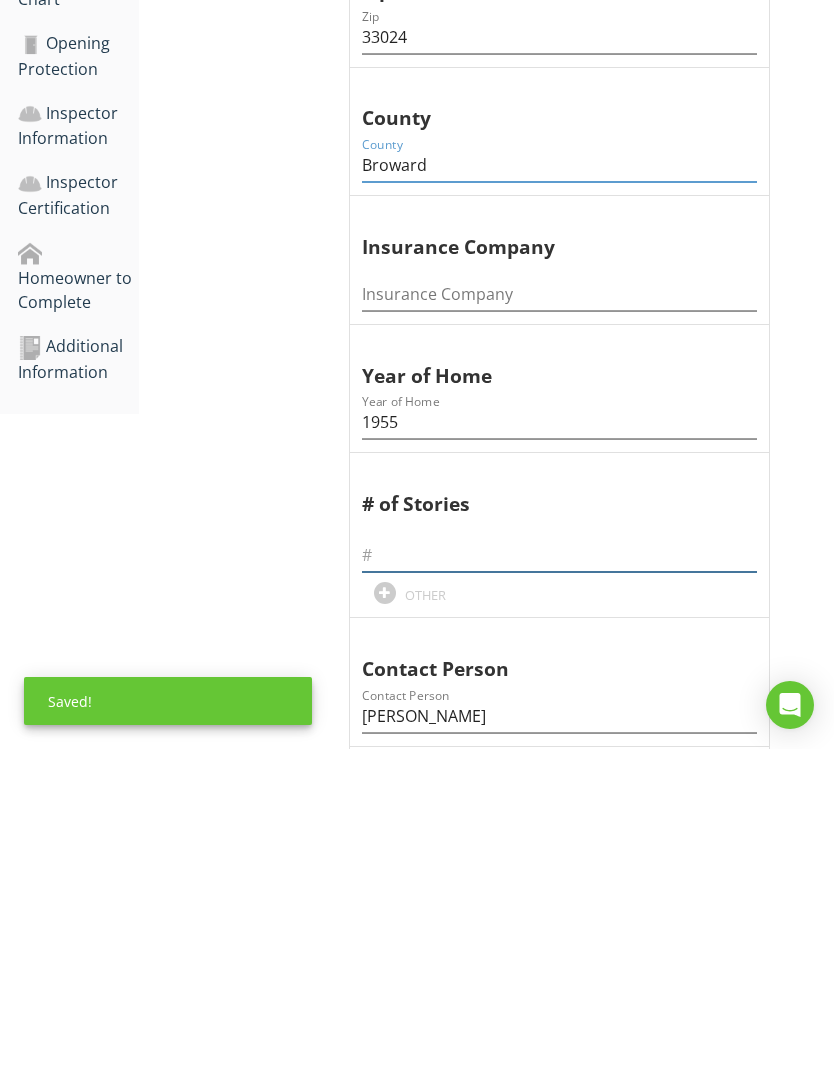 click at bounding box center [559, 893] 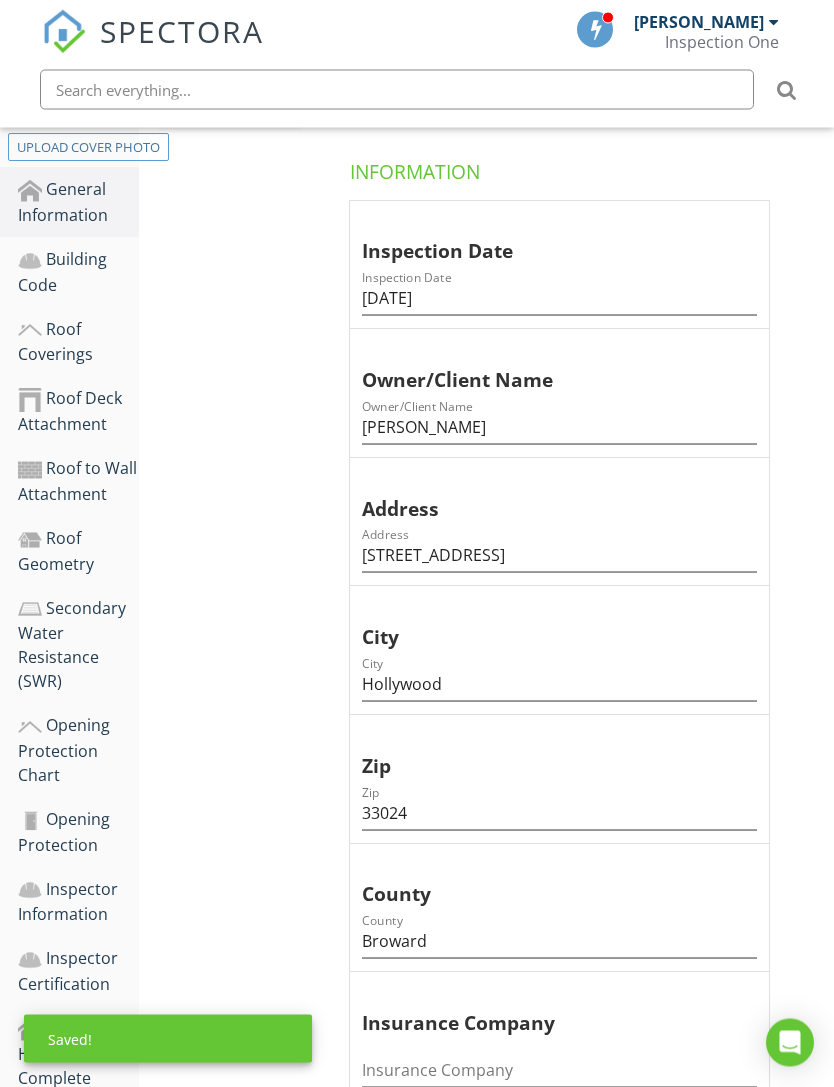 scroll, scrollTop: 118, scrollLeft: 0, axis: vertical 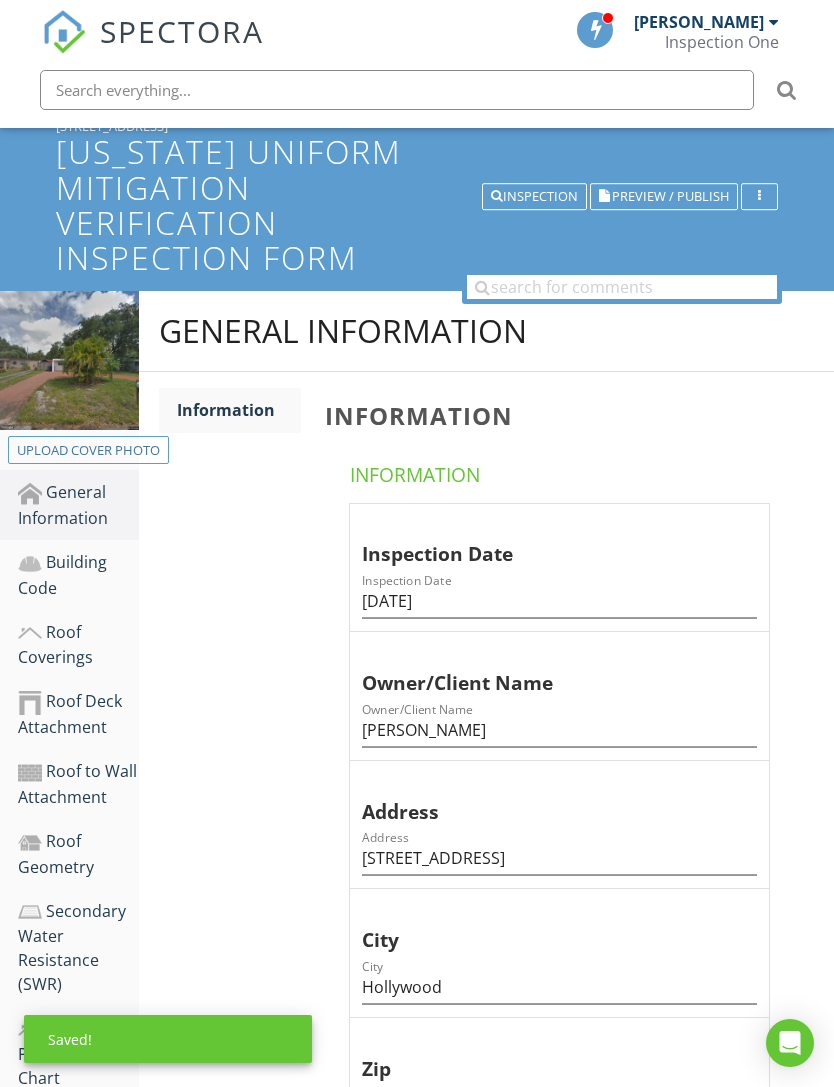type on "1" 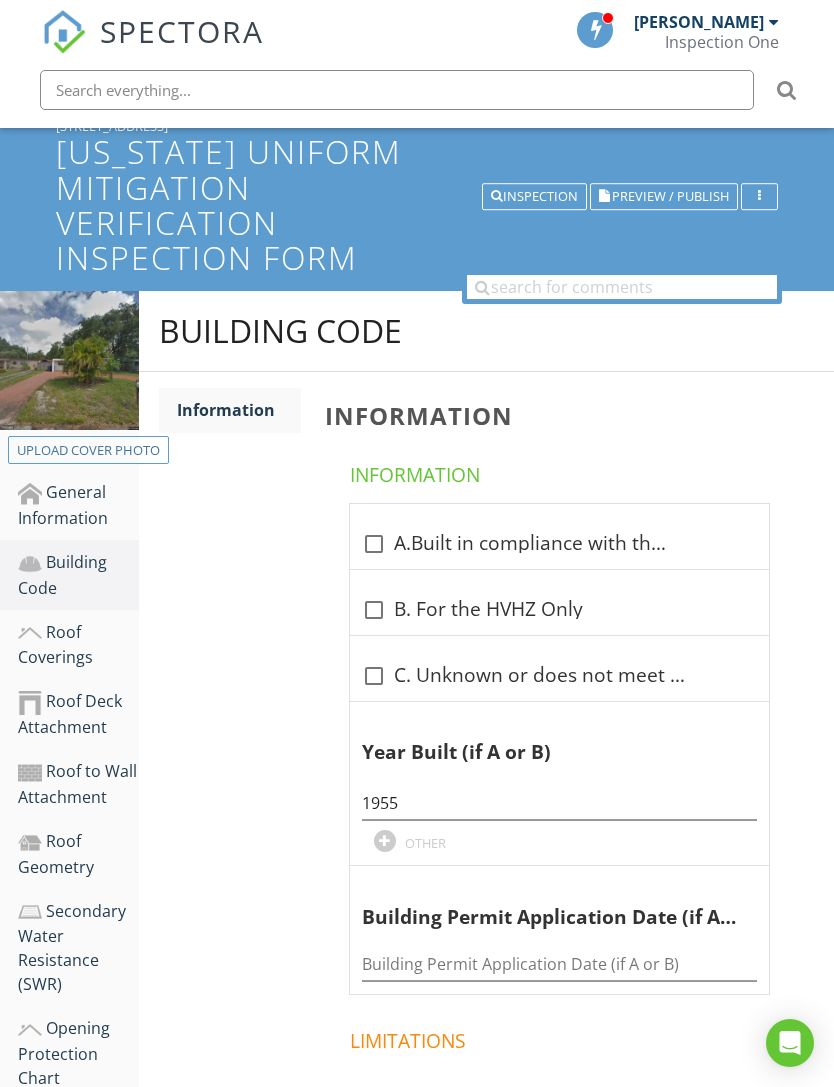 click on "General Information" at bounding box center [78, 505] 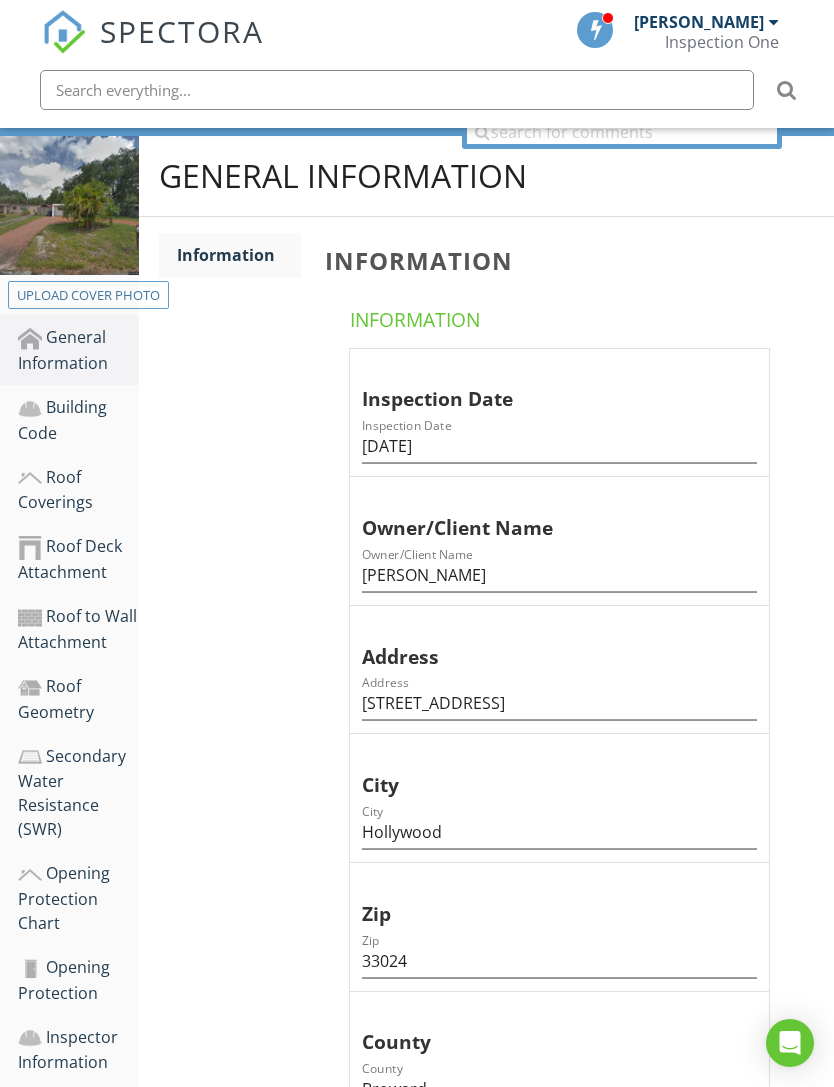 scroll, scrollTop: 277, scrollLeft: 0, axis: vertical 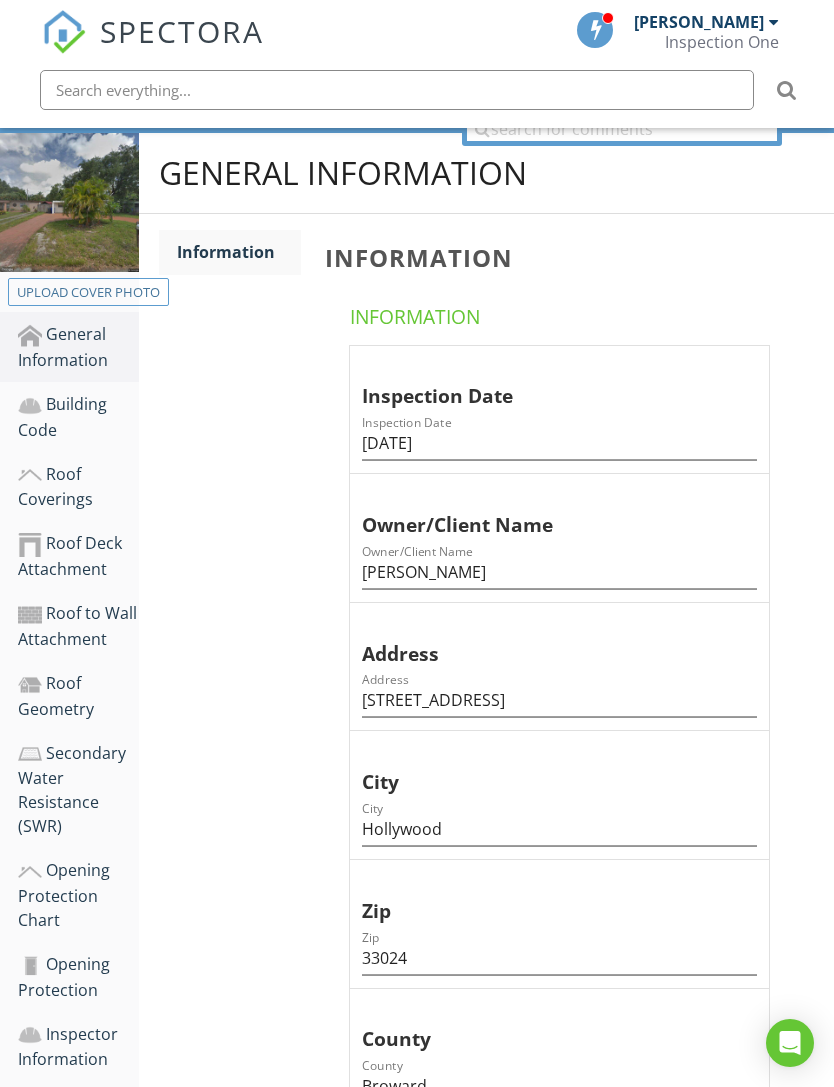 click on "Building Code" at bounding box center (78, 417) 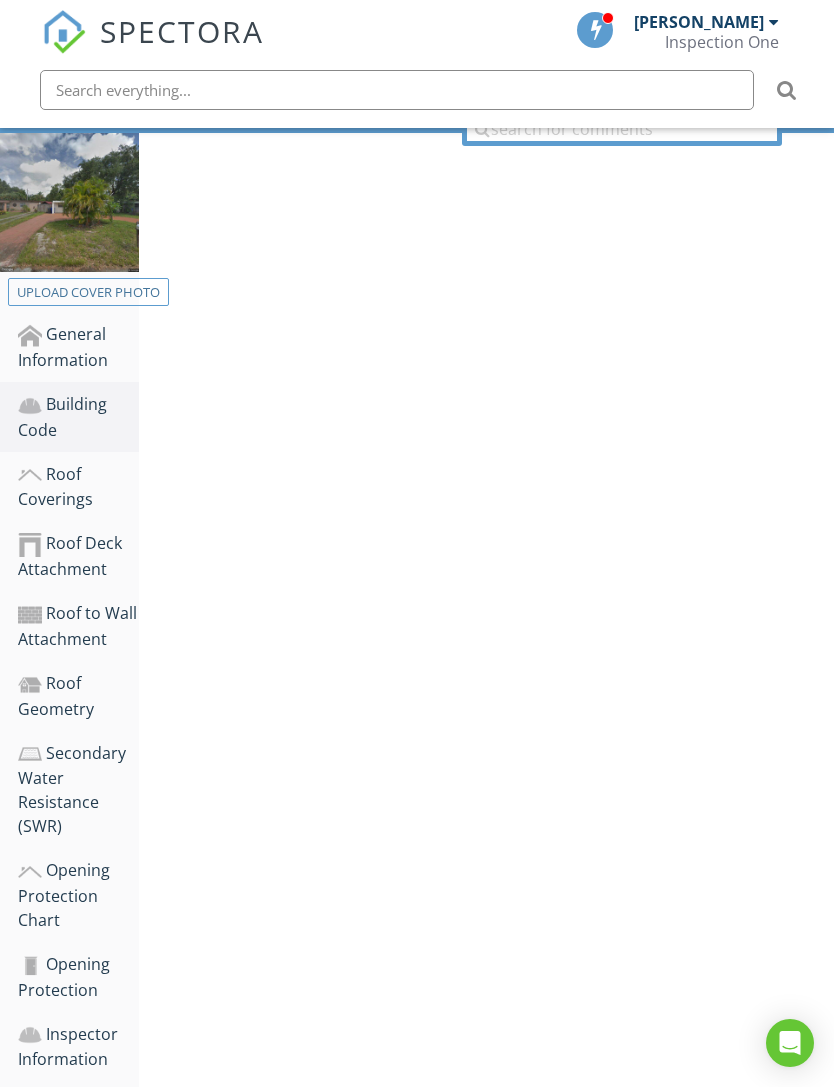 click on "Building Code" at bounding box center [78, 417] 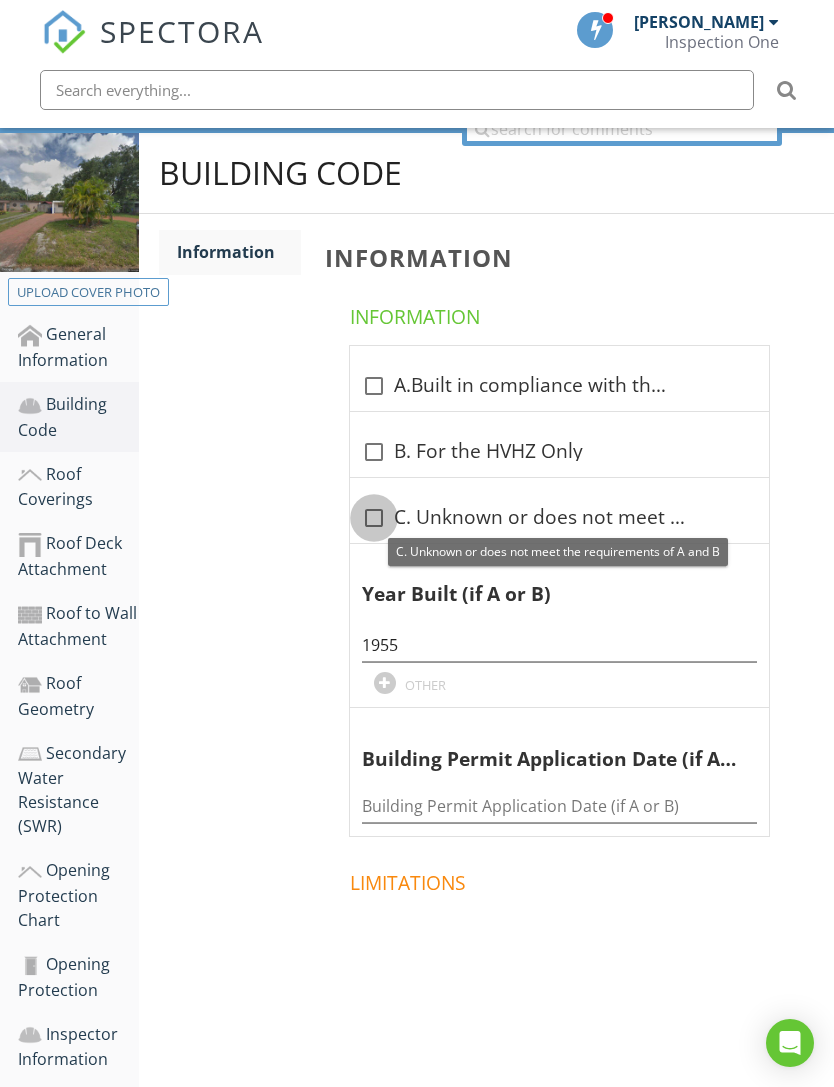 click at bounding box center [374, 518] 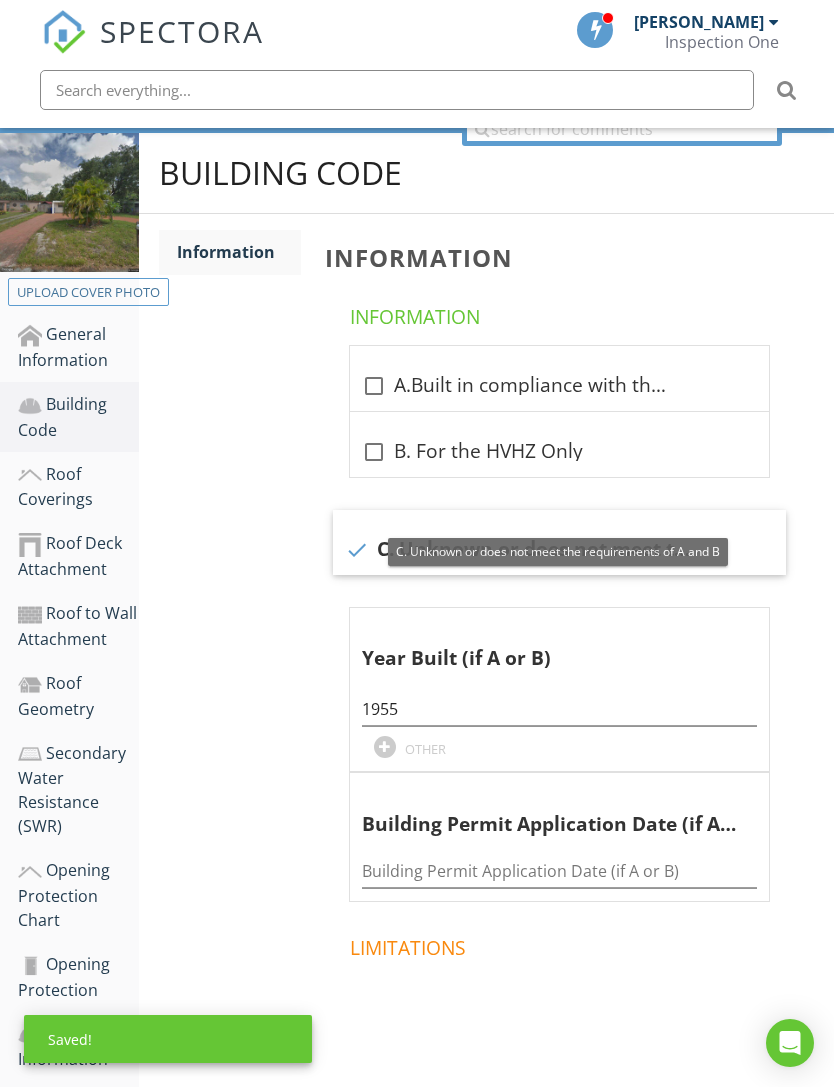 click on "Roof Coverings" at bounding box center [78, 487] 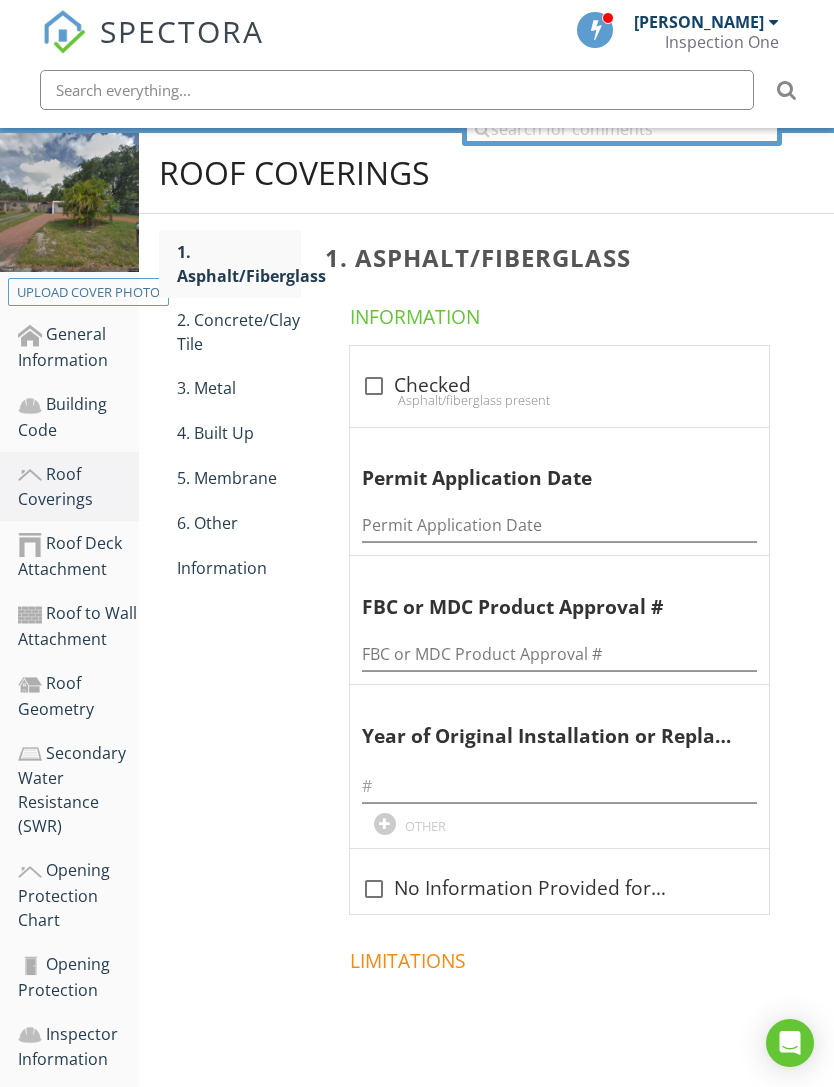 click on "4. Built Up" at bounding box center [239, 433] 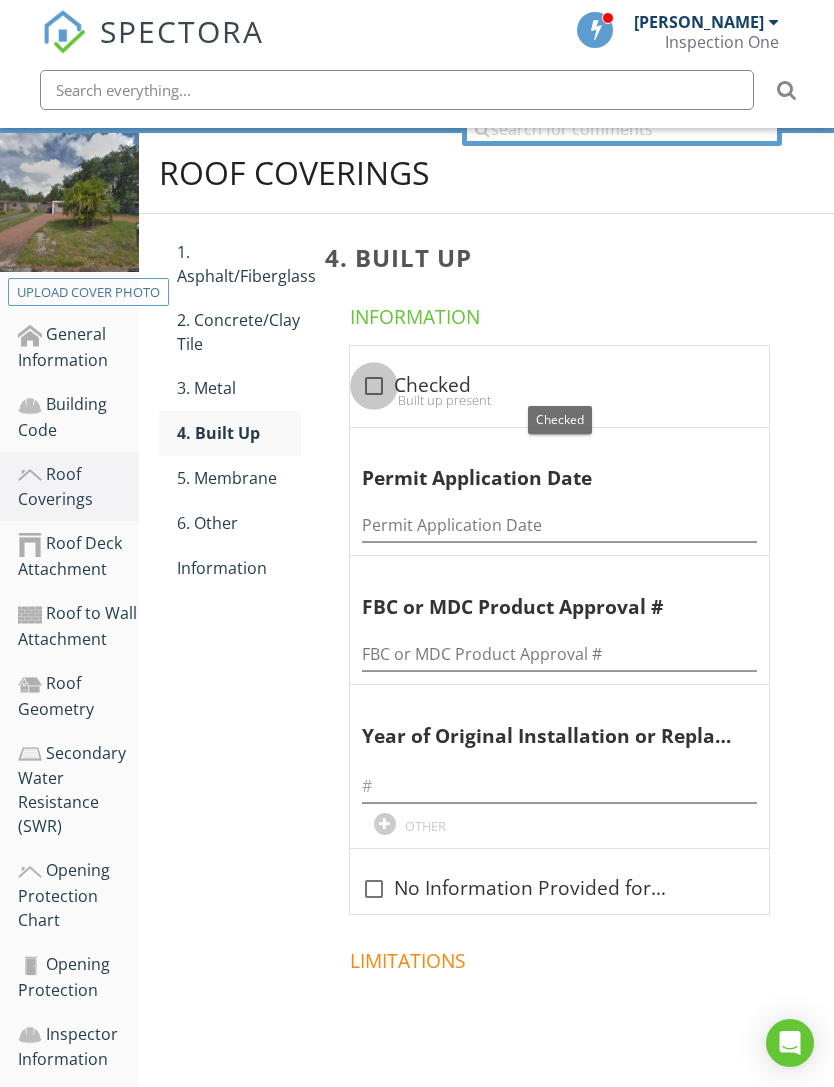 click at bounding box center (374, 386) 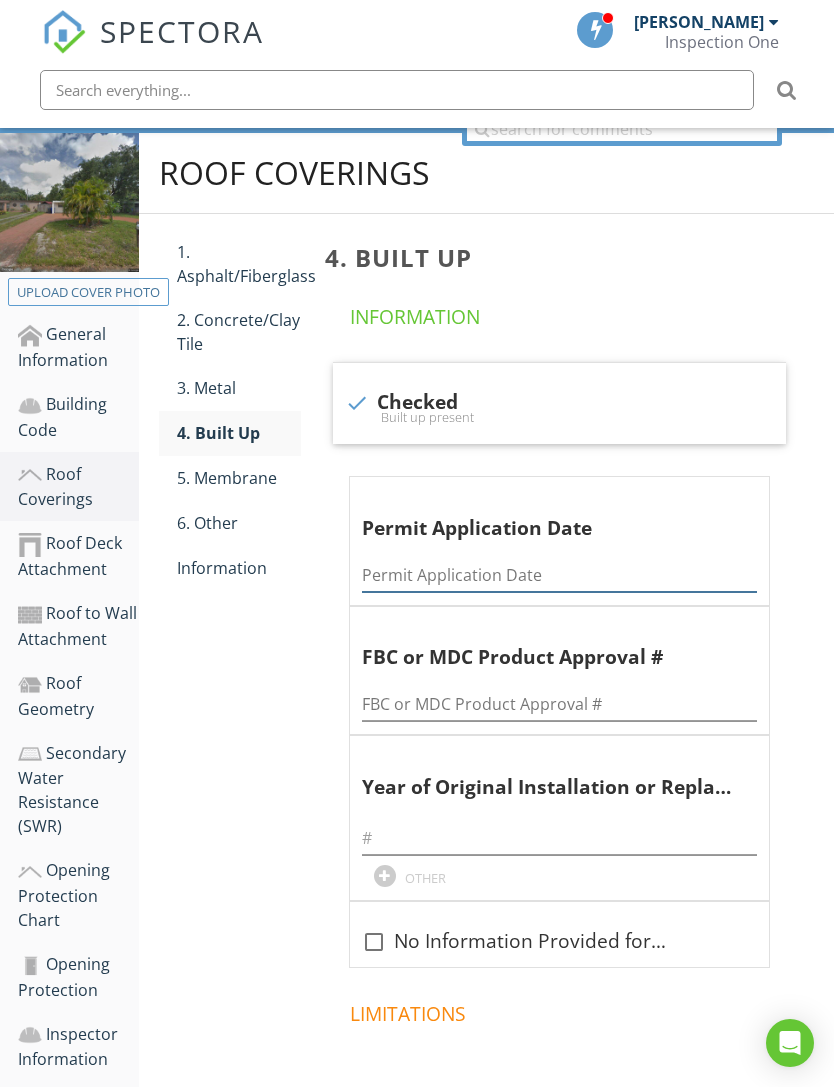 click at bounding box center (559, 575) 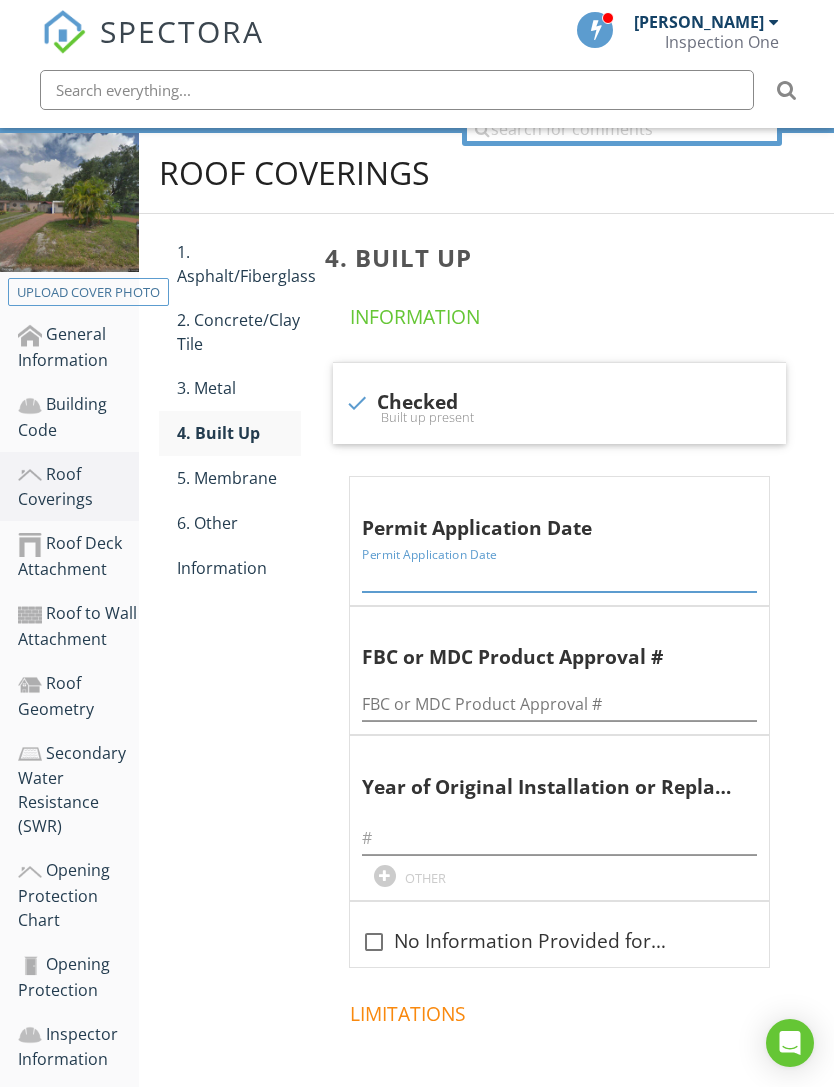 click at bounding box center [559, 575] 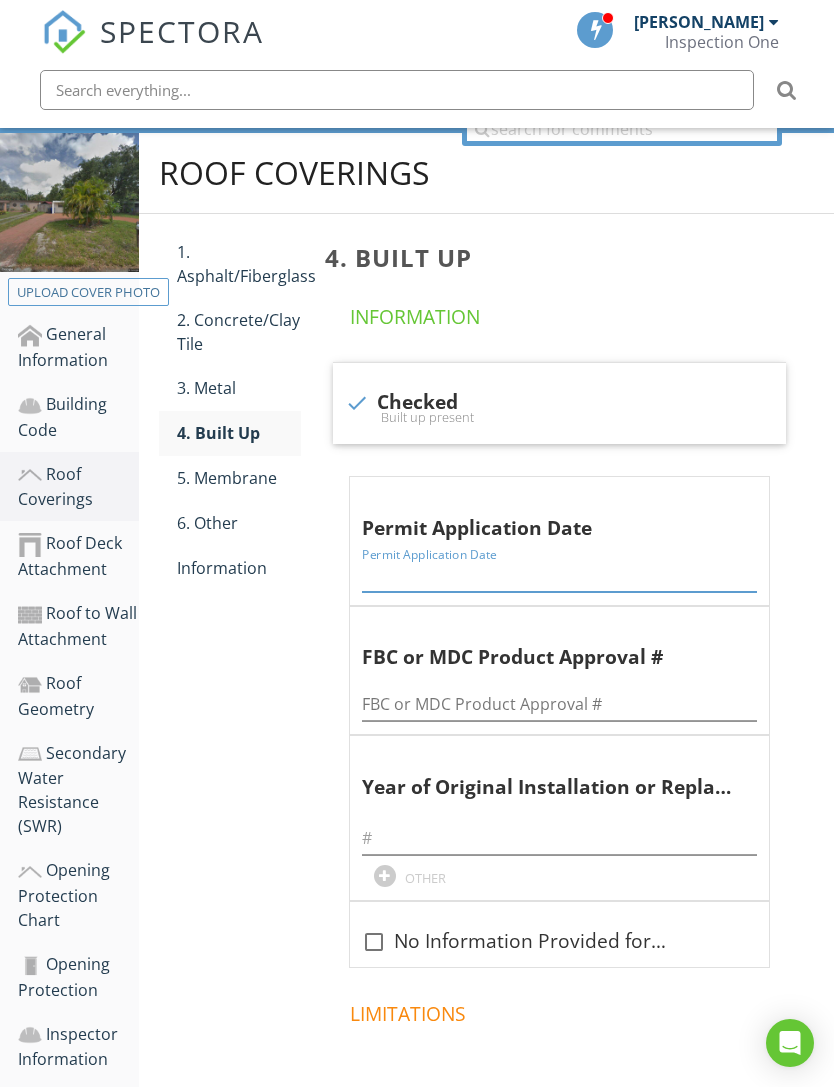 click on "4. Built Up
Information                       check
Checked
Built up present
Permit Application Date
Permit Application Date
FBC or MDC Product Approval #
FBC or MDC Product Approval #
Year of Original Installation or Replacement
OTHER                         check_box_outline_blank
No Information Provided for Compliance
Limitations" at bounding box center [573, 677] 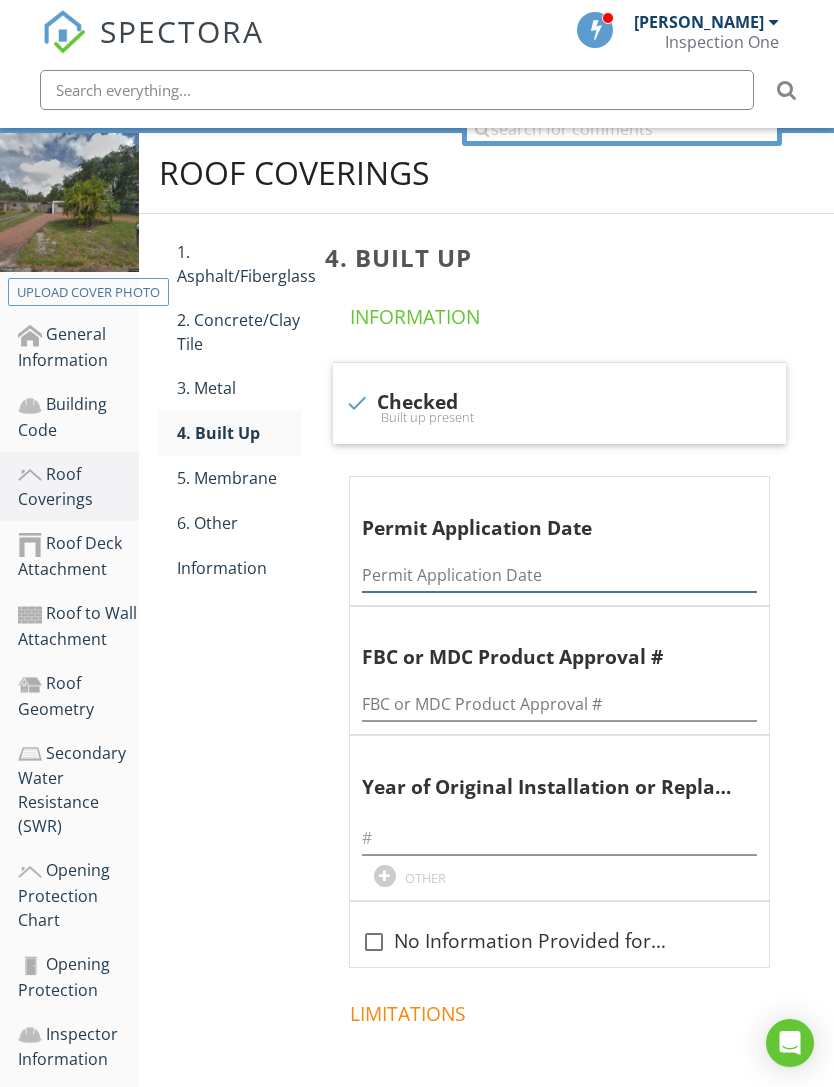 click at bounding box center [559, 575] 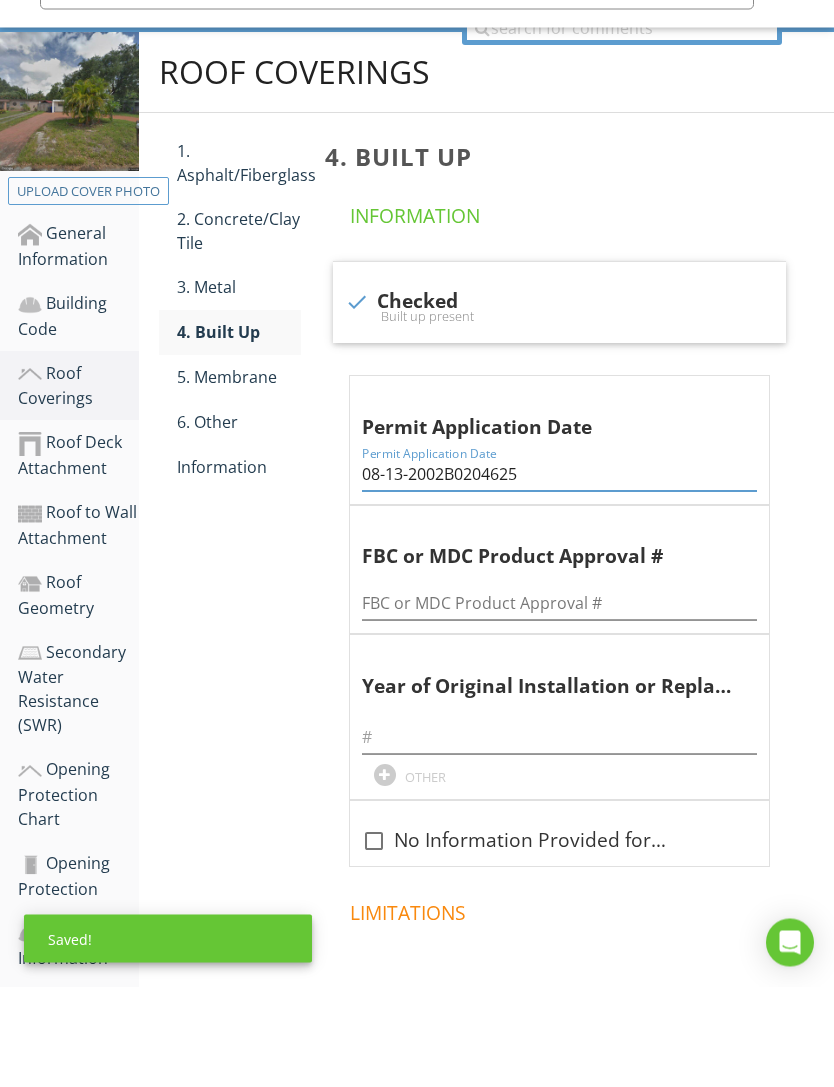 click on "08-13-2002B0204625" at bounding box center [559, 575] 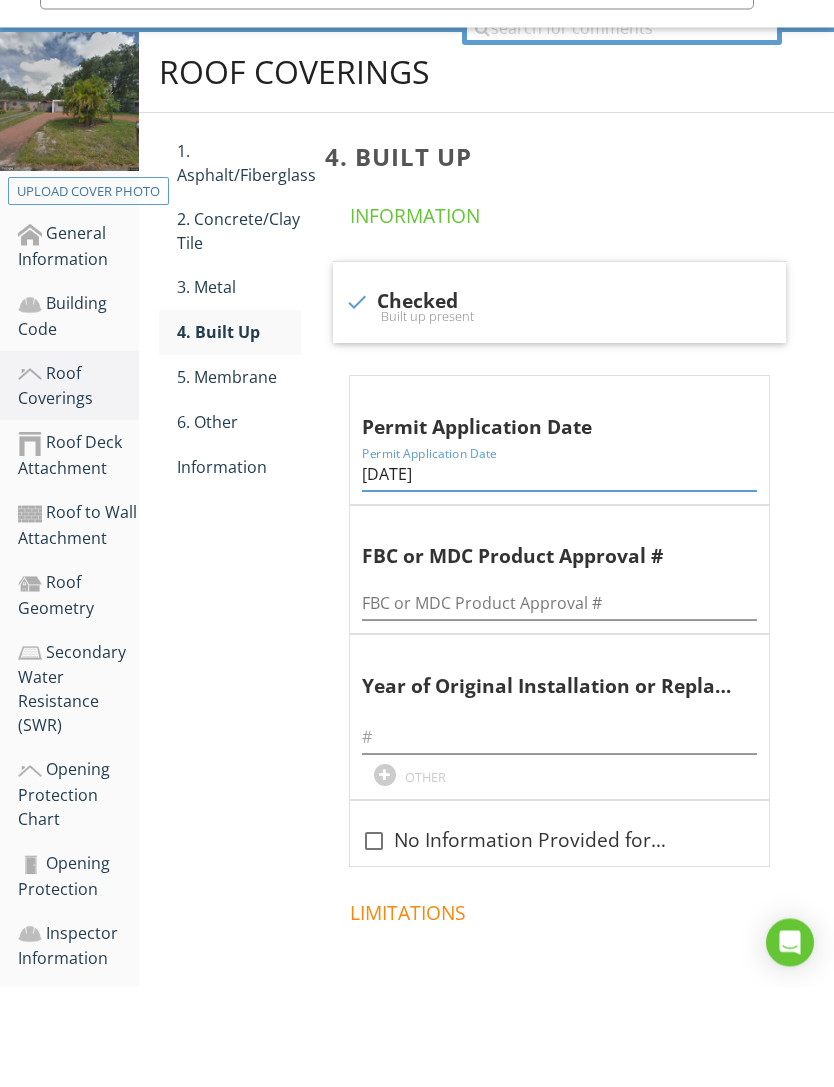 type on "08-13-2002" 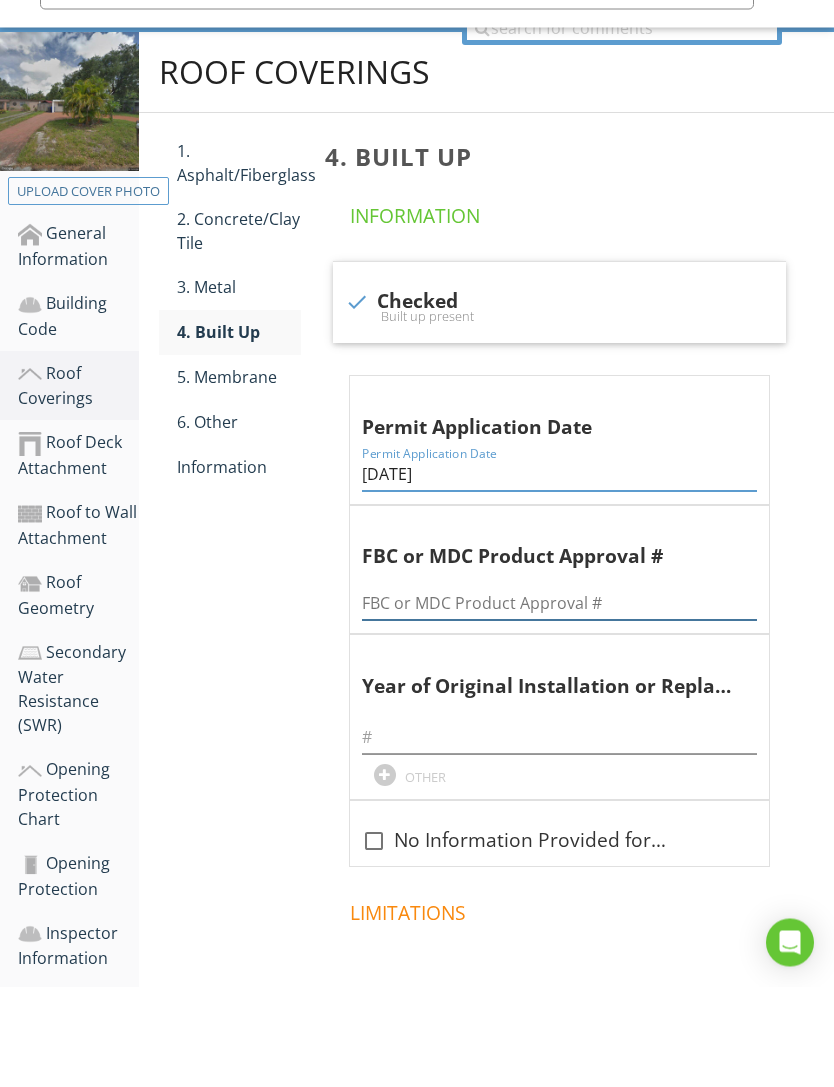click at bounding box center [559, 704] 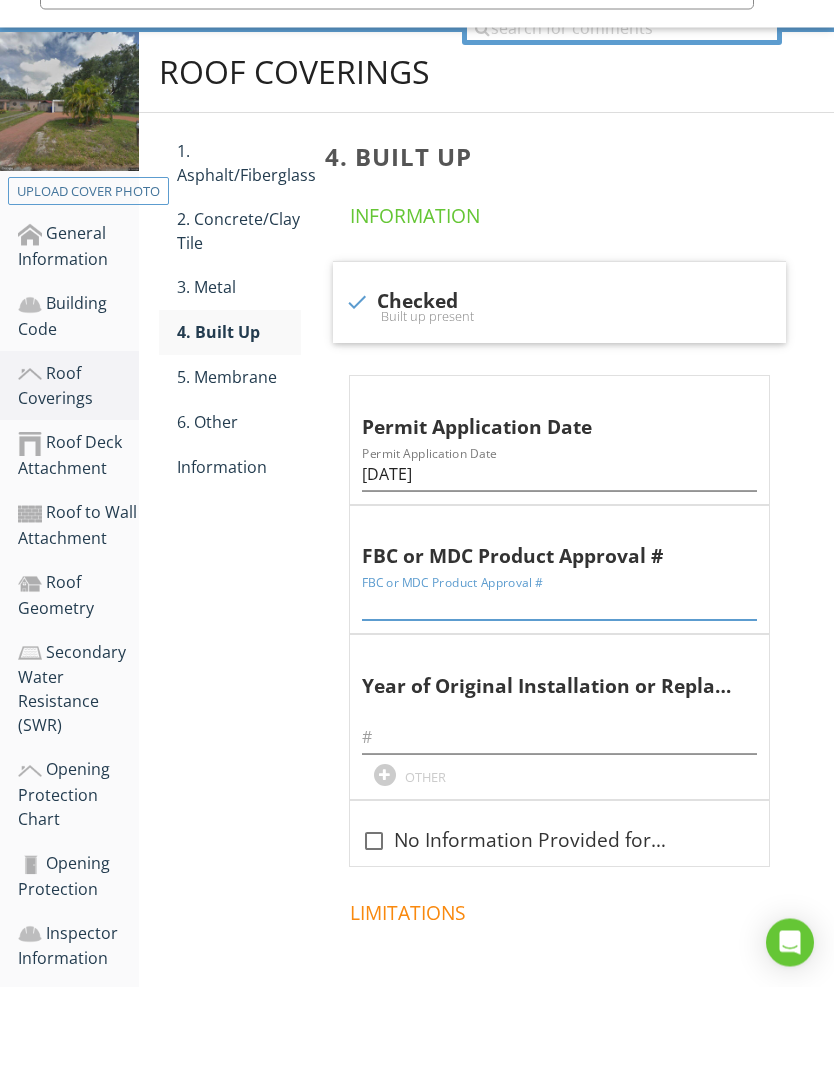 click at bounding box center (559, 704) 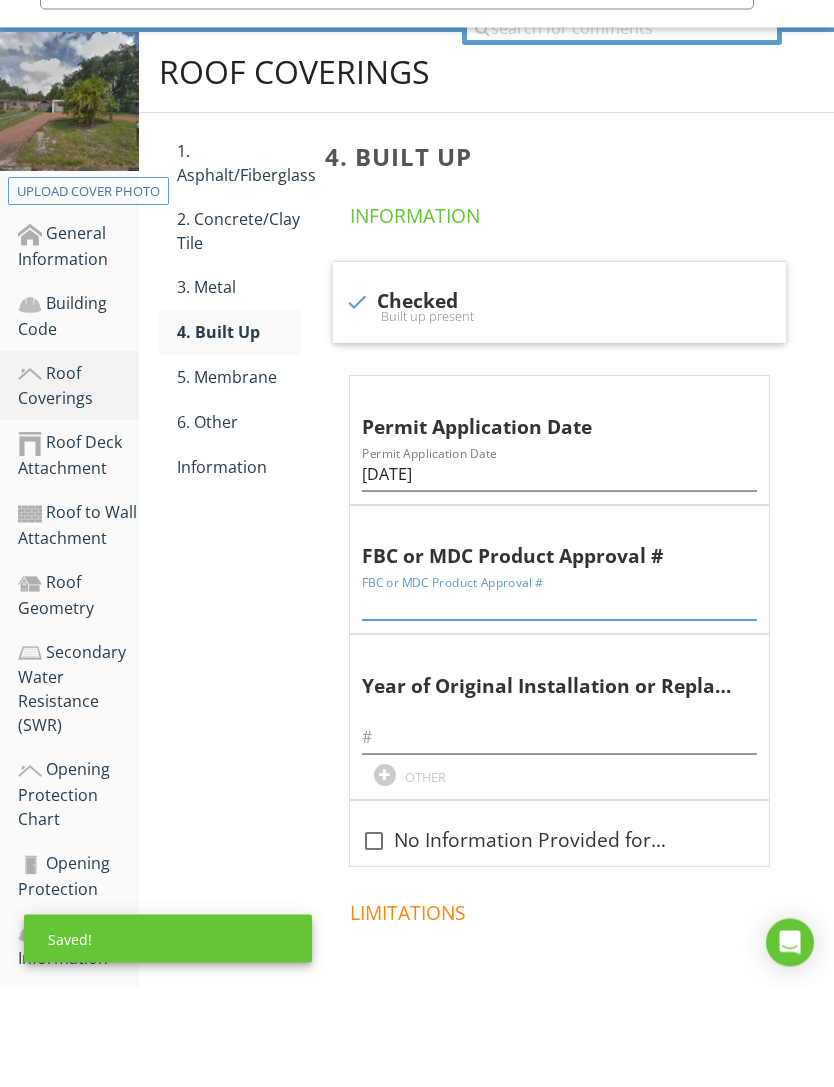 paste on "B0204625" 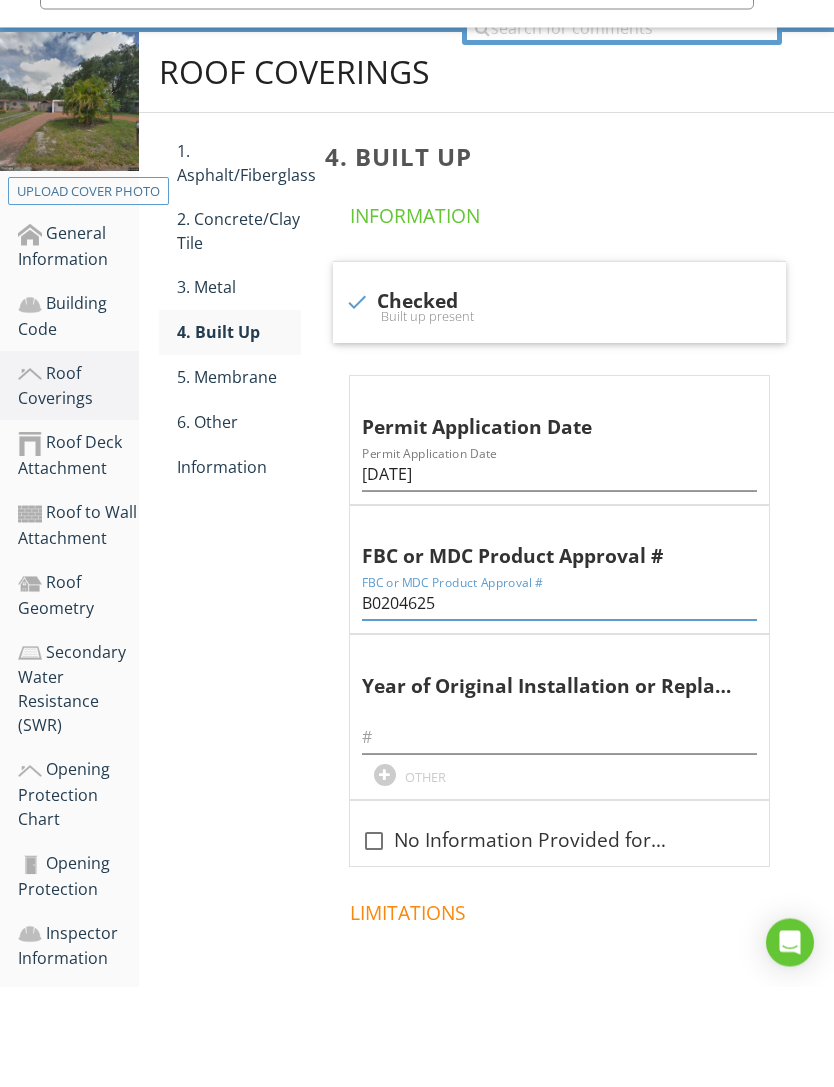 type on "B0204625" 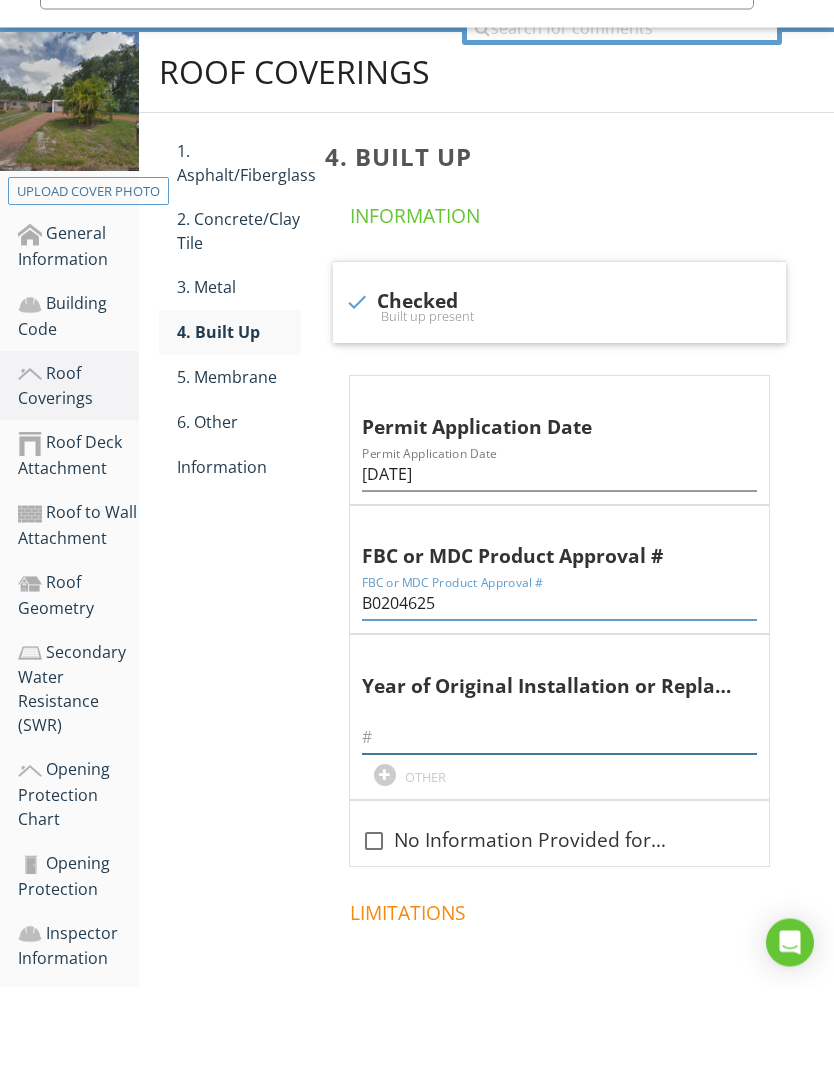 click at bounding box center (559, 838) 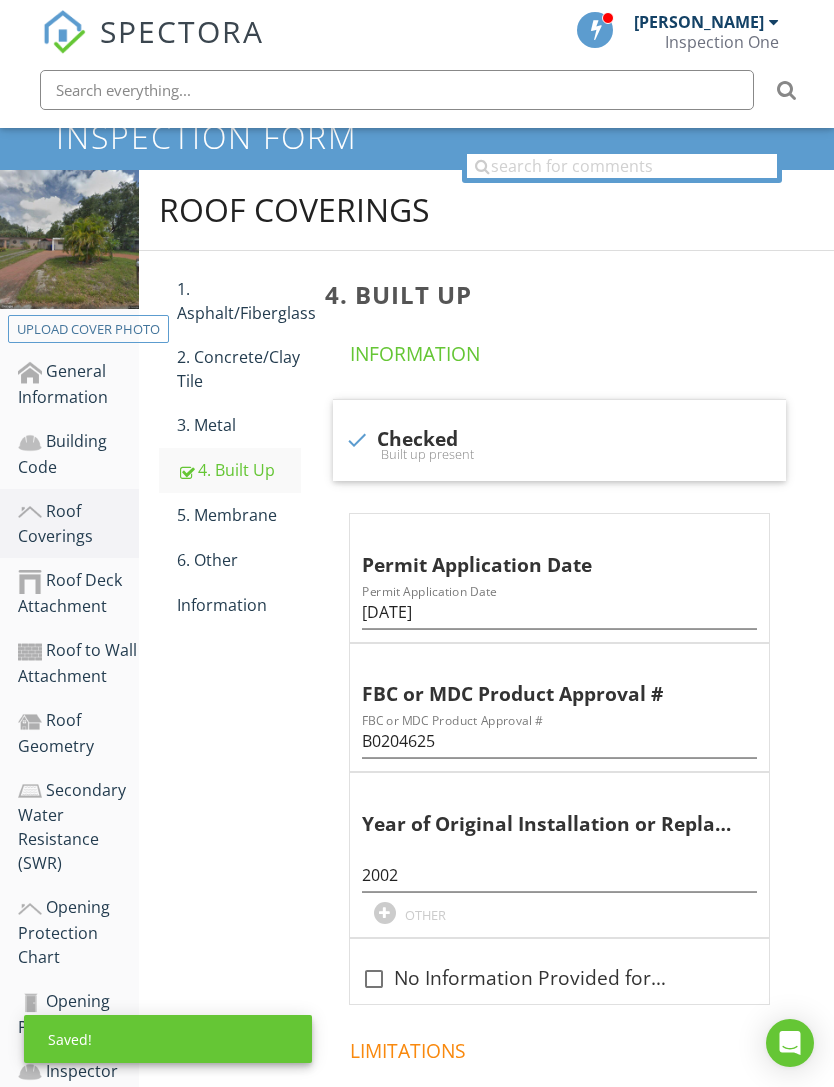 scroll, scrollTop: 182, scrollLeft: 0, axis: vertical 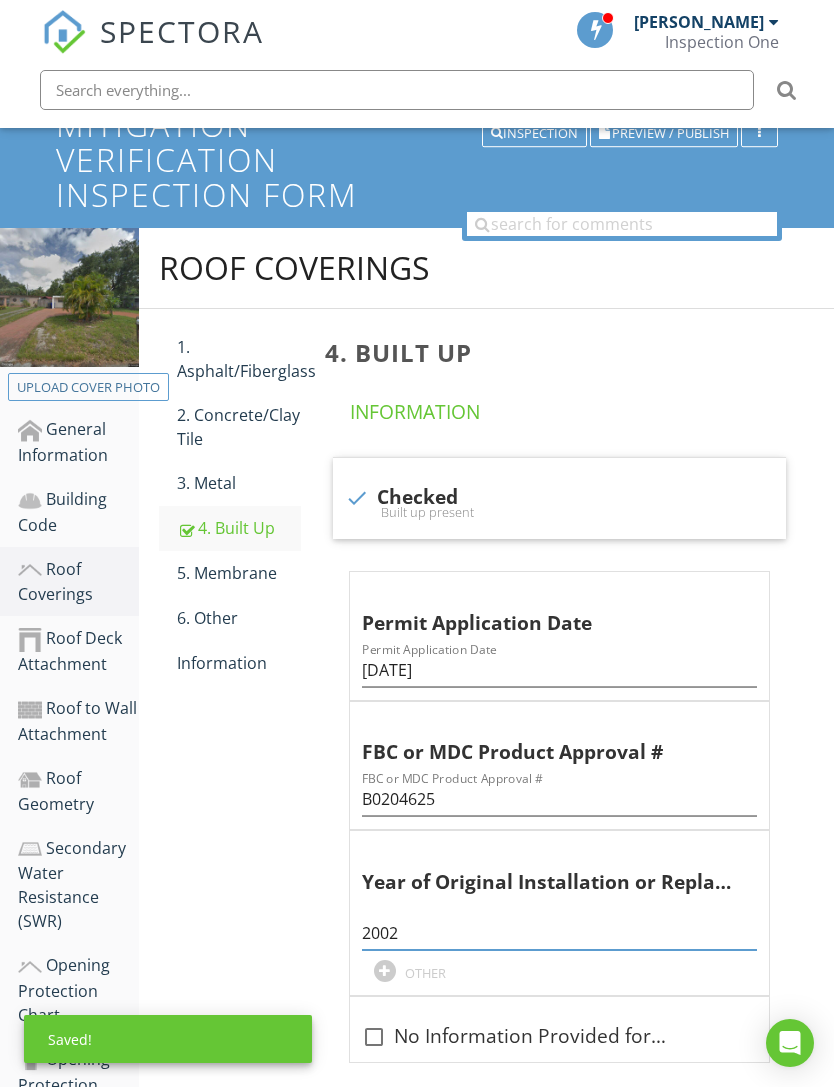 type on "2002" 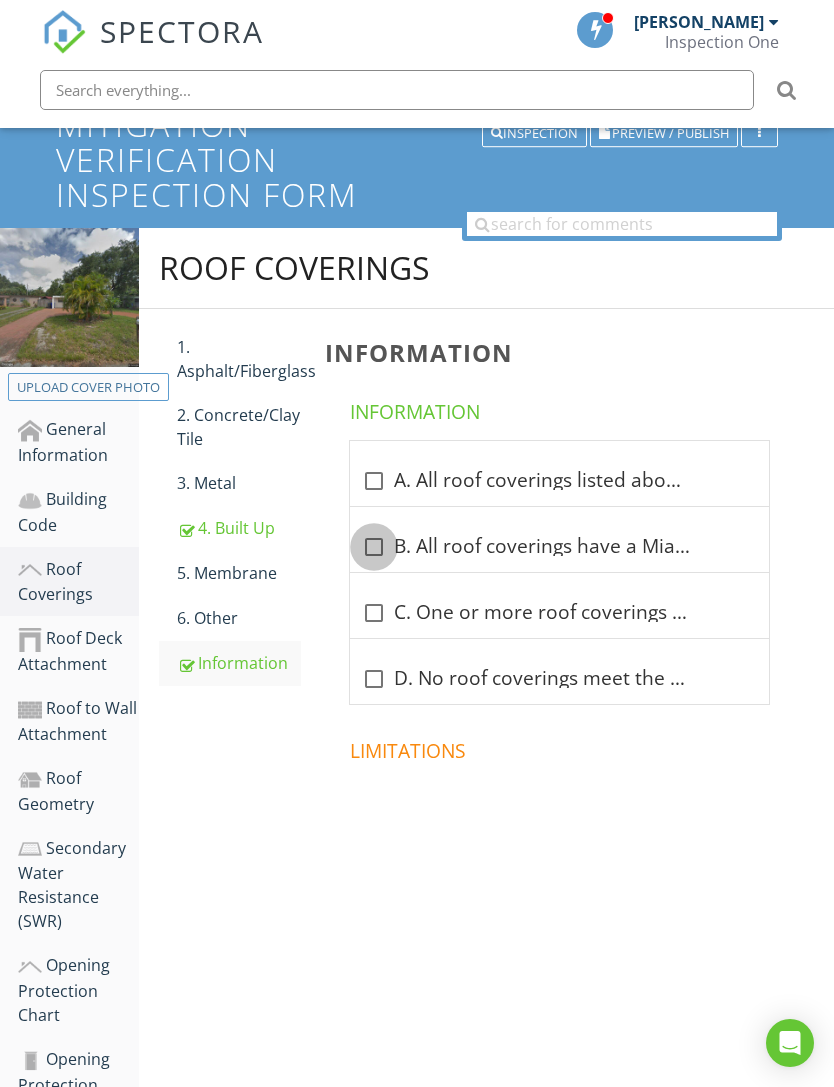 click at bounding box center (374, 547) 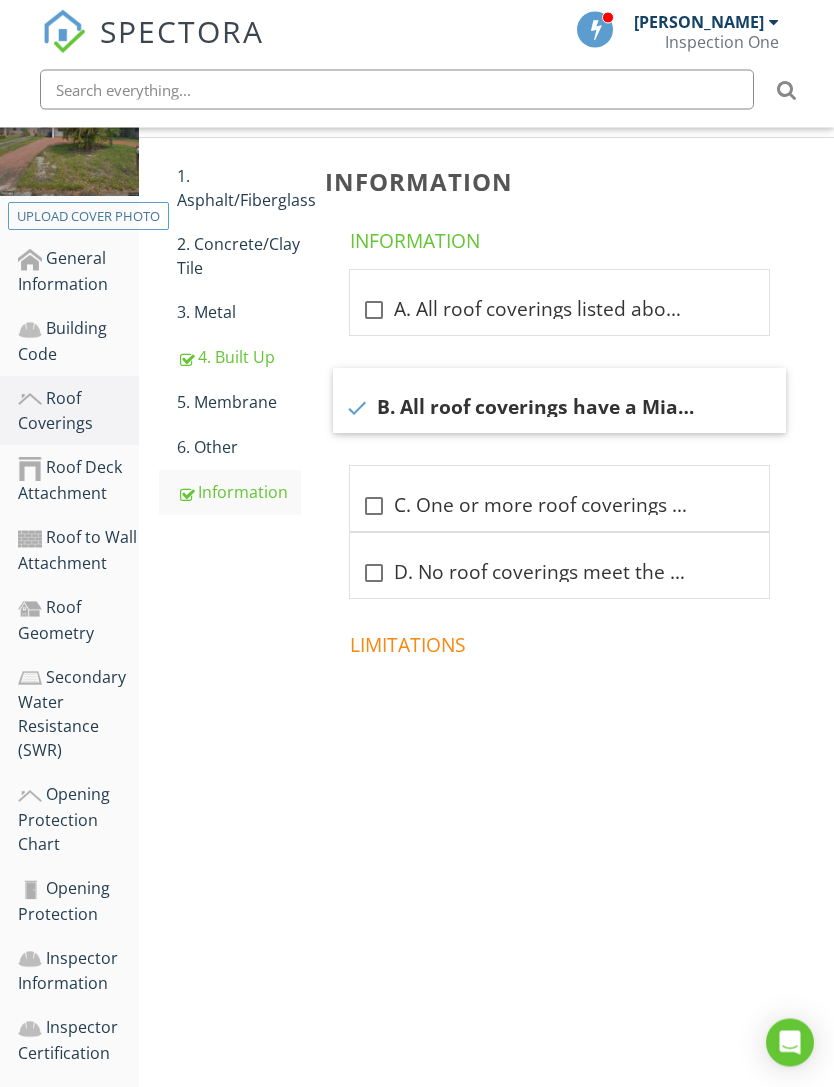 scroll, scrollTop: 353, scrollLeft: 0, axis: vertical 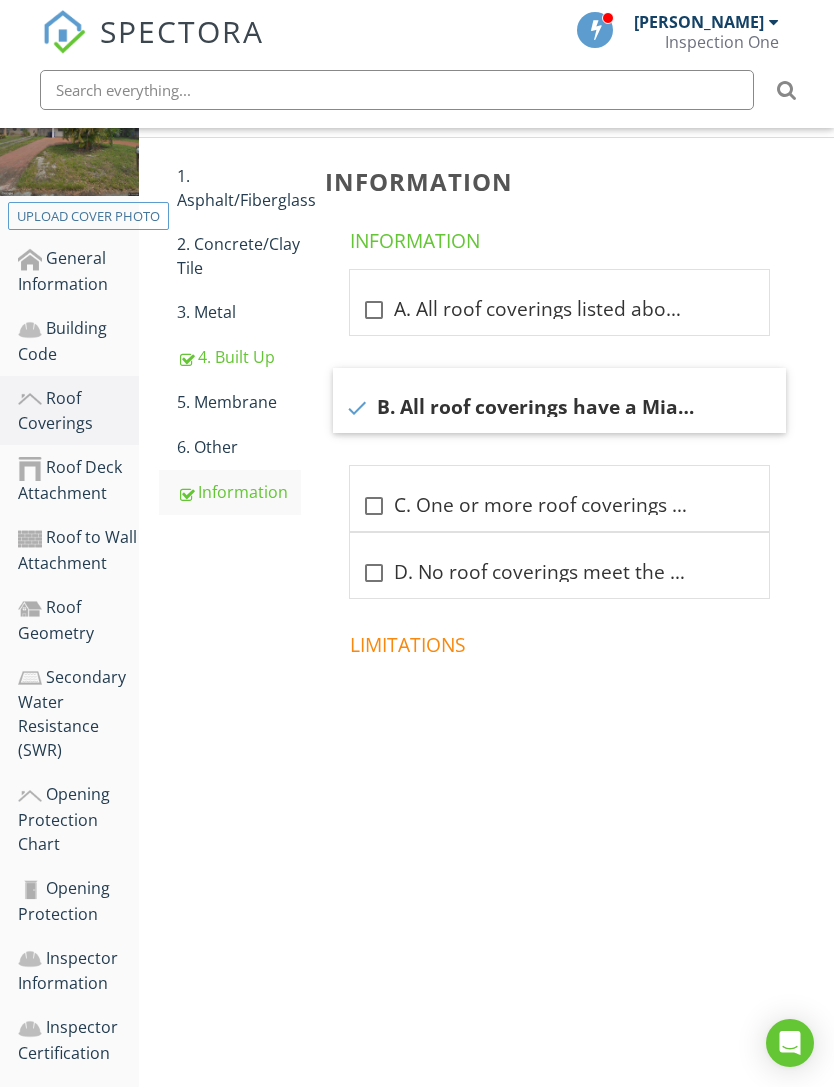 click on "Roof Deck Attachment" at bounding box center (78, 480) 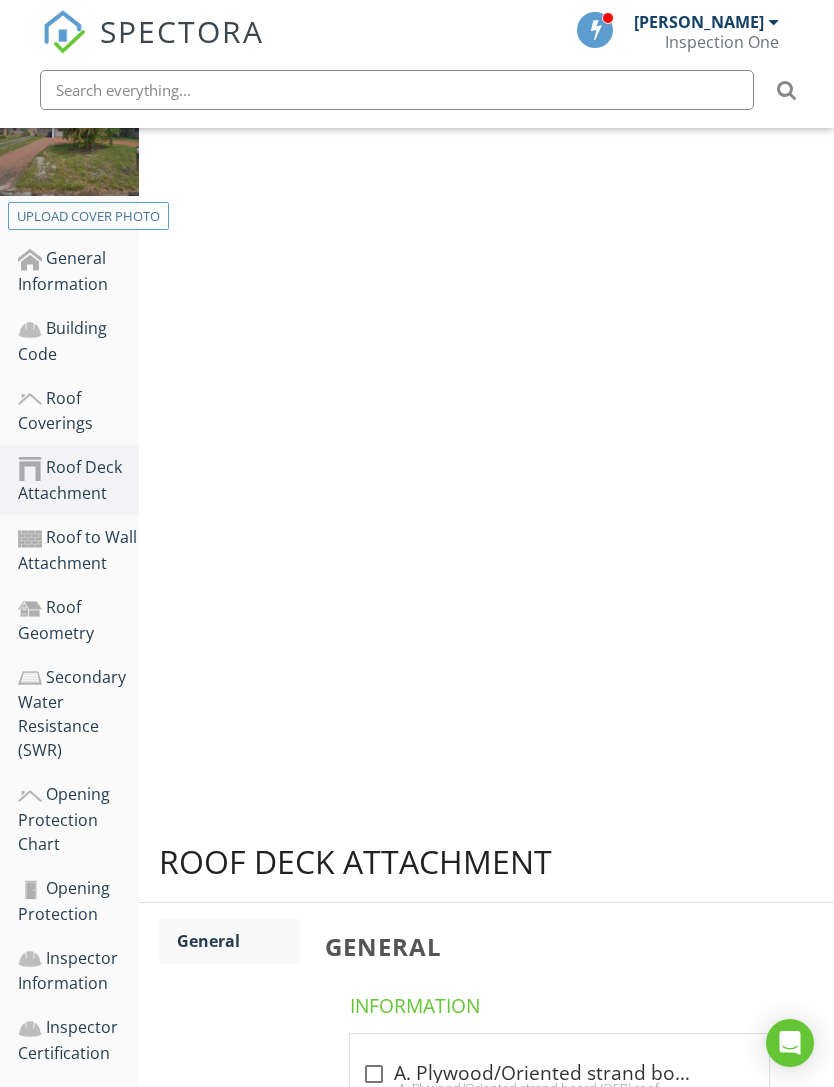 click on "Roof Deck Attachment" at bounding box center [78, 480] 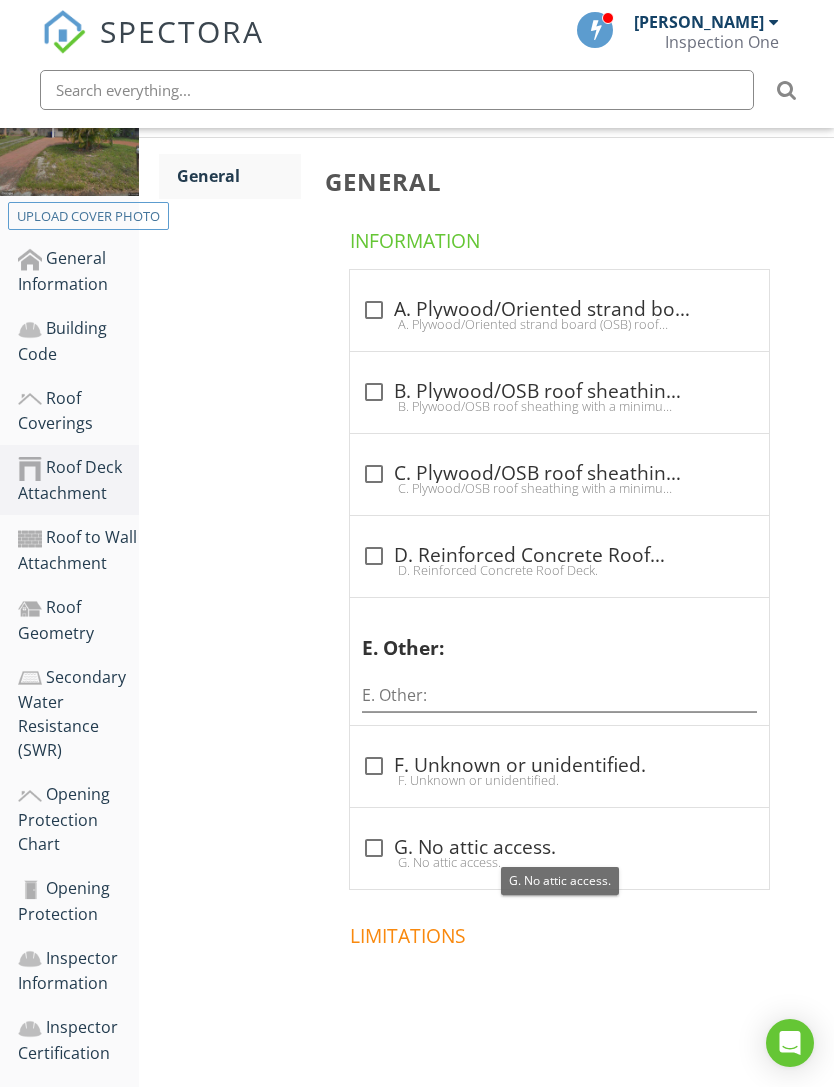 click at bounding box center (374, 848) 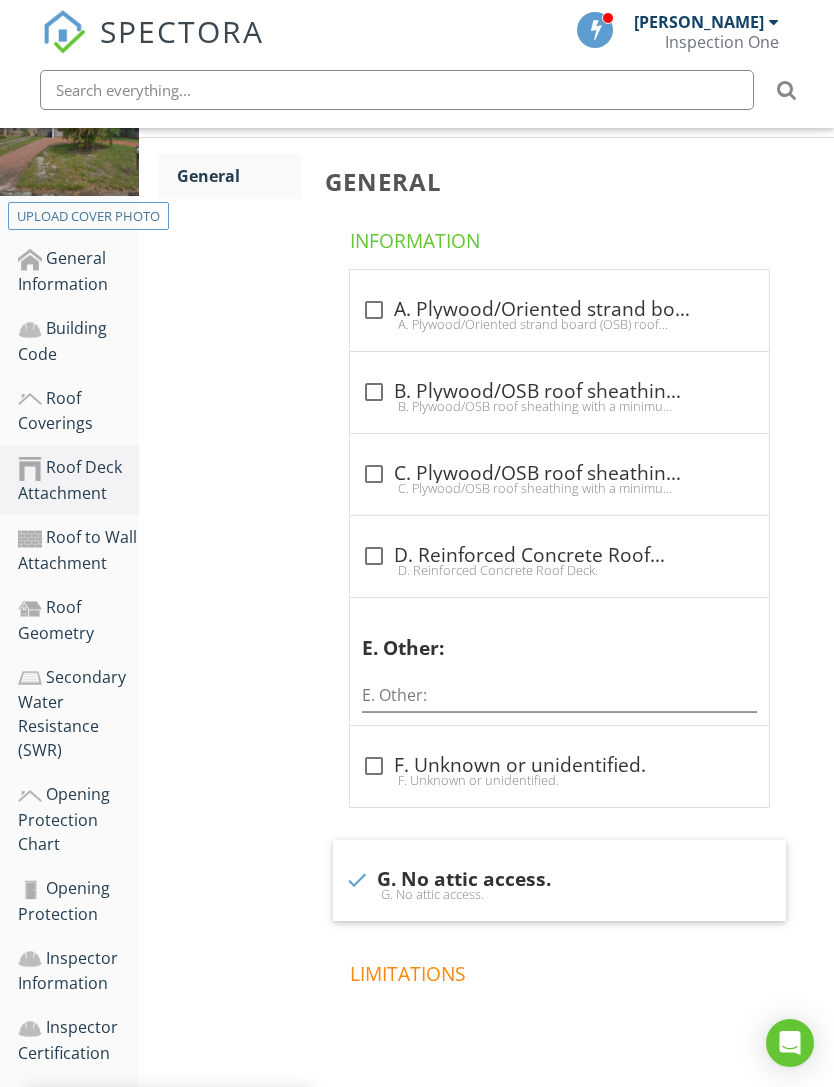 click on "Roof to Wall Attachment" at bounding box center [78, 550] 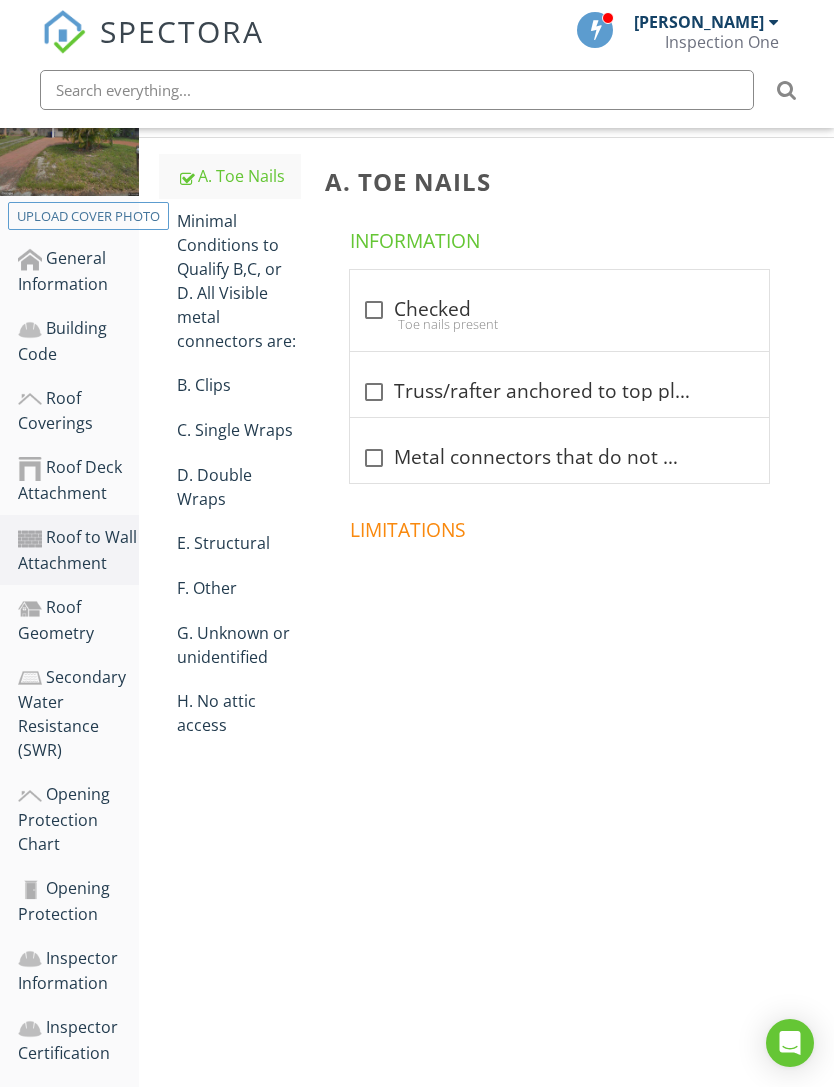 click on "H. No attic access" at bounding box center (239, 713) 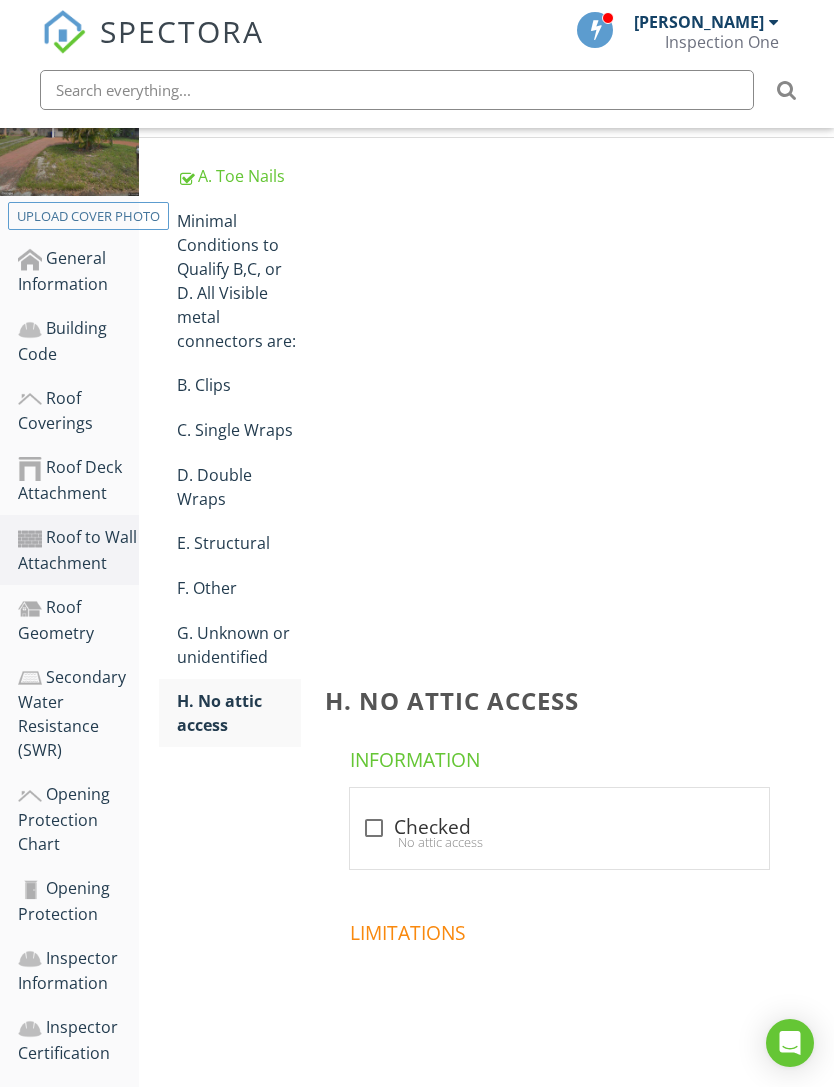 click on "H. No attic access" at bounding box center (239, 713) 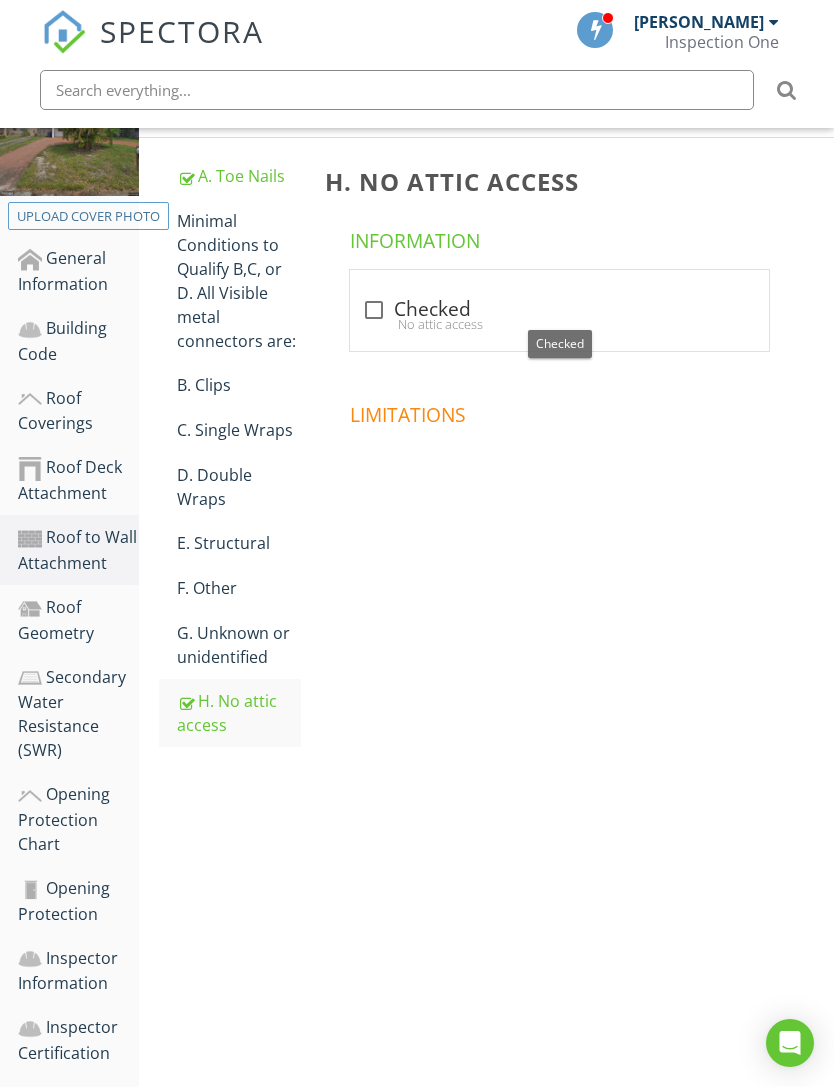 click at bounding box center (374, 310) 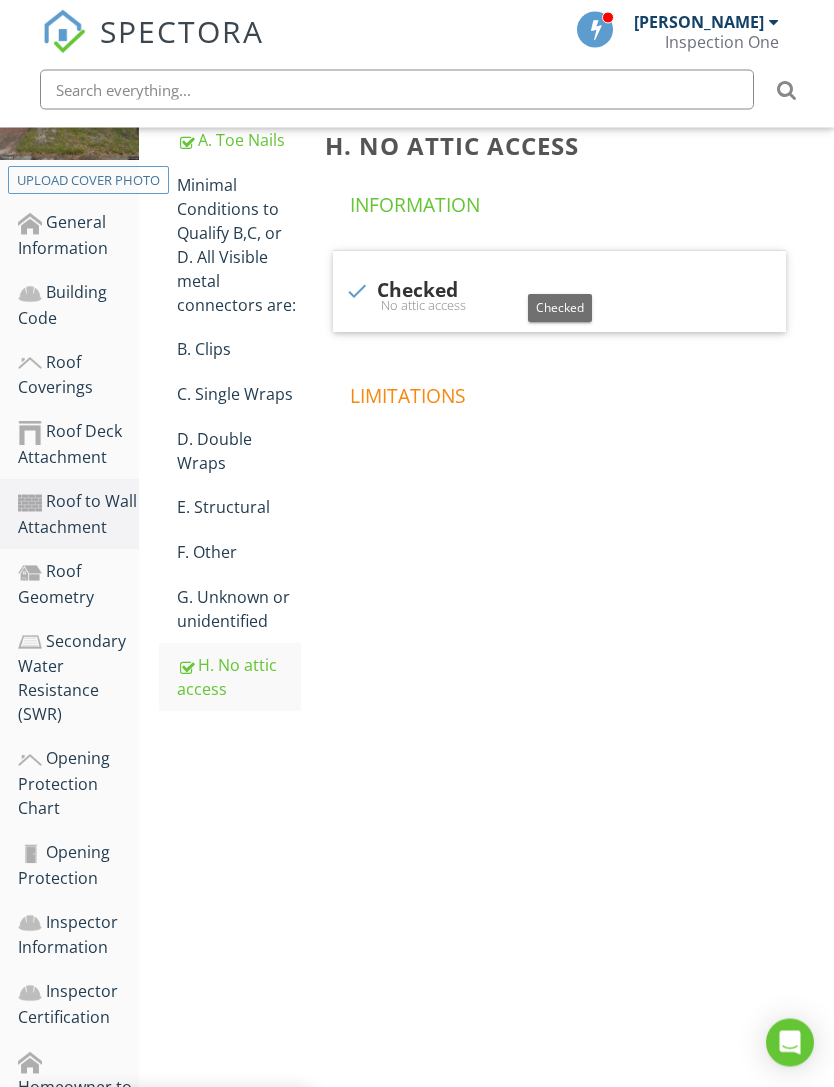scroll, scrollTop: 389, scrollLeft: 0, axis: vertical 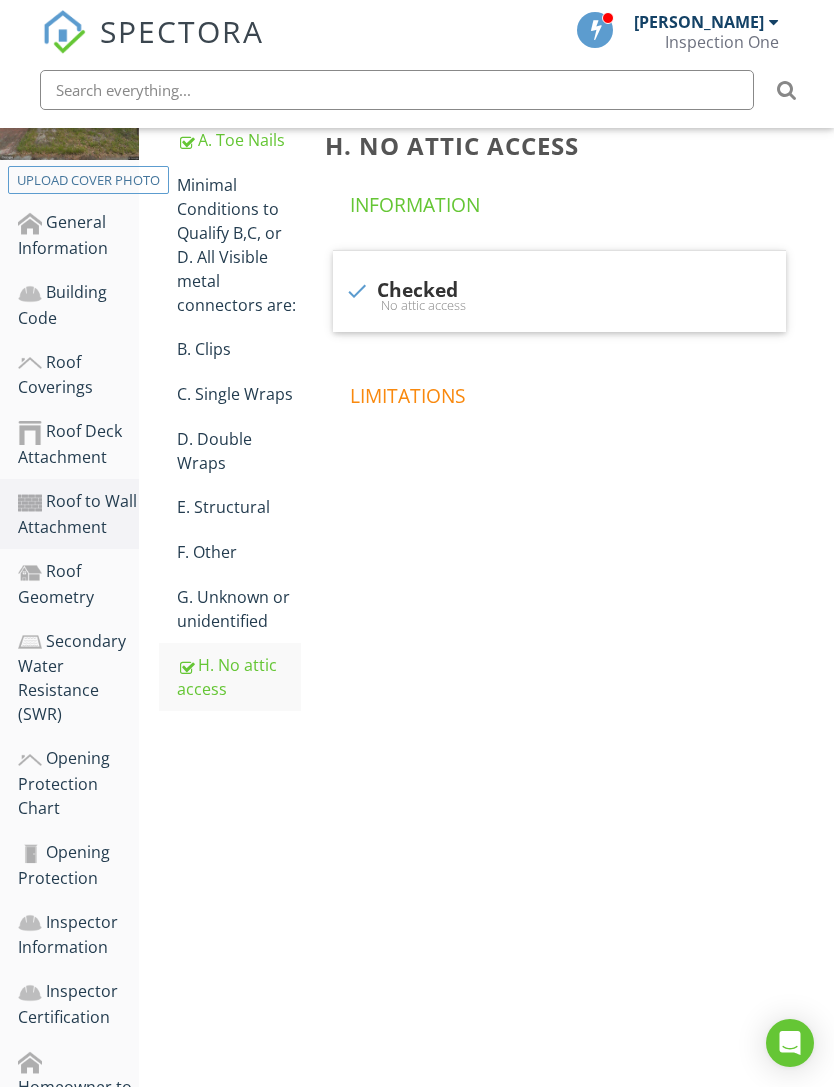click on "Roof Geometry" at bounding box center (78, 584) 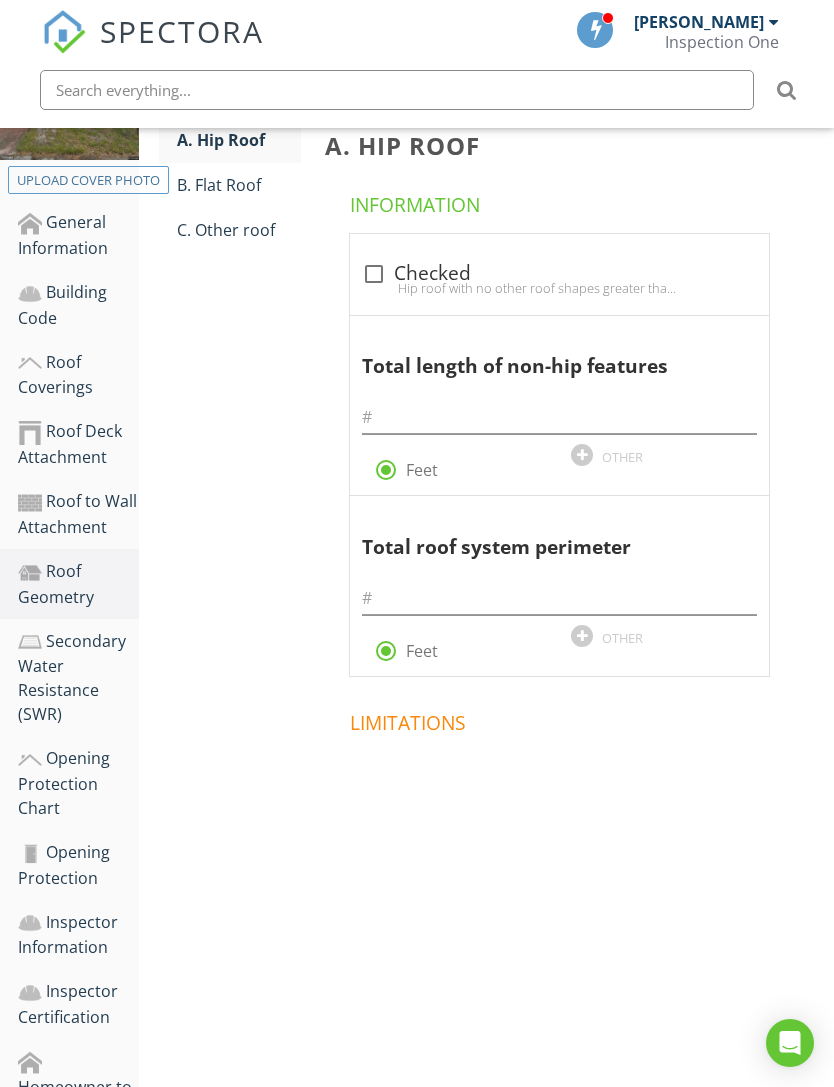 click on "B. Flat Roof" at bounding box center (239, 185) 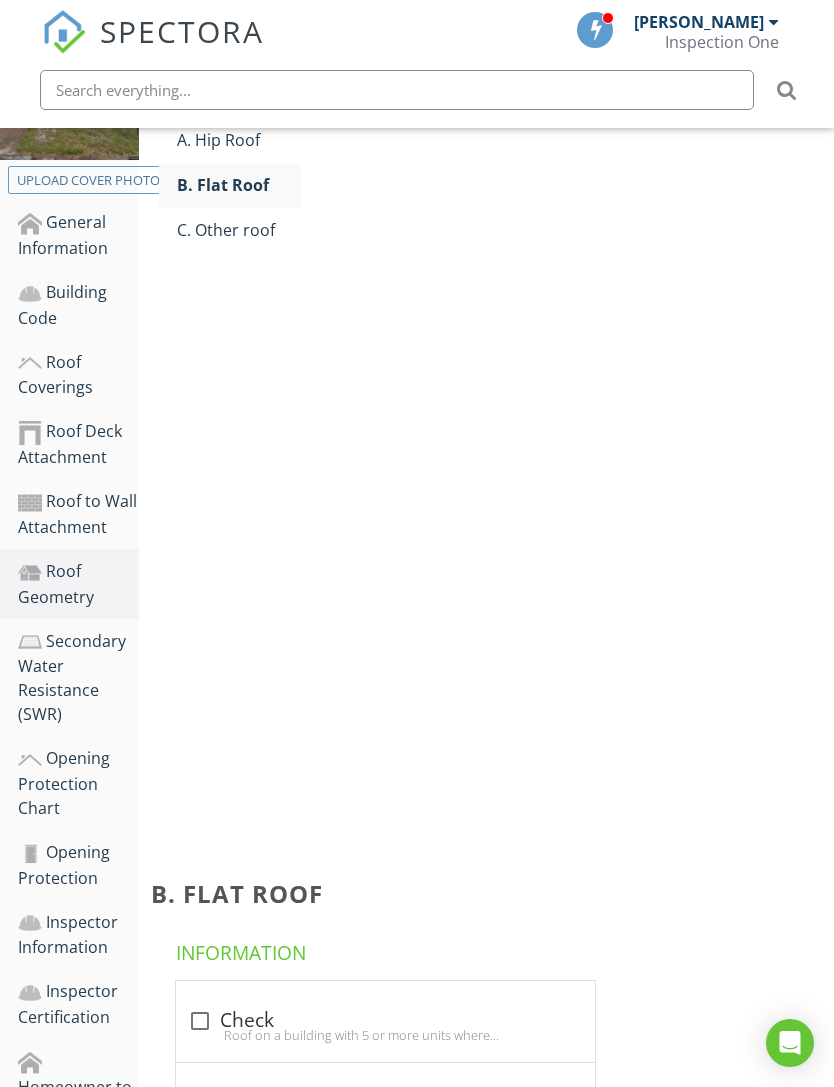 click on "B. Flat Roof" at bounding box center [239, 185] 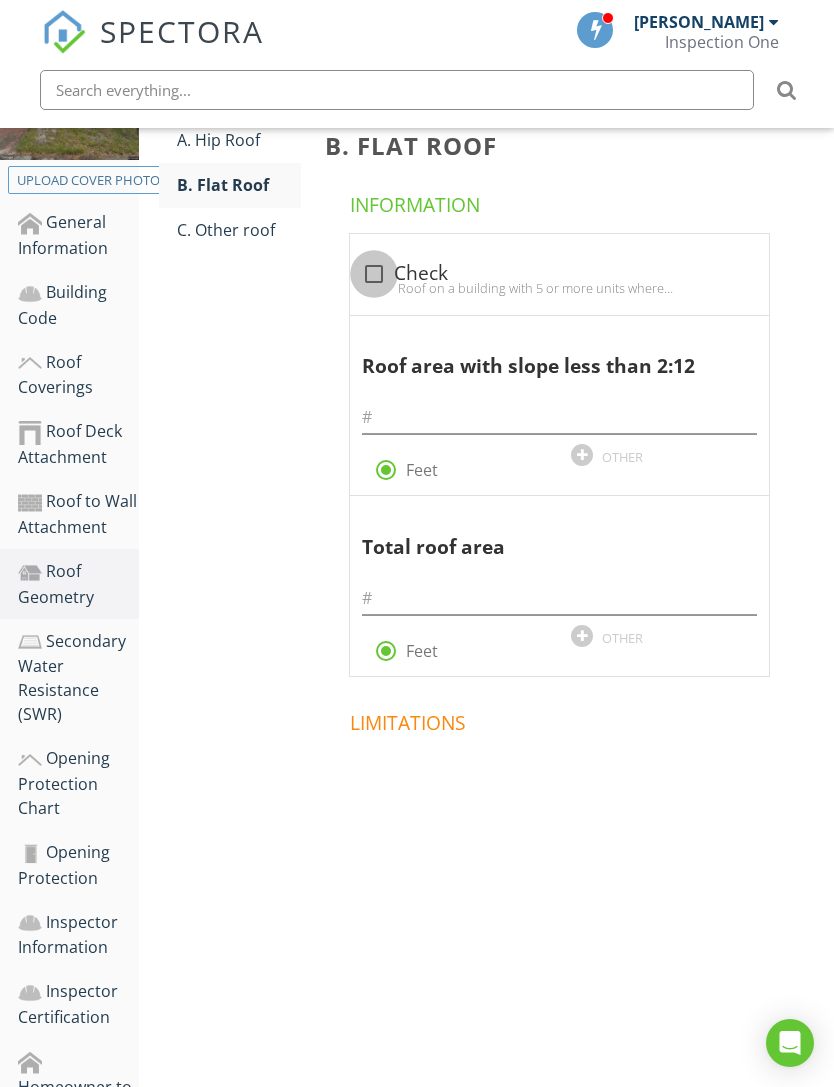 click on "check_box_outline_blank
Check" at bounding box center [559, 274] 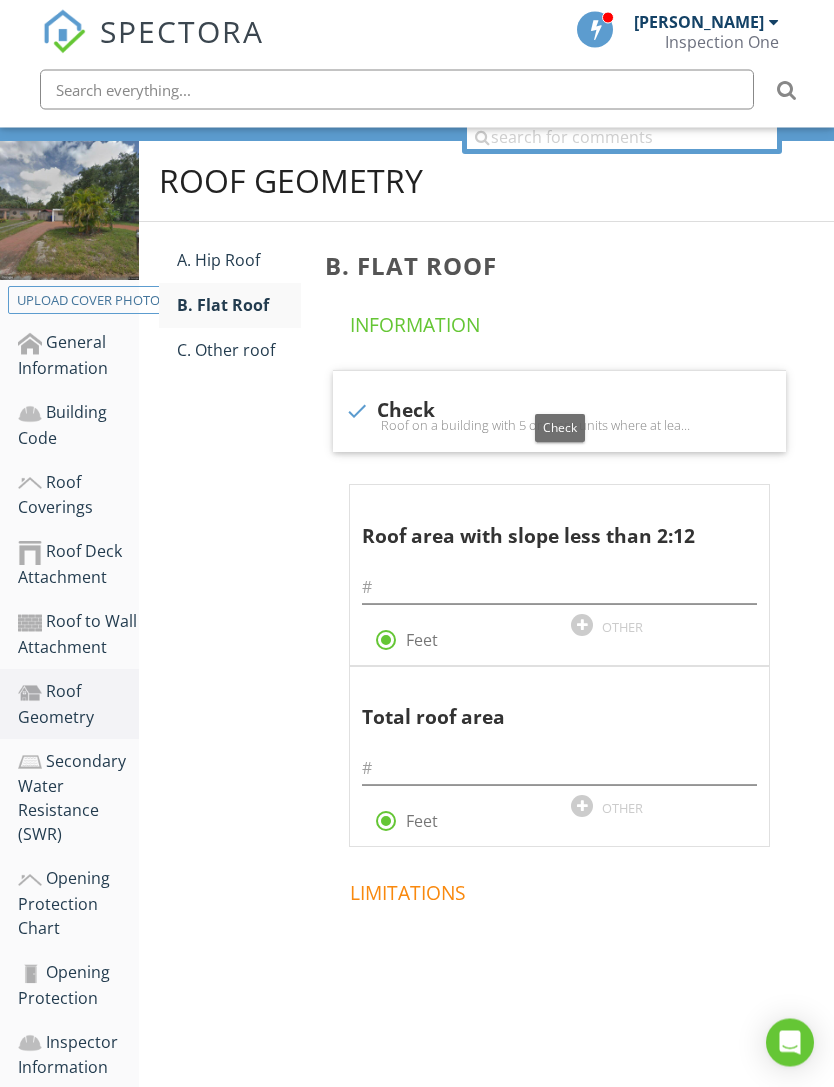 scroll, scrollTop: 269, scrollLeft: 0, axis: vertical 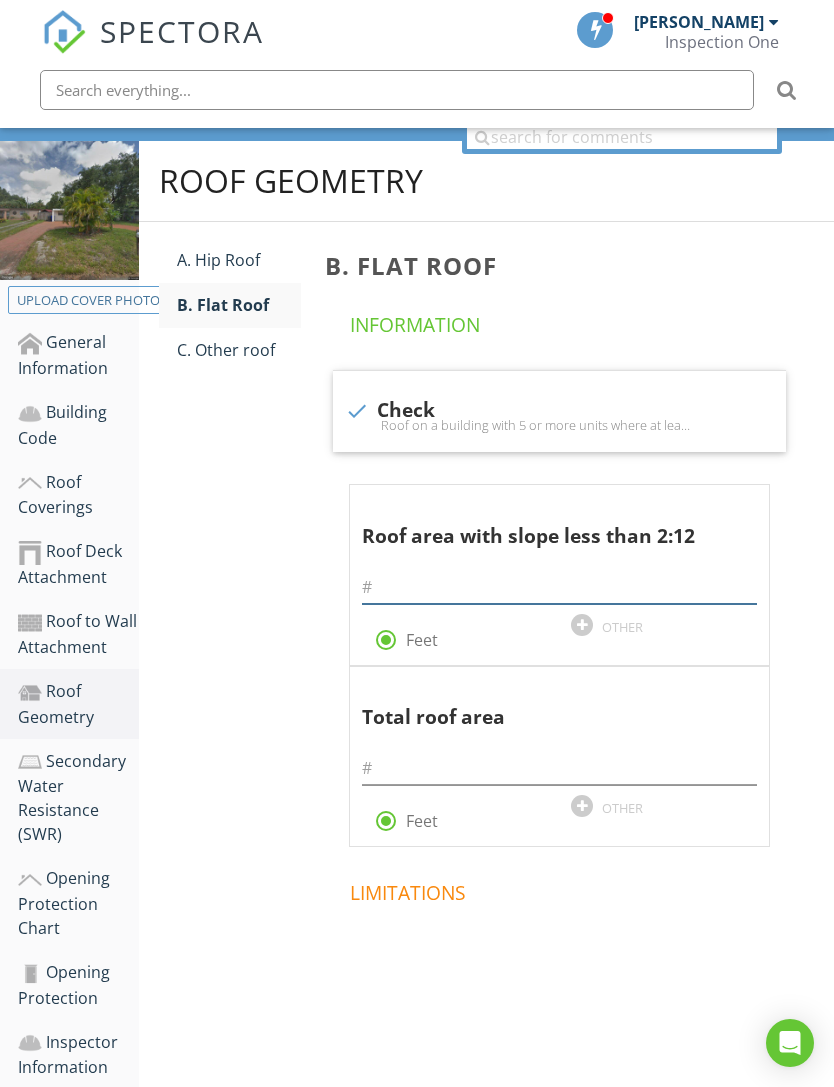 click at bounding box center (559, 587) 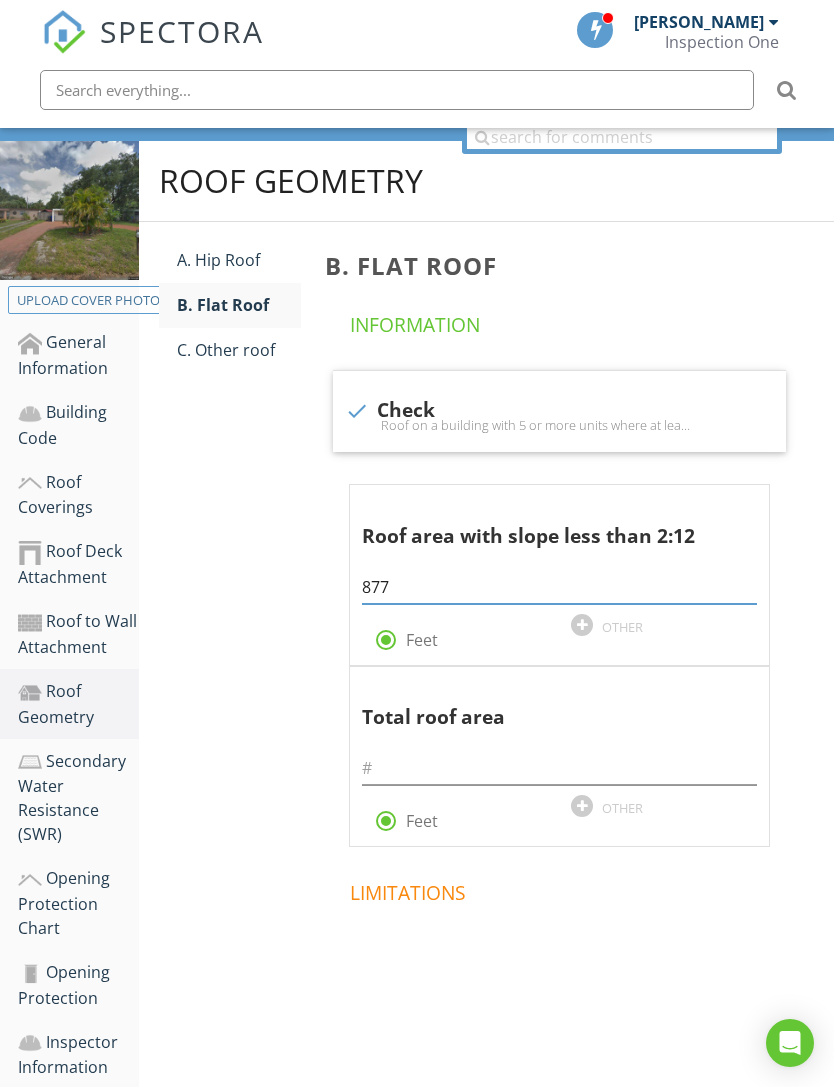 scroll, scrollTop: 252, scrollLeft: 0, axis: vertical 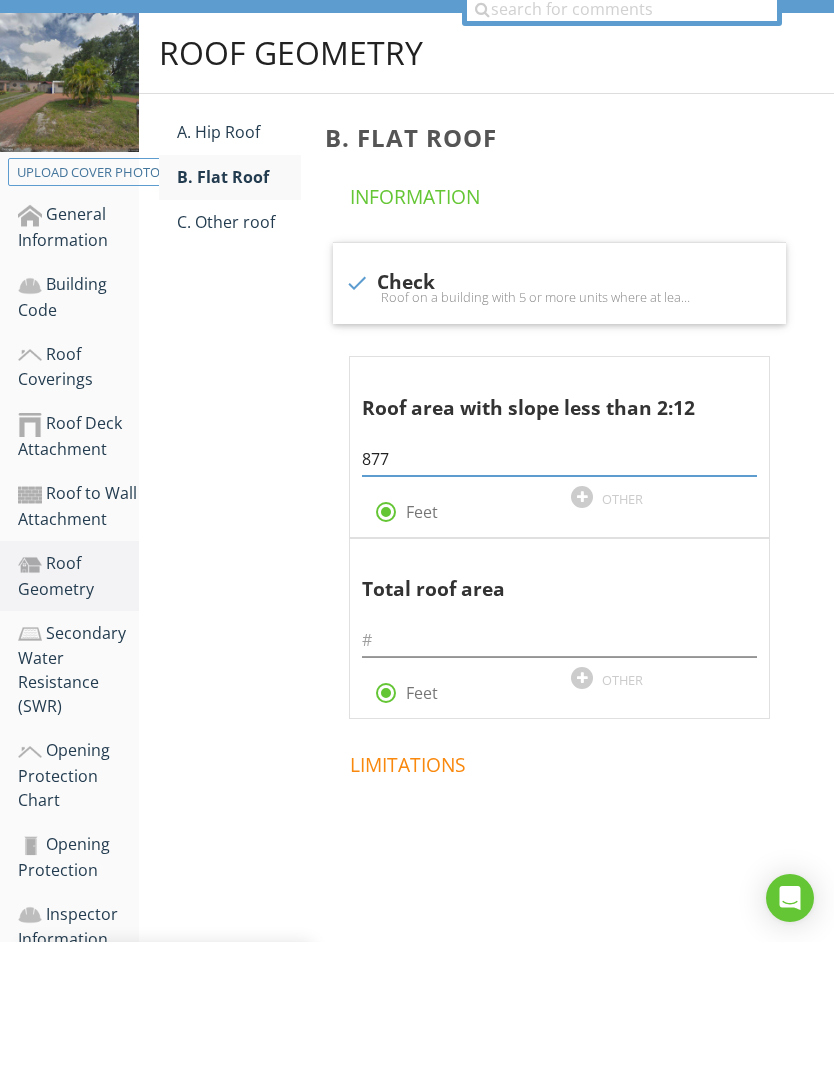 type on "877" 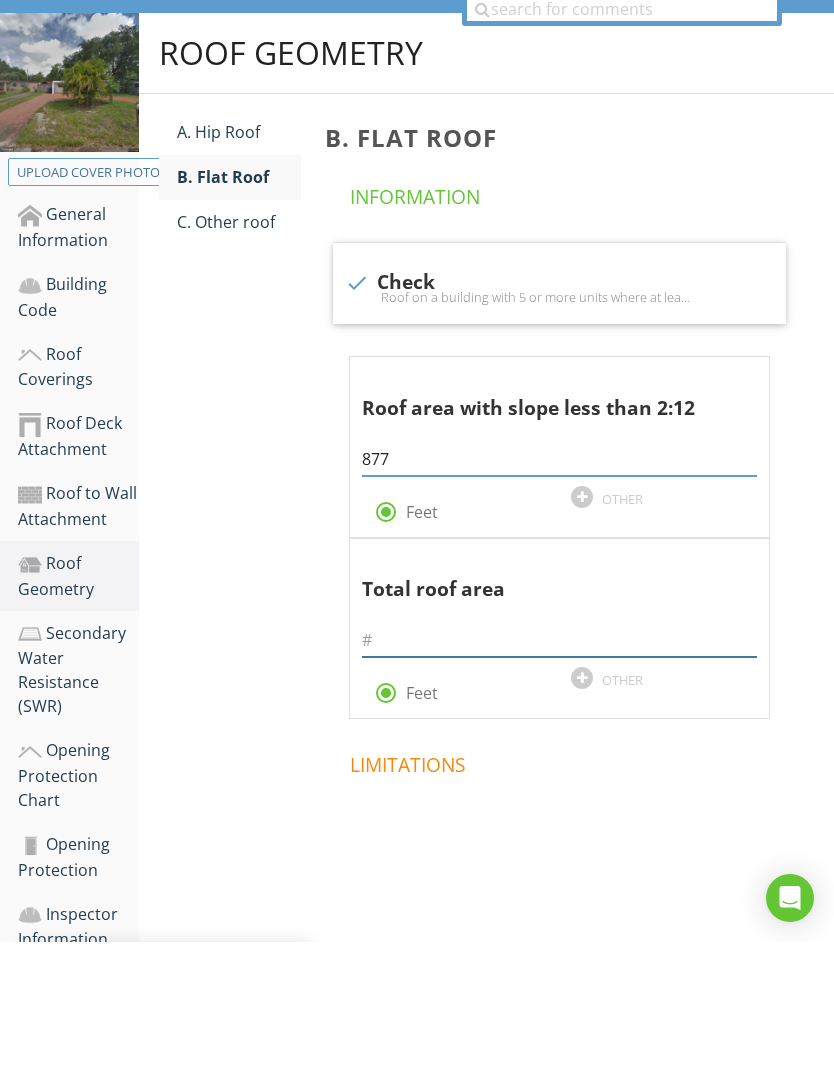 click at bounding box center [559, 785] 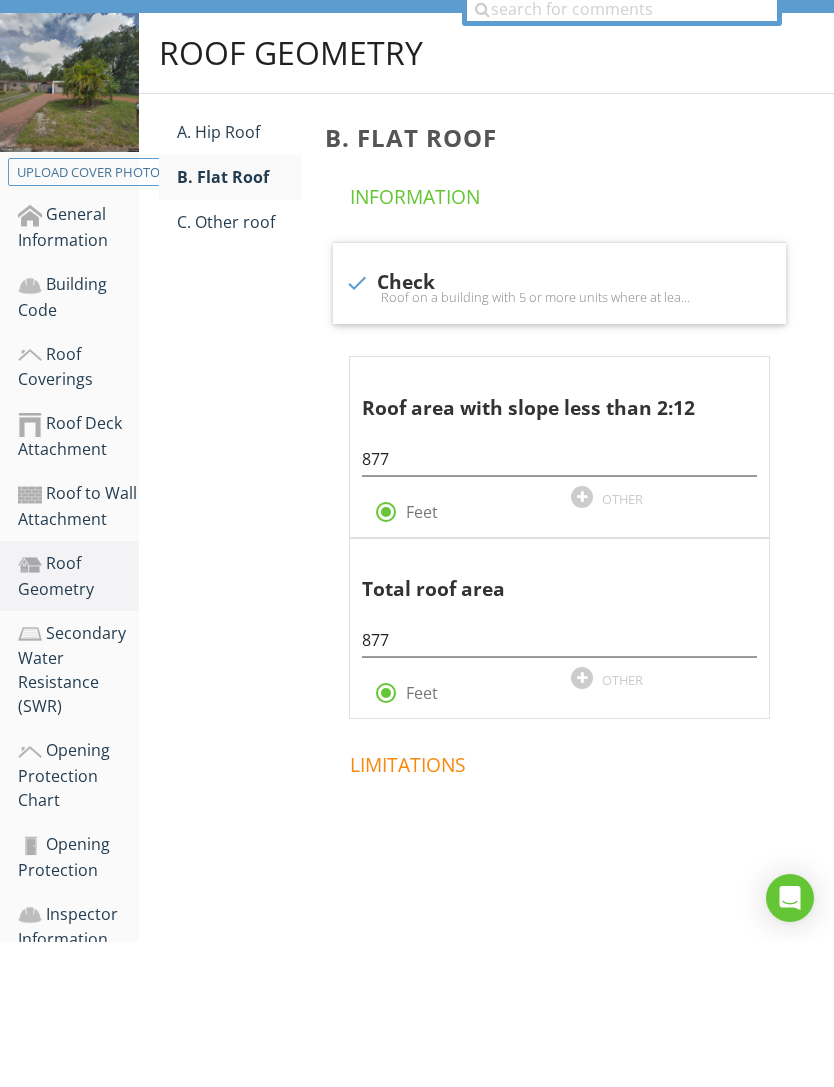 scroll, scrollTop: 397, scrollLeft: 0, axis: vertical 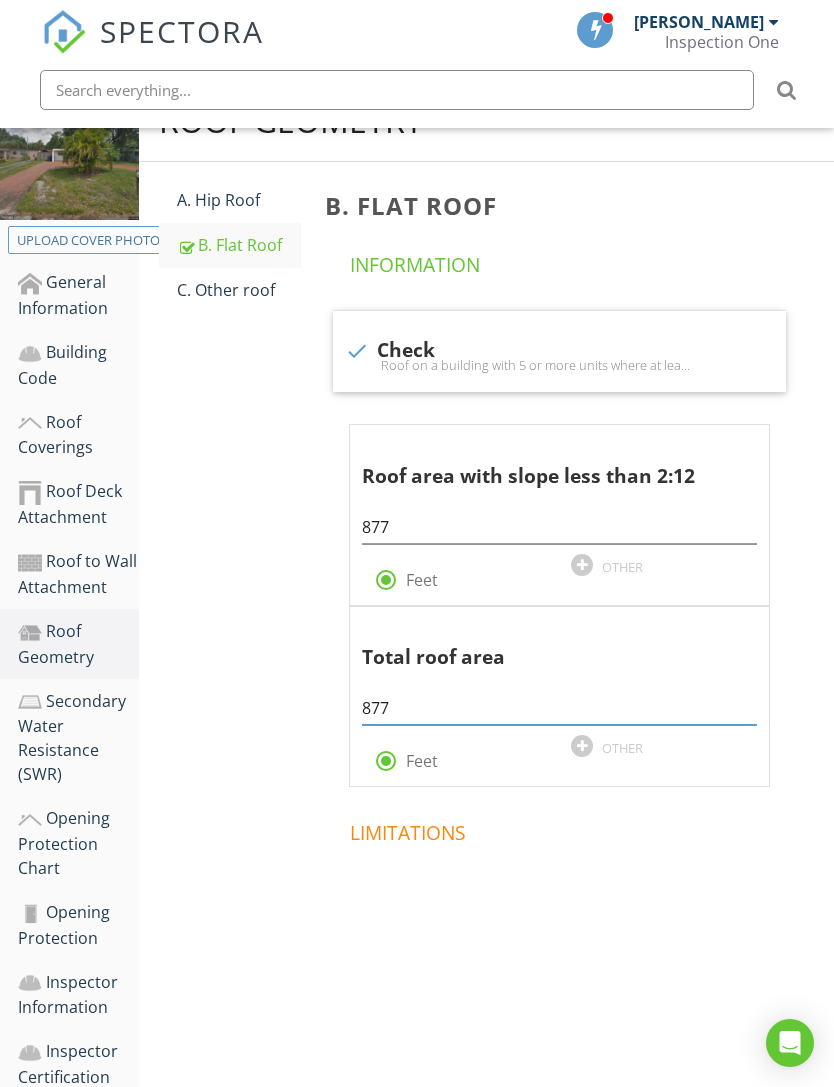 type on "877" 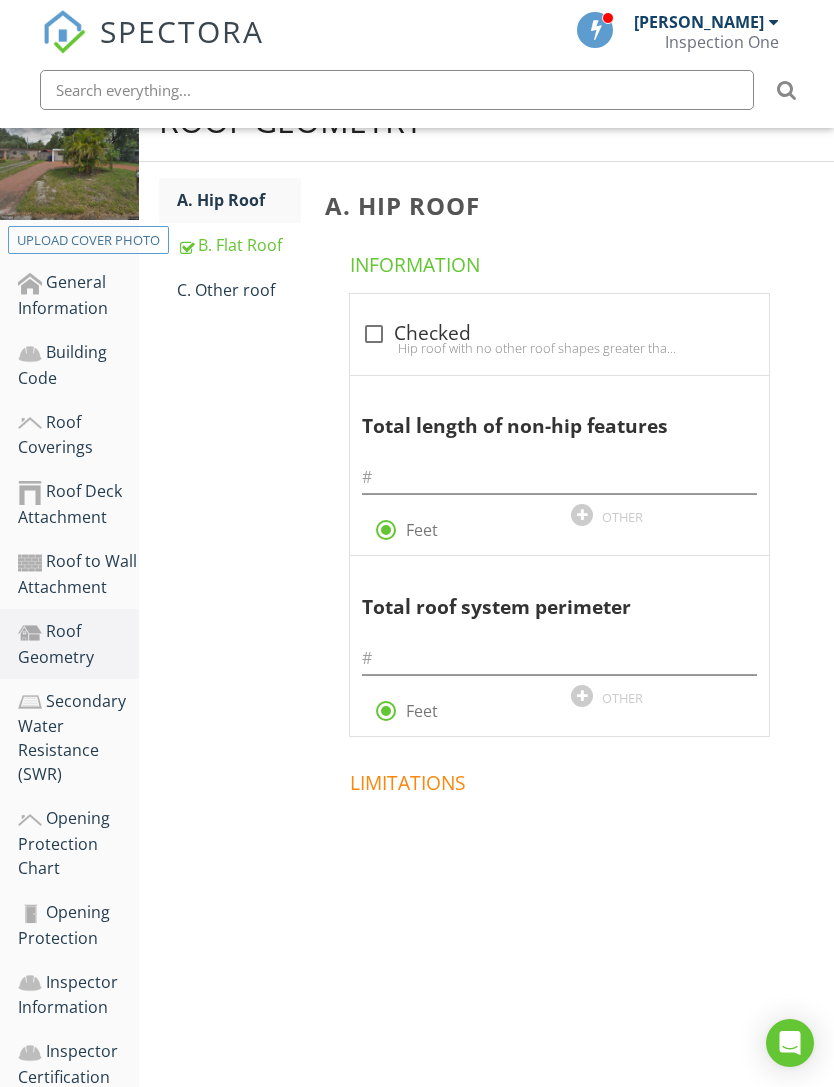 click on "B. Flat Roof" at bounding box center [239, 245] 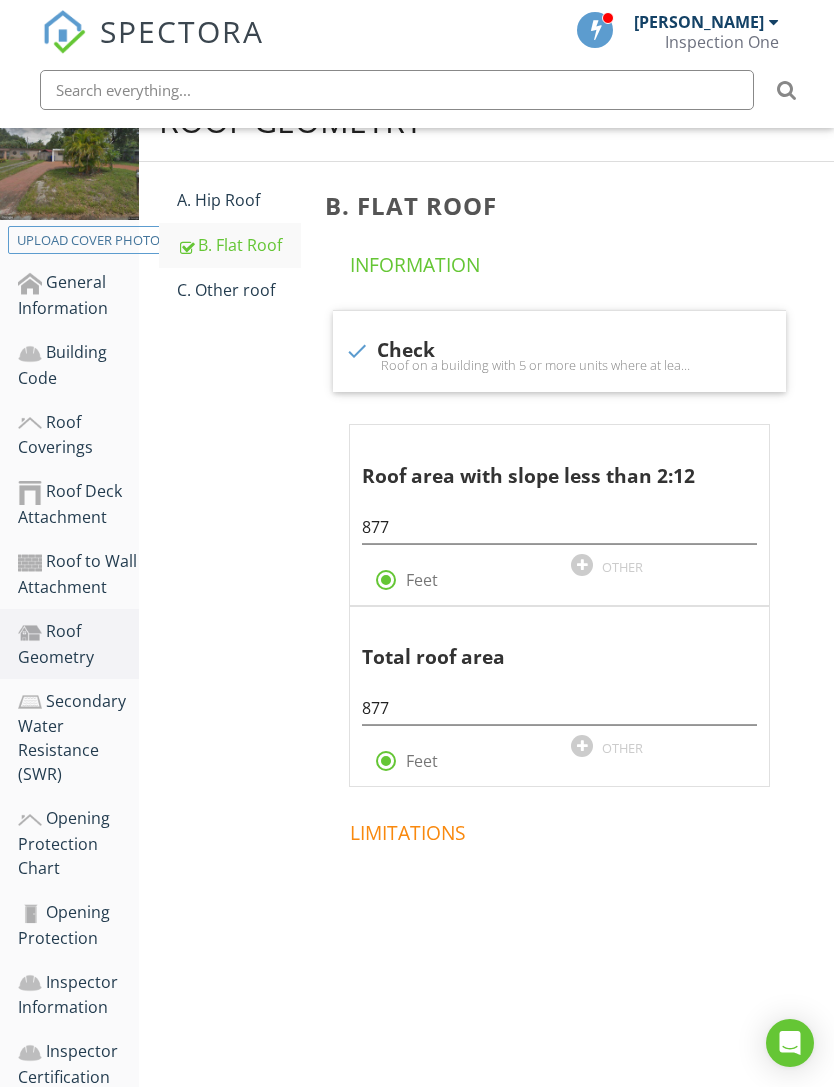 click on "A. Hip Roof" at bounding box center (239, 200) 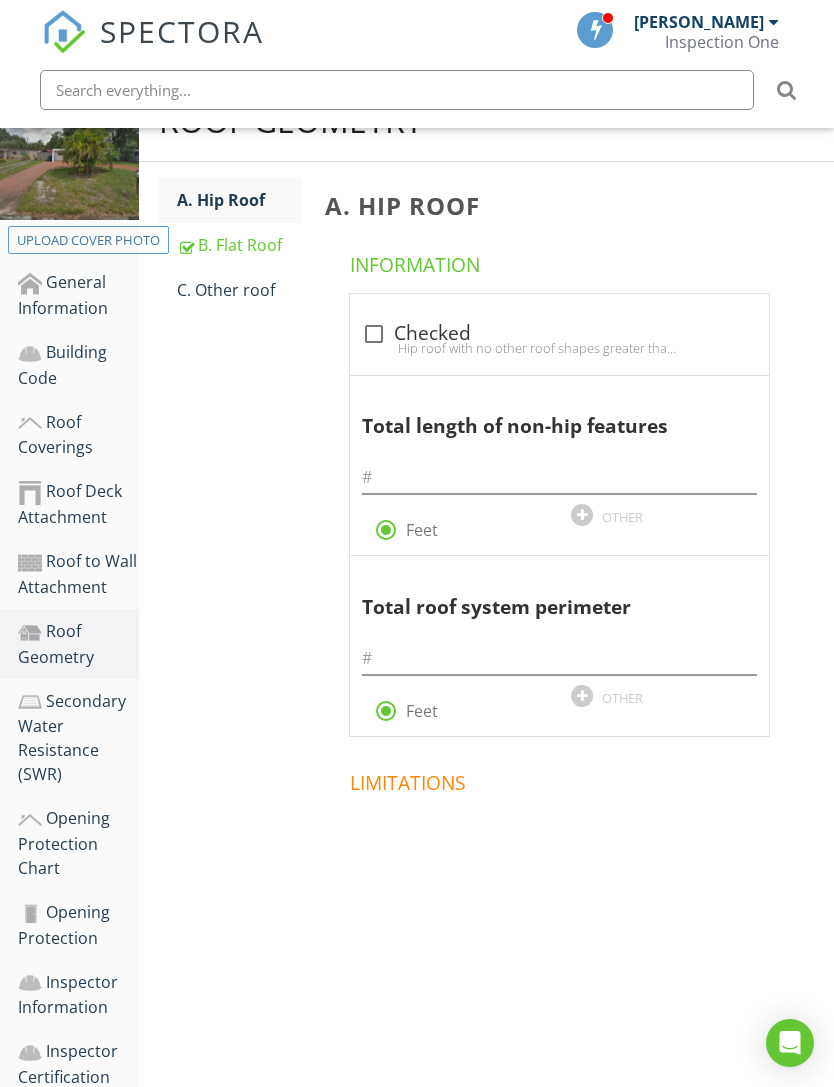 click on "B. Flat Roof" at bounding box center [239, 245] 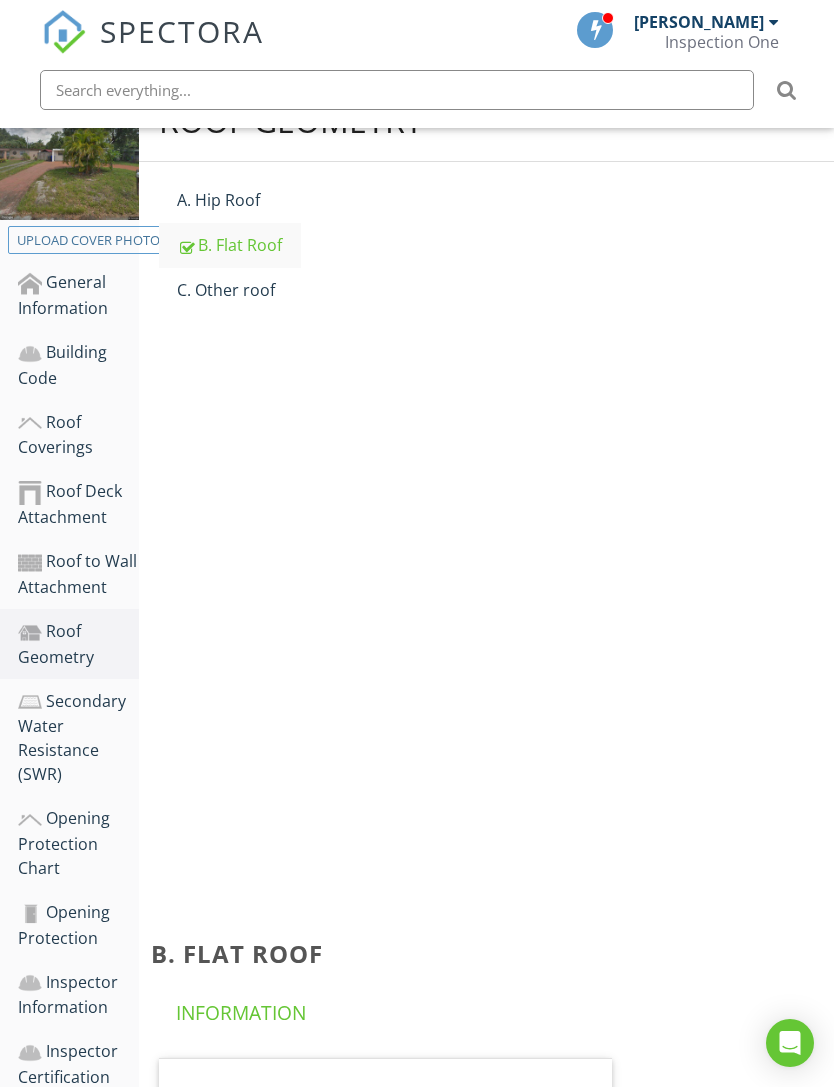 click on "B. Flat Roof" at bounding box center [239, 245] 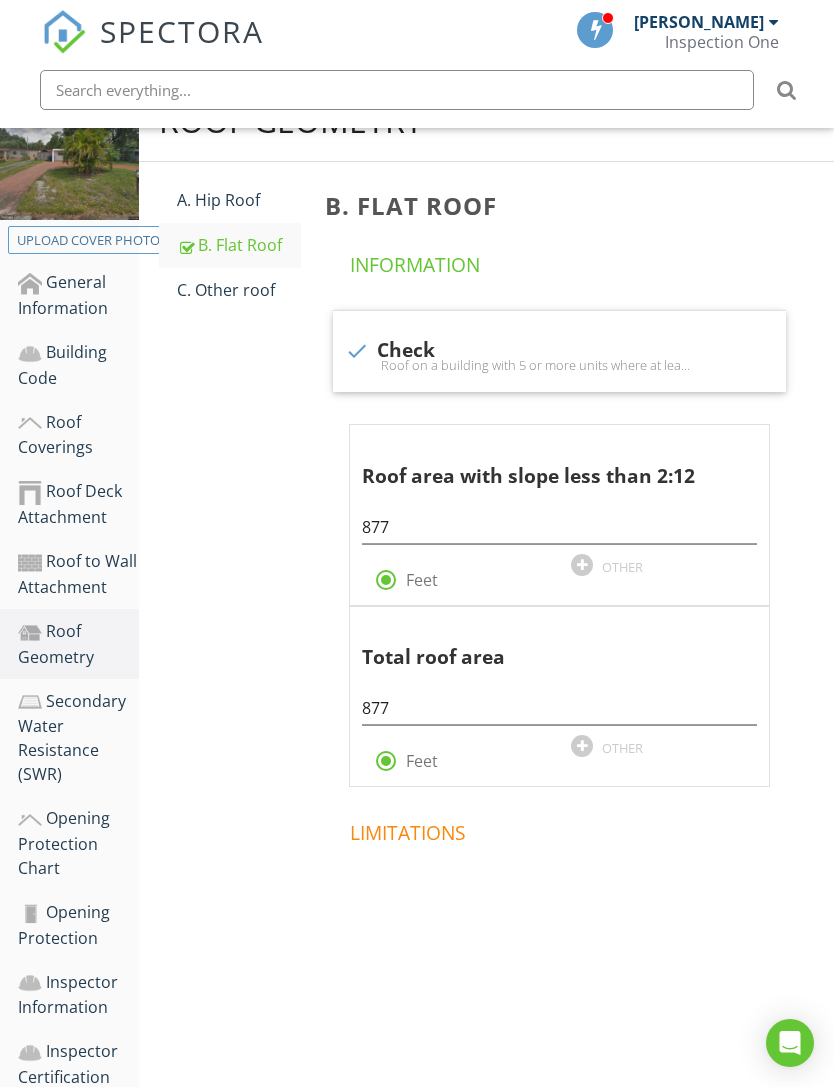 click on "Roof Geometry
A. Hip Roof
B. Flat Roof
C. Other roof
B. Flat Roof
Information                       check
Check
Roof on a building with 5 or more units where at least 90% of the main roof area has a roof slope of less than 2:12.
Roof area with slope less than 2:12
877   radio_button_checked Feet         OTHER
Total roof area
877   radio_button_checked Feet         OTHER         Limitations" at bounding box center [486, 545] 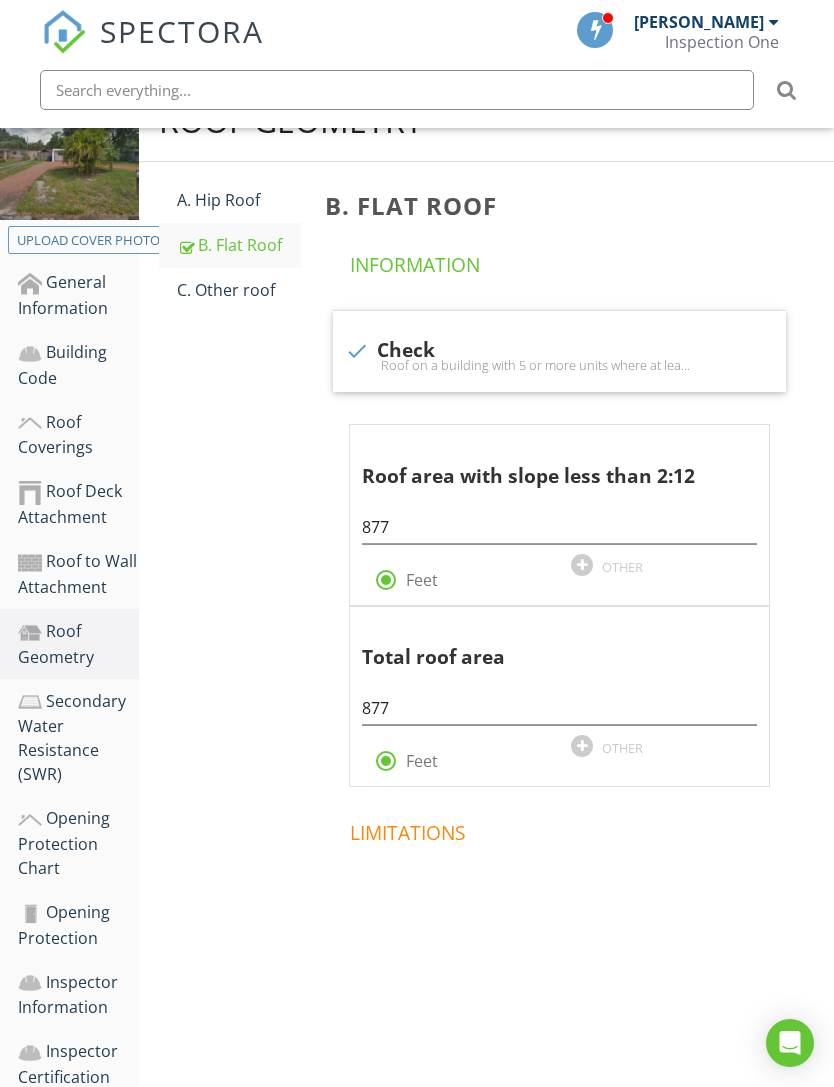 click on "C. Other roof" at bounding box center (239, 290) 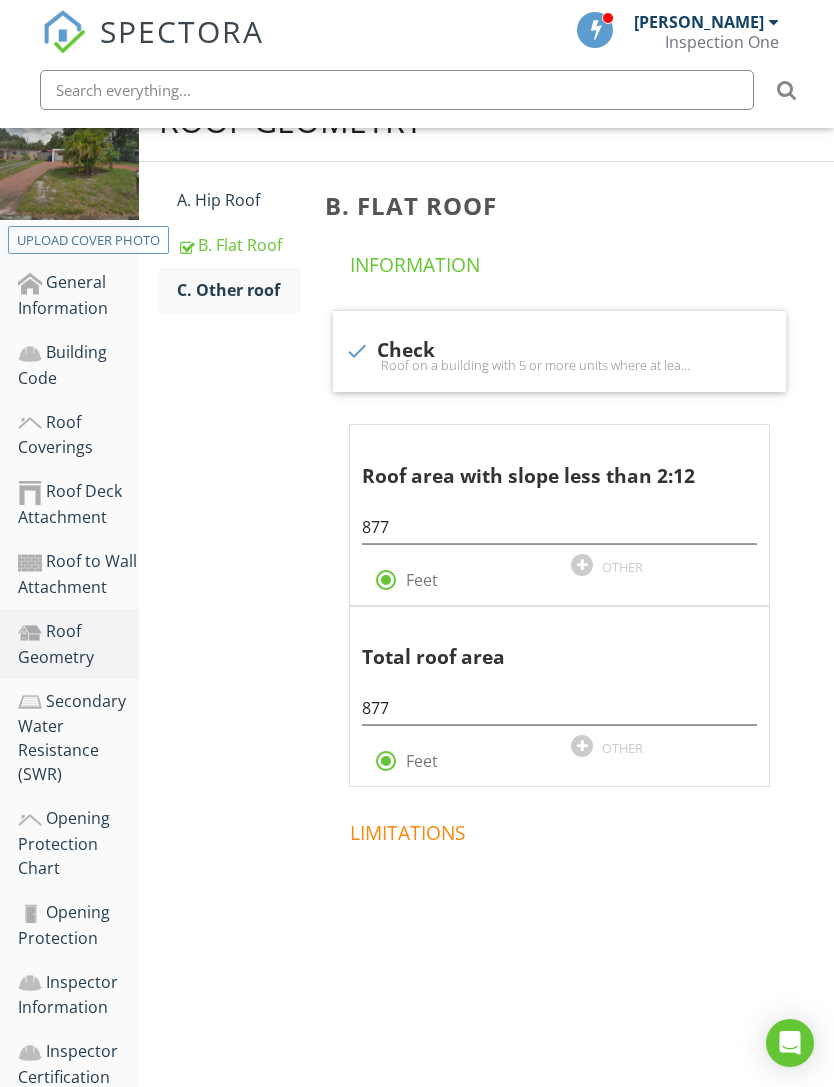 click on "C. Other roof" at bounding box center (239, 290) 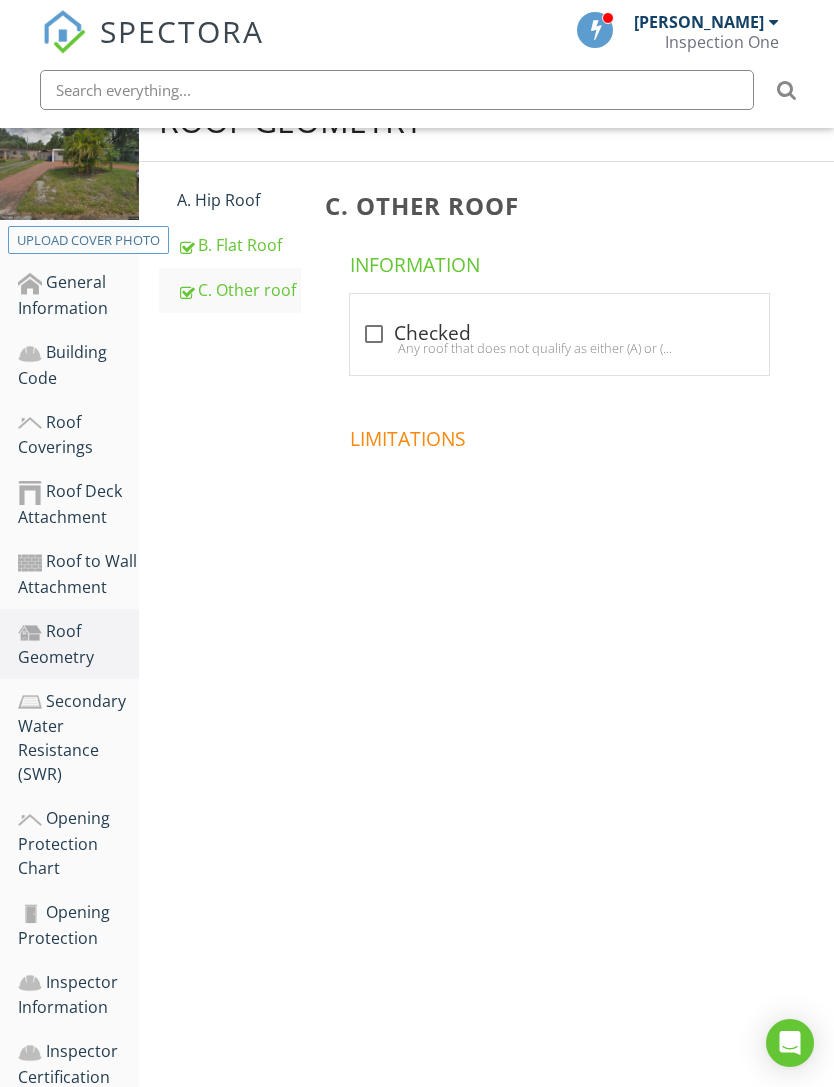 click on "B. Flat Roof" at bounding box center (239, 245) 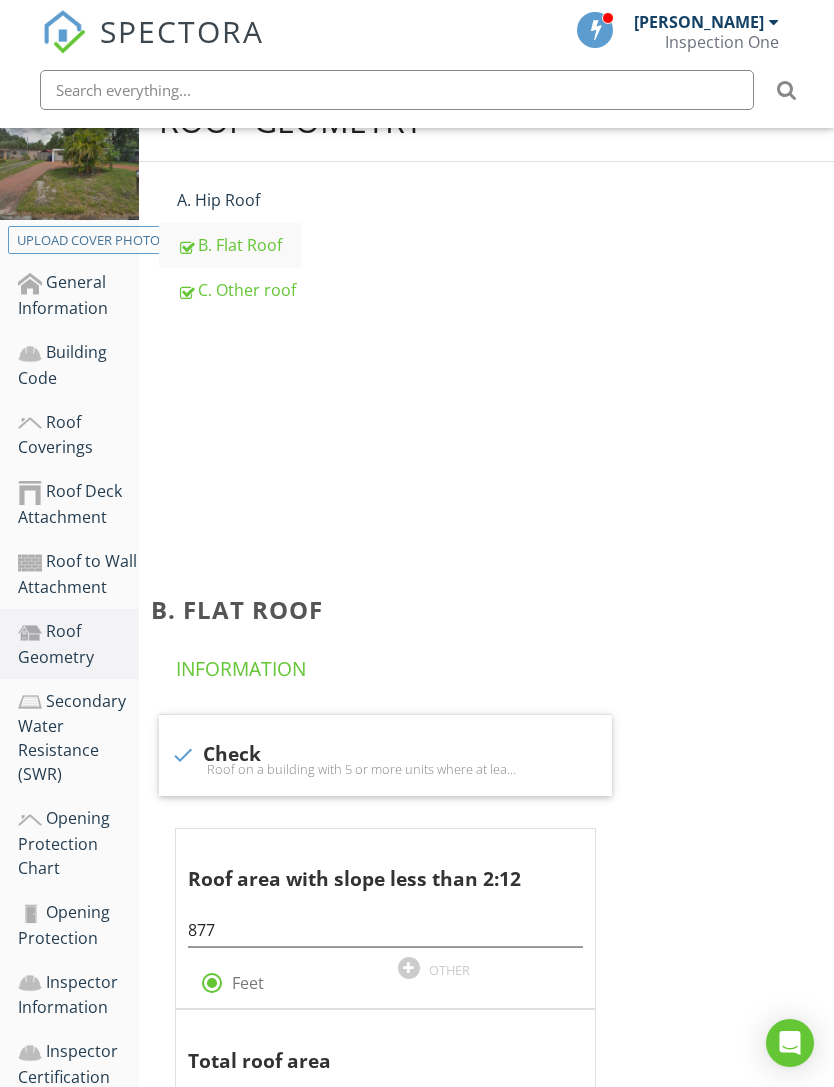 click on "B. Flat Roof" at bounding box center (239, 245) 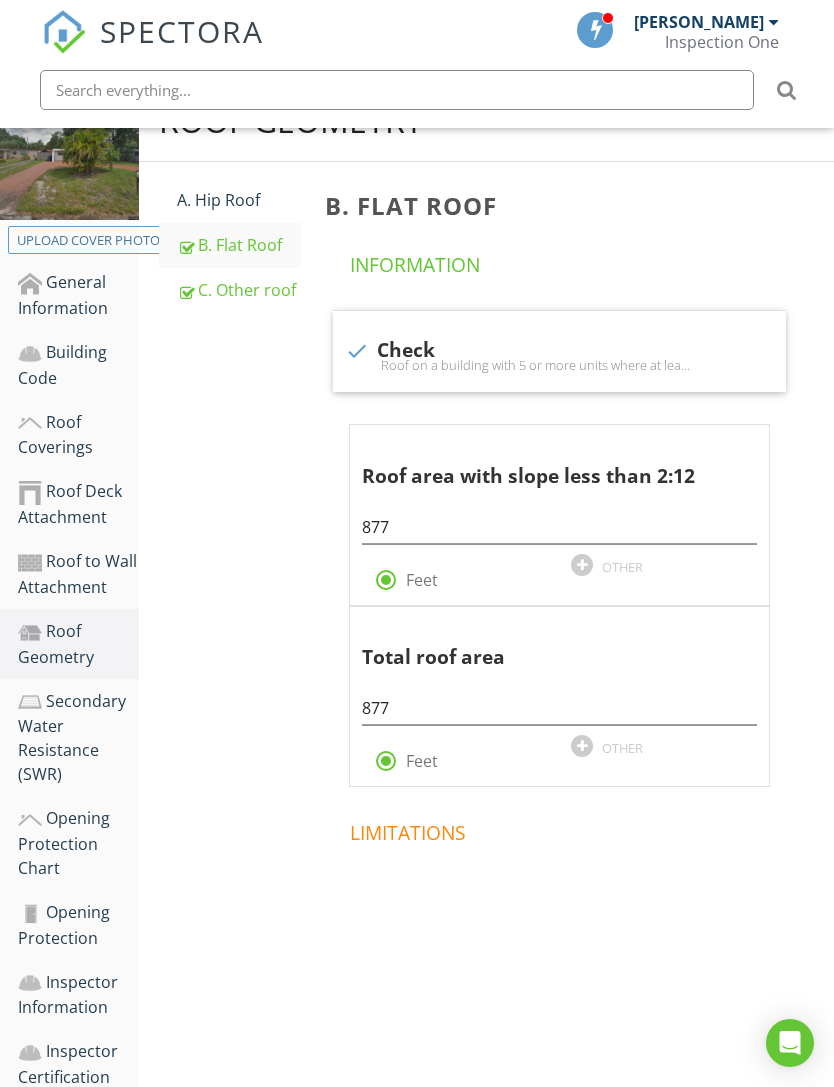 click on "C. Other roof" at bounding box center (239, 290) 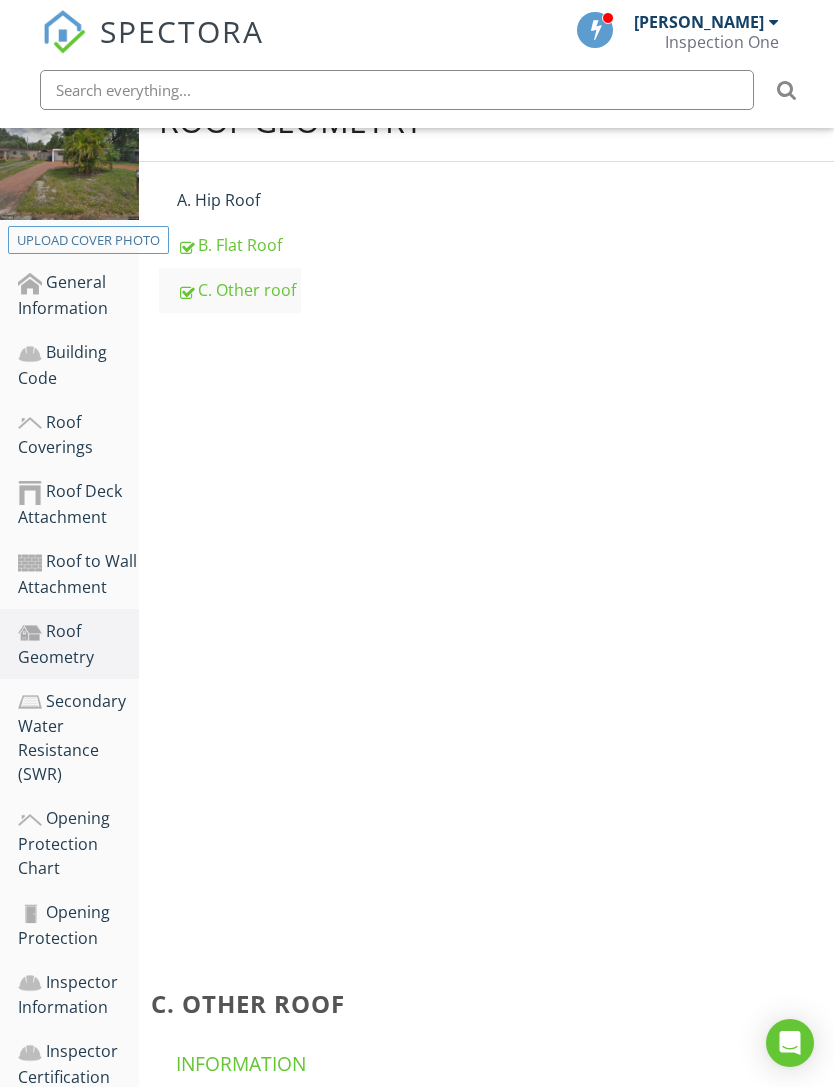 click on "C. Other roof" at bounding box center (239, 290) 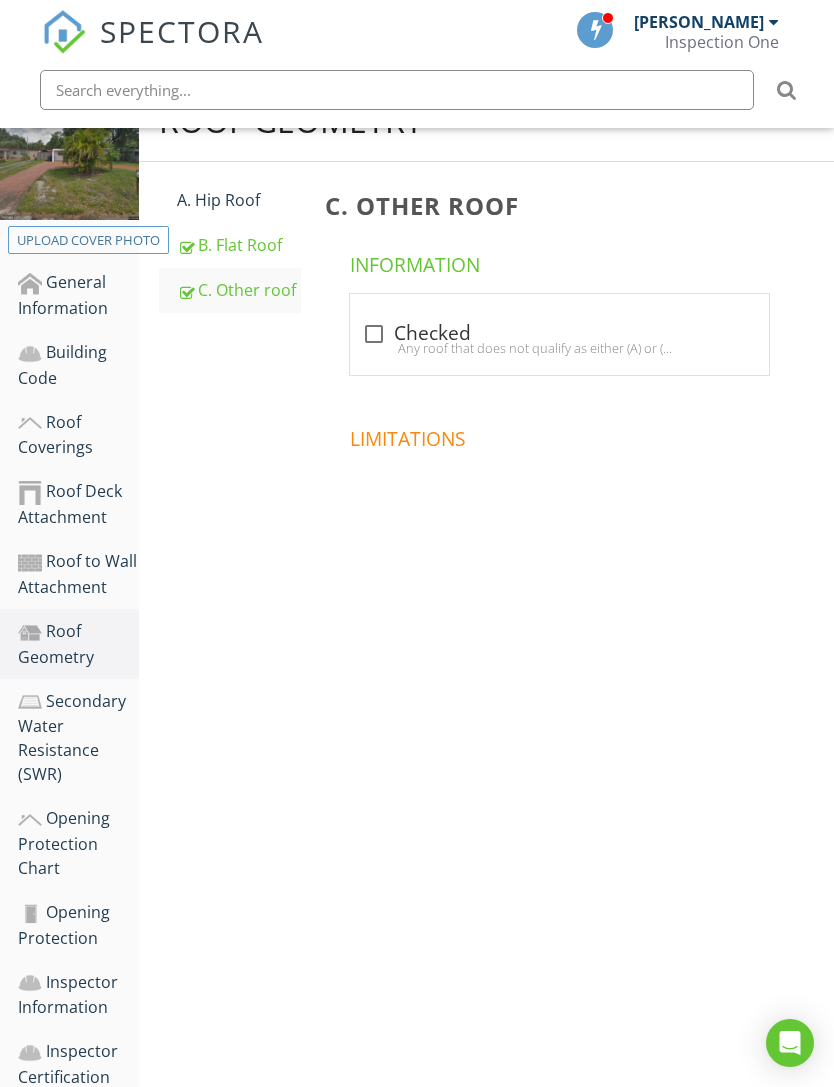 click on "A. Hip Roof" at bounding box center (239, 200) 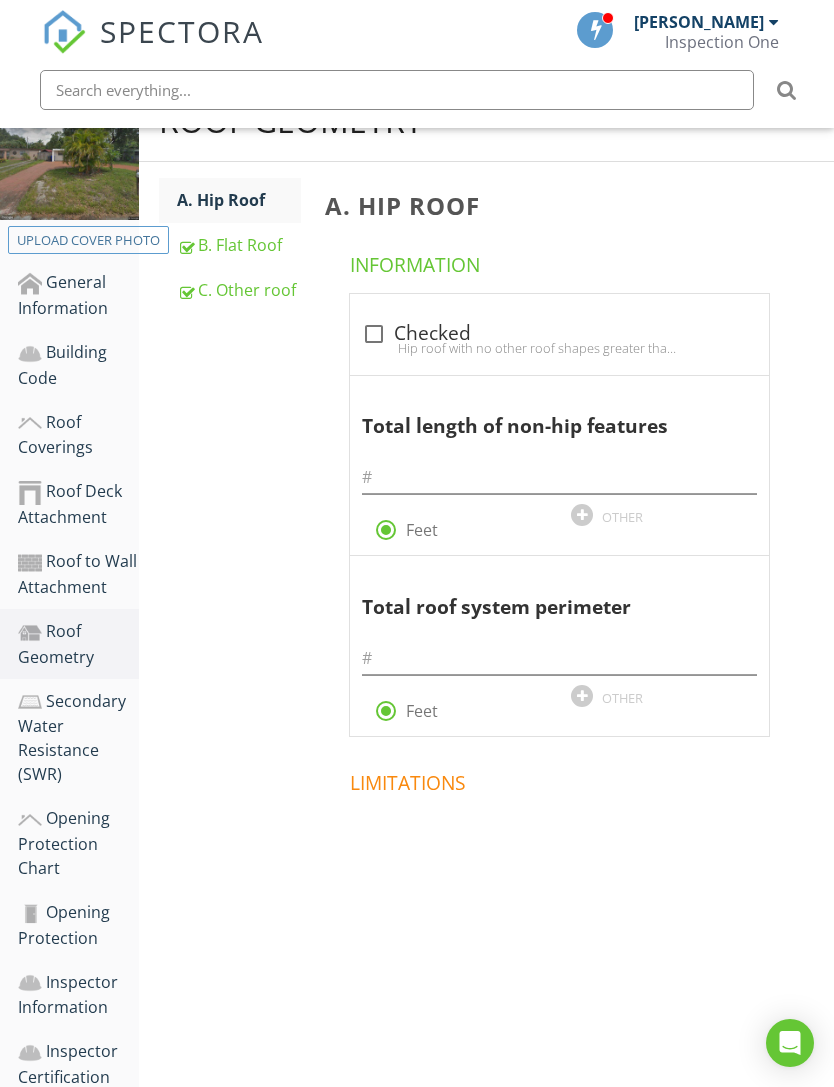 click on "Roof Geometry
A. Hip Roof
B. Flat Roof
C. Other roof
A. Hip Roof
Information                       check_box_outline_blank
Checked
Hip roof with no other roof shapes greater than 10% of the total roof system perimeter.
Total length of non-hip features
radio_button_checked Feet         OTHER
Total roof system perimeter
radio_button_checked Feet         OTHER         Limitations" at bounding box center (486, 520) 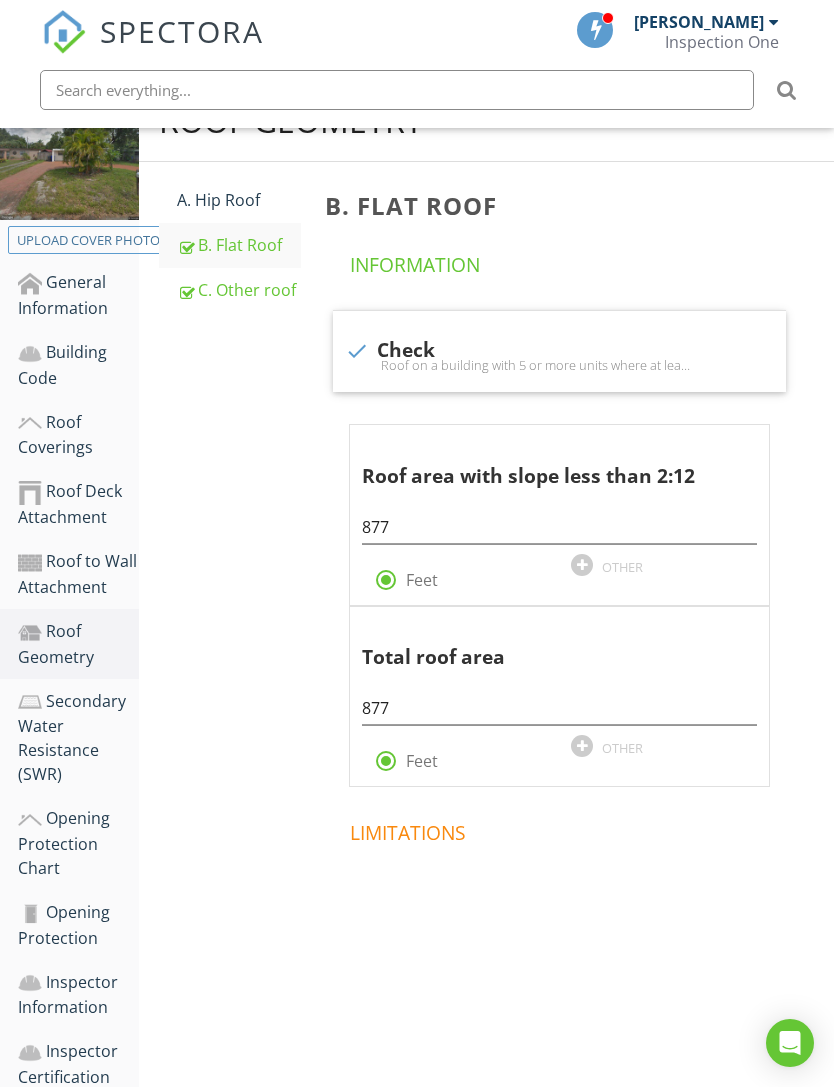 click on "C. Other roof" at bounding box center [239, 290] 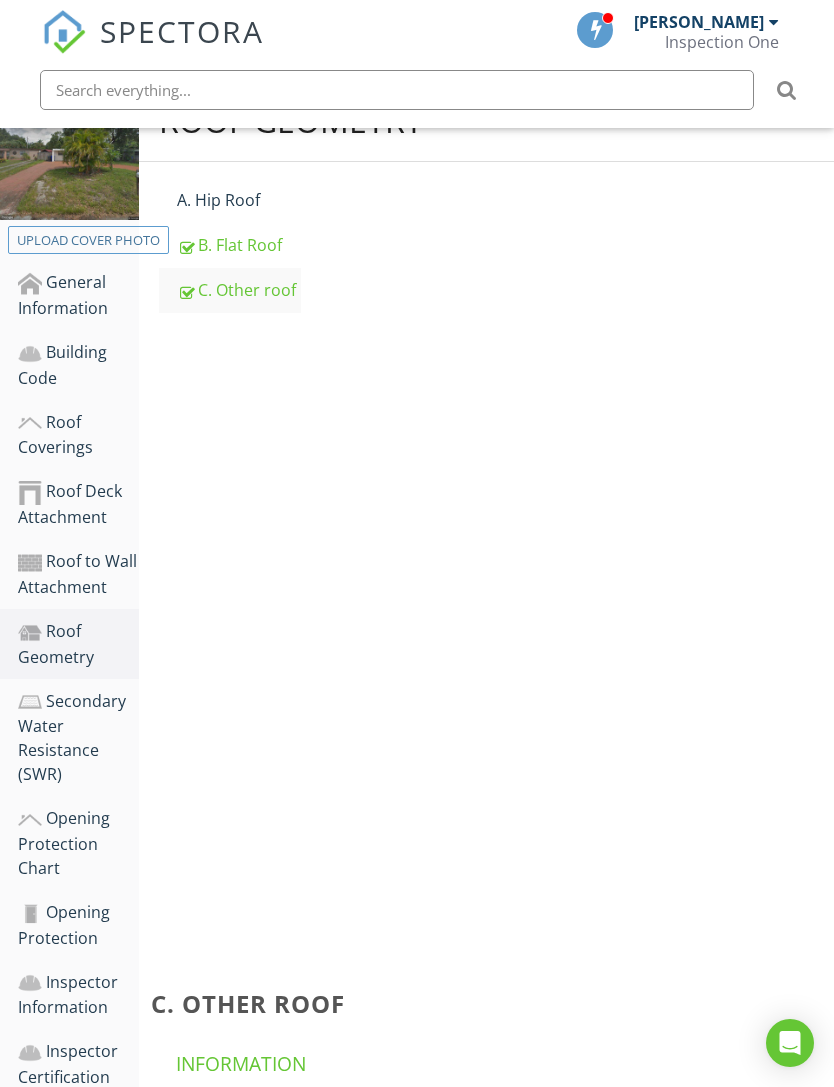 click on "C. Other roof" at bounding box center [239, 290] 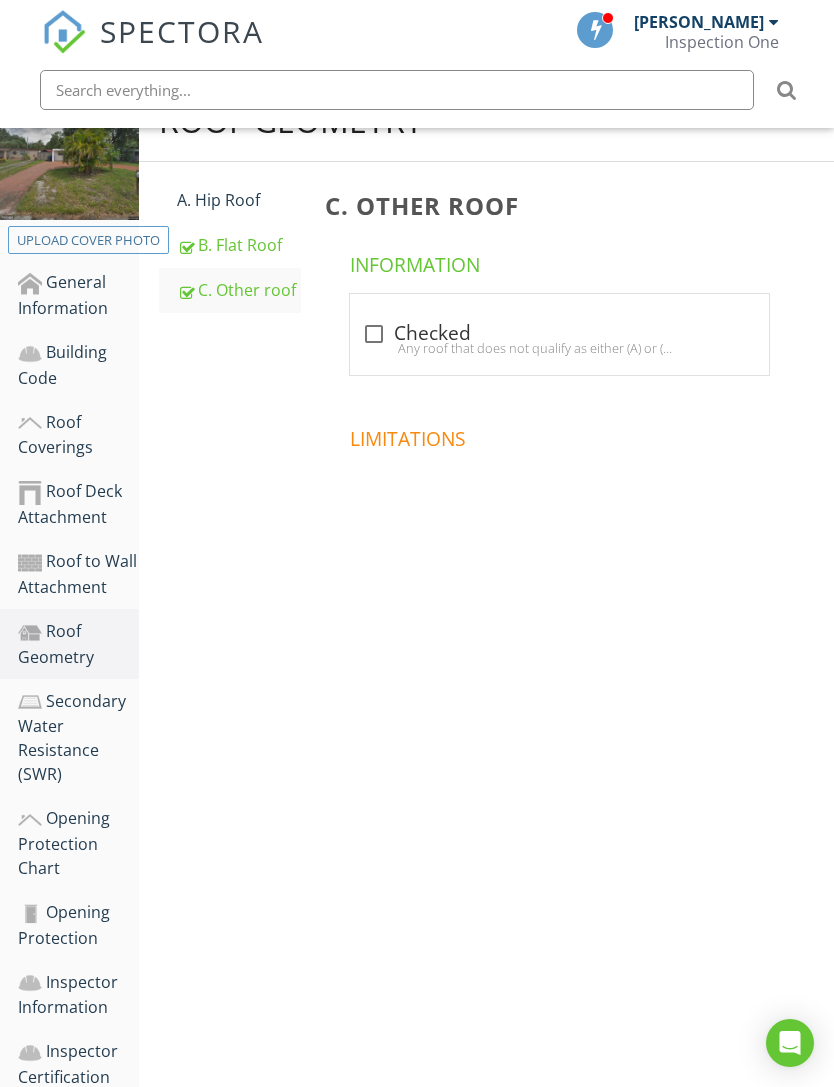 click on "Secondary Water Resistance (SWR)" at bounding box center [78, 738] 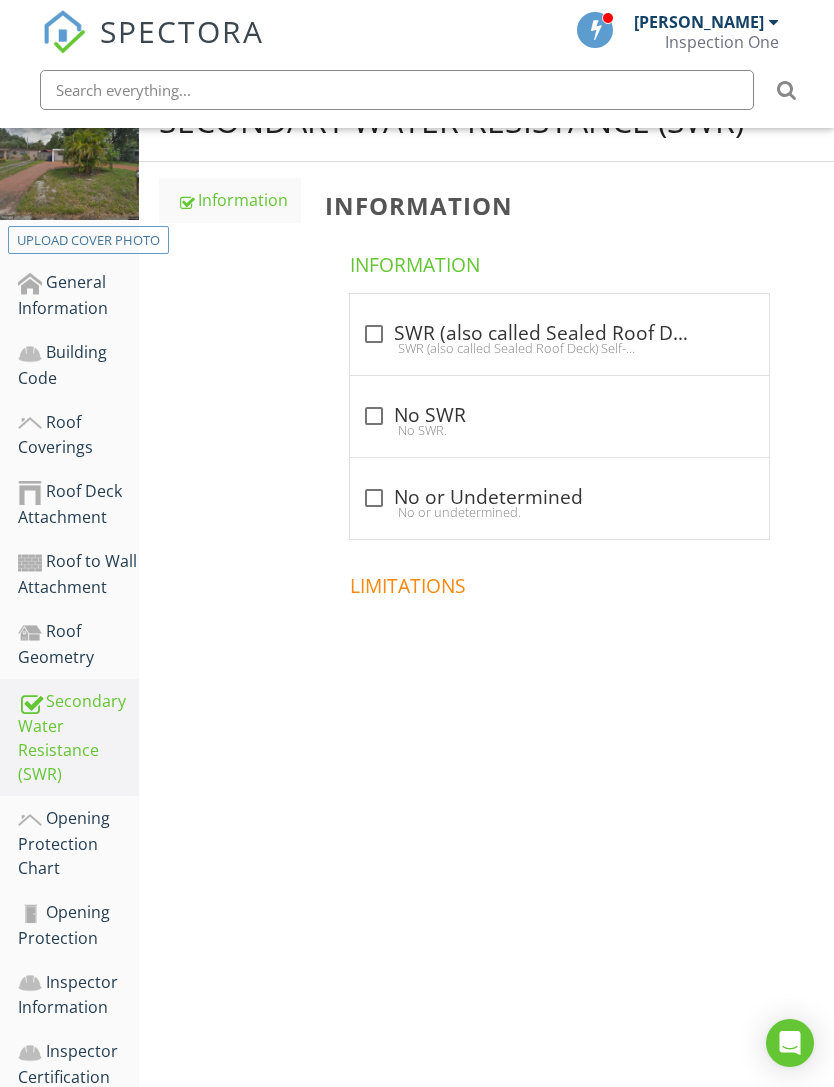 click at bounding box center (374, 498) 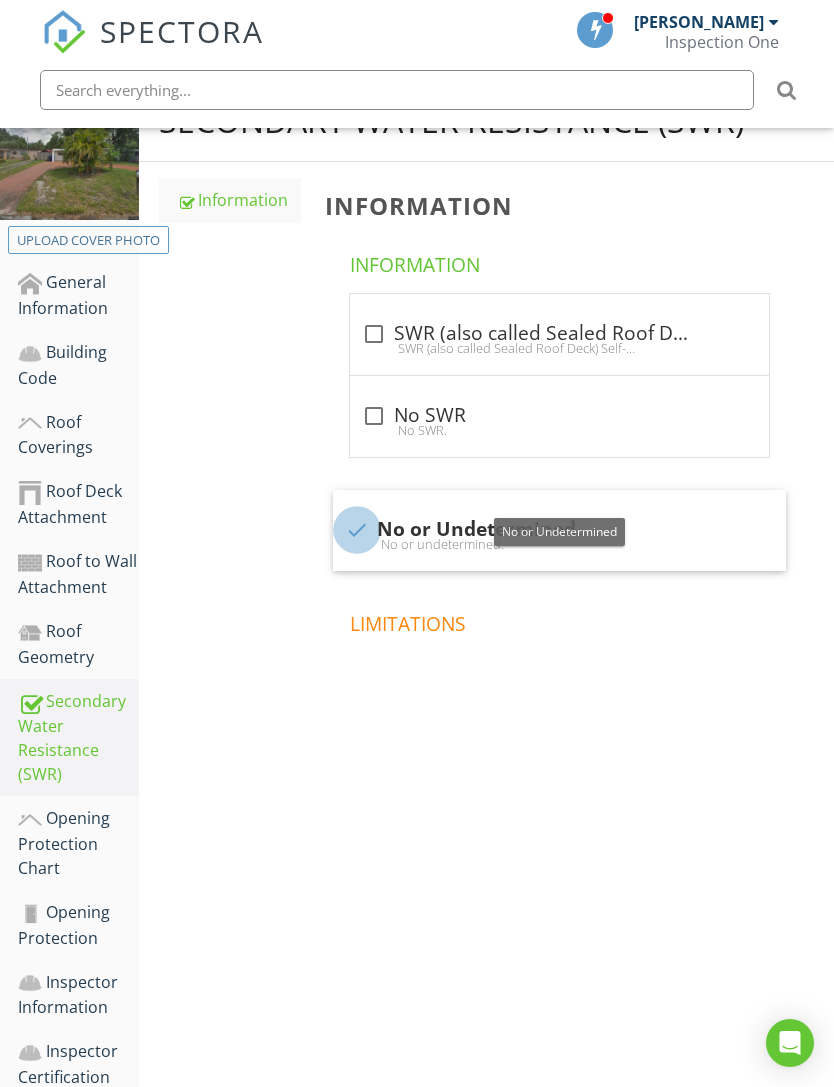 checkbox on "true" 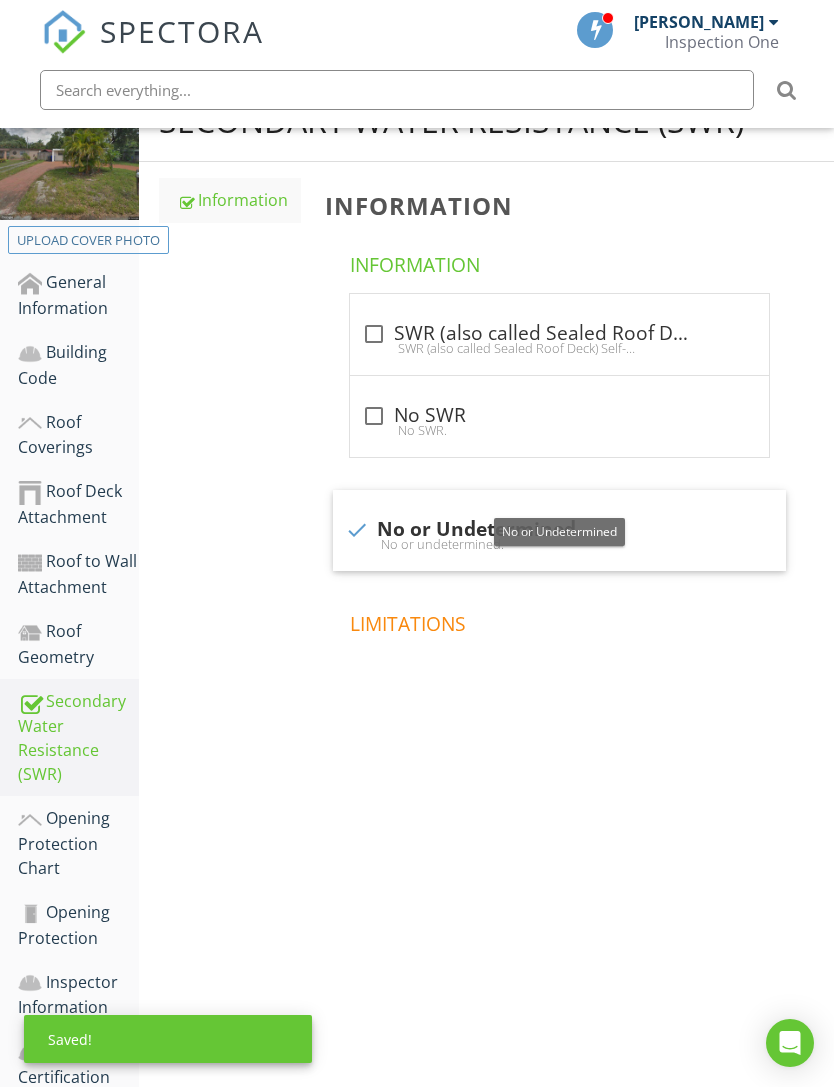 click on "Opening Protection Chart" at bounding box center (78, 843) 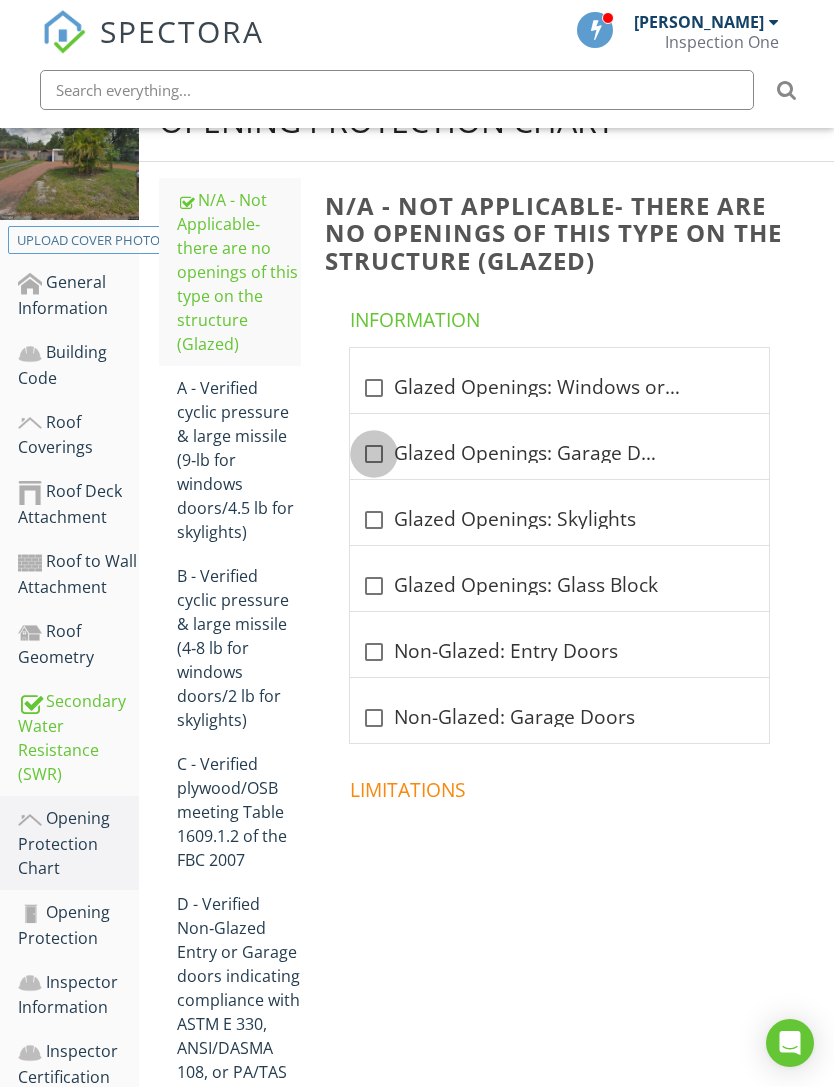 click at bounding box center [374, 454] 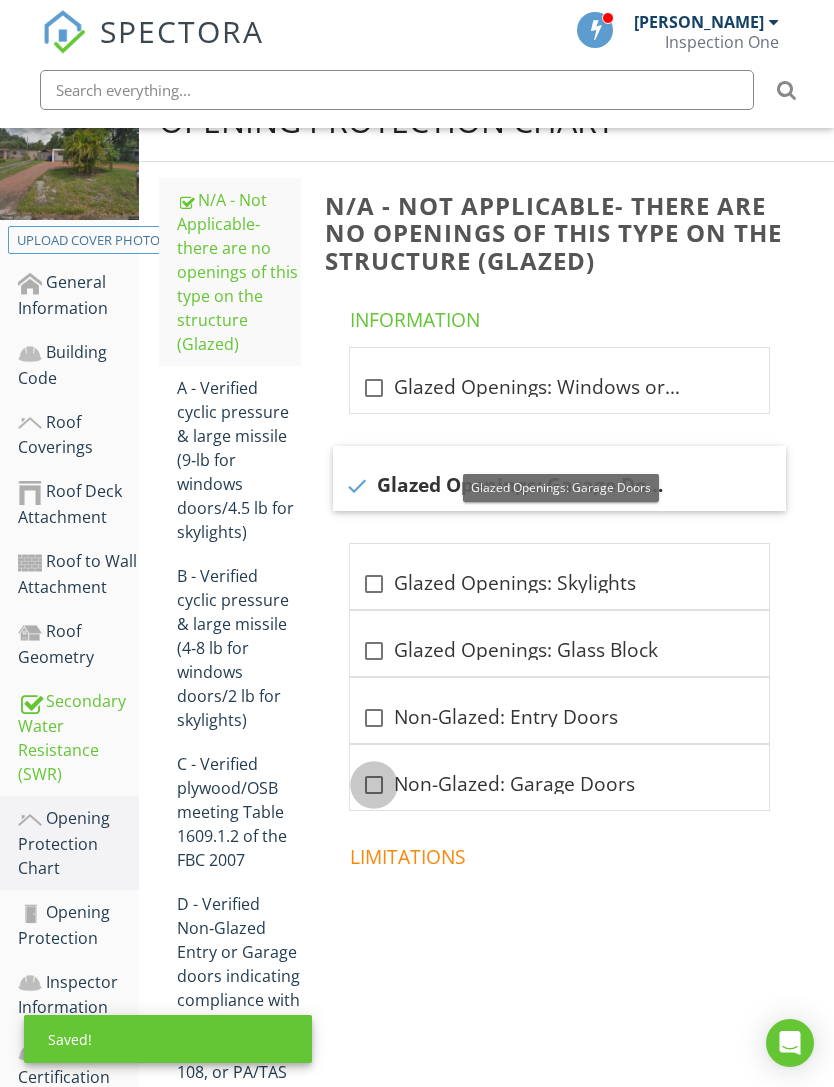 click at bounding box center (374, 785) 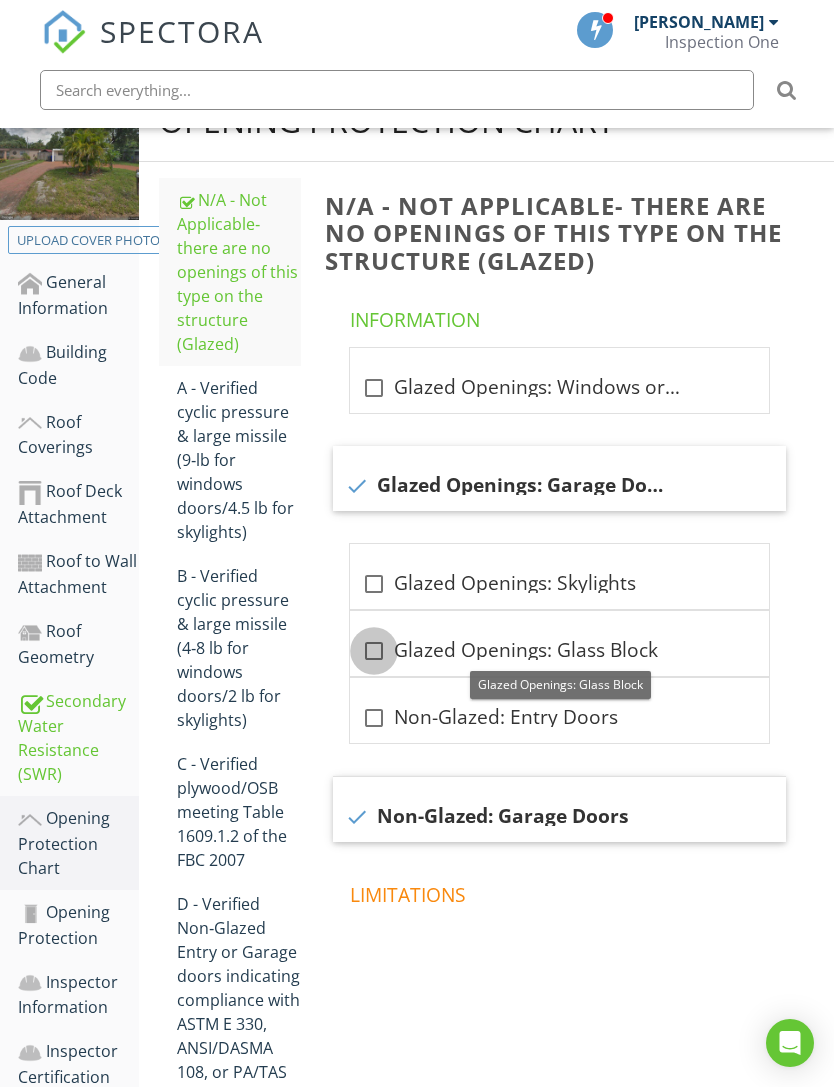 click at bounding box center (374, 651) 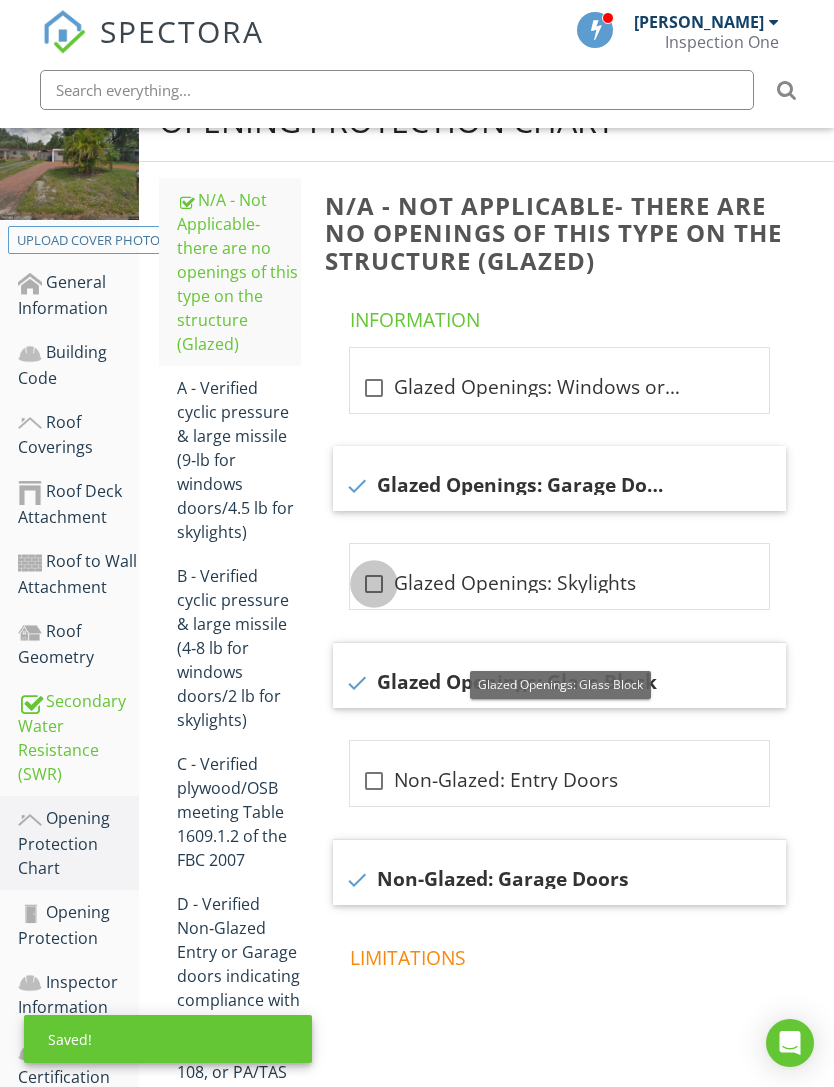click at bounding box center [374, 584] 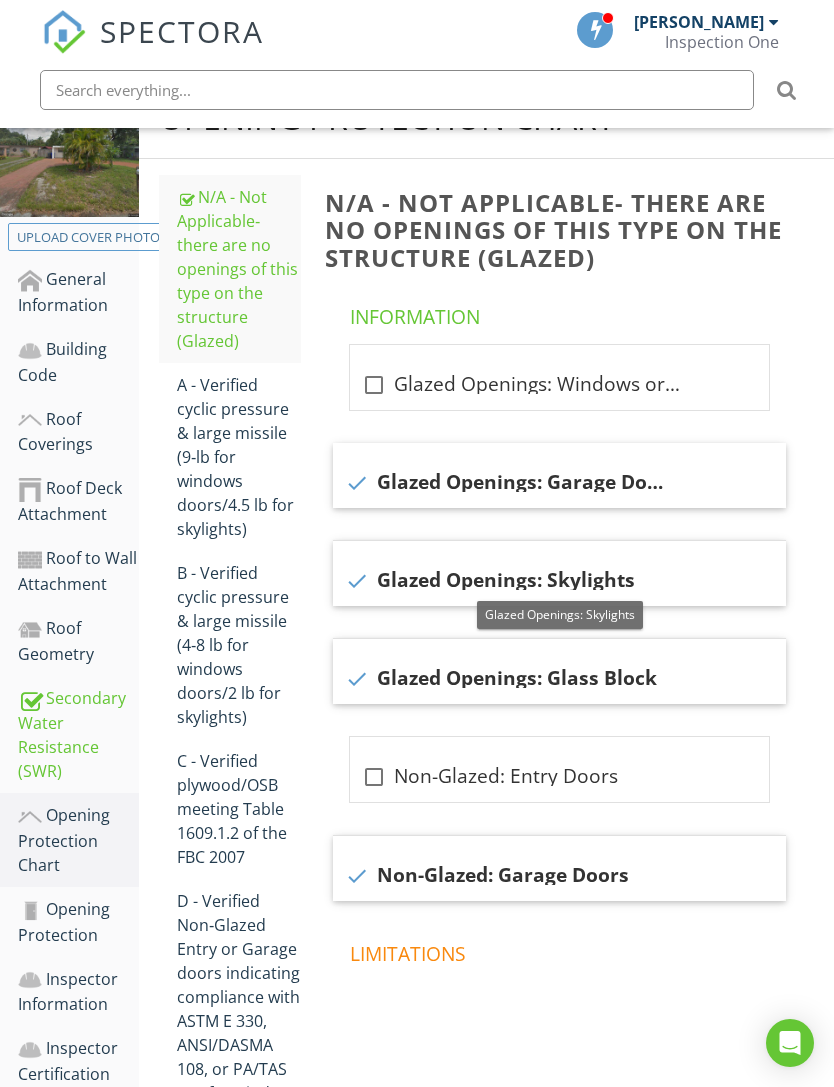 scroll, scrollTop: 329, scrollLeft: 0, axis: vertical 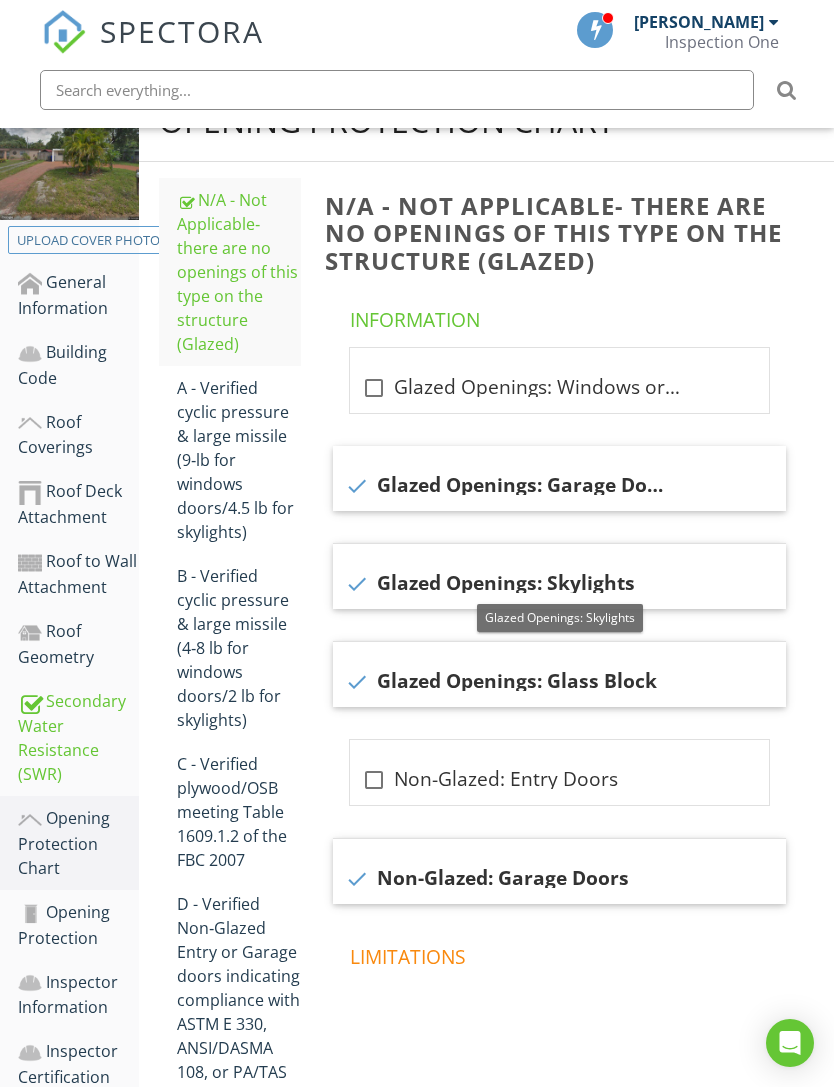 click on "A - Verified cyclic pressure & large missile (9‐lb for windows doors/4.5 lb for skylights)" at bounding box center [239, 460] 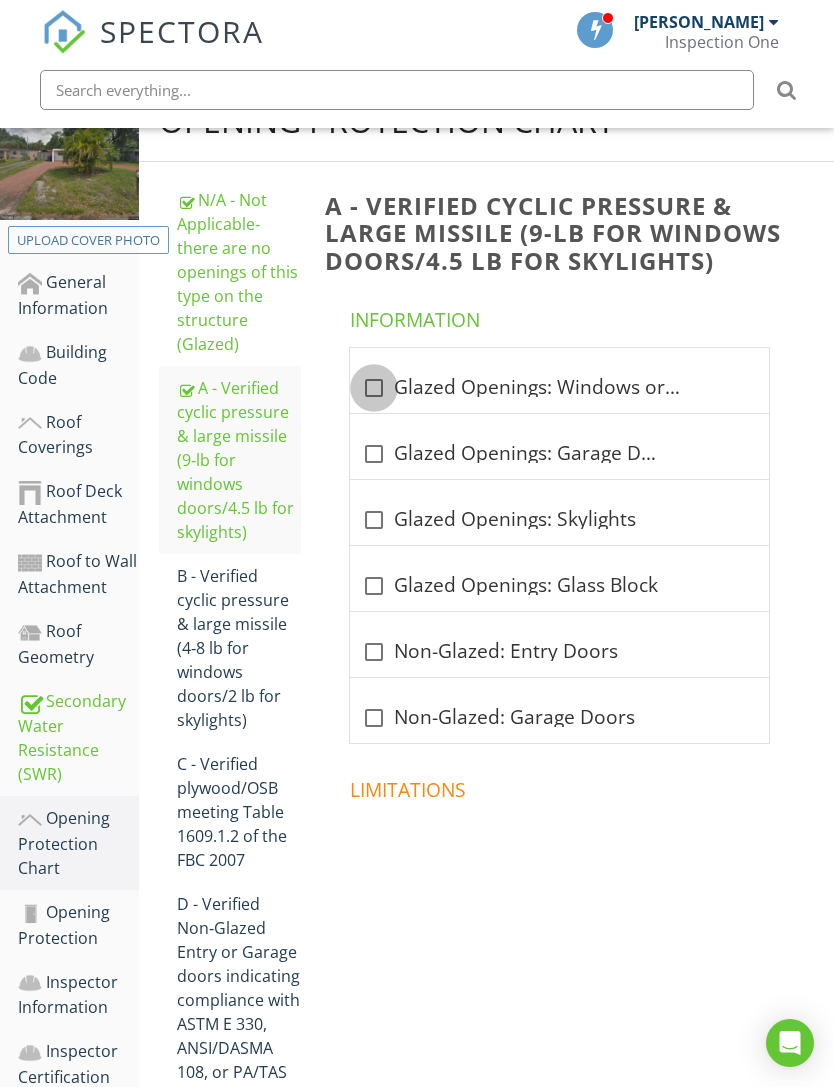 click at bounding box center (374, 388) 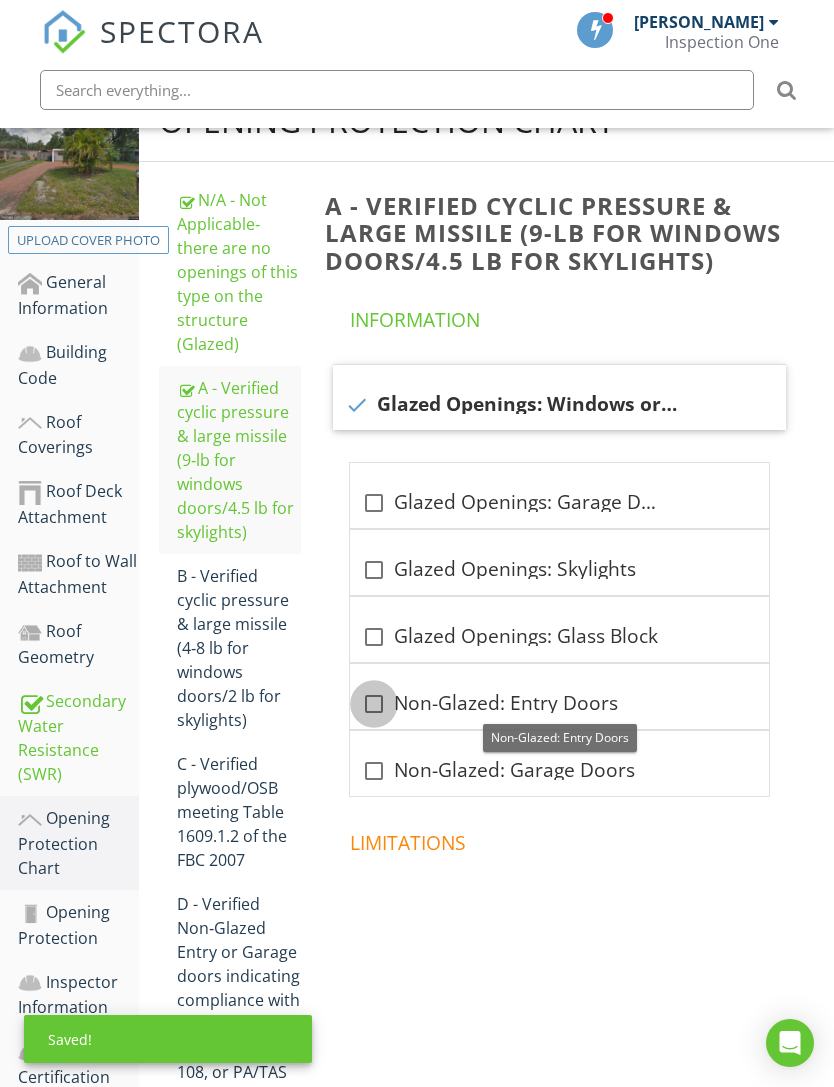 click at bounding box center (374, 704) 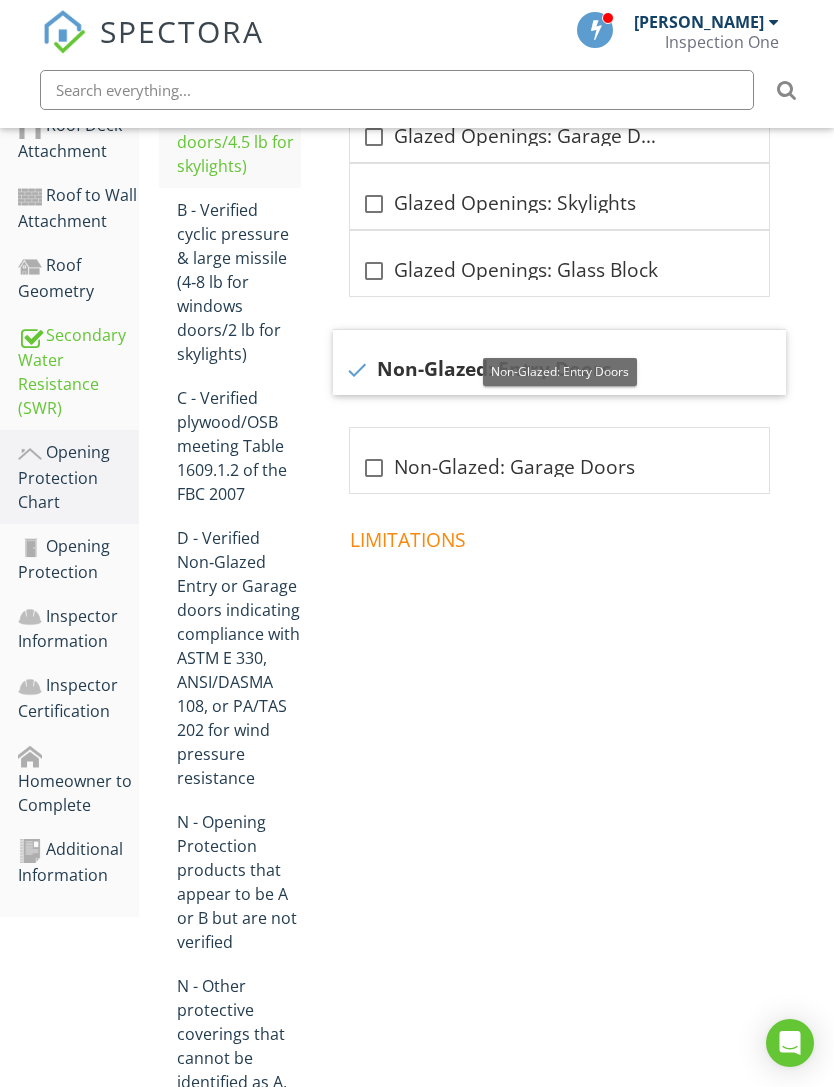 scroll, scrollTop: 694, scrollLeft: 0, axis: vertical 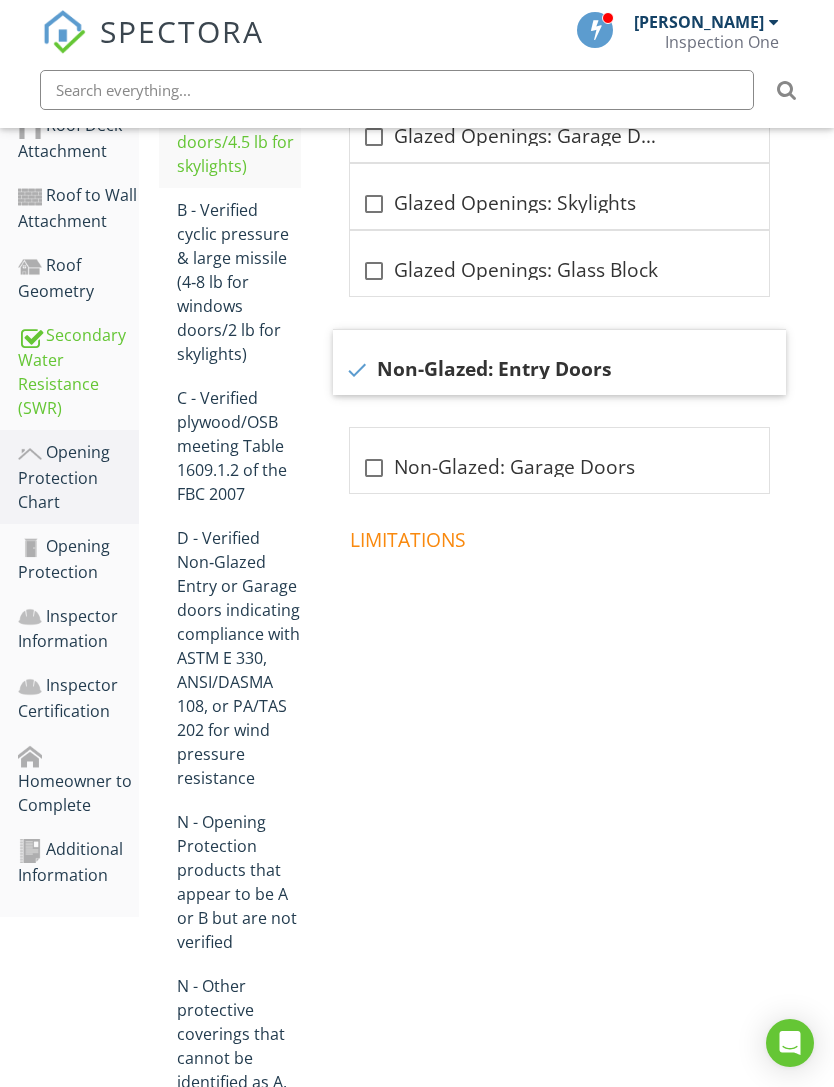 click on "Opening Protection" at bounding box center (78, 559) 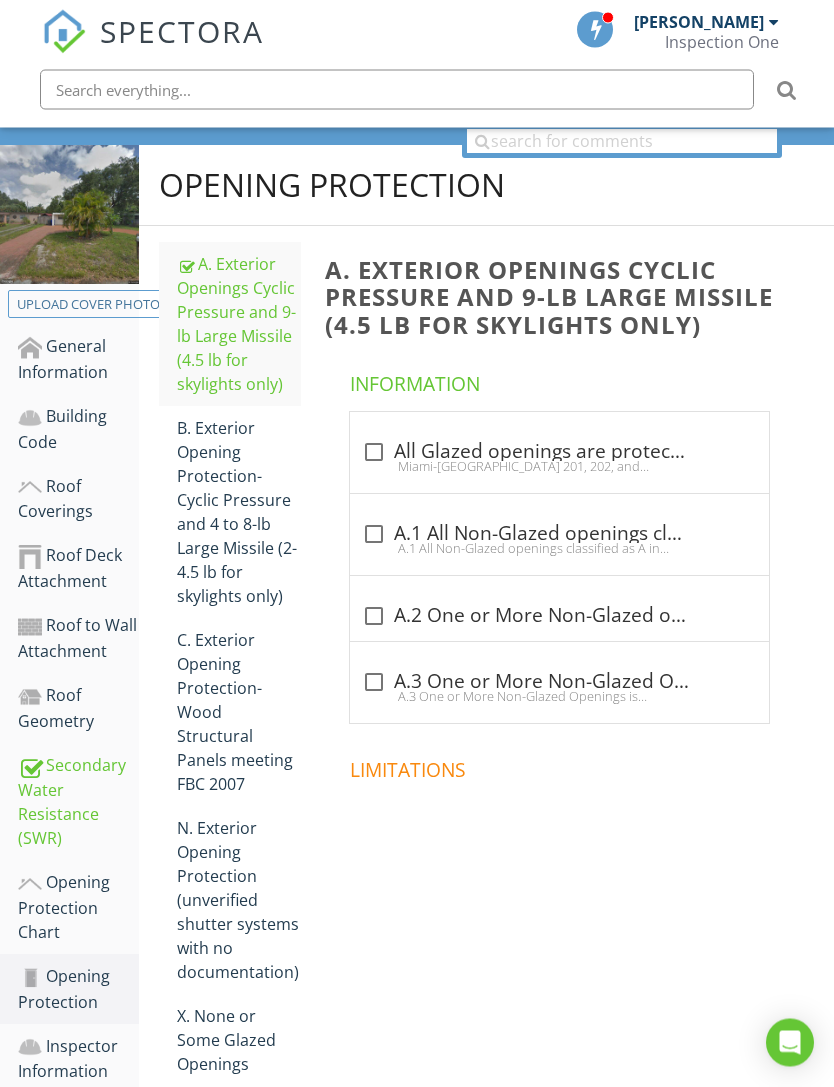 scroll, scrollTop: 257, scrollLeft: 0, axis: vertical 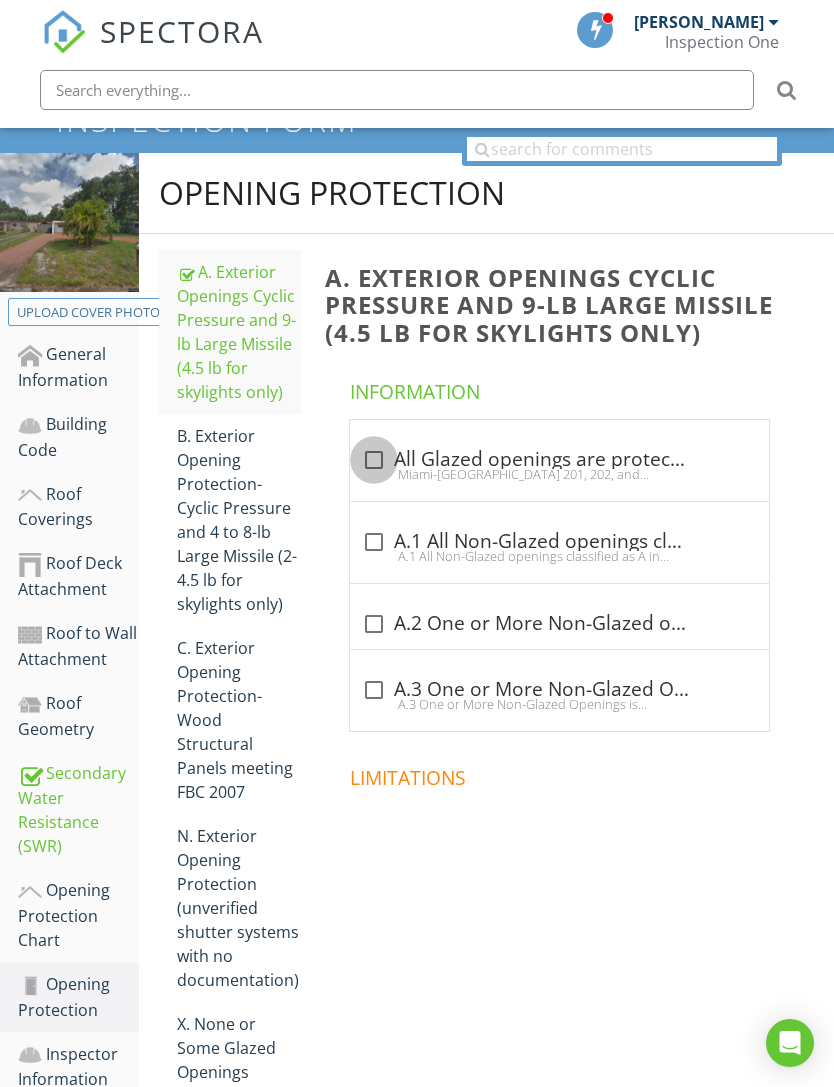 click at bounding box center [374, 460] 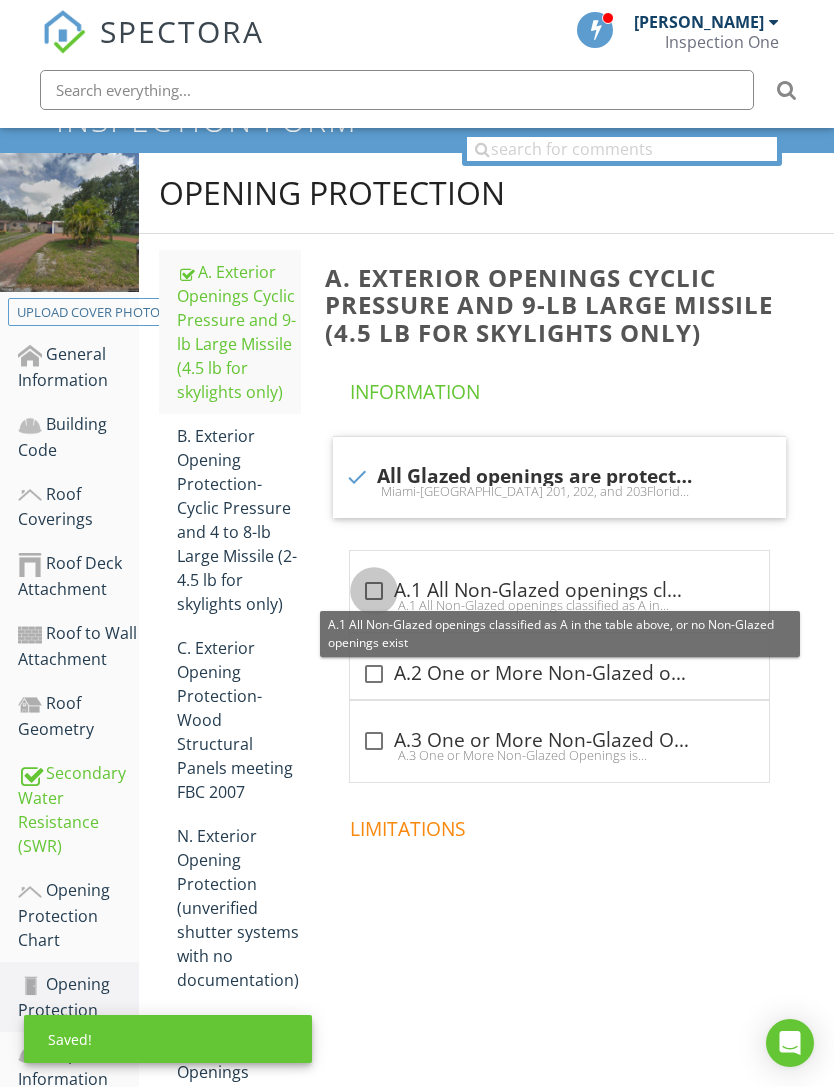 click at bounding box center (374, 591) 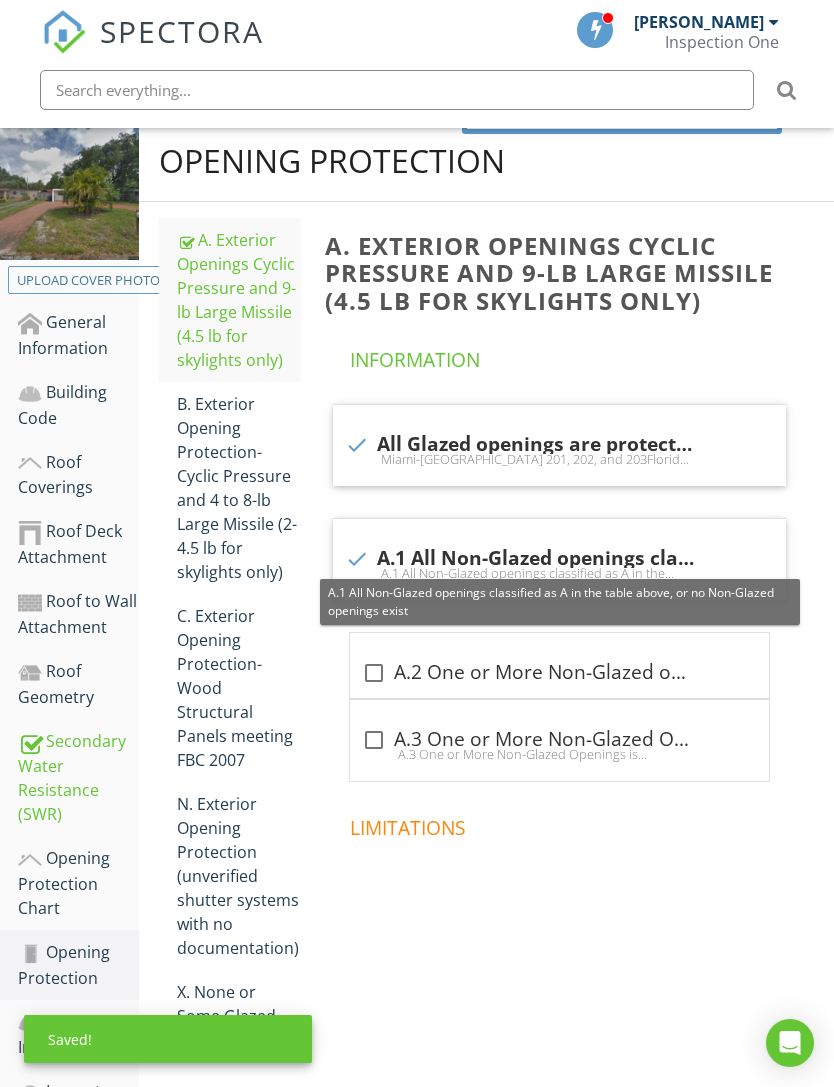 scroll, scrollTop: 435, scrollLeft: 0, axis: vertical 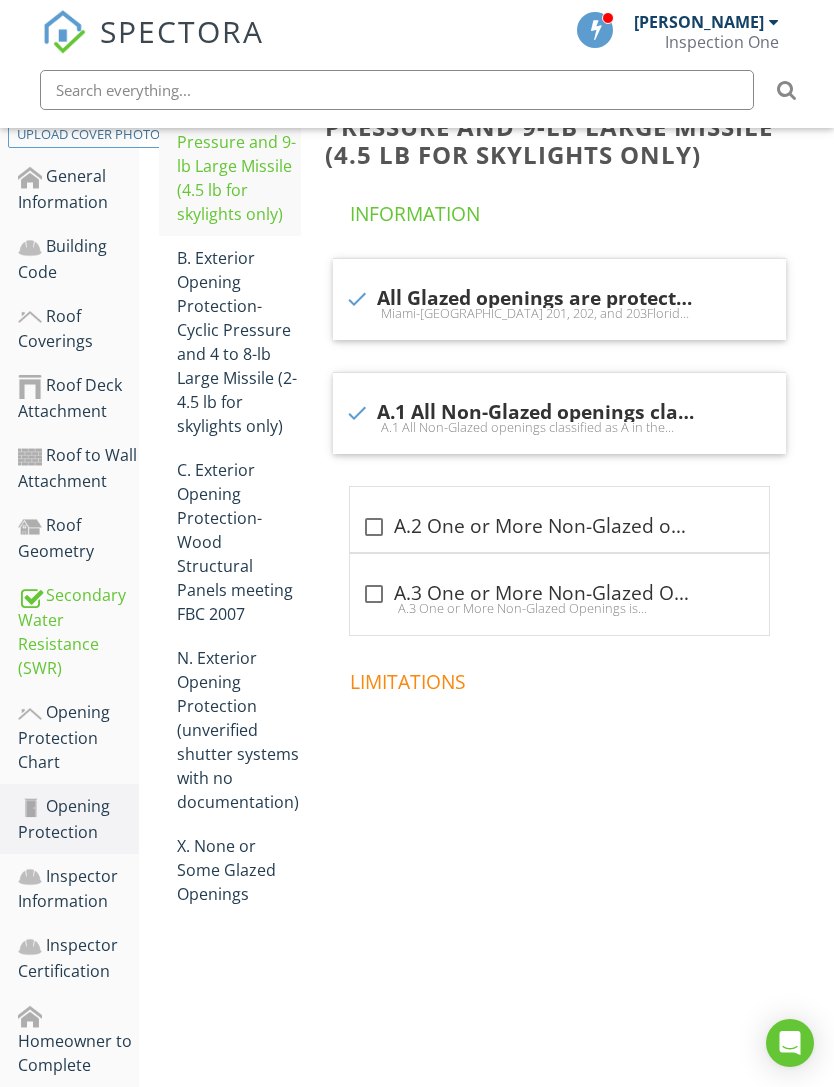 click on "Inspector Information" at bounding box center (78, 889) 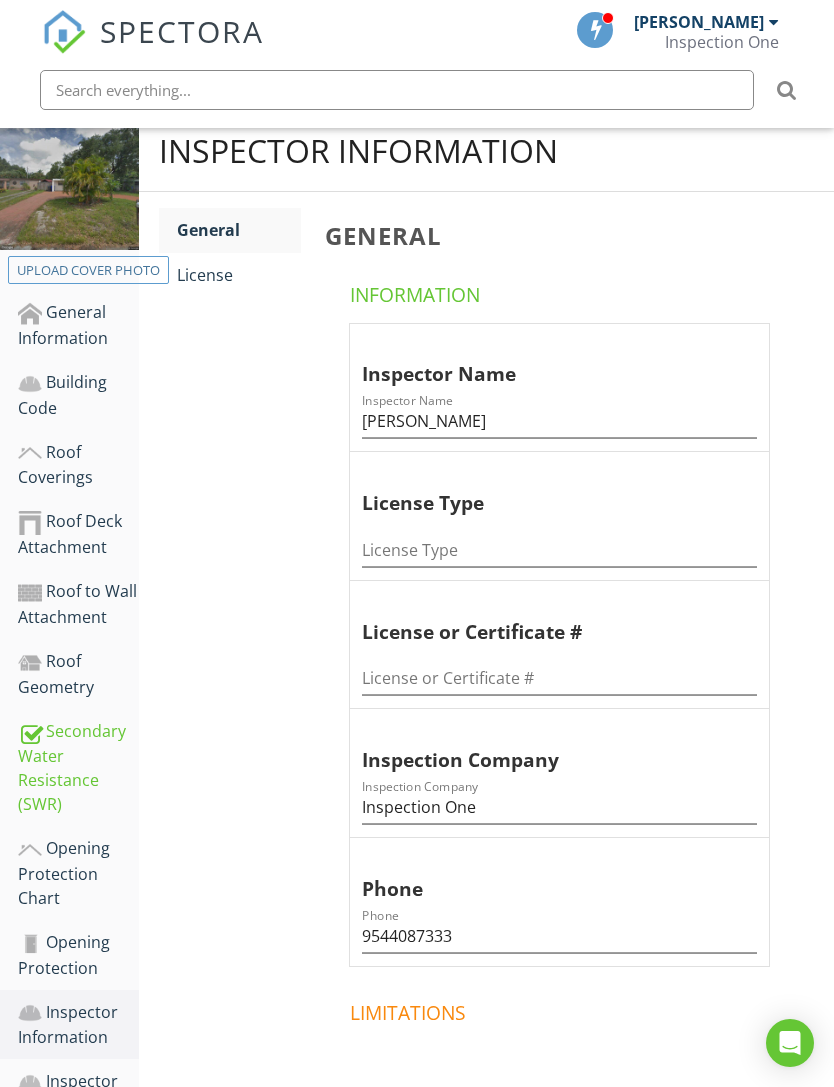 scroll, scrollTop: 301, scrollLeft: 0, axis: vertical 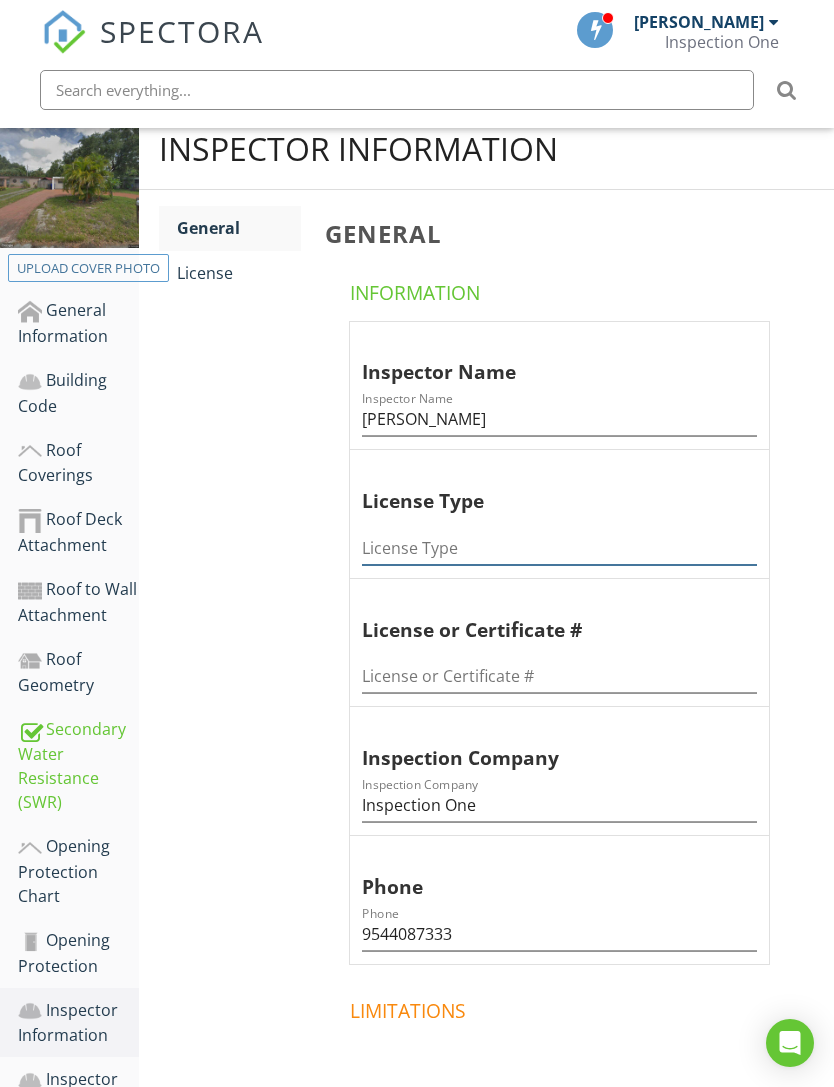 click at bounding box center (559, 548) 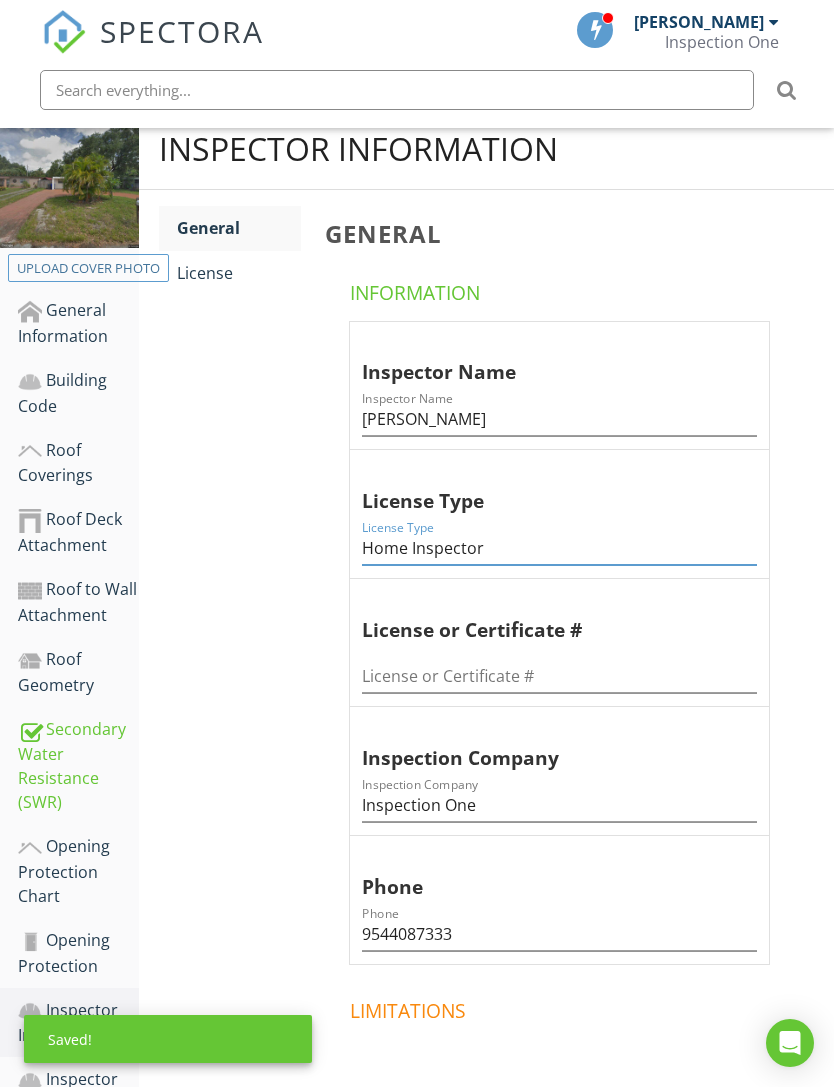 type on "Home Inspector" 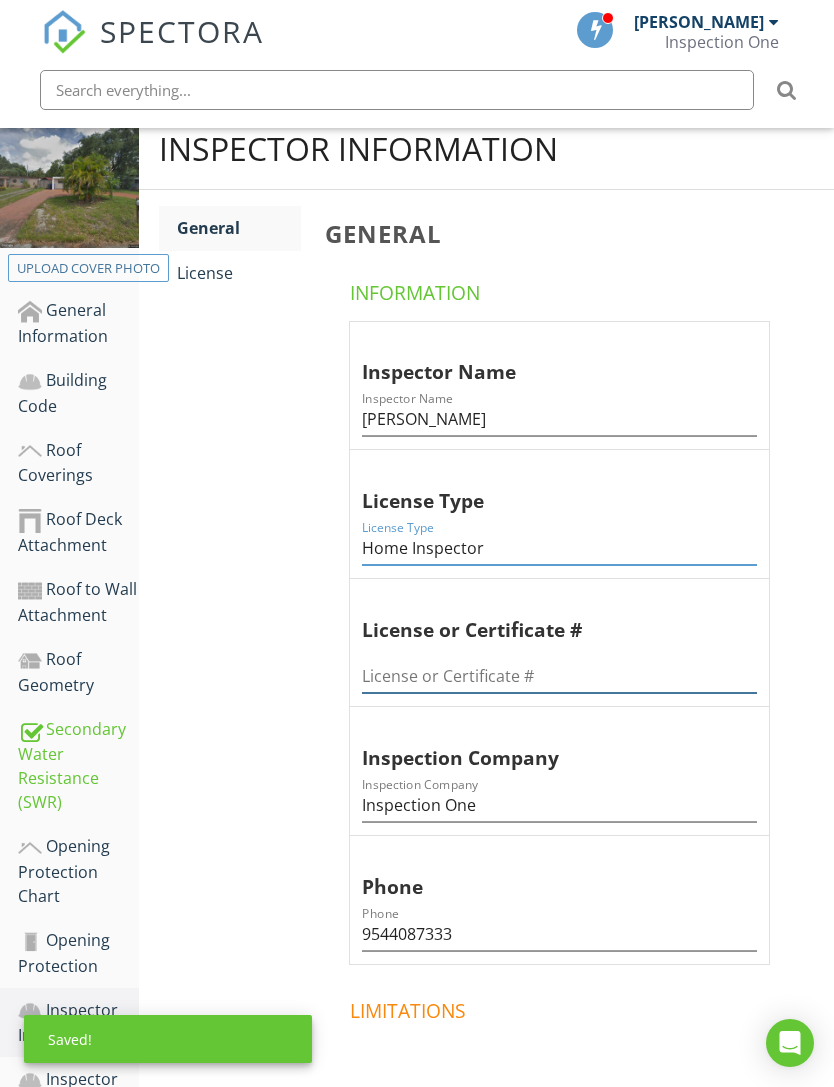click at bounding box center [559, 676] 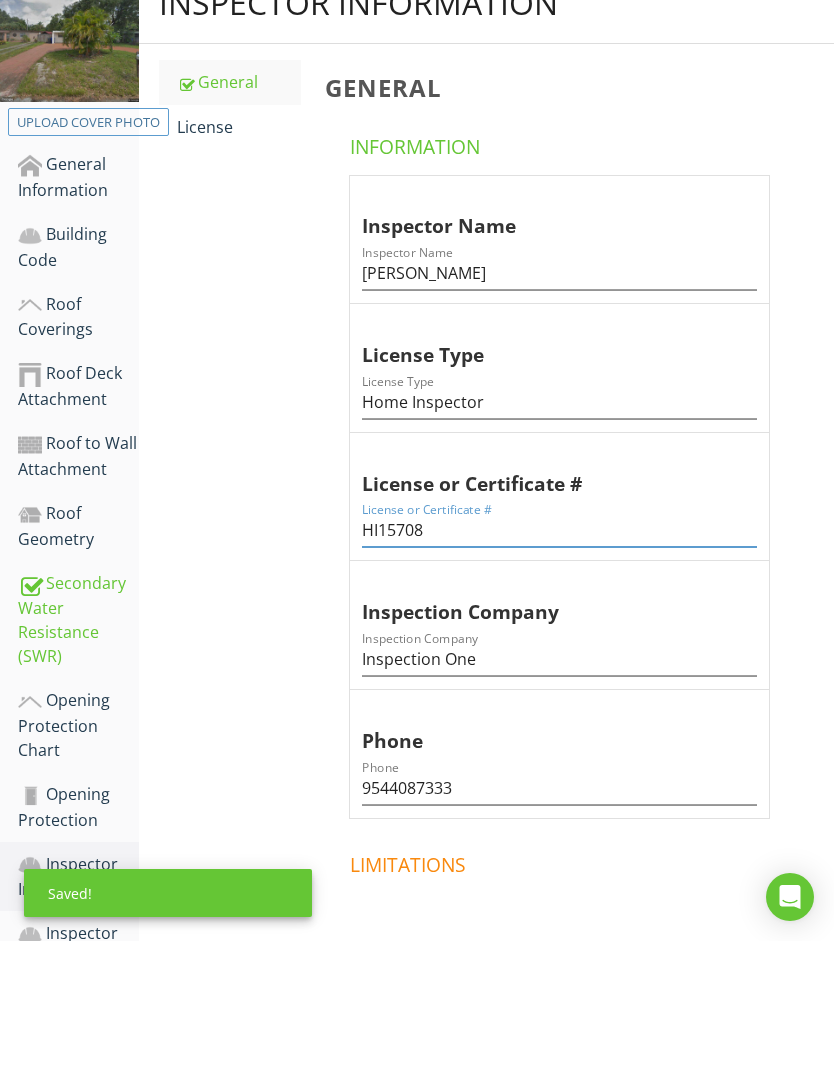 type on "HI15708" 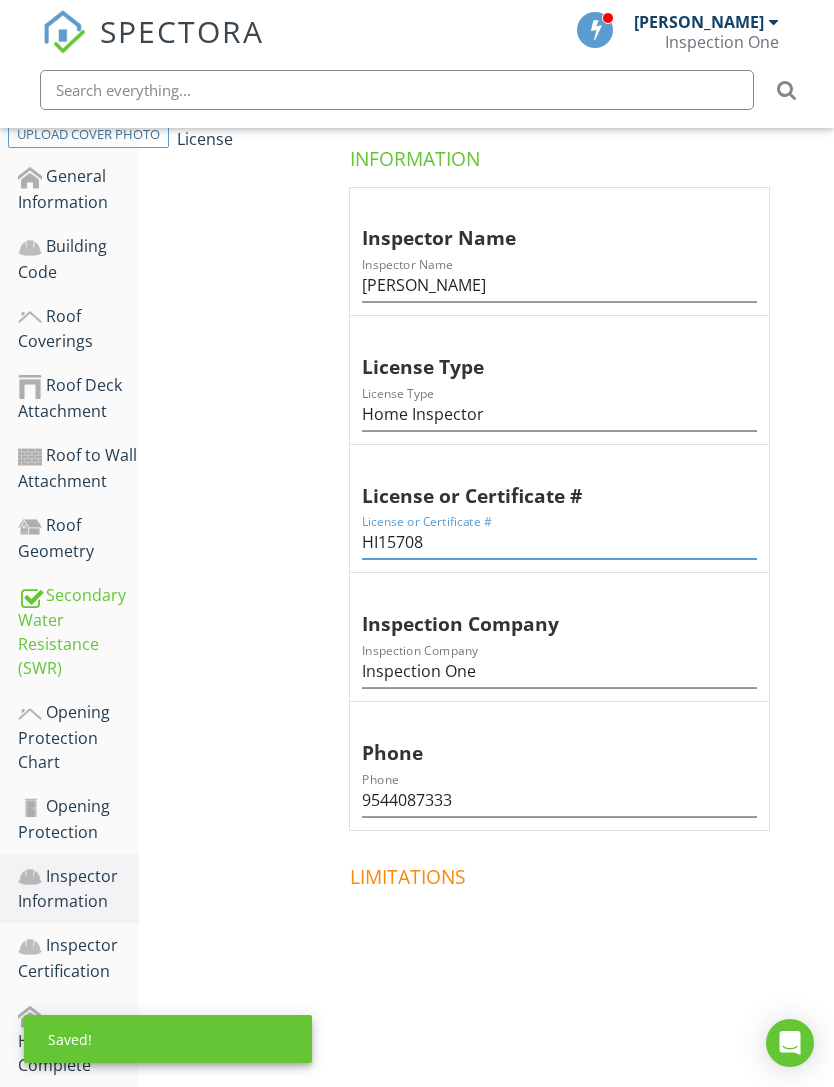 click on "License" at bounding box center (239, 139) 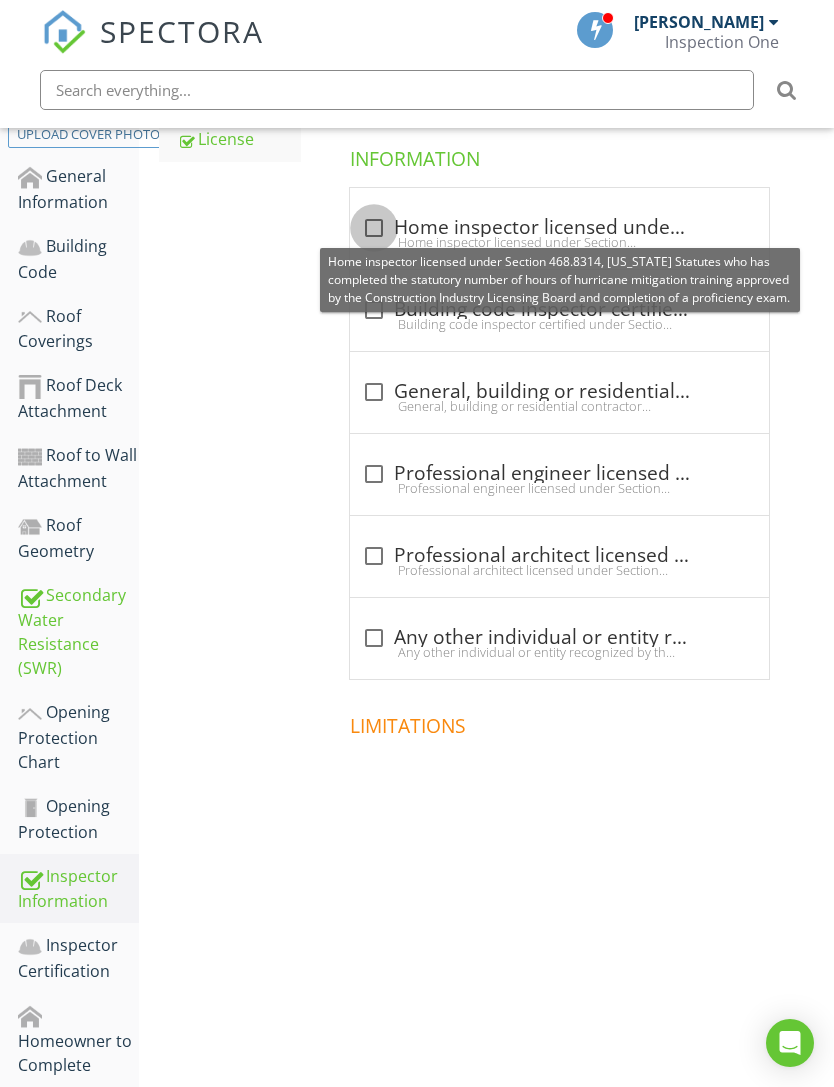 click at bounding box center (374, 228) 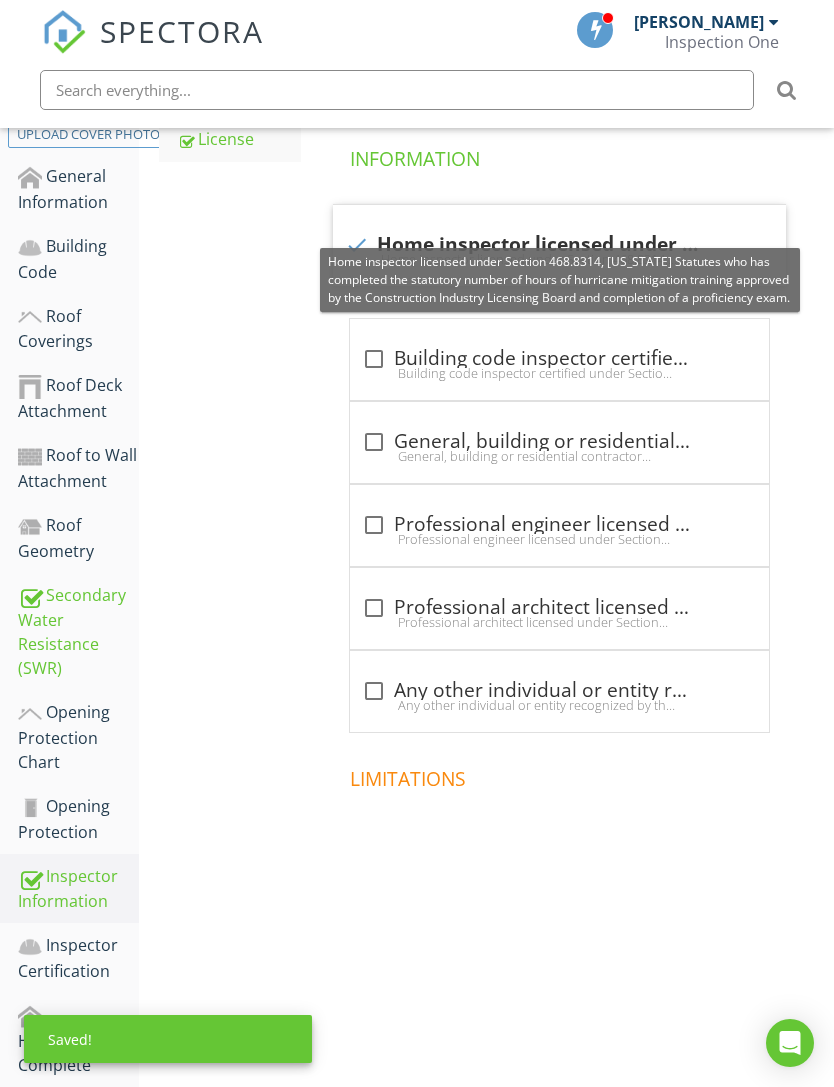 click on "Inspector Certification" at bounding box center (78, 958) 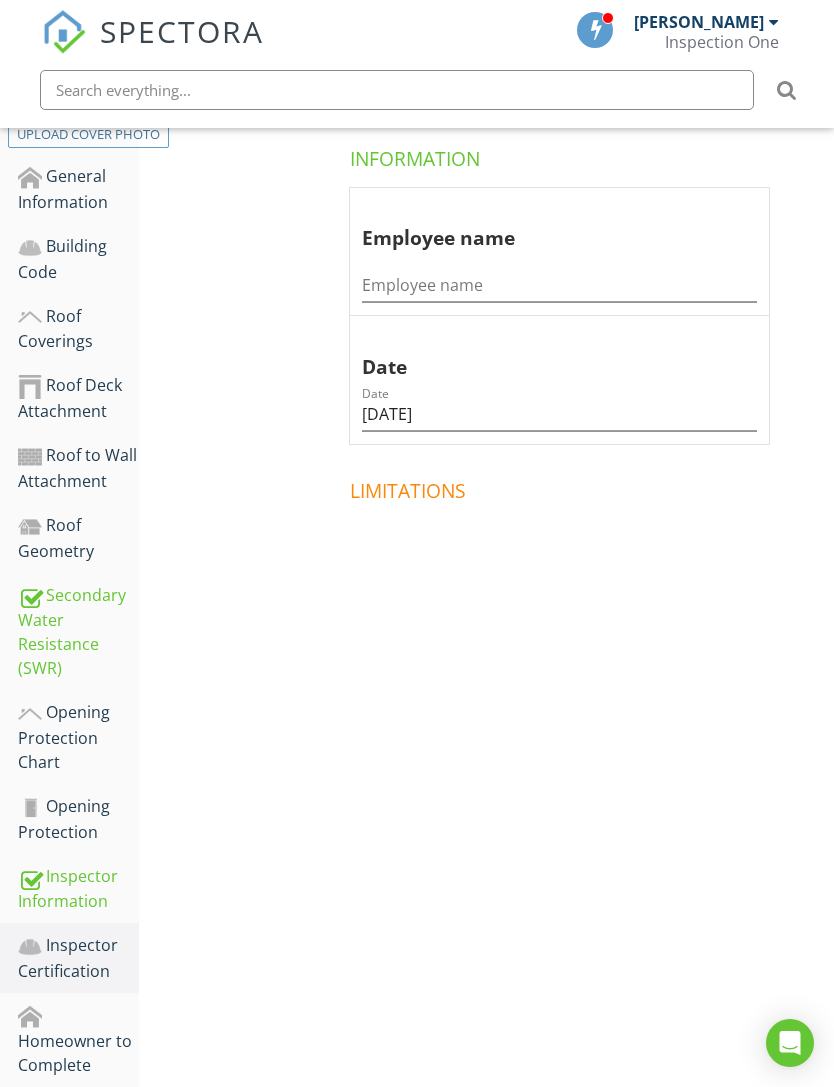 click on "Homeowner to Complete" at bounding box center [78, 1040] 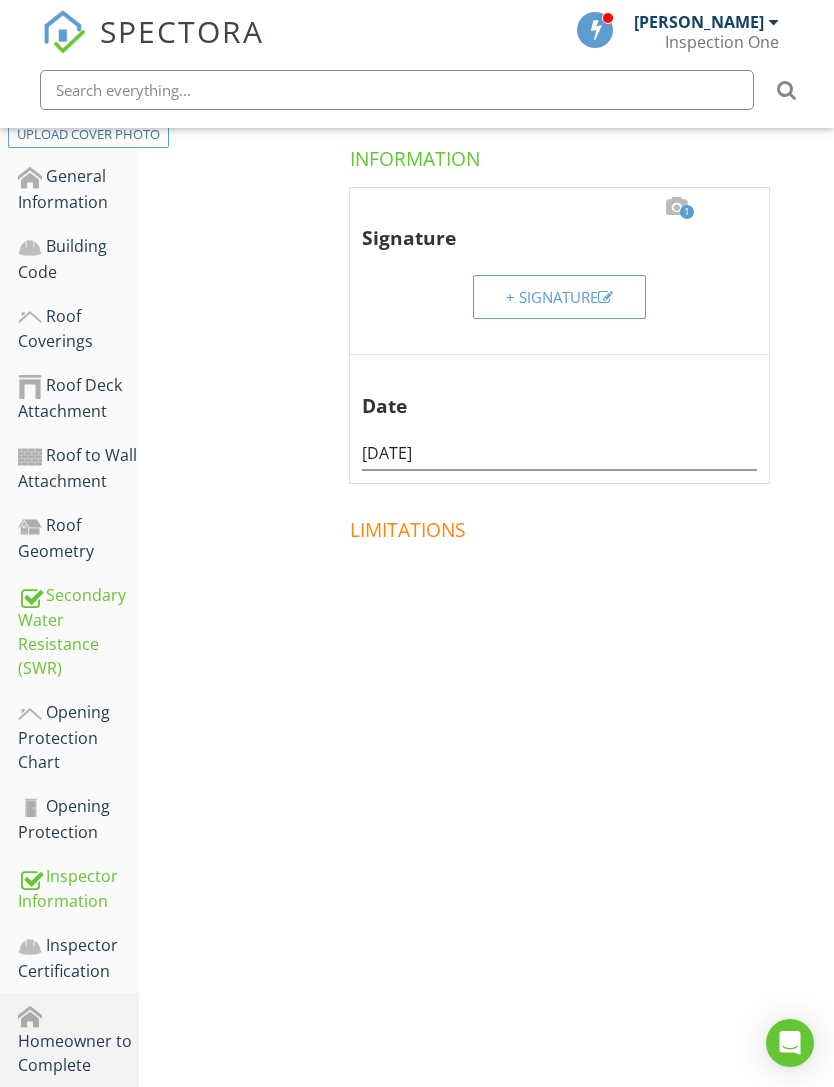 click on "Additional Information" at bounding box center [78, 1122] 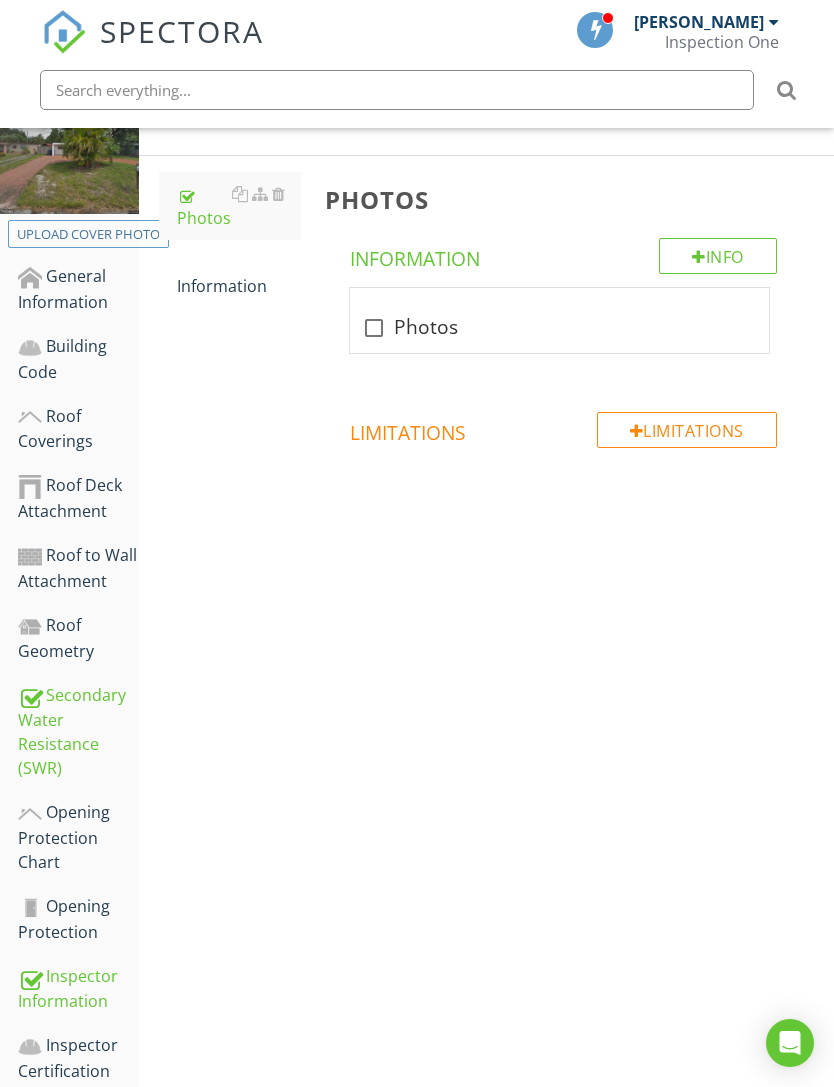 scroll, scrollTop: 333, scrollLeft: 0, axis: vertical 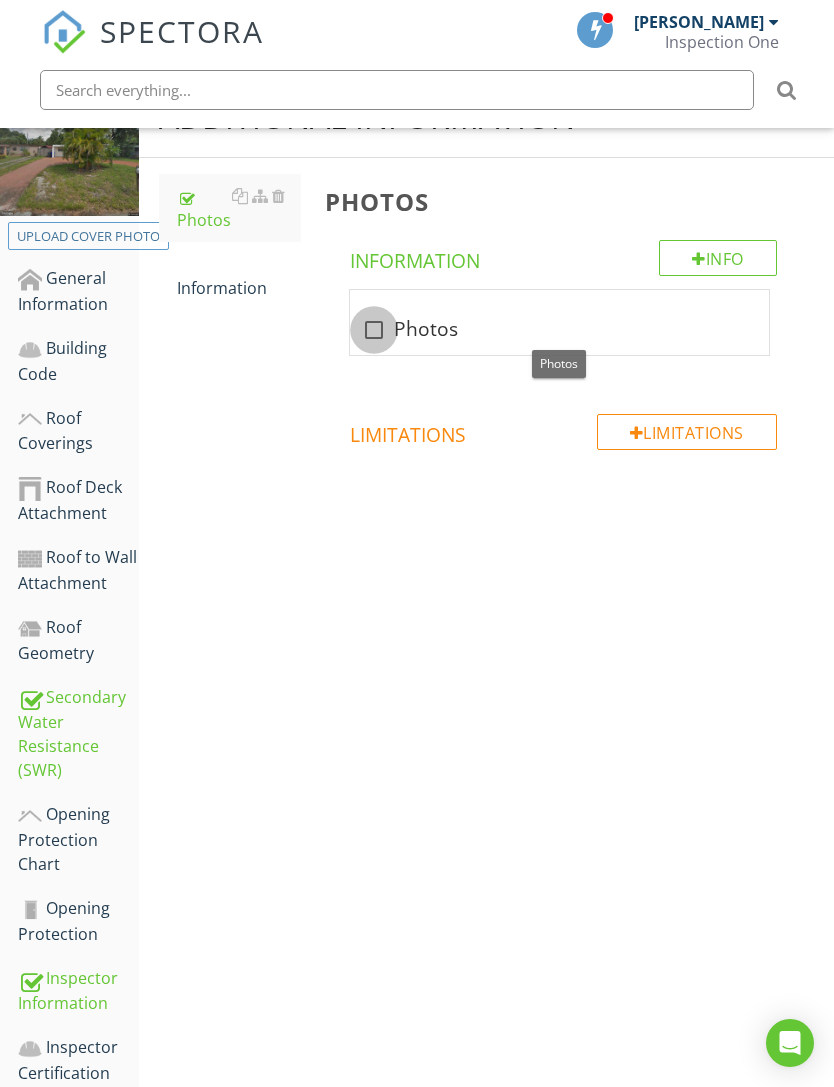 click at bounding box center (374, 330) 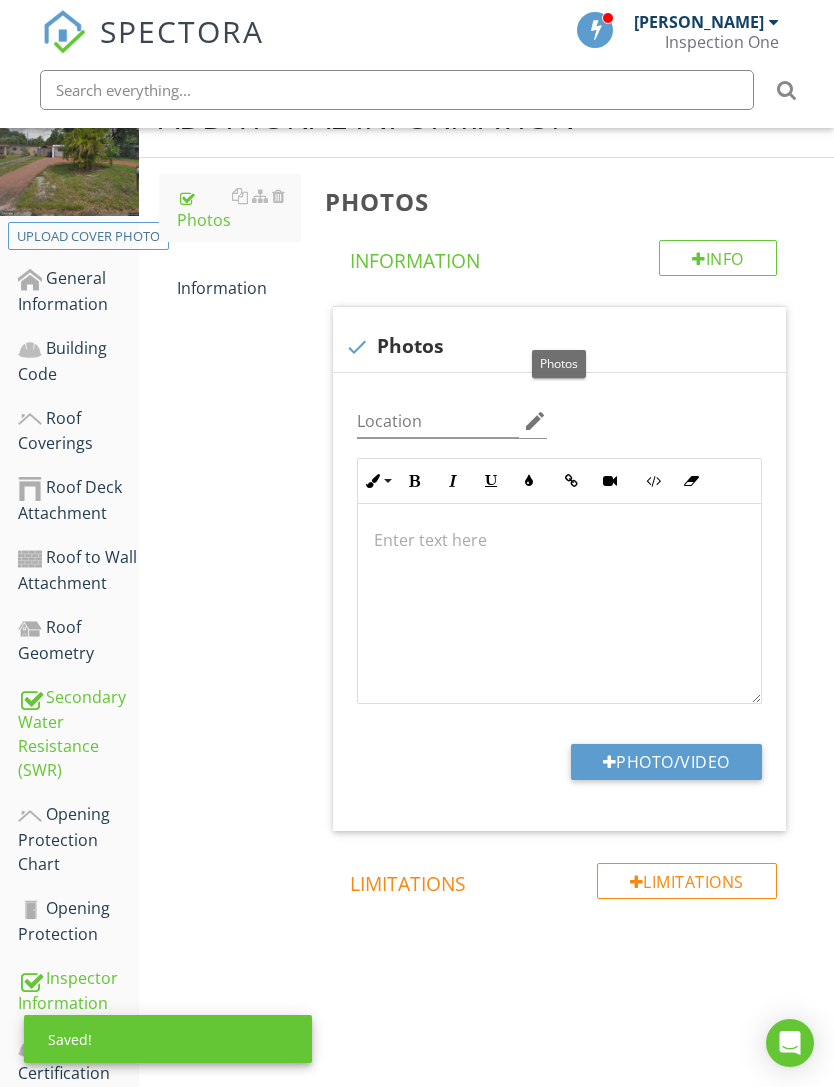 click on "Photo/Video" at bounding box center (666, 762) 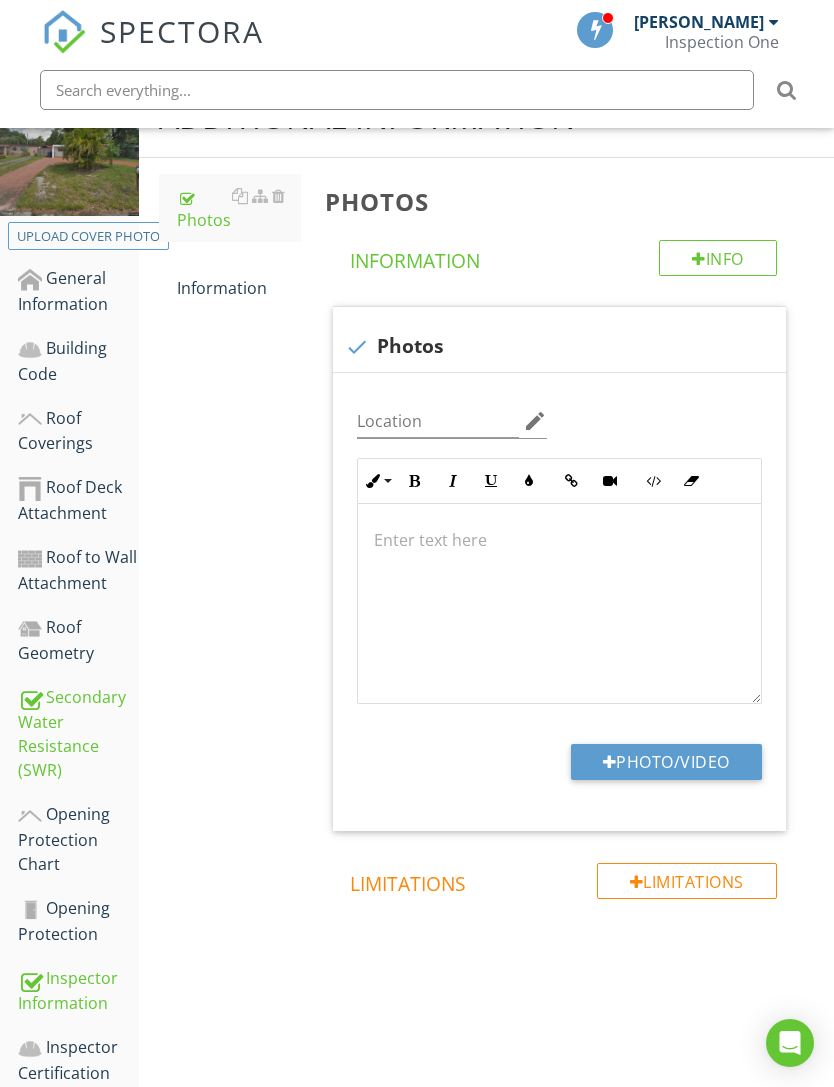 type on "C:\fakepath\IMG_0180.jpeg" 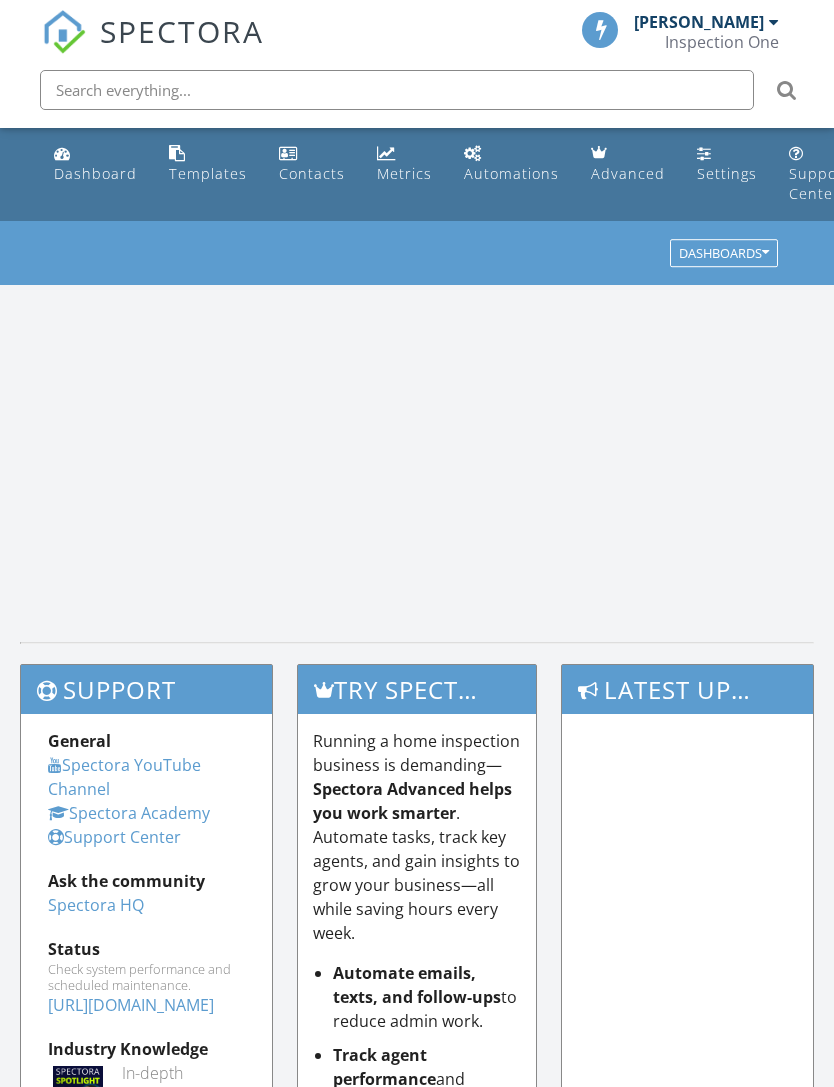 scroll, scrollTop: 0, scrollLeft: 0, axis: both 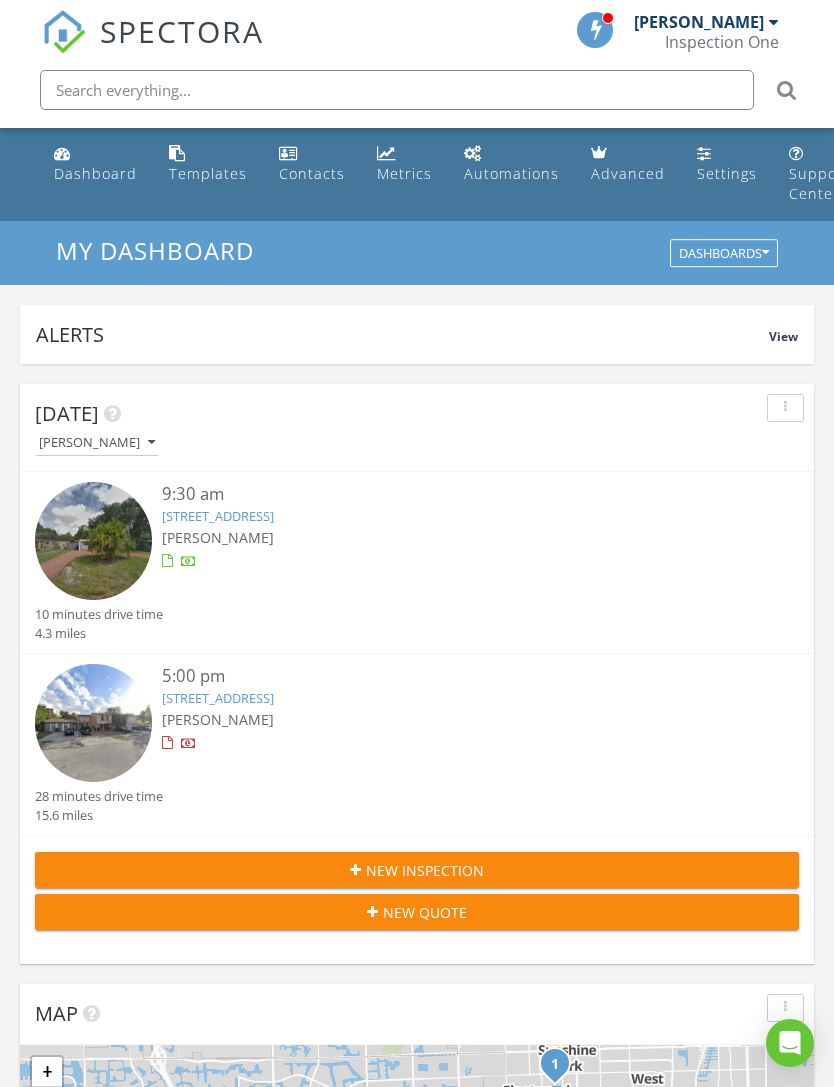 click on "[STREET_ADDRESS]" at bounding box center (218, 516) 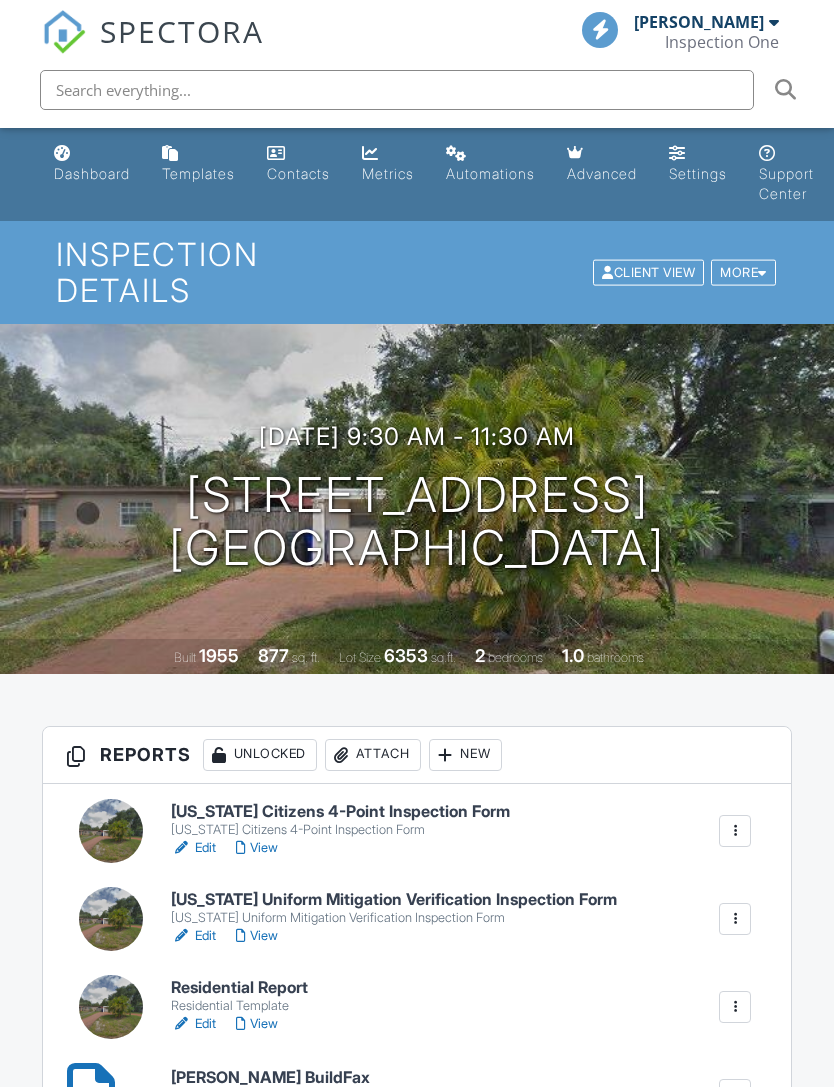 scroll, scrollTop: 0, scrollLeft: 0, axis: both 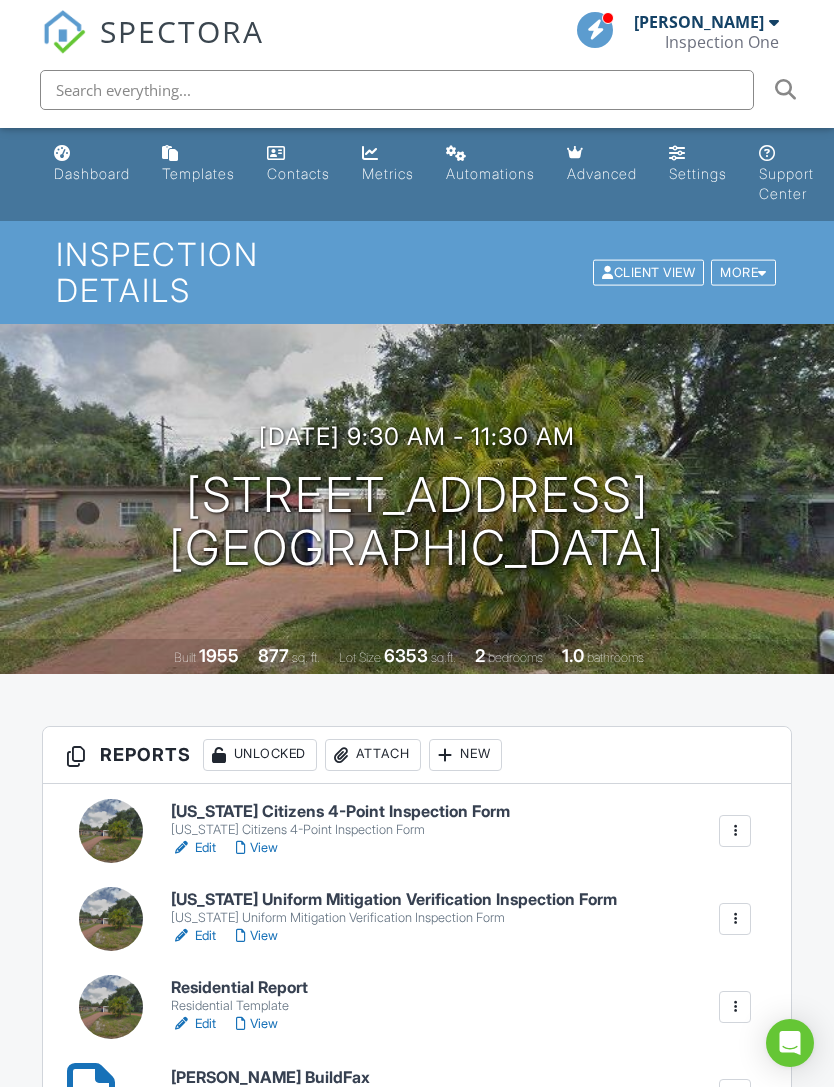 click on "View" at bounding box center [257, 936] 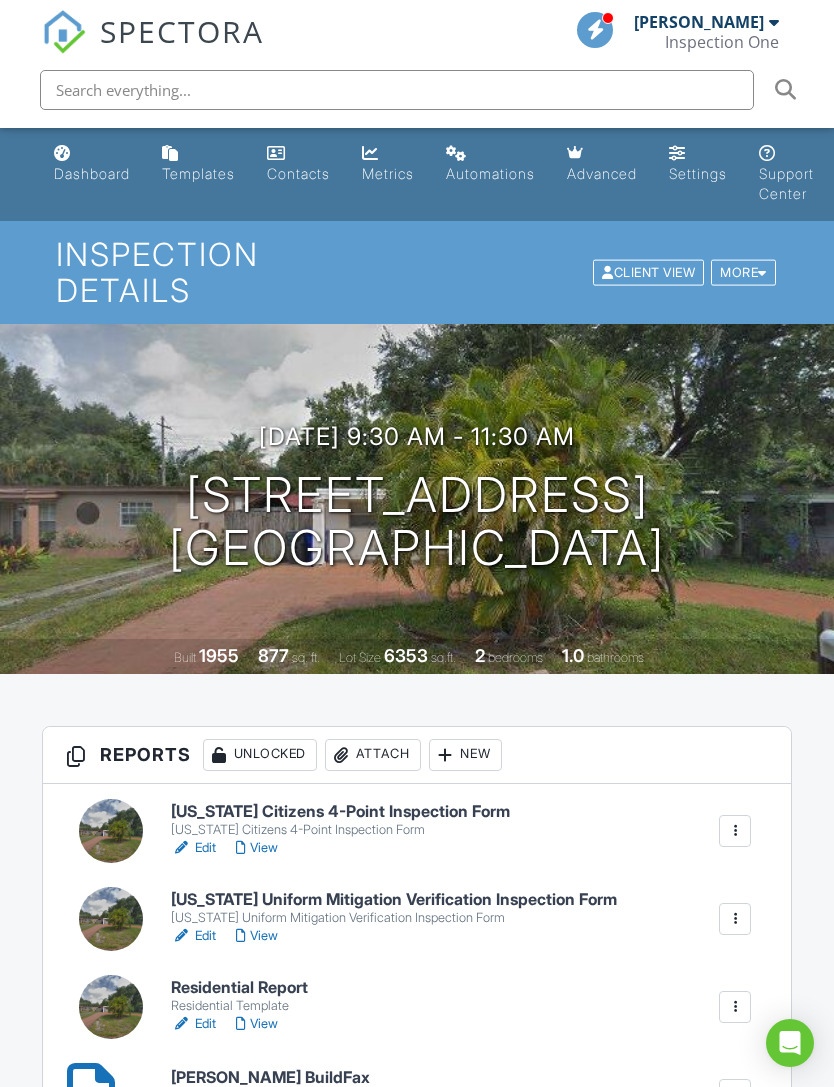 click on "[US_STATE] Uniform Mitigation Verification Inspection Form" at bounding box center (394, 900) 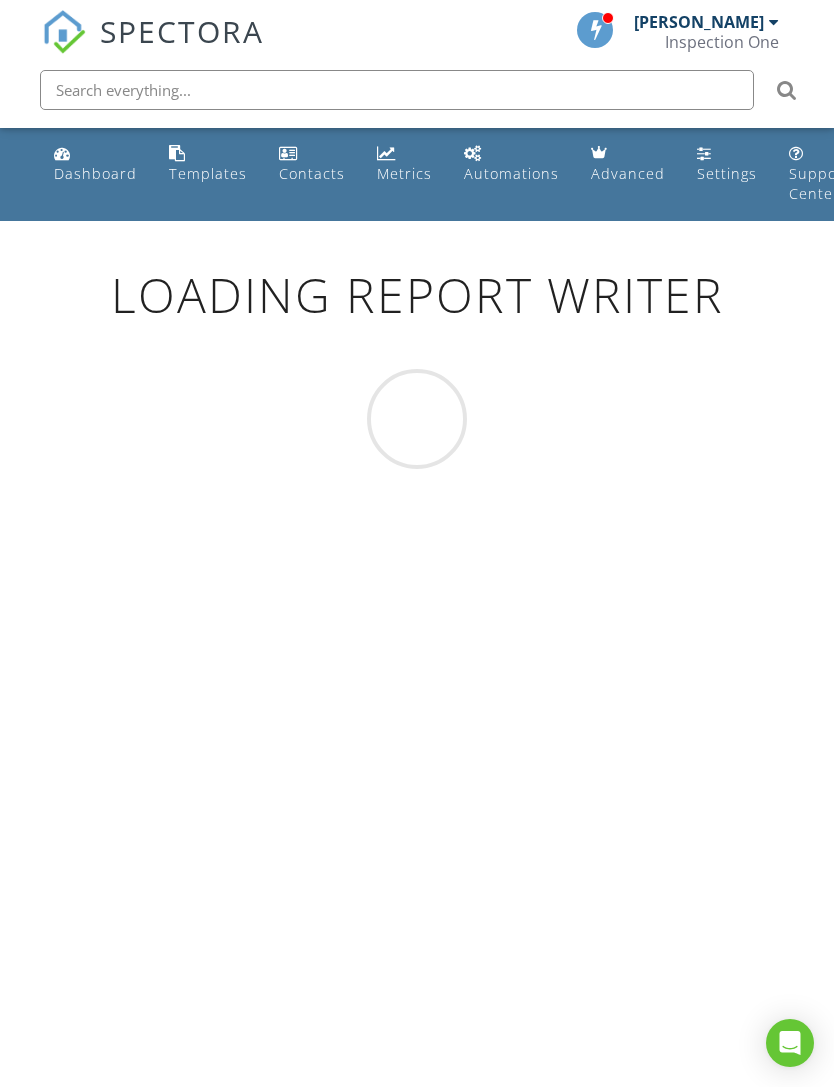 scroll, scrollTop: 0, scrollLeft: 0, axis: both 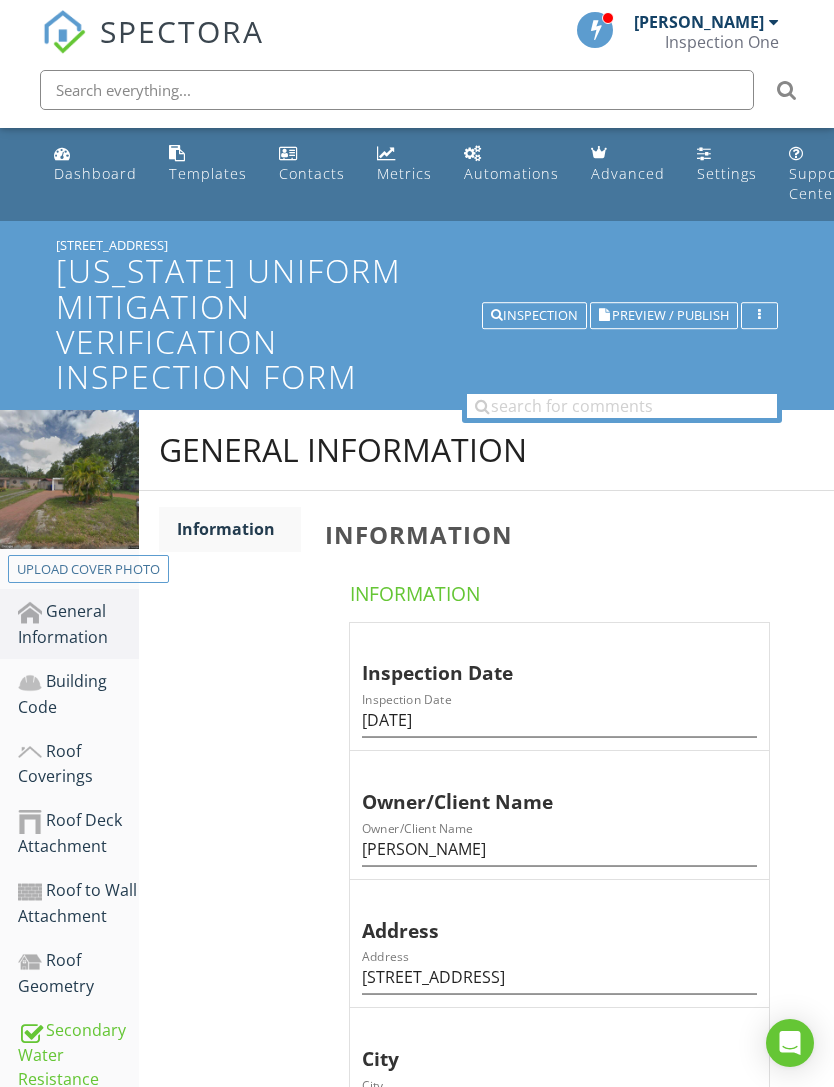 click on "Roof Coverings" at bounding box center (78, 764) 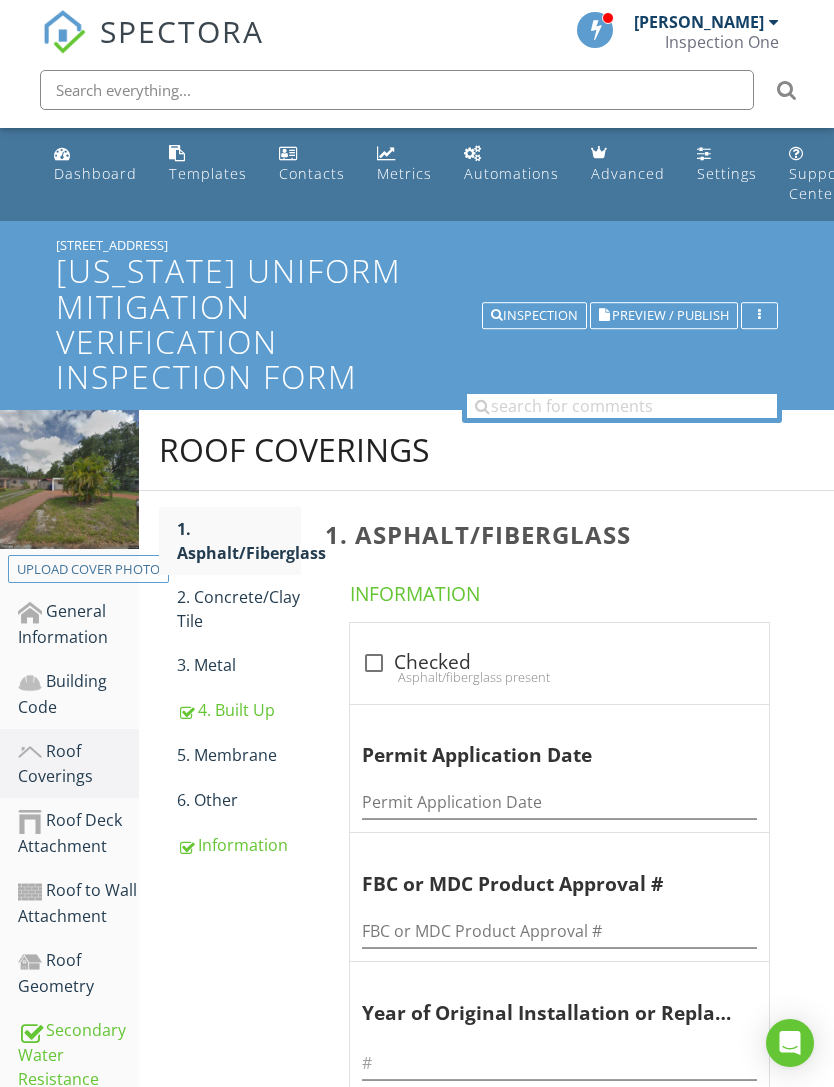 click on "Information" at bounding box center (239, 845) 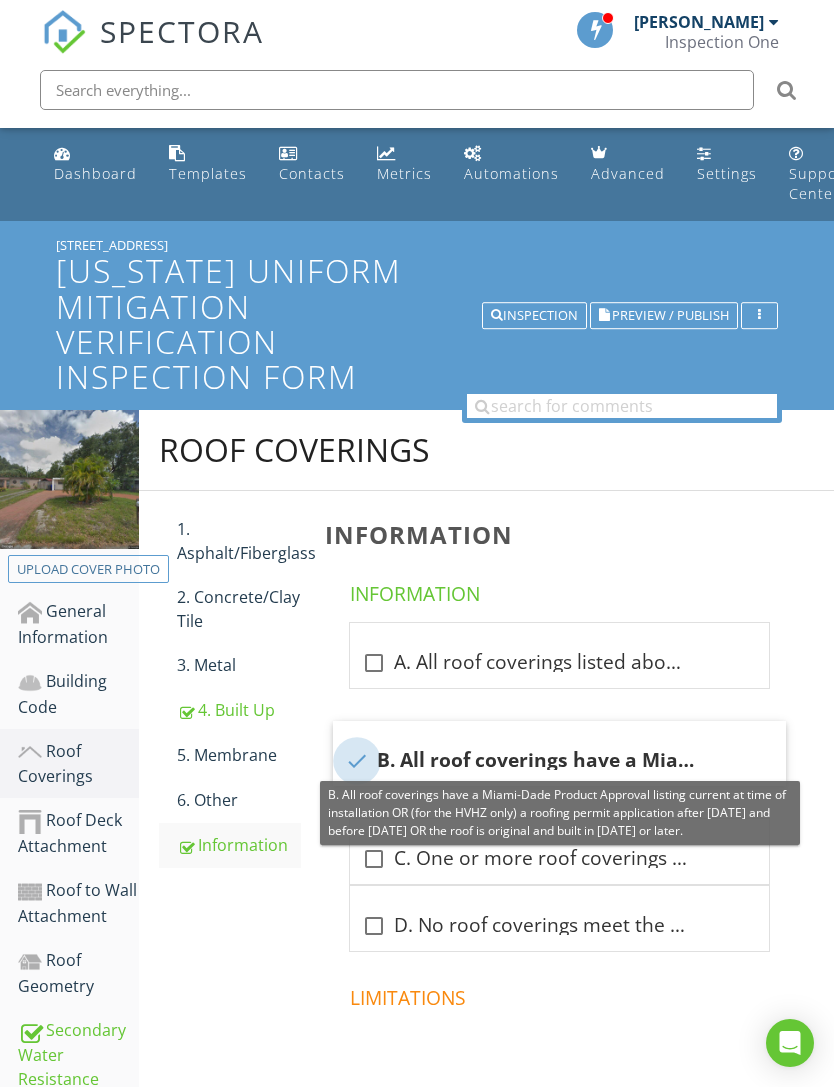 click at bounding box center [357, 761] 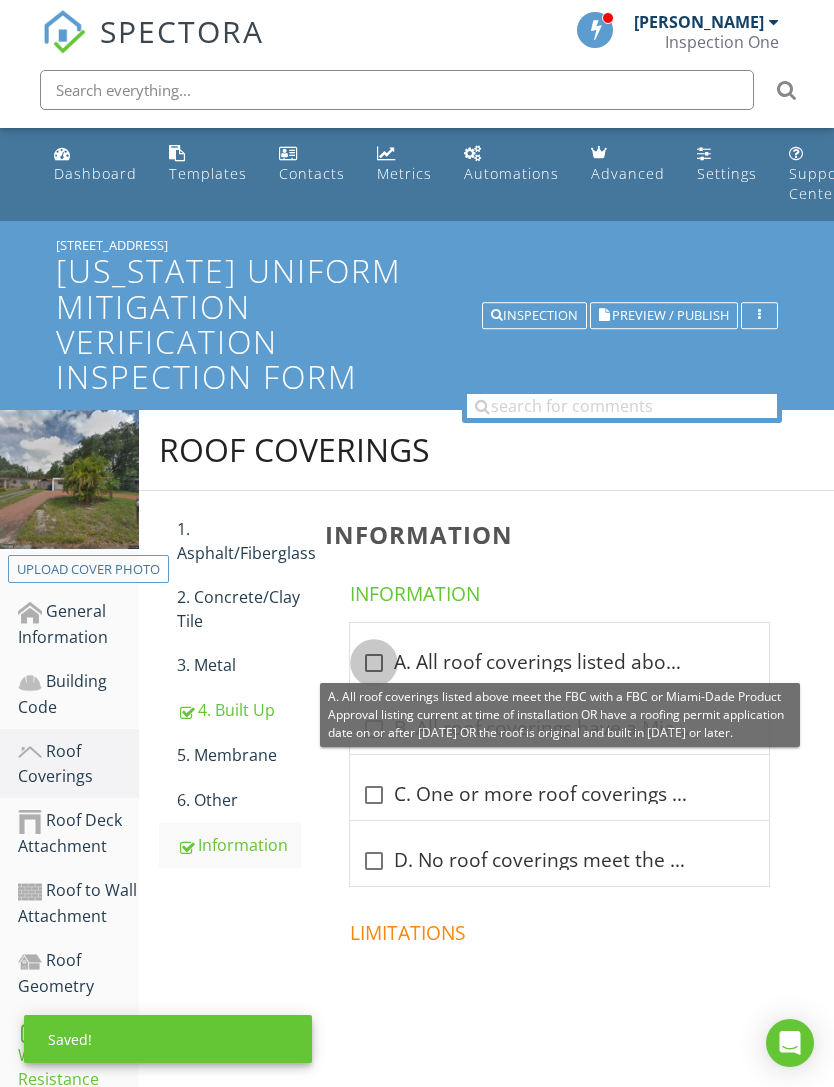 click at bounding box center (374, 663) 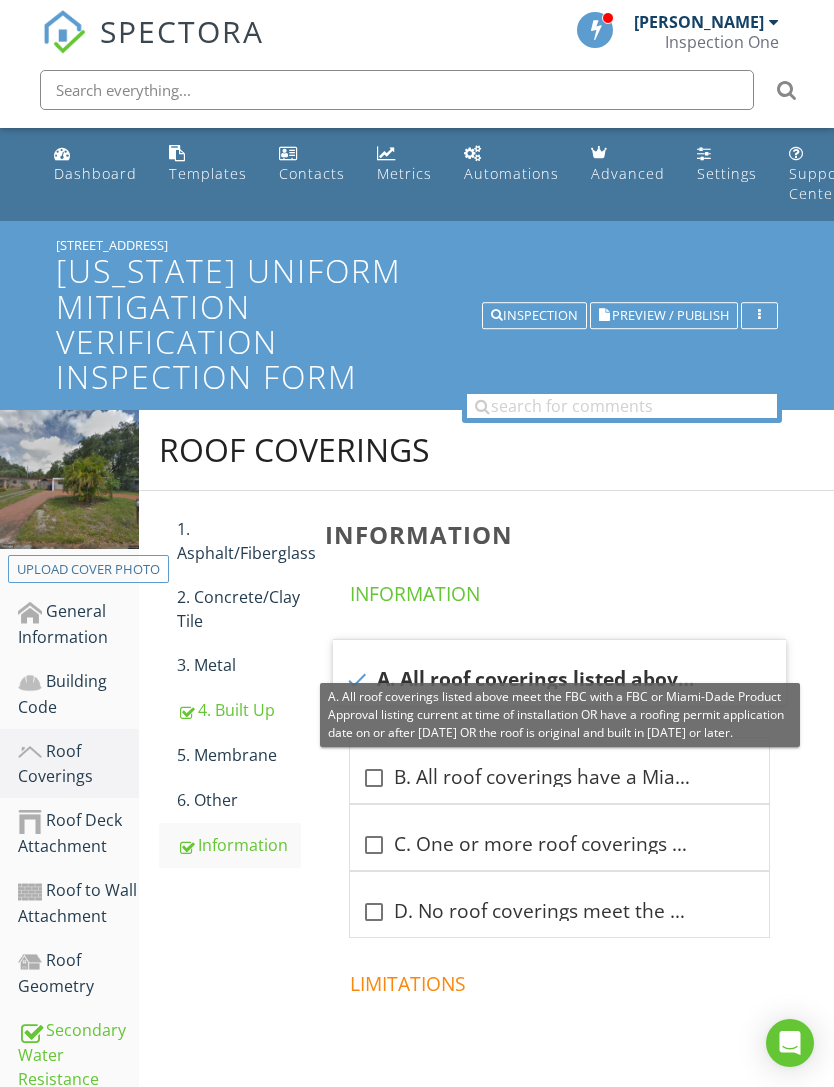 click on "Dashboard" at bounding box center [95, 164] 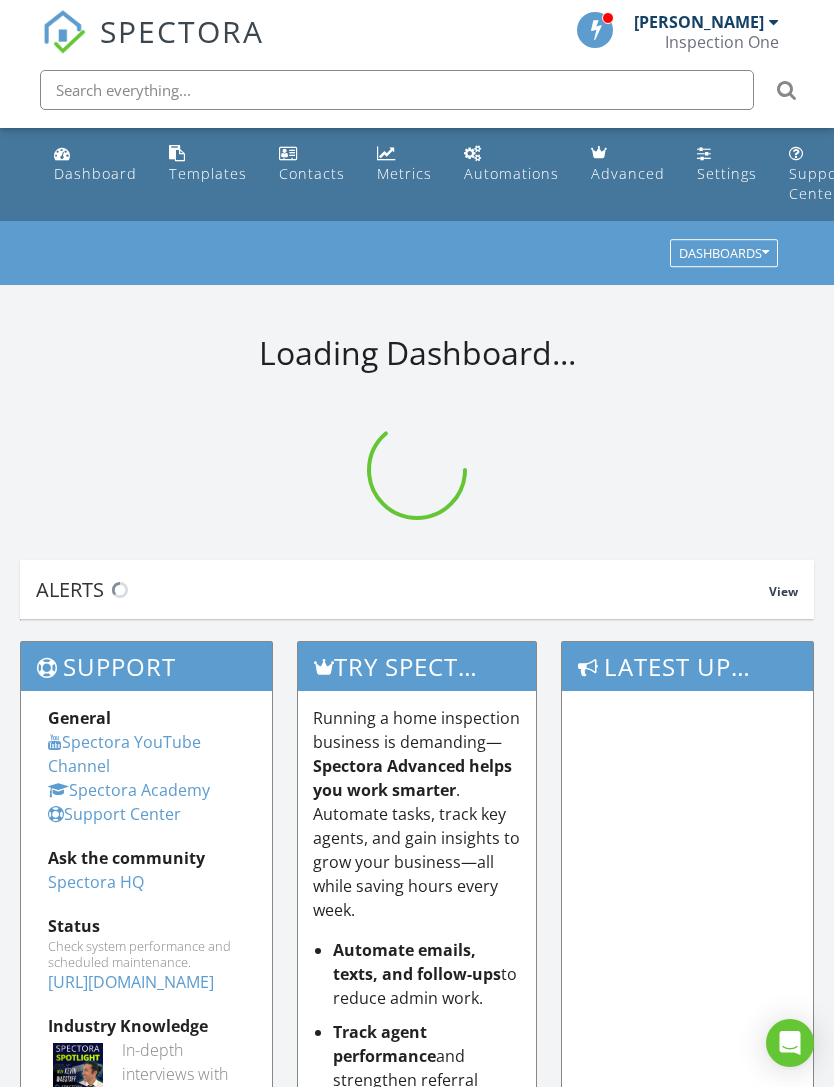 scroll, scrollTop: 0, scrollLeft: 0, axis: both 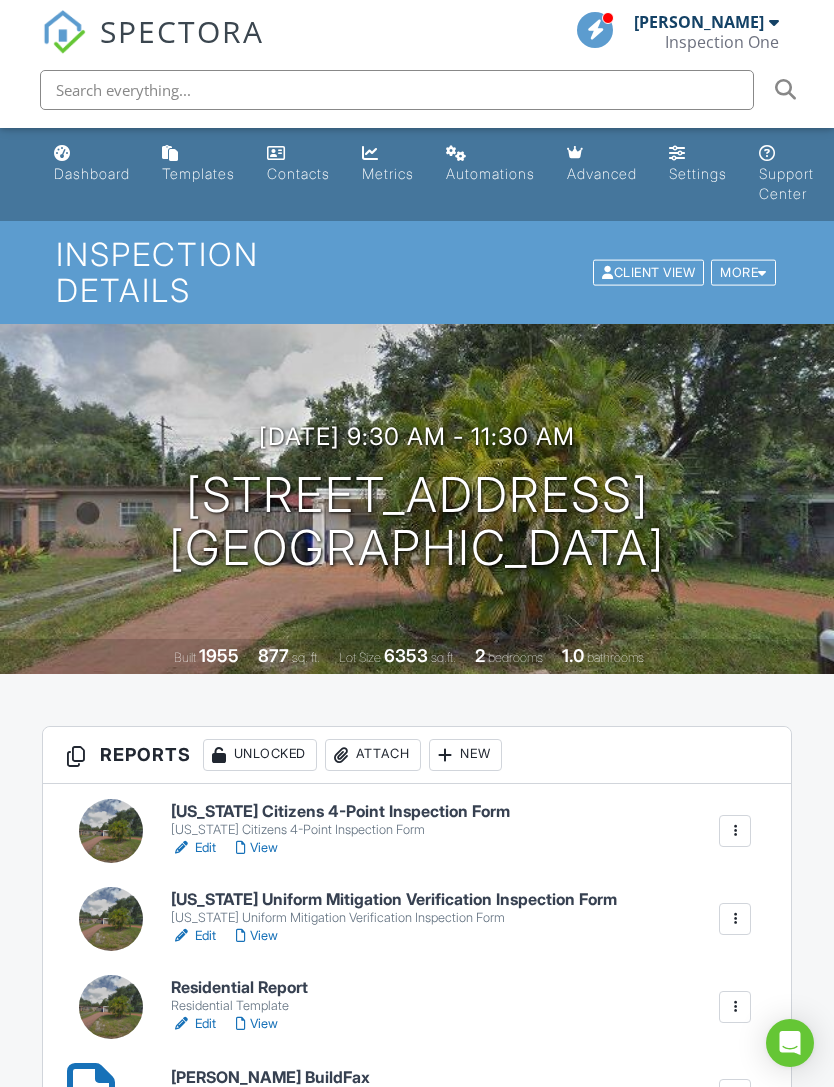 click on "View" at bounding box center [257, 936] 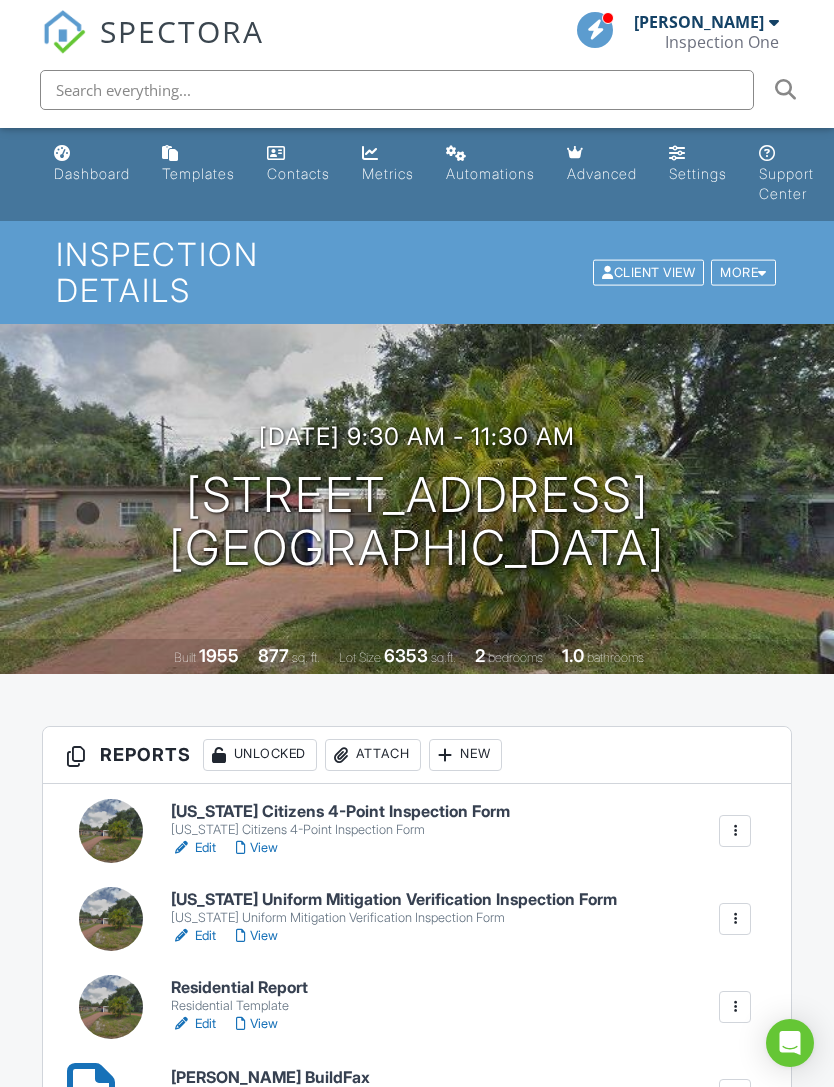 click on "Residential Report" at bounding box center [239, 988] 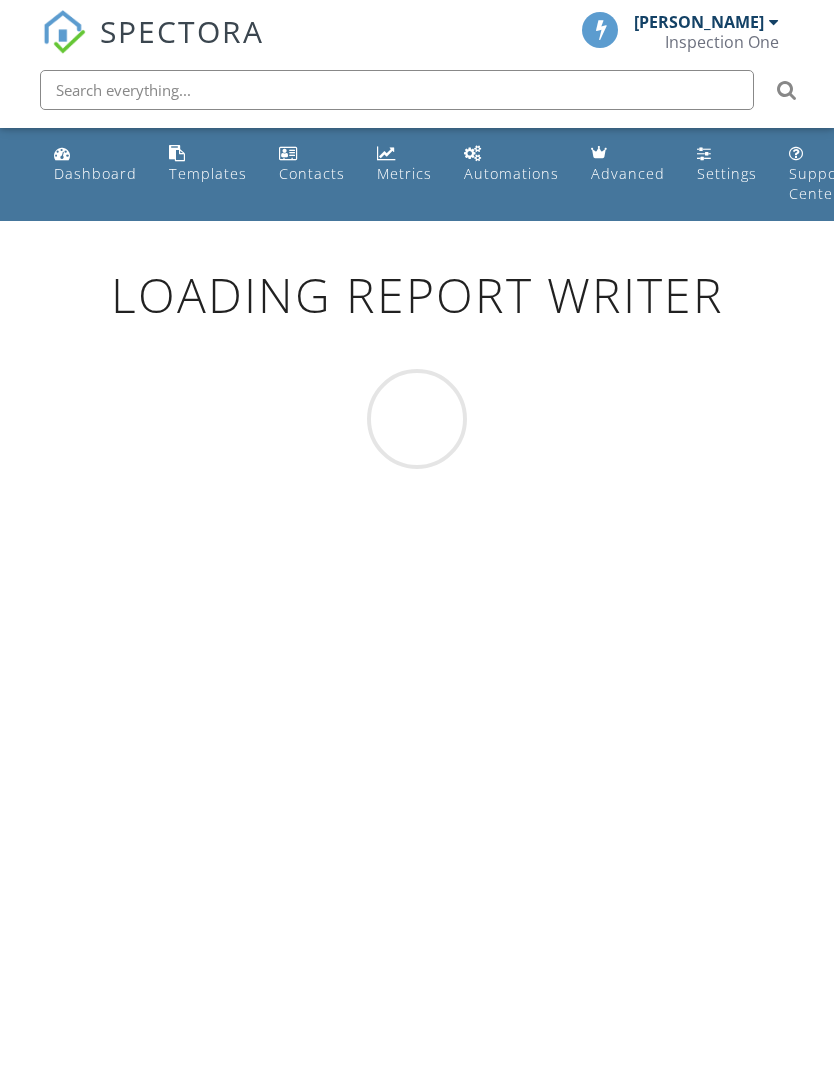 scroll, scrollTop: 0, scrollLeft: 0, axis: both 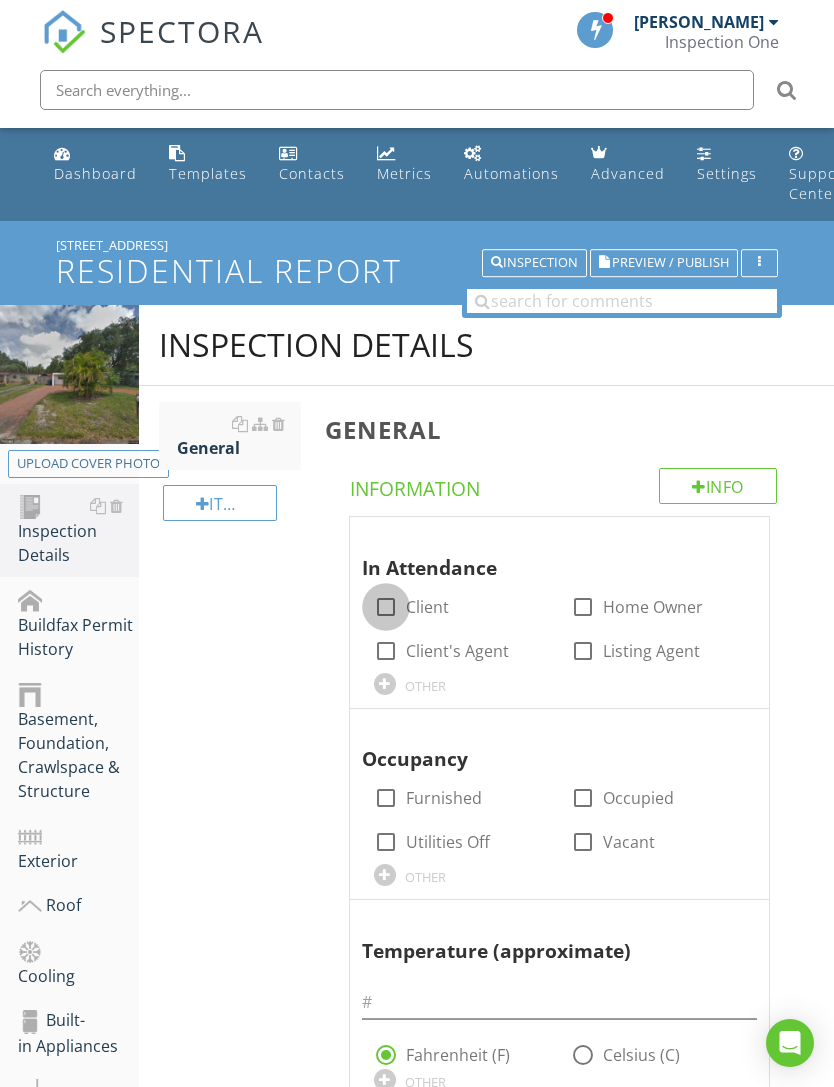 click at bounding box center (386, 607) 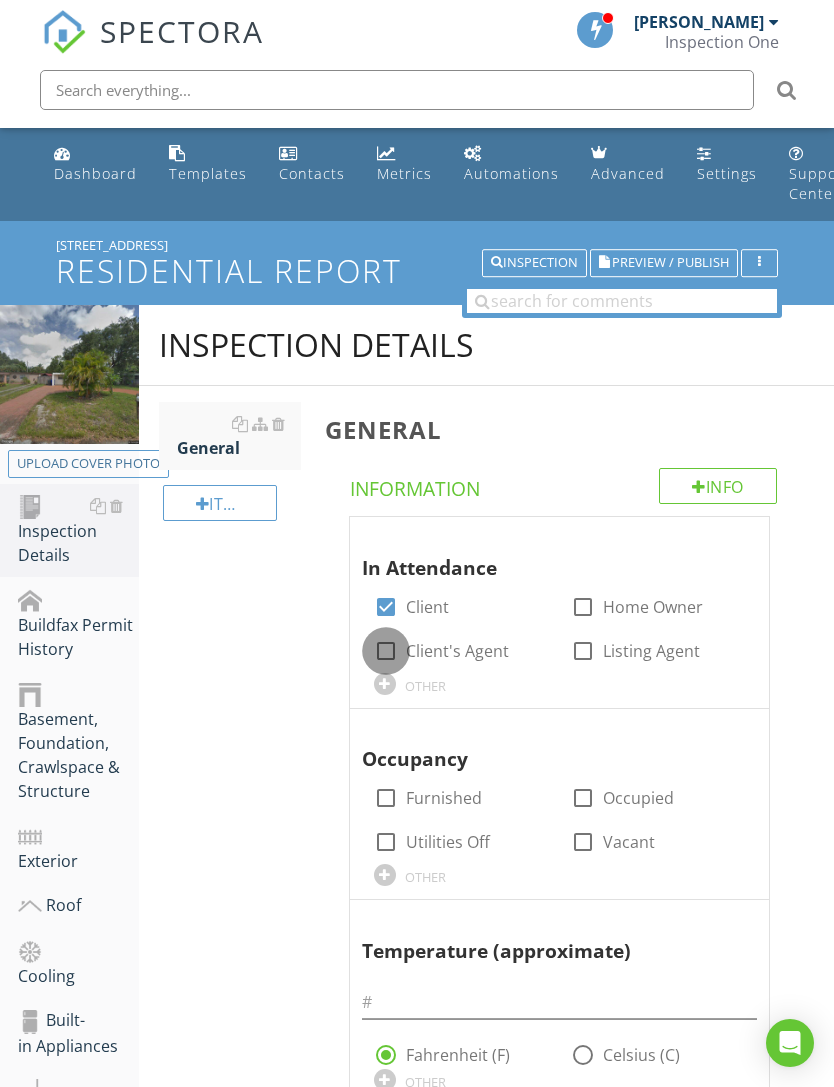 click at bounding box center [386, 651] 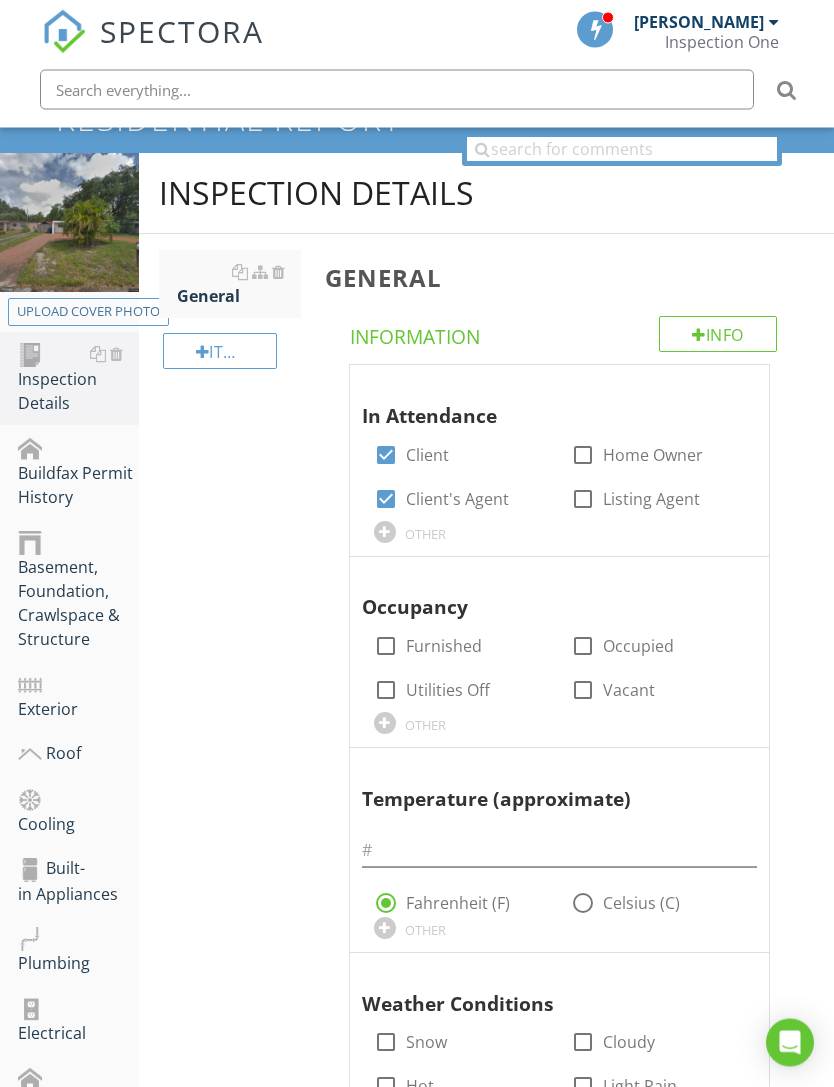 scroll, scrollTop: 152, scrollLeft: 0, axis: vertical 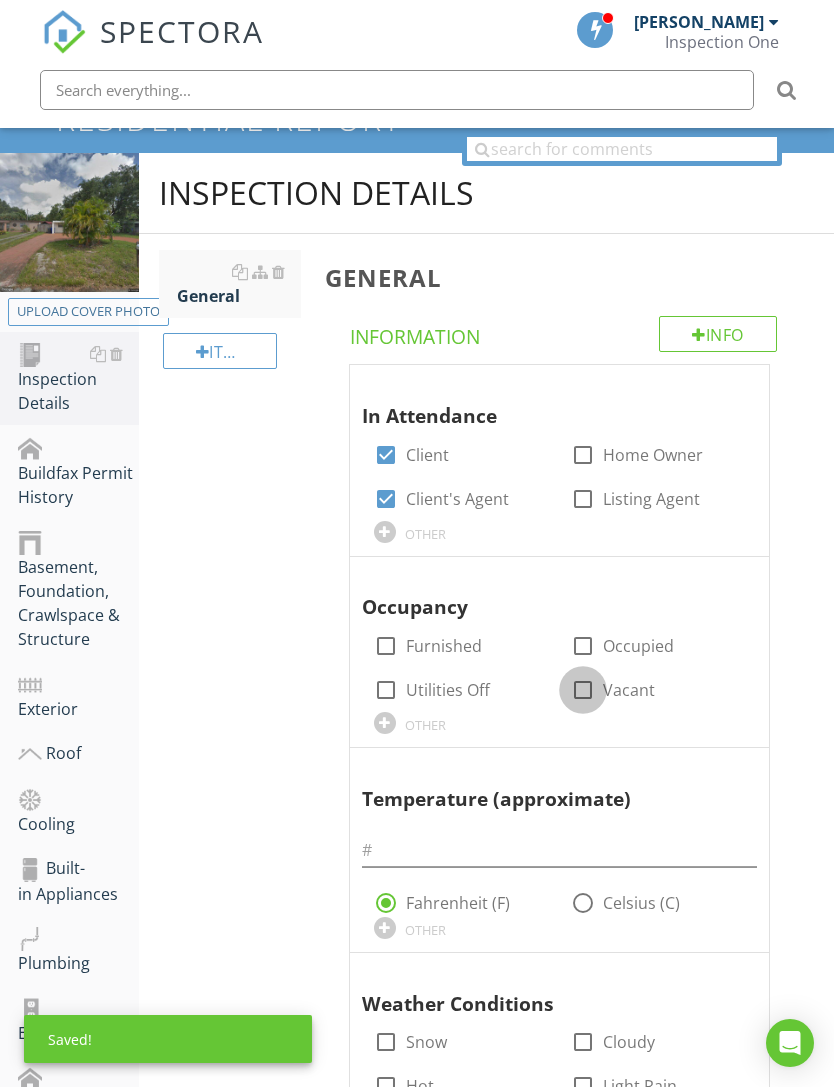 click at bounding box center [583, 690] 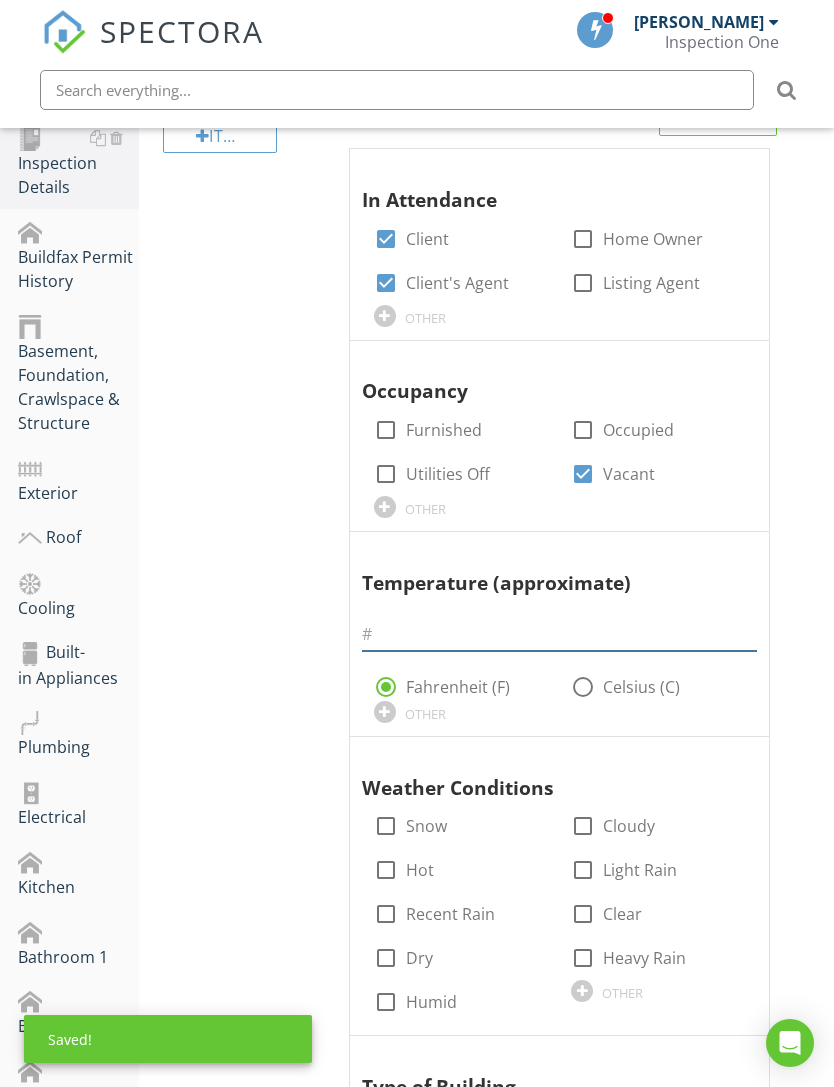 click at bounding box center (559, 634) 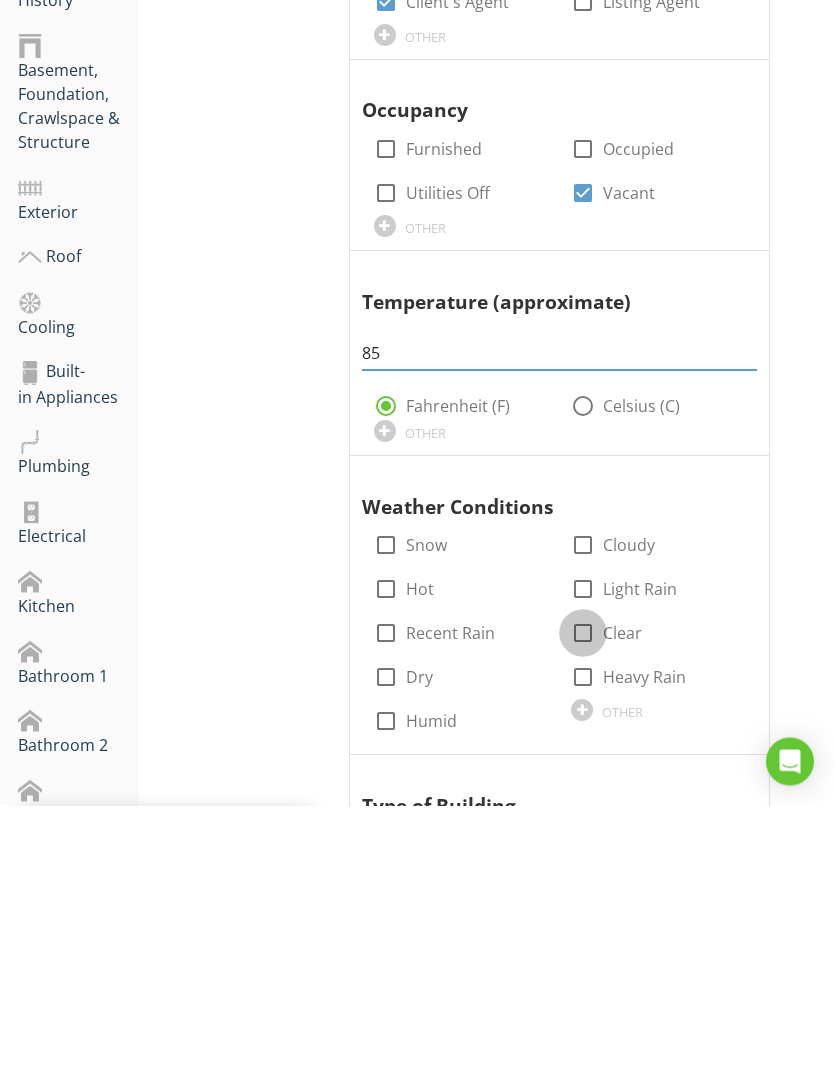 type on "85" 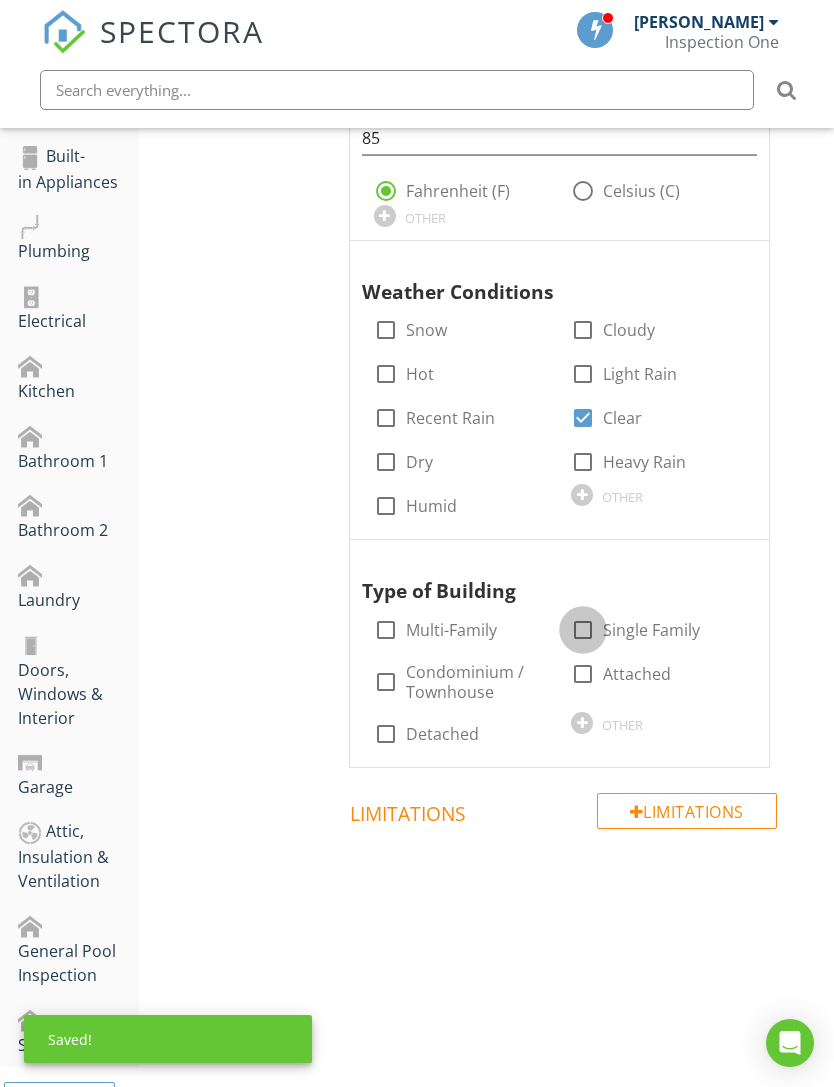 click at bounding box center [583, 630] 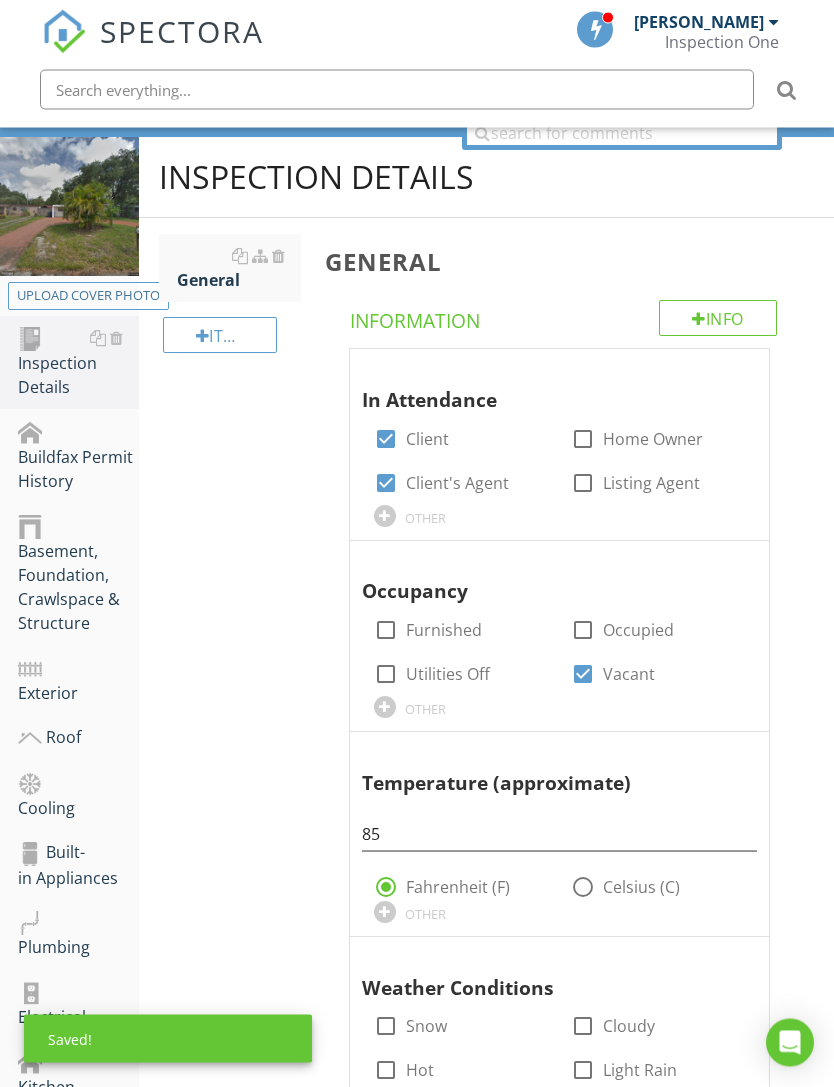 scroll, scrollTop: 111, scrollLeft: 0, axis: vertical 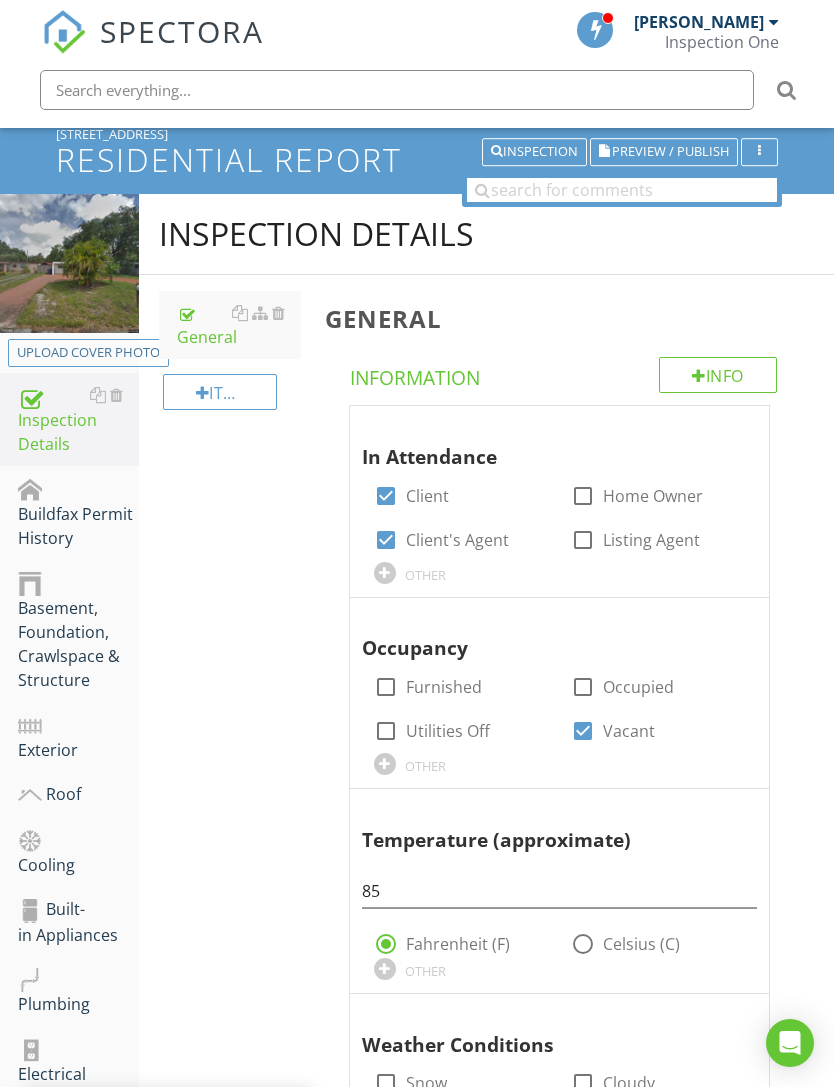 click on "Buildfax Permit History" at bounding box center [78, 513] 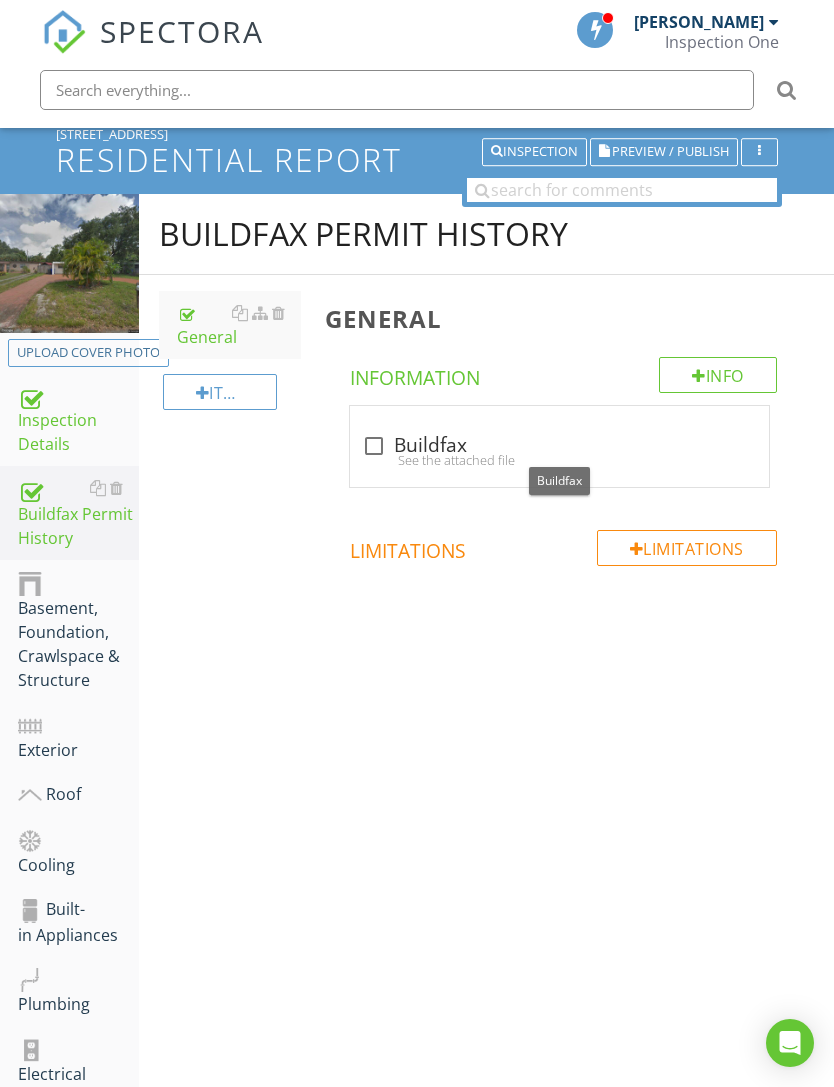 click at bounding box center [374, 446] 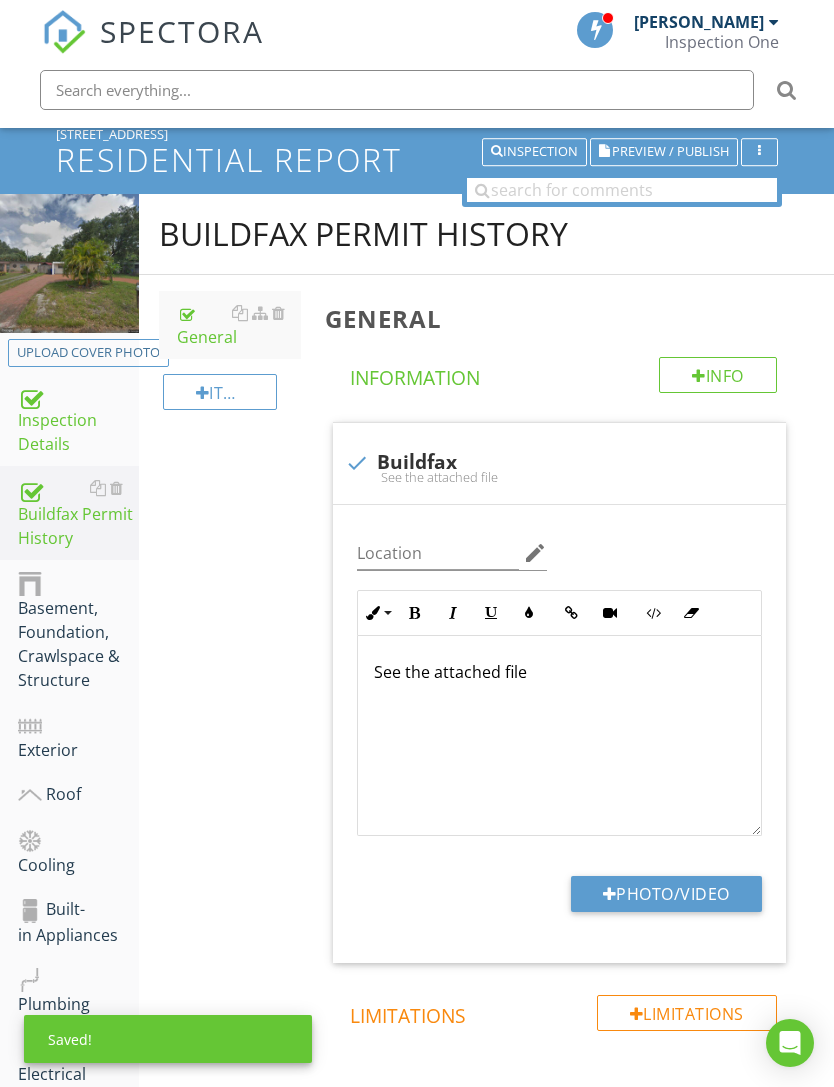 click on "Basement, Foundation, Crawlspace & Structure" at bounding box center (78, 631) 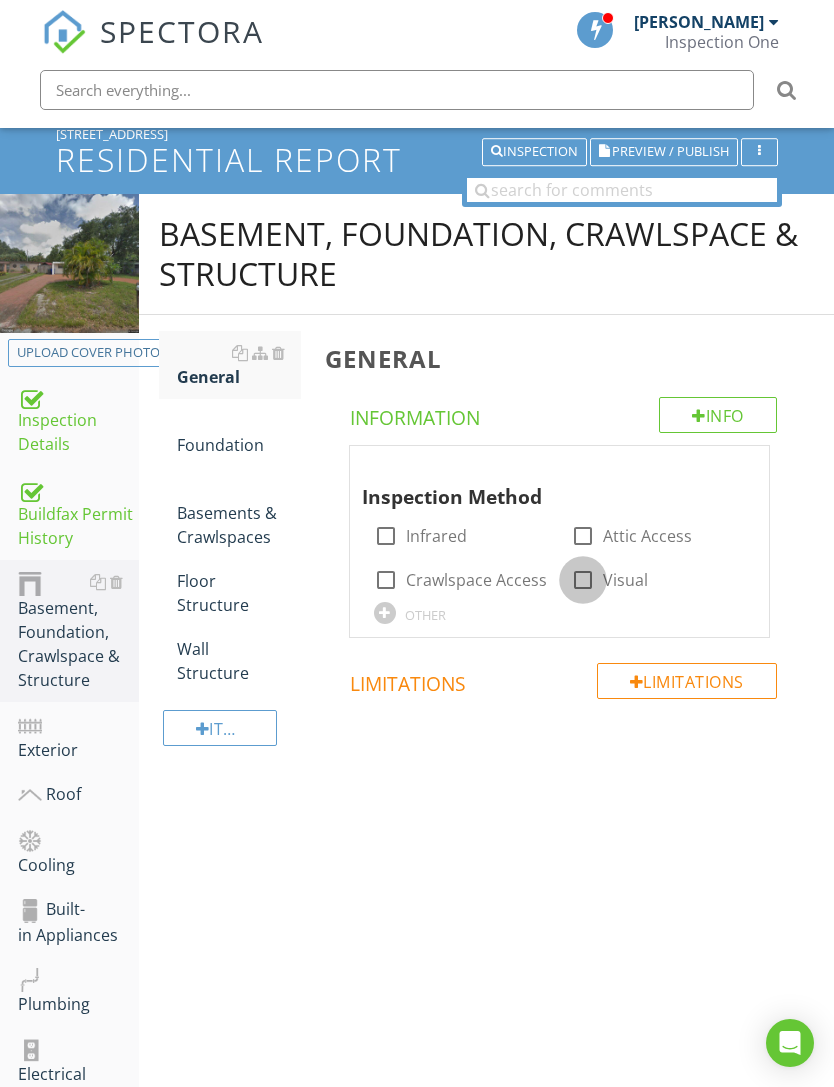 click at bounding box center [583, 588] 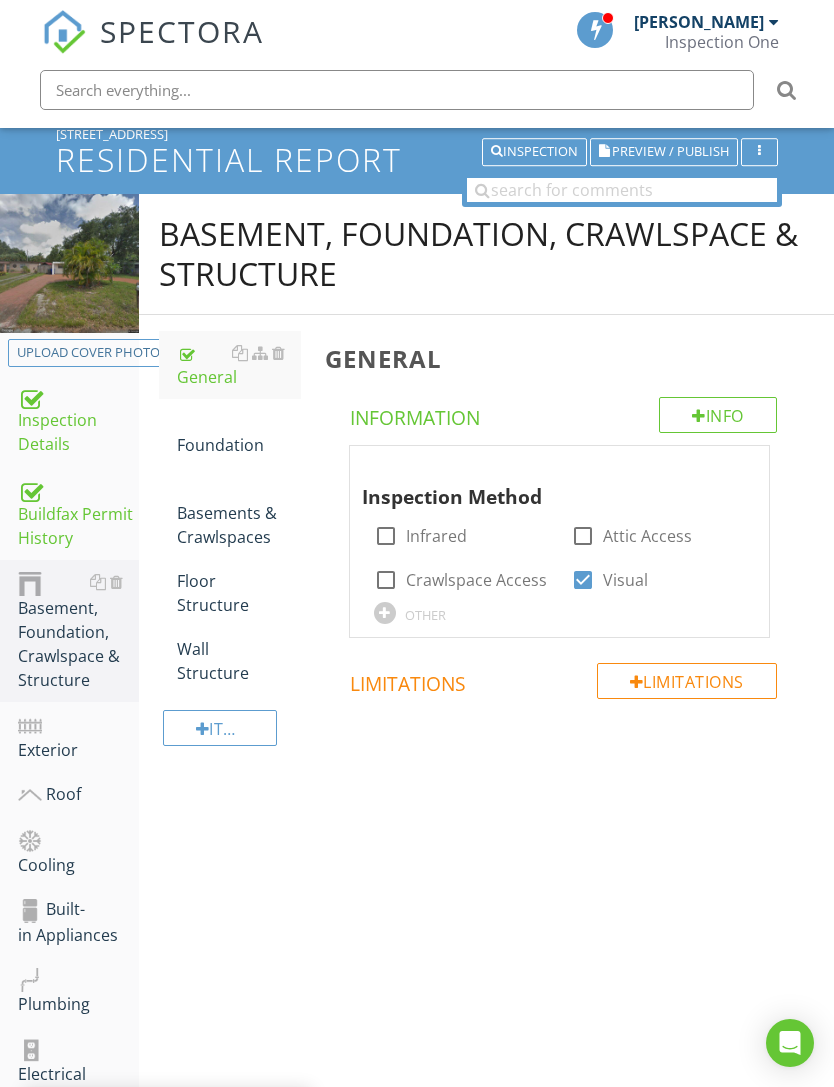 click on "Foundation" at bounding box center (239, 433) 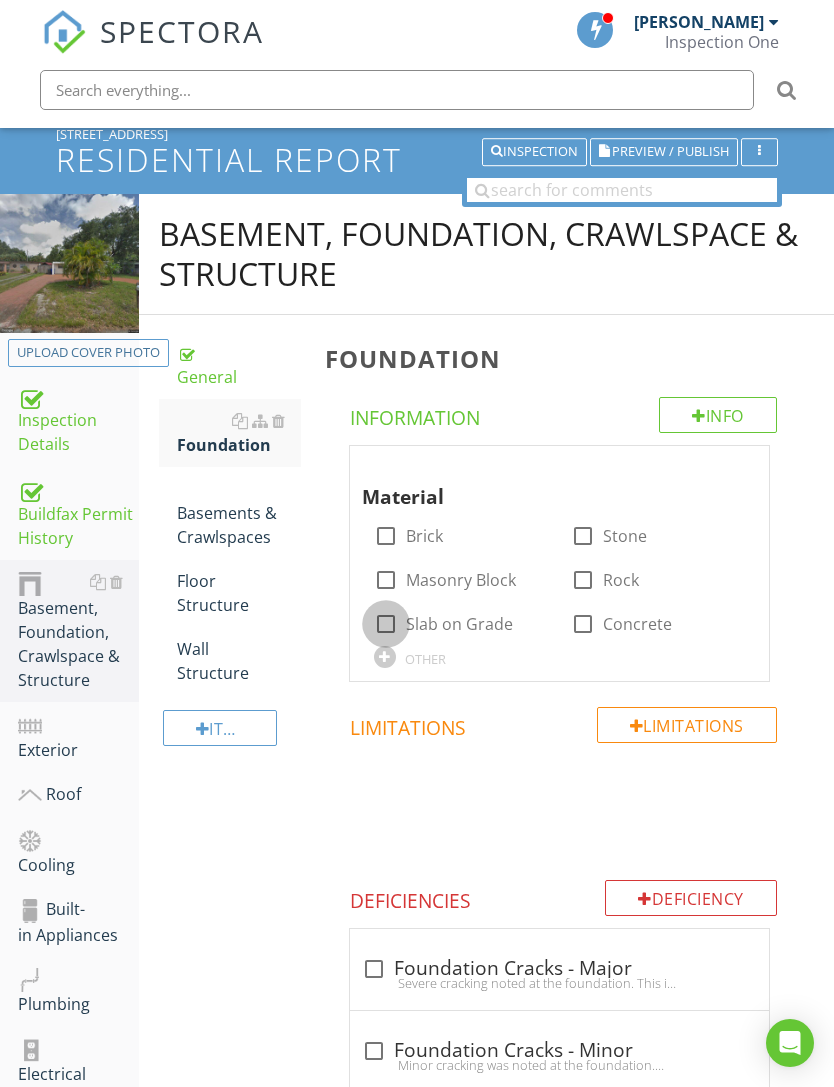 click at bounding box center (386, 624) 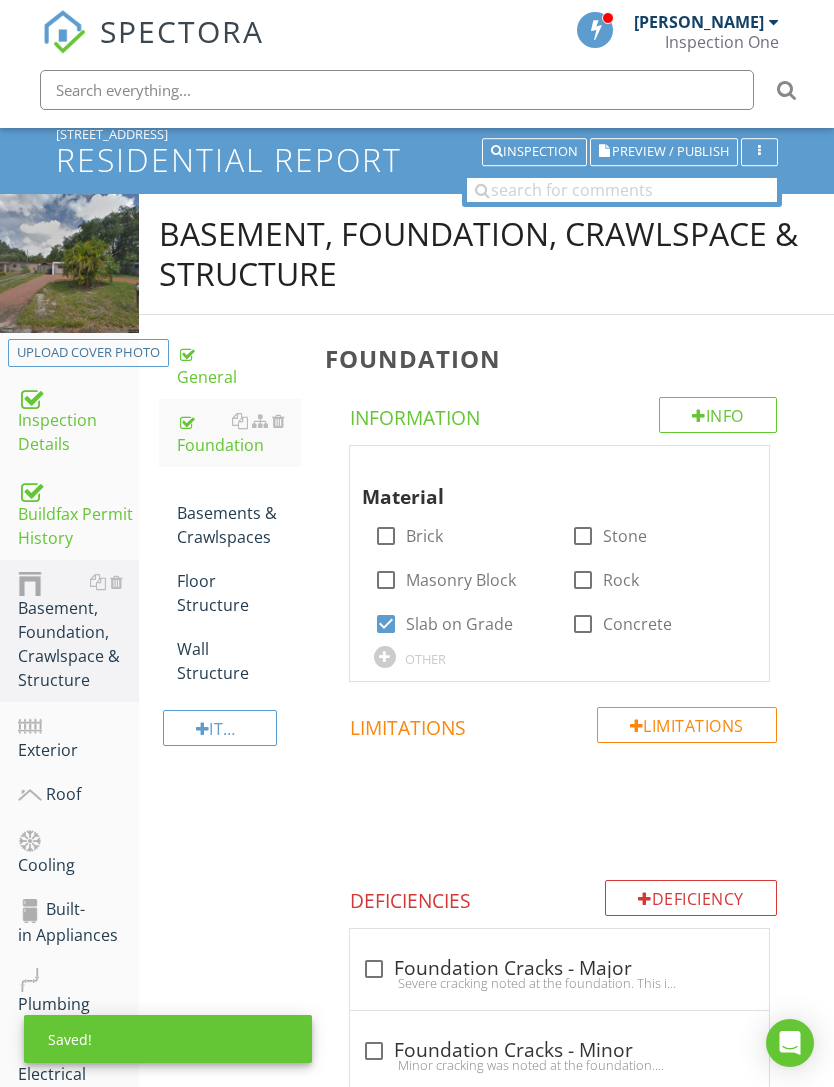 click on "Basements & Crawlspaces" at bounding box center [239, 513] 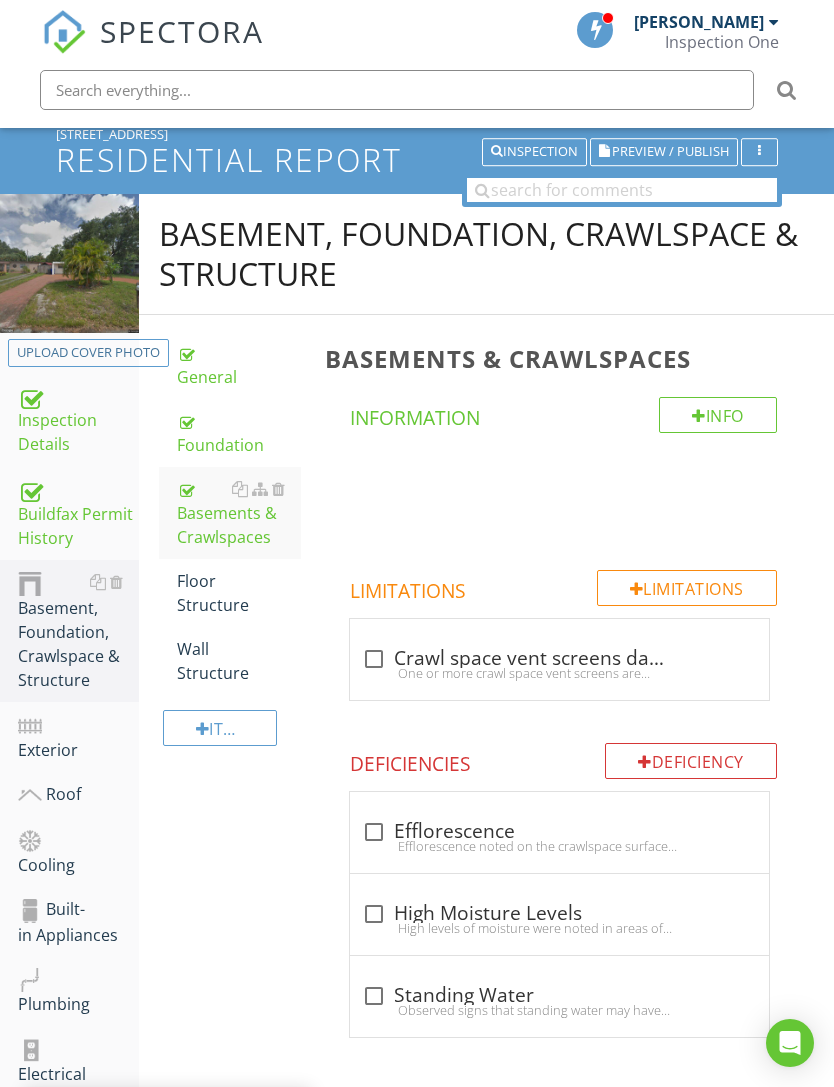 click at bounding box center [278, 489] 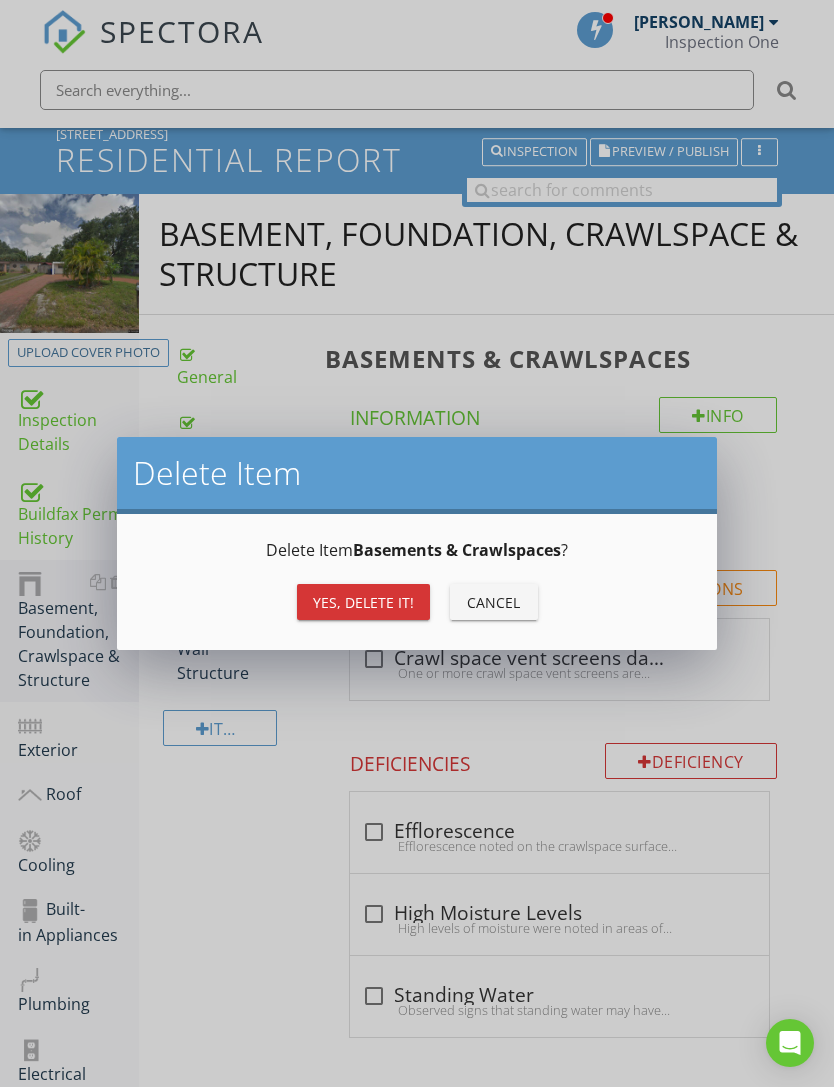click on "Yes, Delete it!" at bounding box center (363, 602) 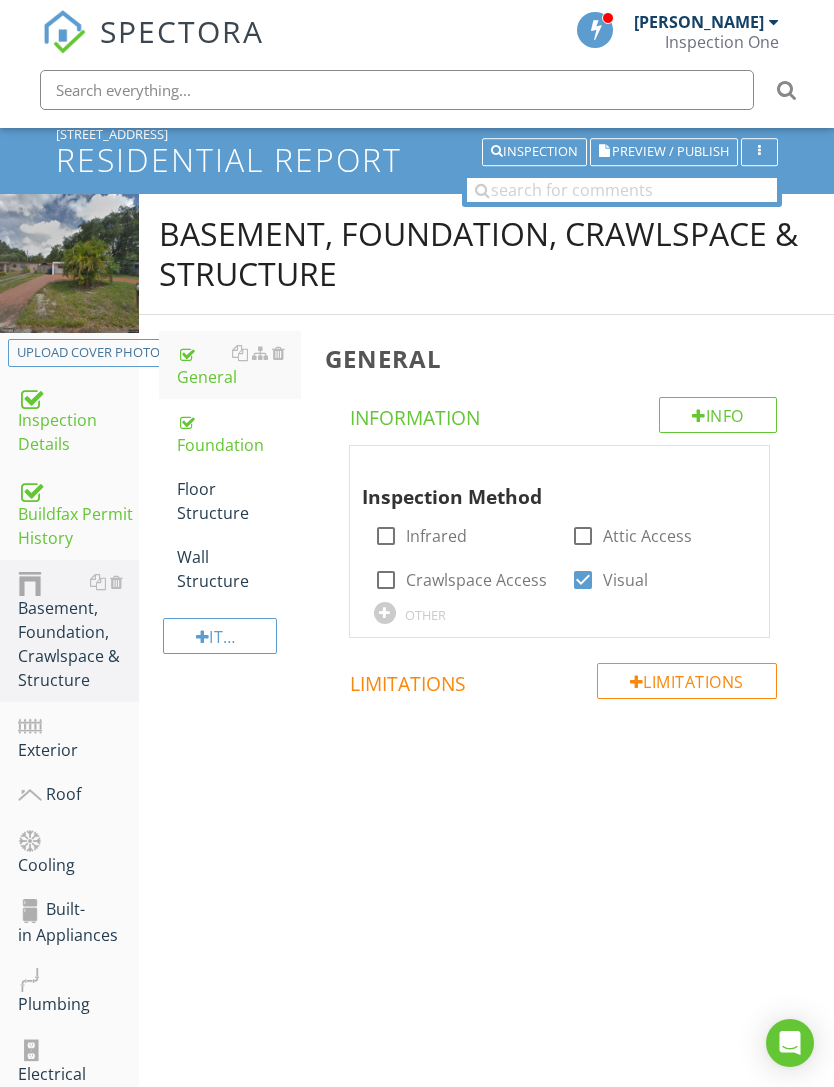 click on "Floor Structure" at bounding box center [239, 501] 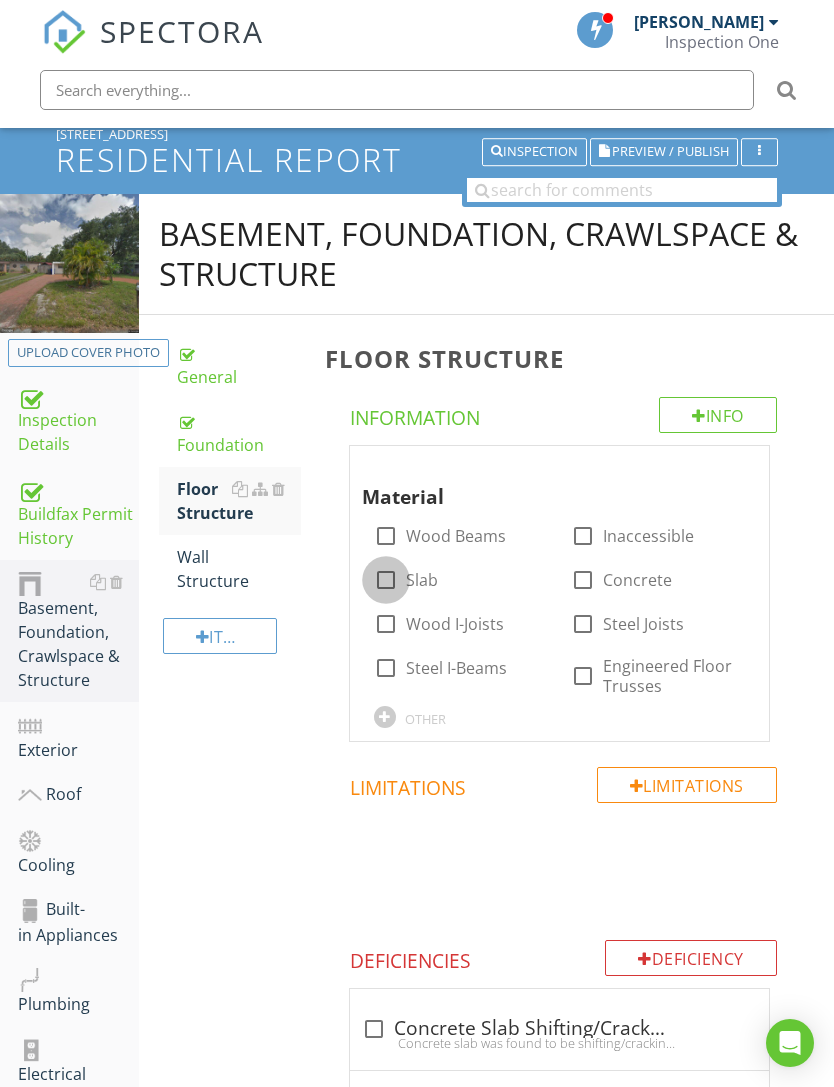 click at bounding box center [386, 580] 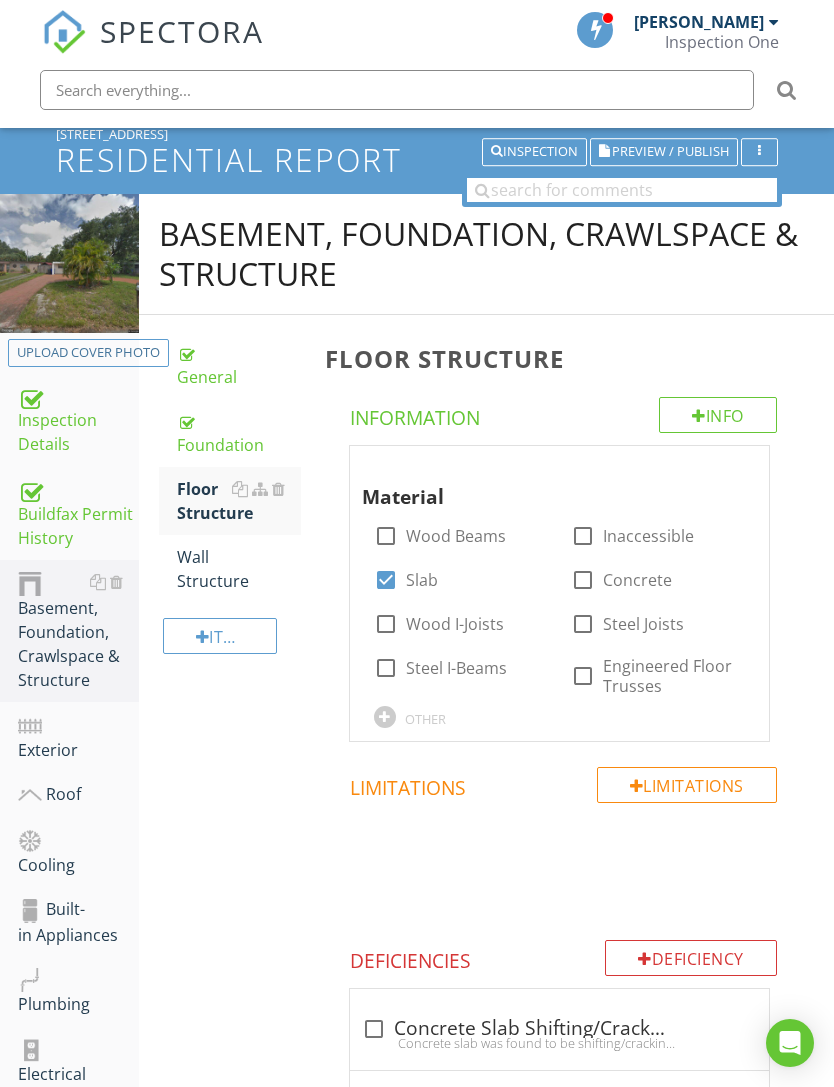 click on "Wall Structure" at bounding box center (239, 569) 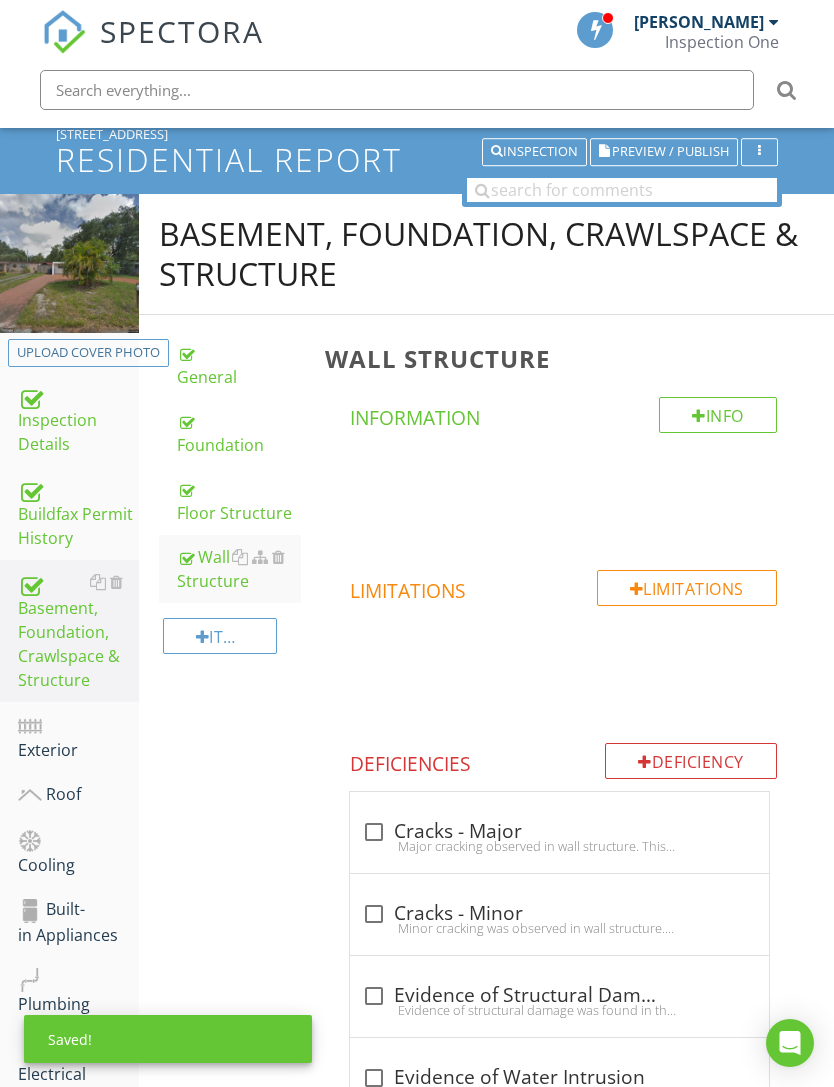 click at bounding box center [278, 557] 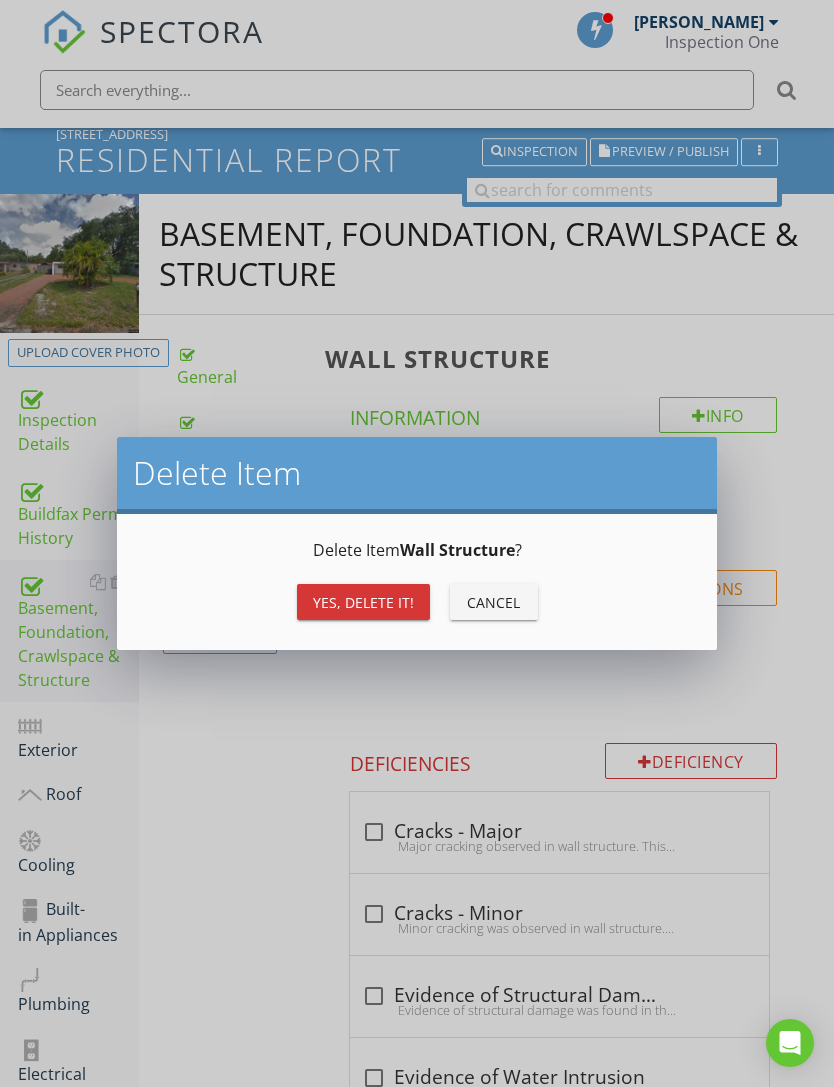 click on "Yes, Delete it!" at bounding box center (363, 602) 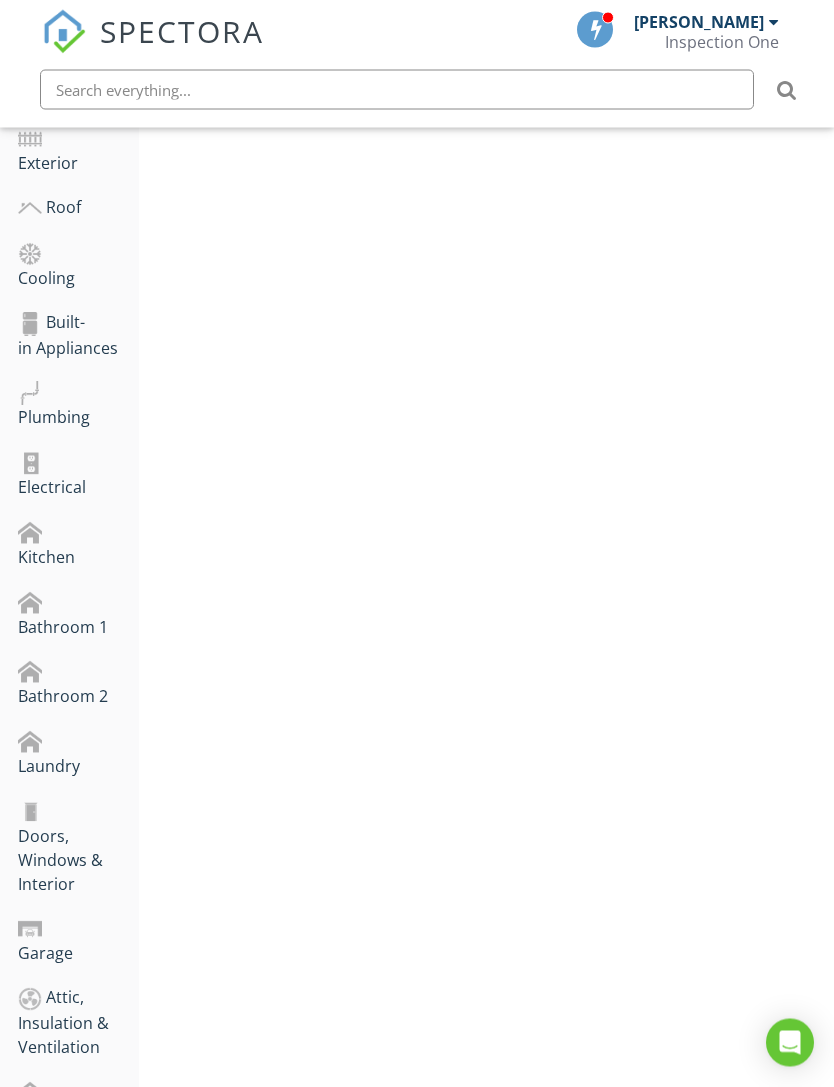scroll, scrollTop: 698, scrollLeft: 0, axis: vertical 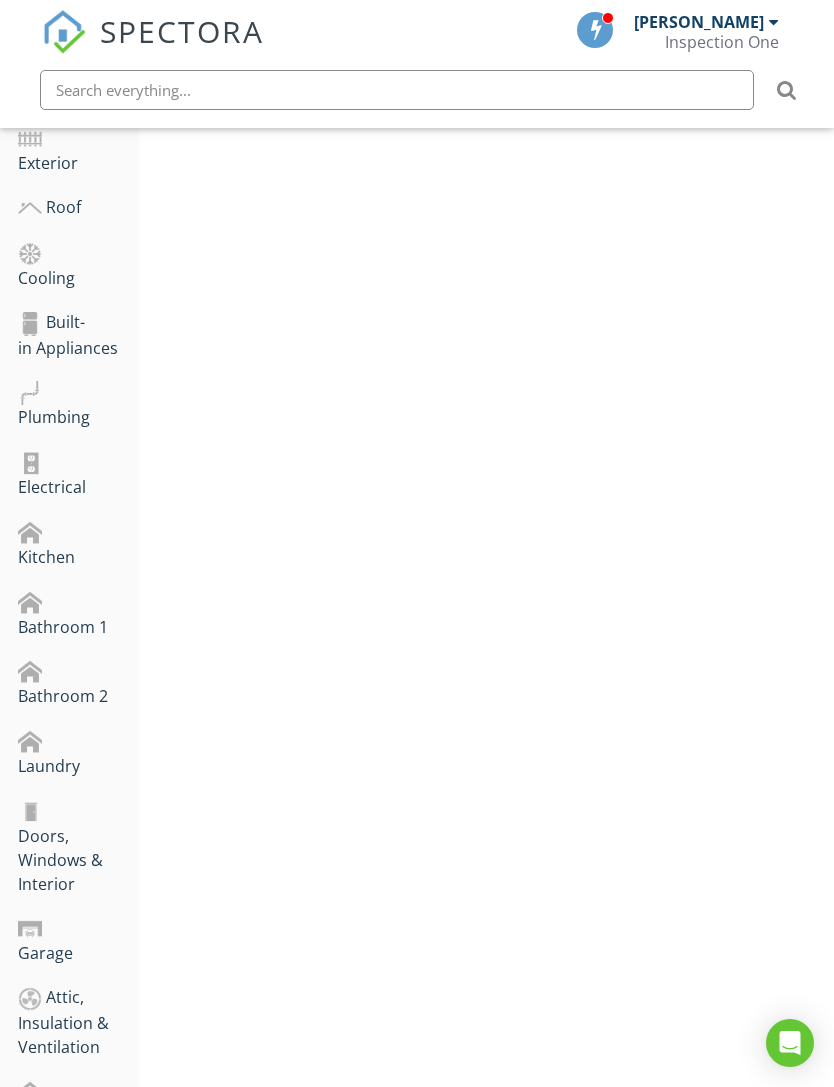 click at bounding box center [98, 671] 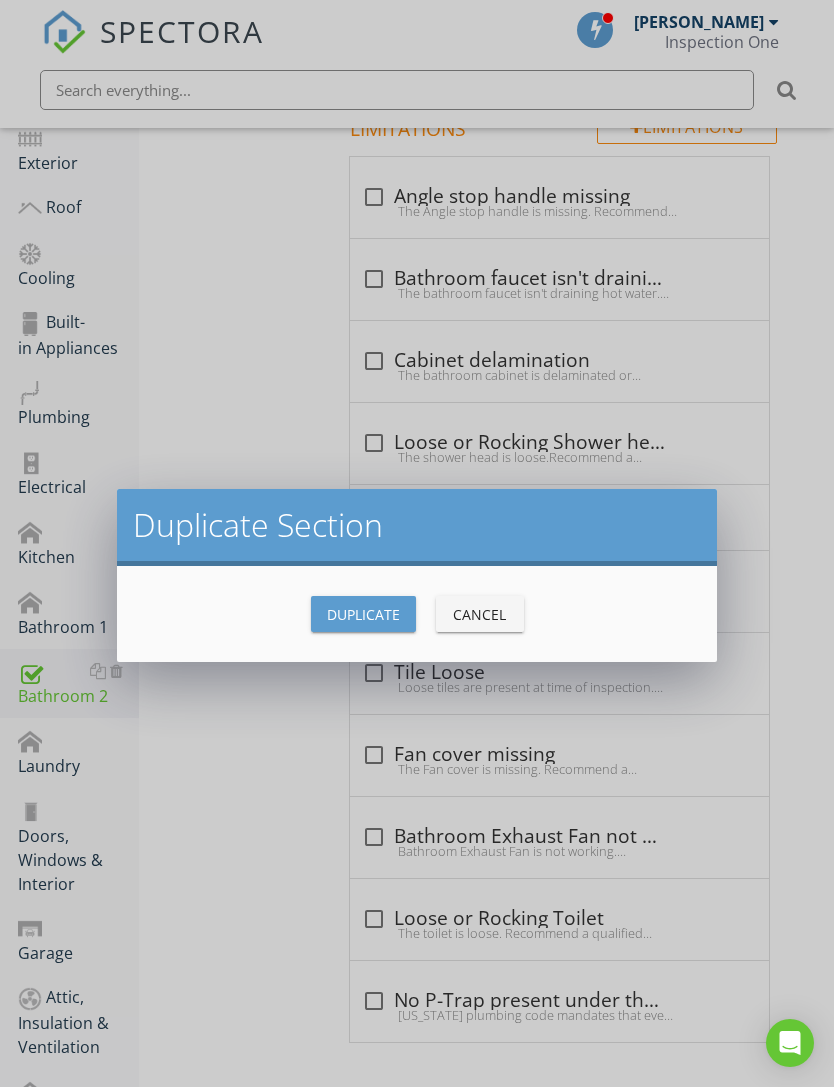 click on "Cancel" at bounding box center (480, 614) 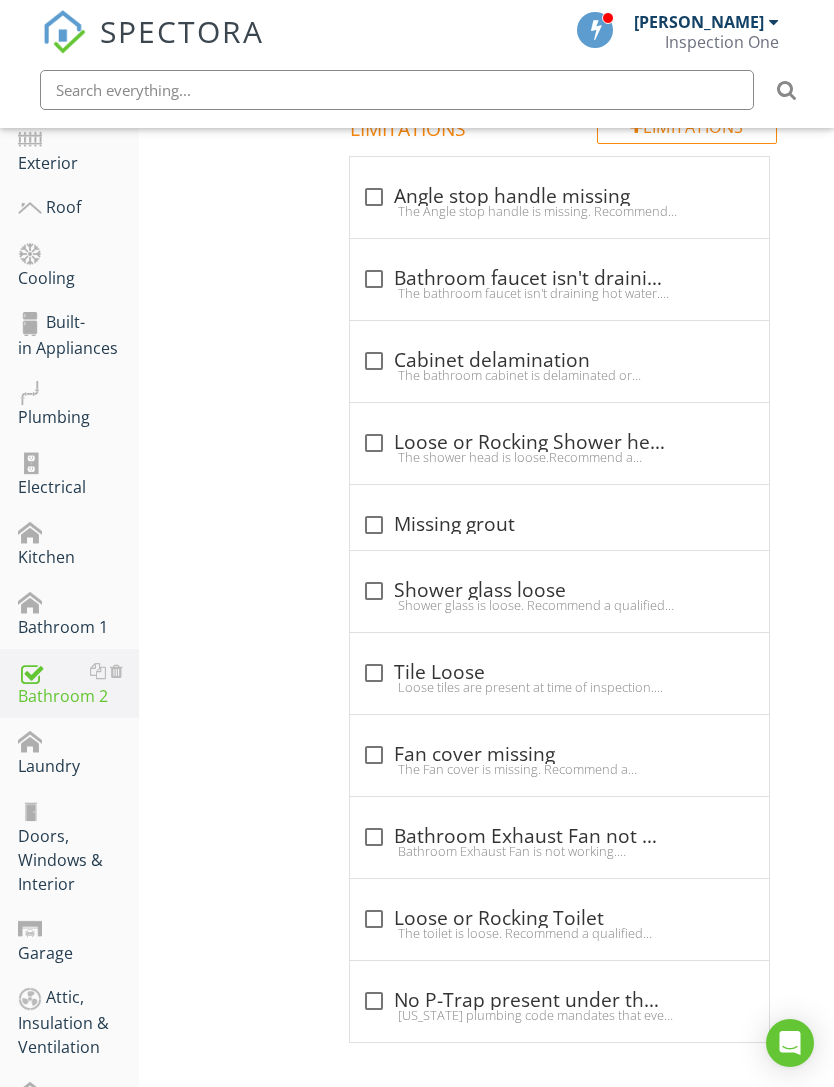 click at bounding box center (116, 671) 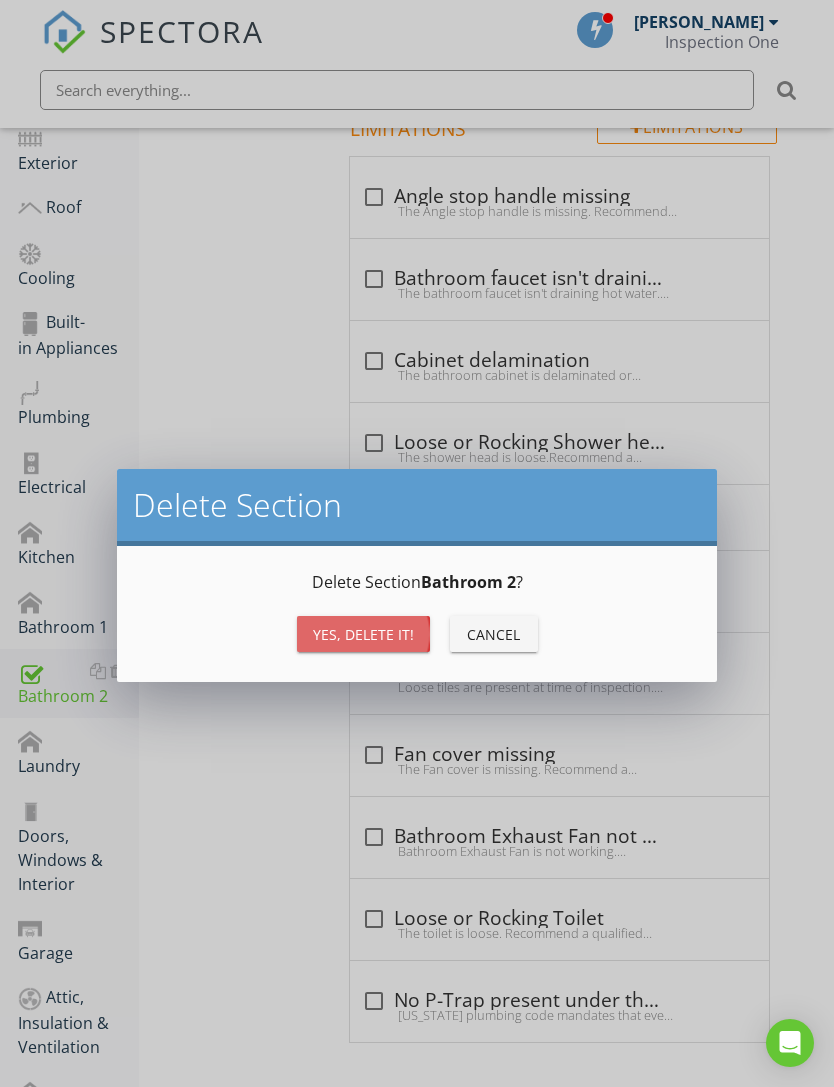 click on "Yes, Delete it!" at bounding box center (363, 634) 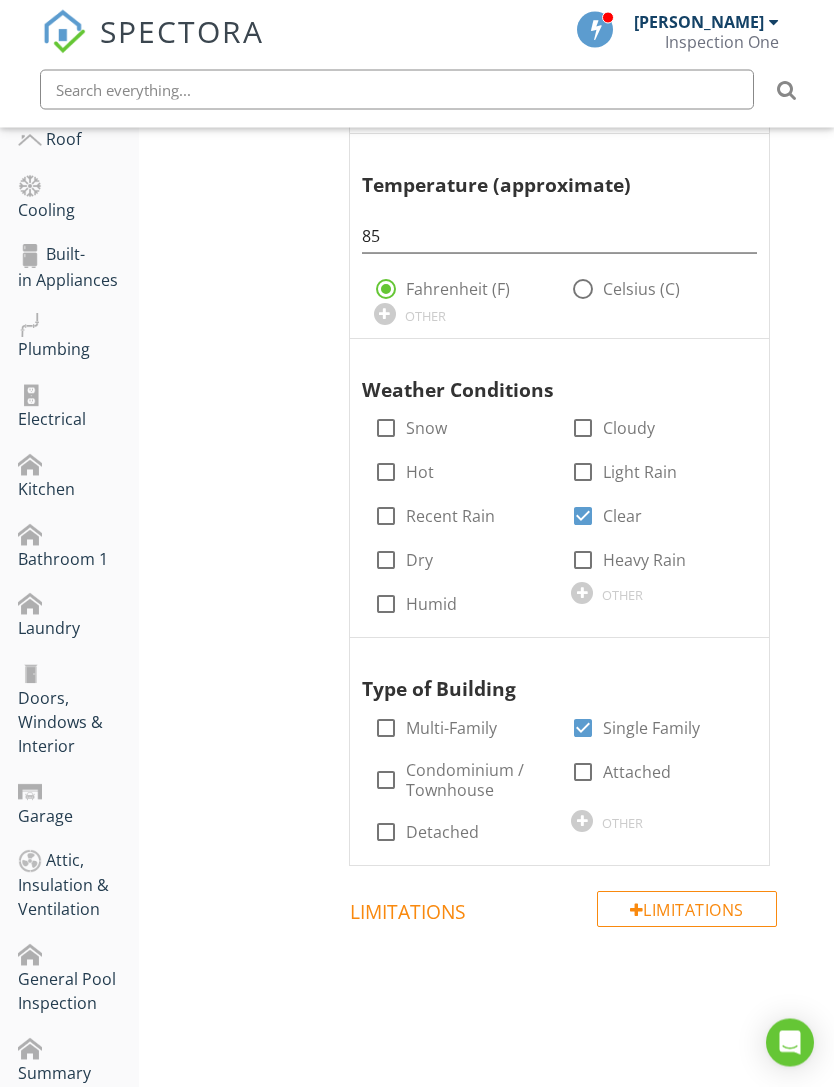scroll, scrollTop: 810, scrollLeft: 0, axis: vertical 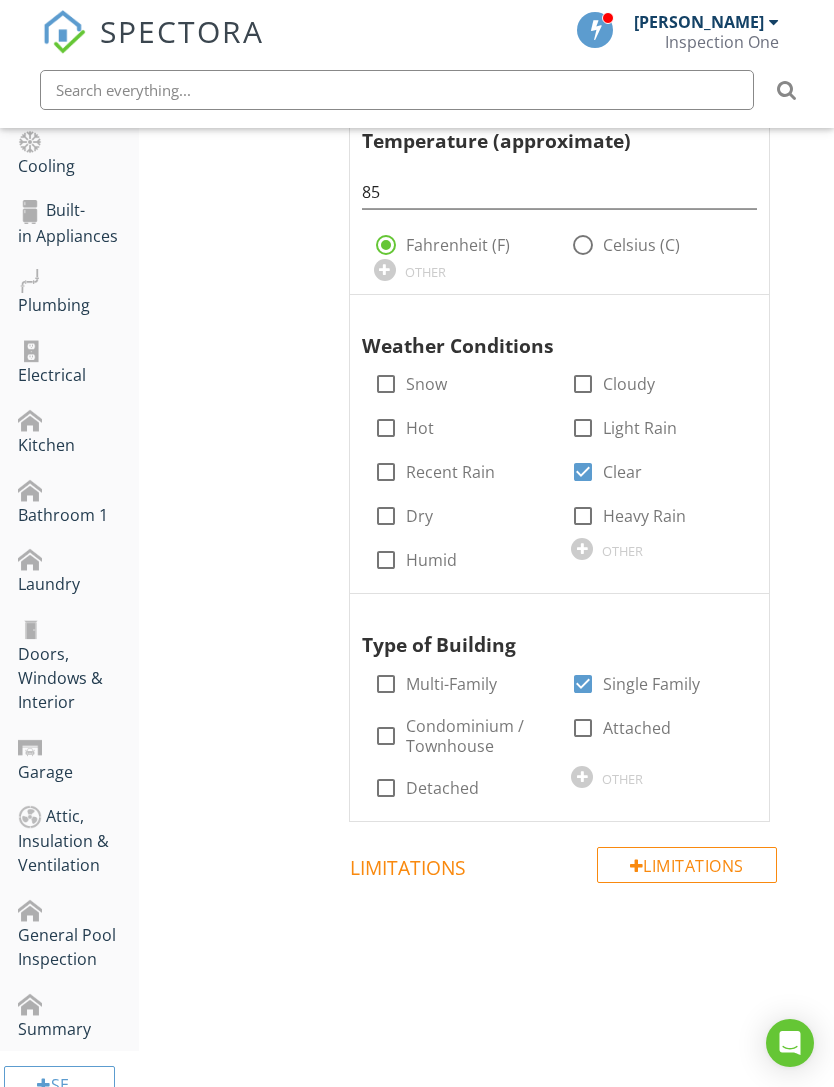 click at bounding box center (116, 746) 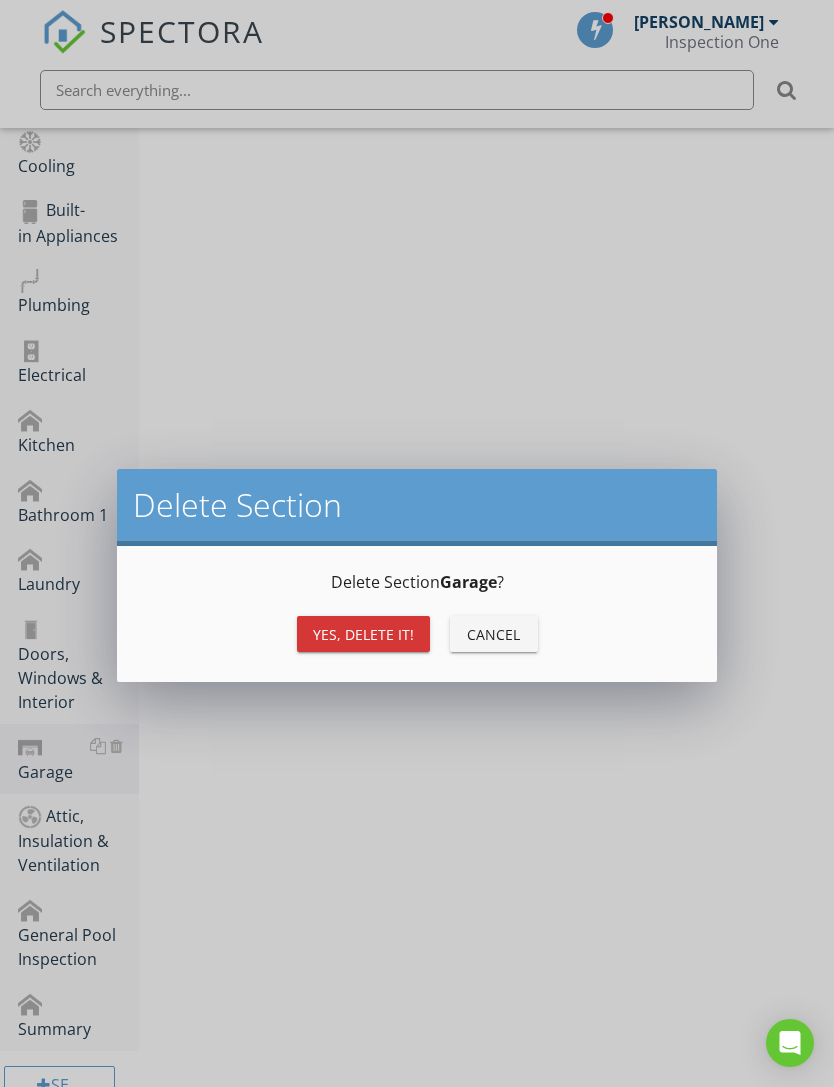 click on "Yes, Delete it!" at bounding box center [363, 634] 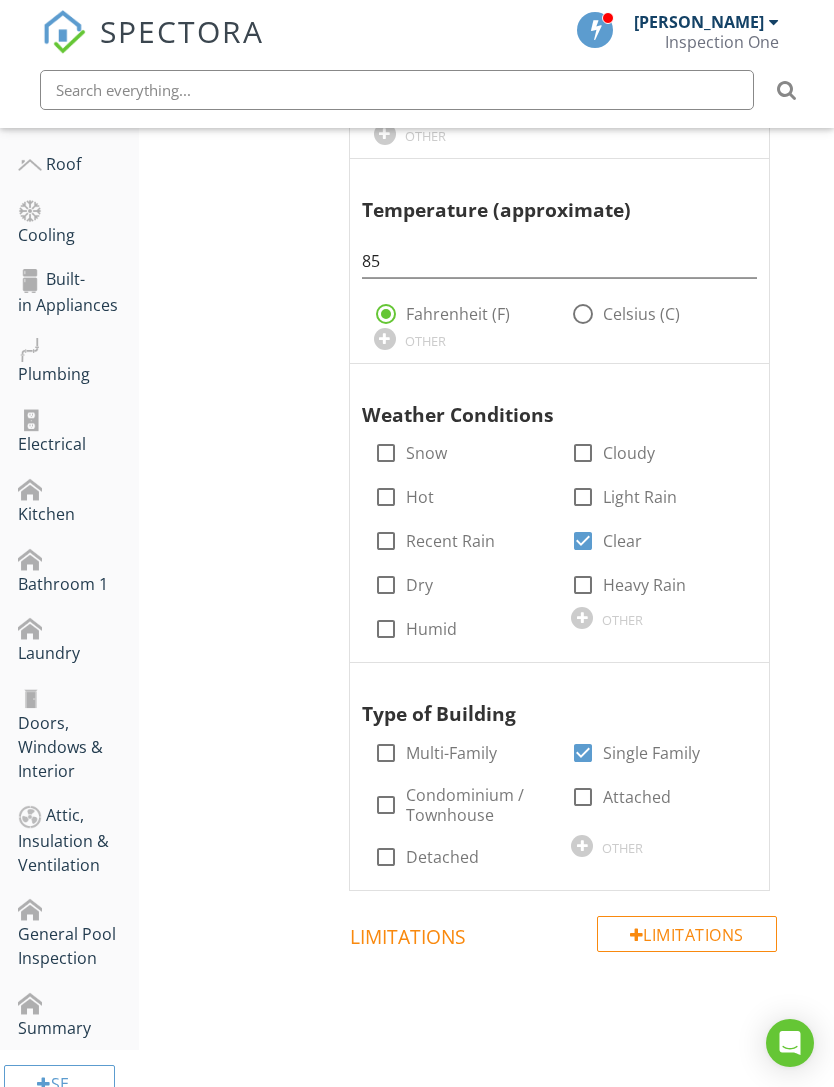 click at bounding box center (116, 815) 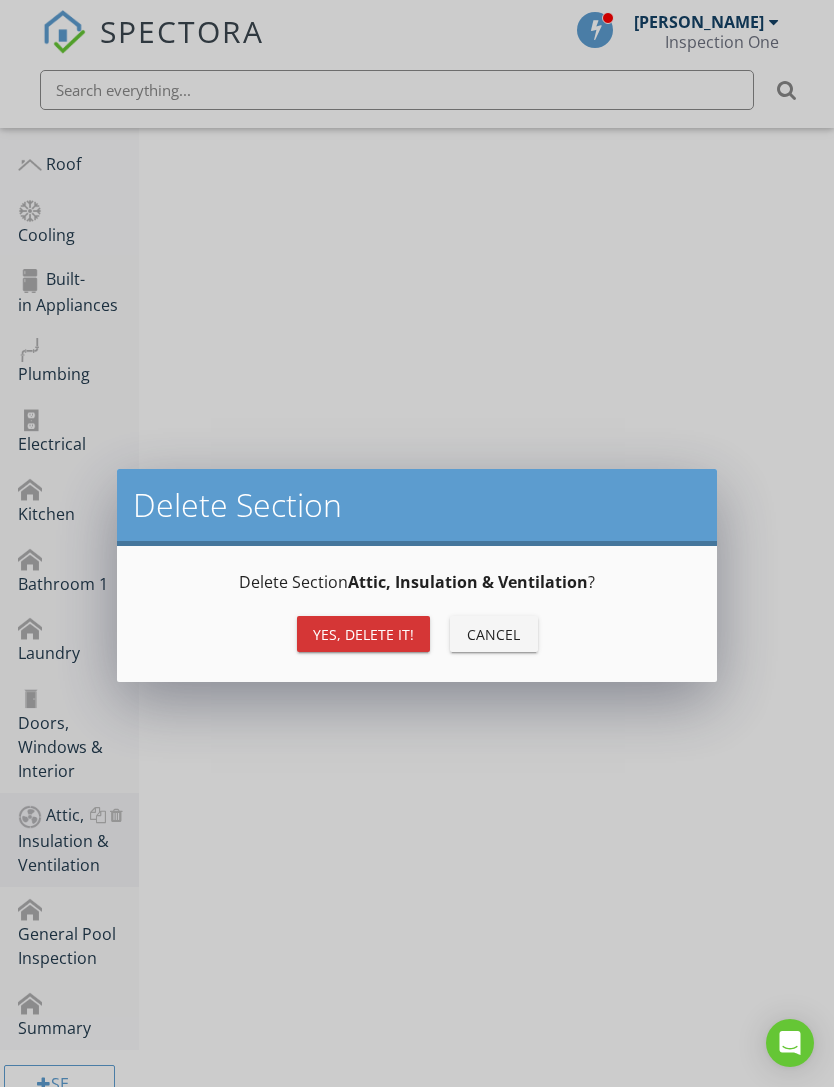 click on "Cancel" at bounding box center [494, 634] 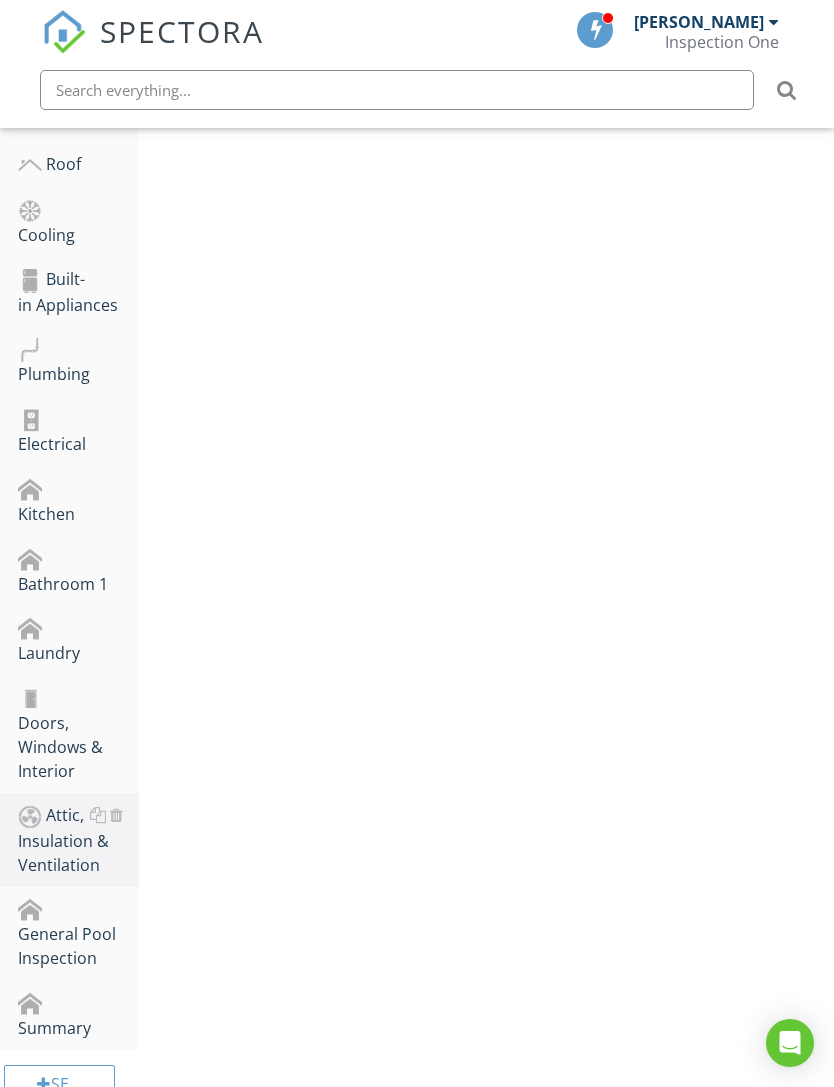 click on "Attic, Insulation & Ventilation" at bounding box center [78, 840] 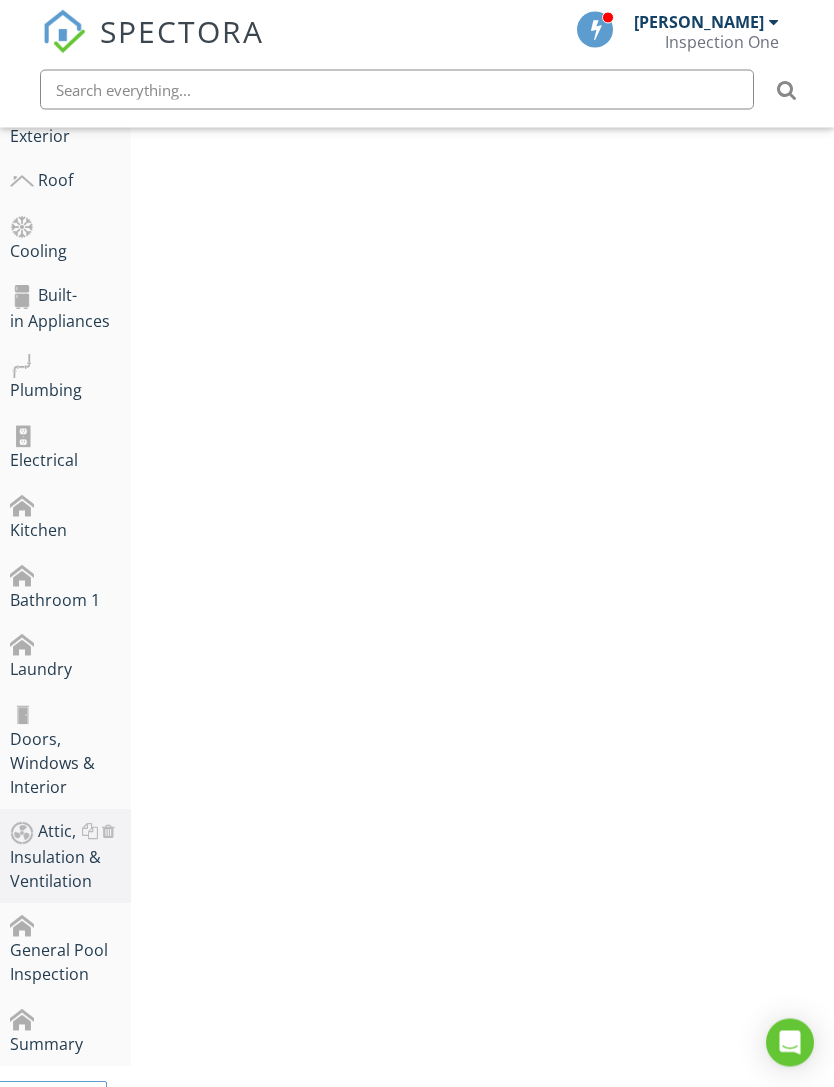 scroll, scrollTop: 729, scrollLeft: 8, axis: both 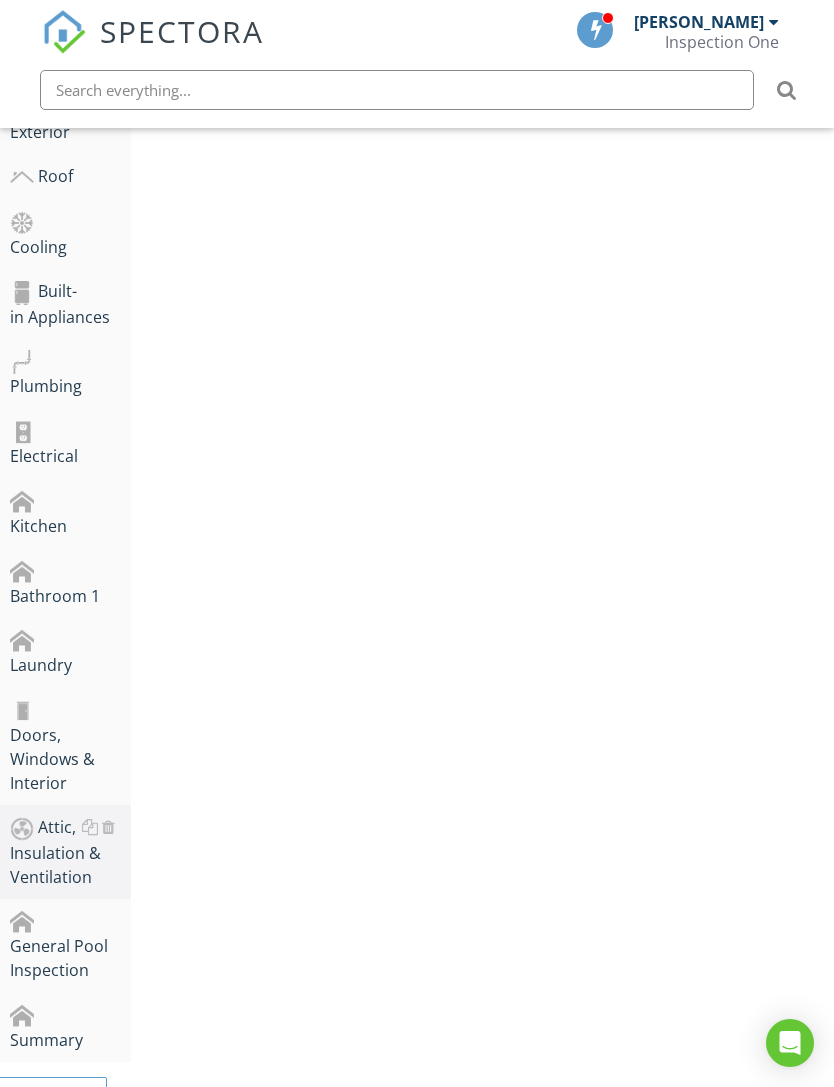 click on "Attic, Insulation & Ventilation" at bounding box center (70, 852) 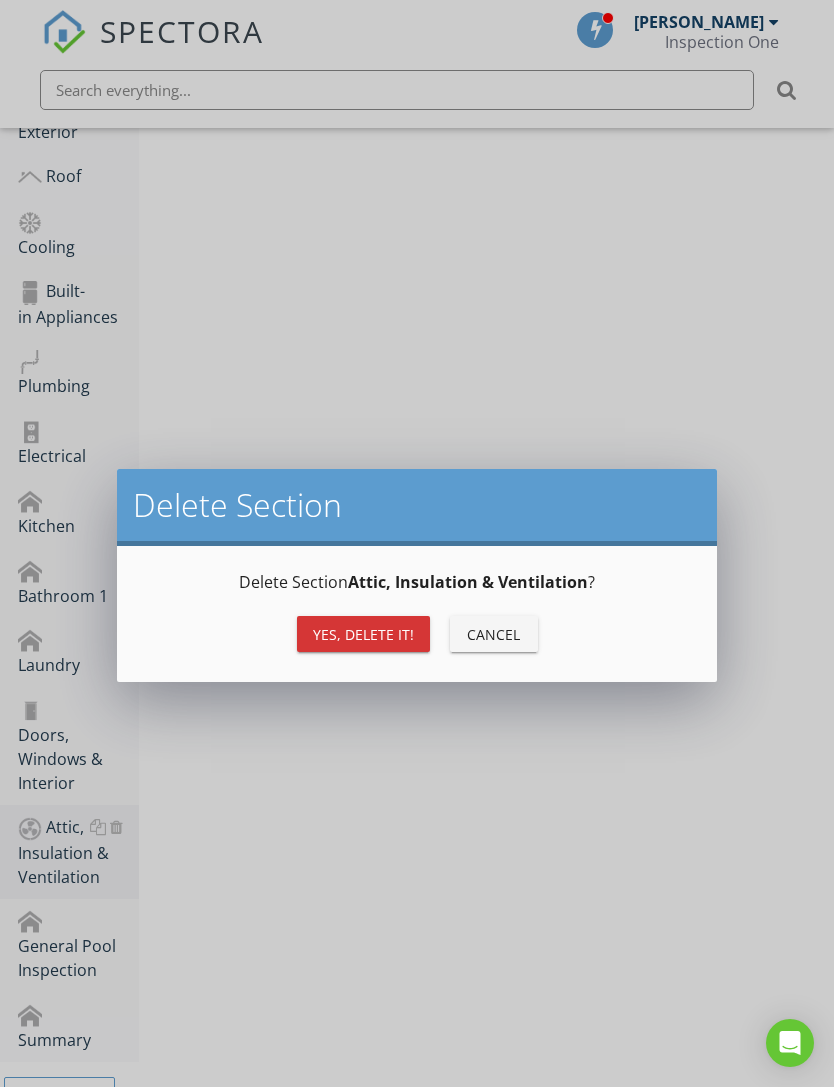 click on "Yes, Delete it!" at bounding box center (363, 634) 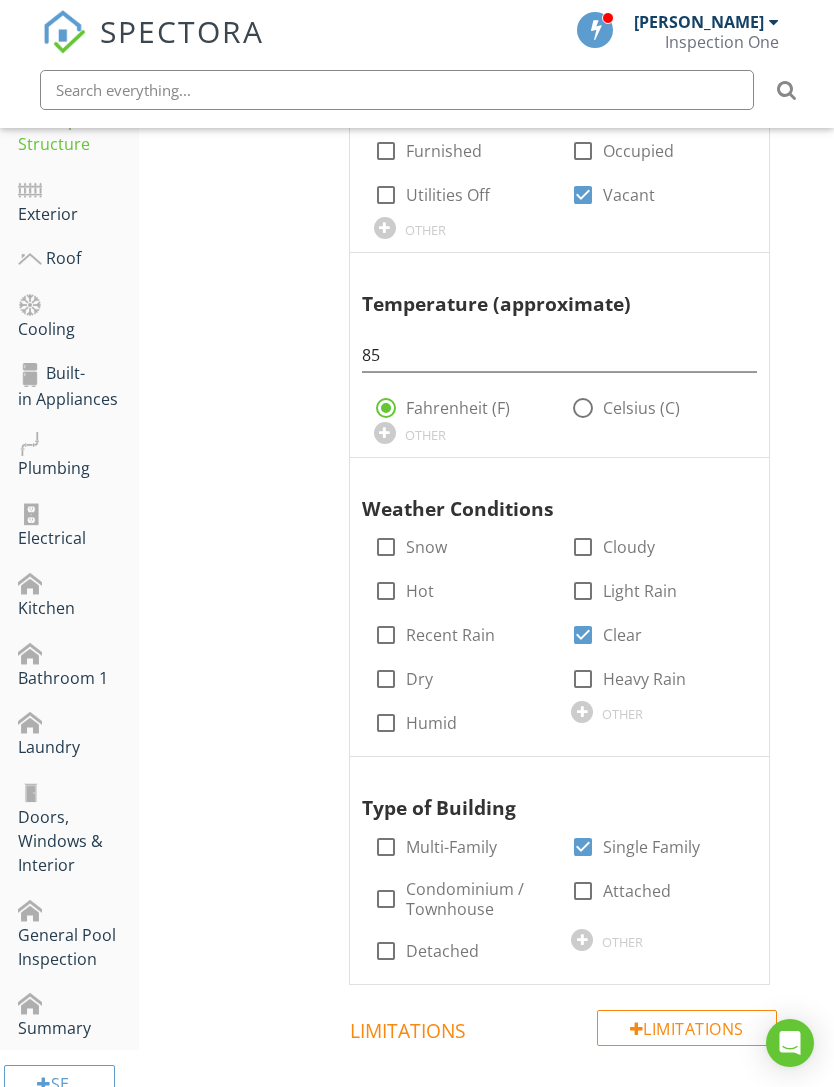 click at bounding box center (116, 909) 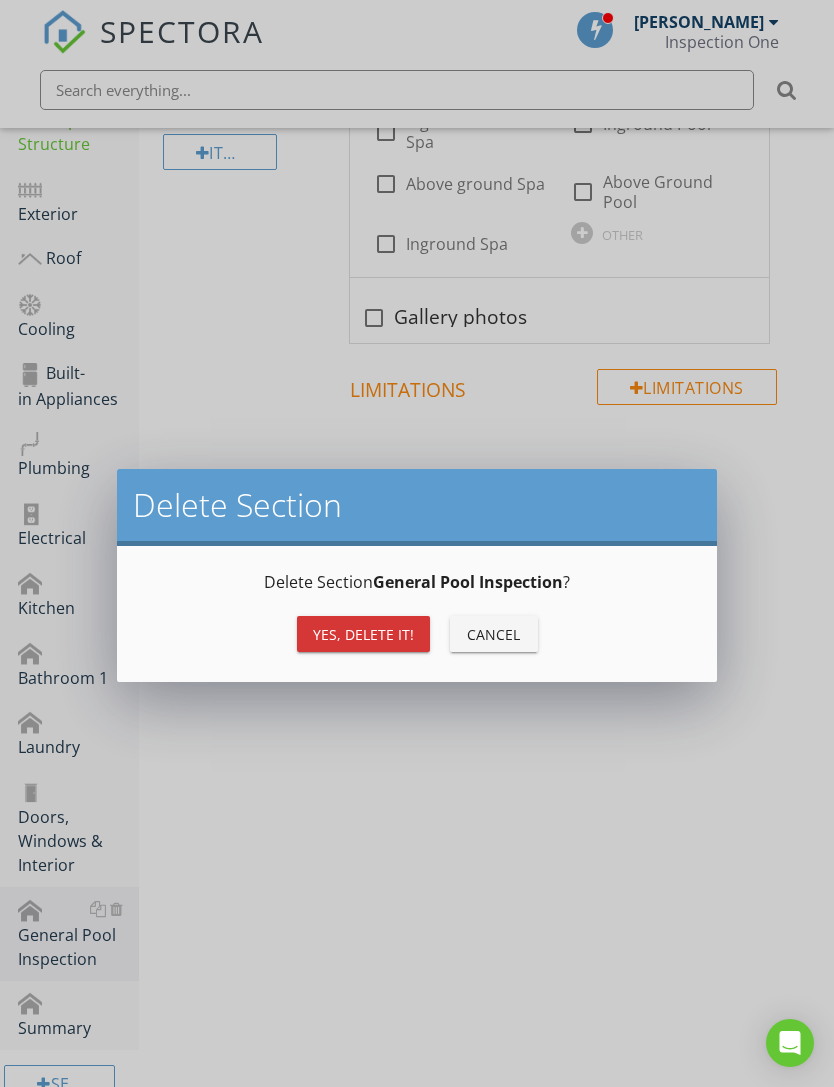 click on "Yes, Delete it!" at bounding box center [363, 634] 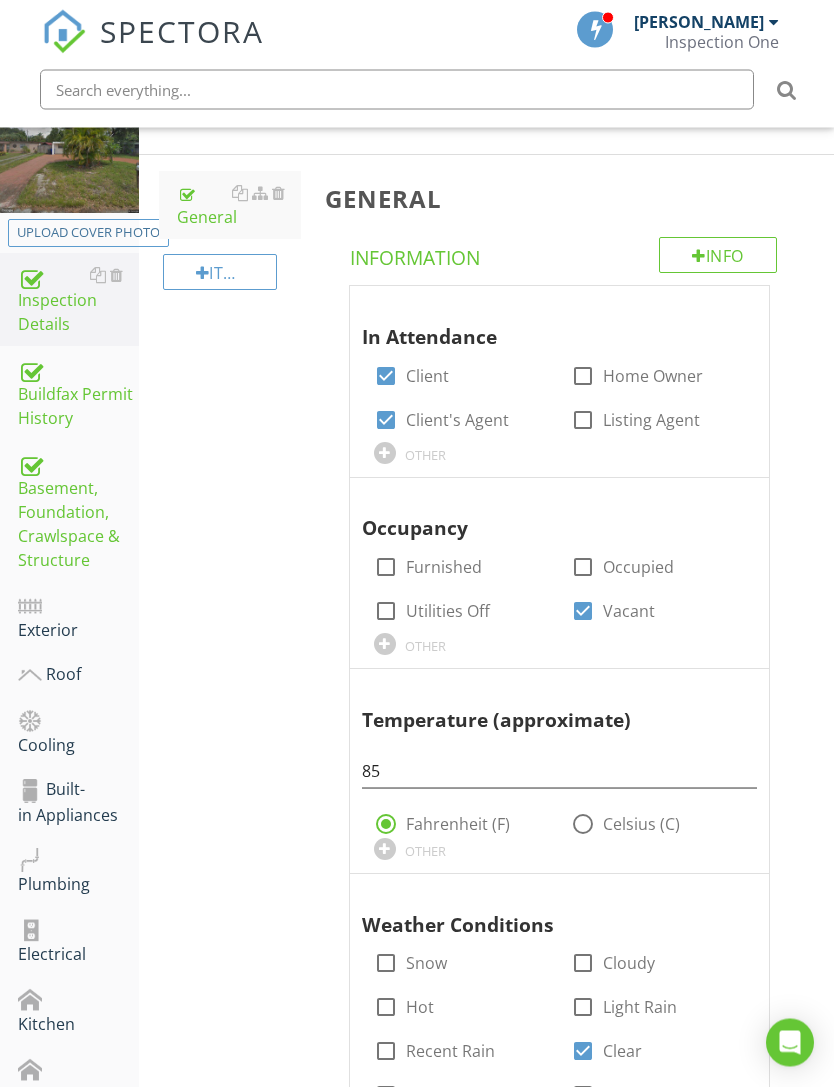 scroll, scrollTop: 0, scrollLeft: 0, axis: both 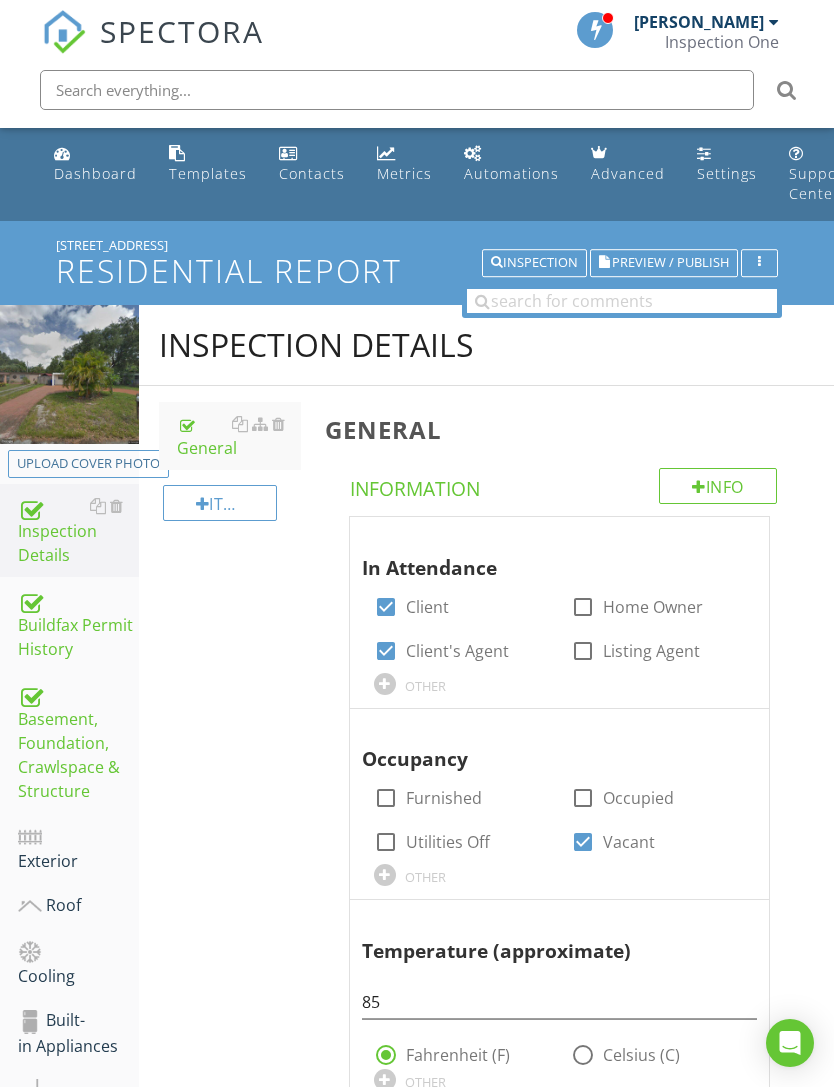 click on "Dashboard" at bounding box center (95, 173) 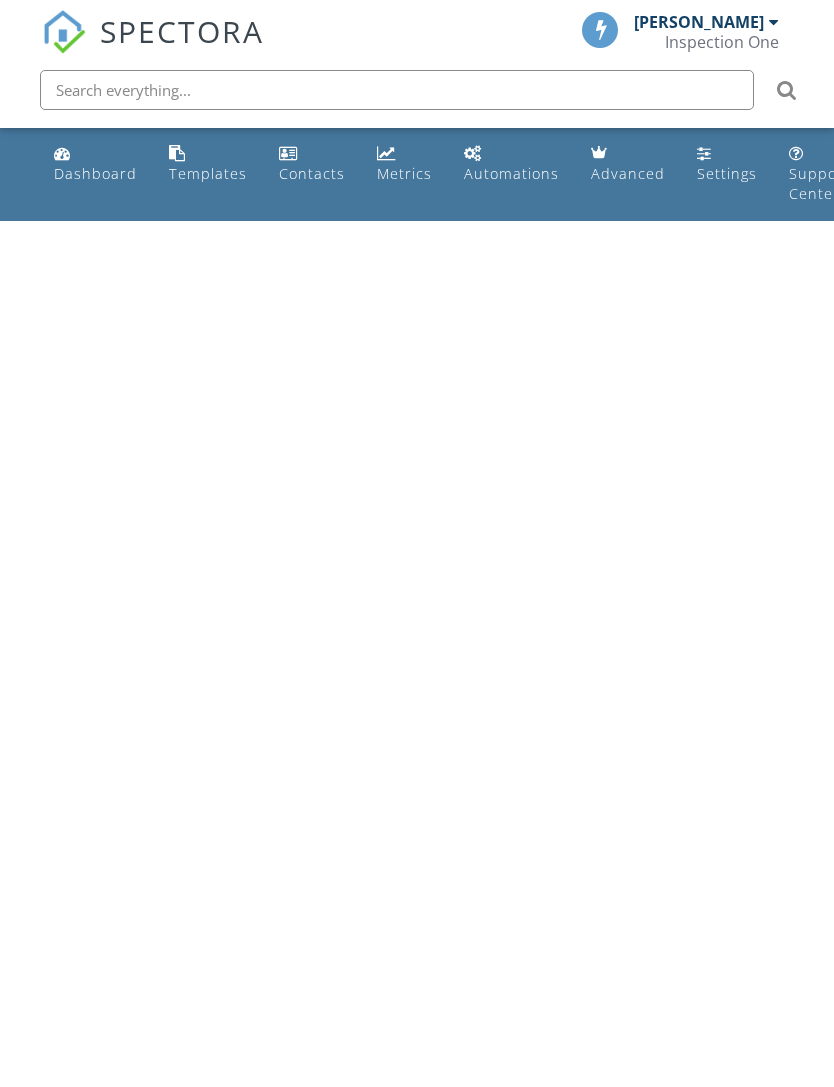 scroll, scrollTop: 0, scrollLeft: 0, axis: both 